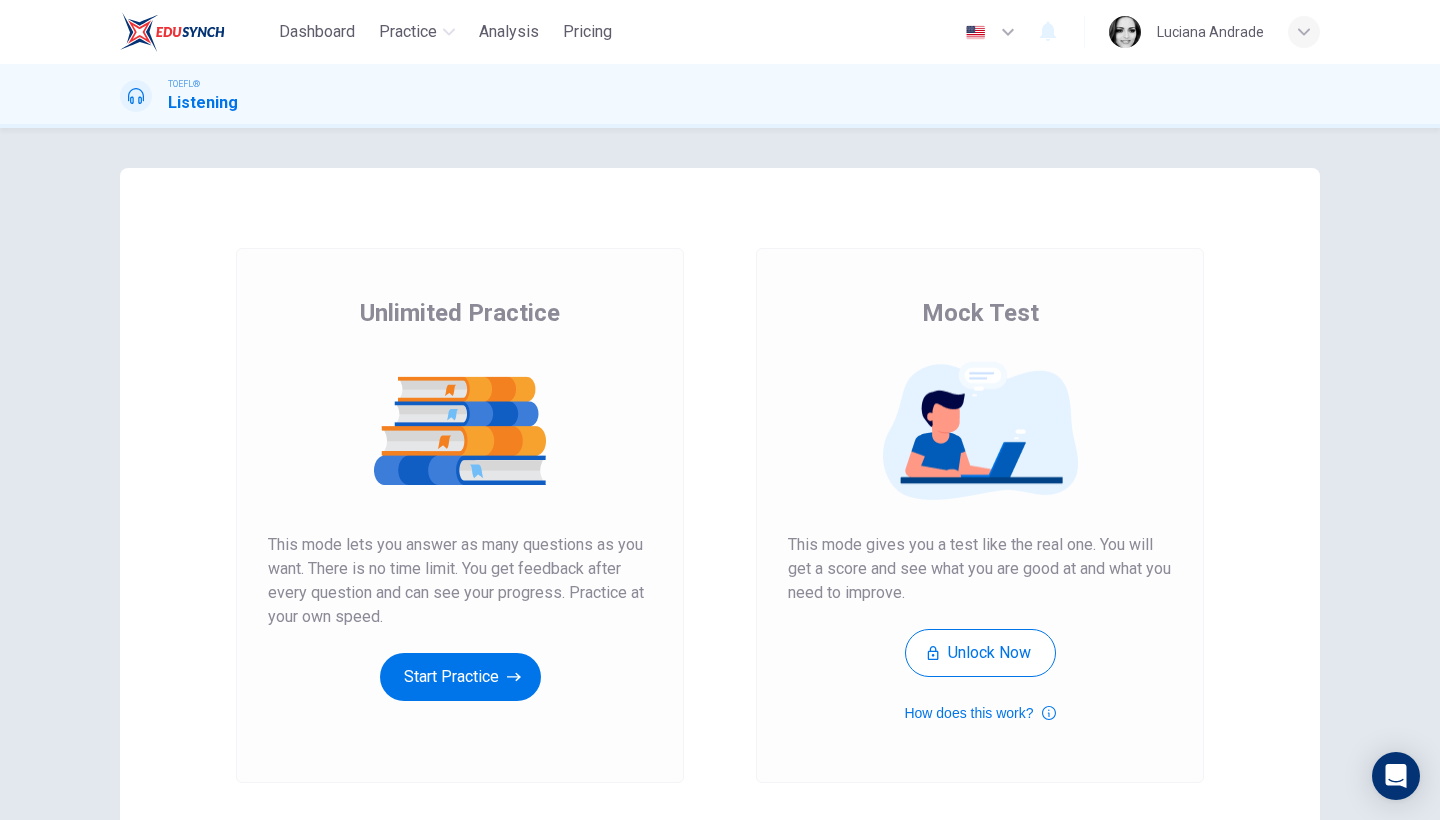 scroll, scrollTop: 0, scrollLeft: 0, axis: both 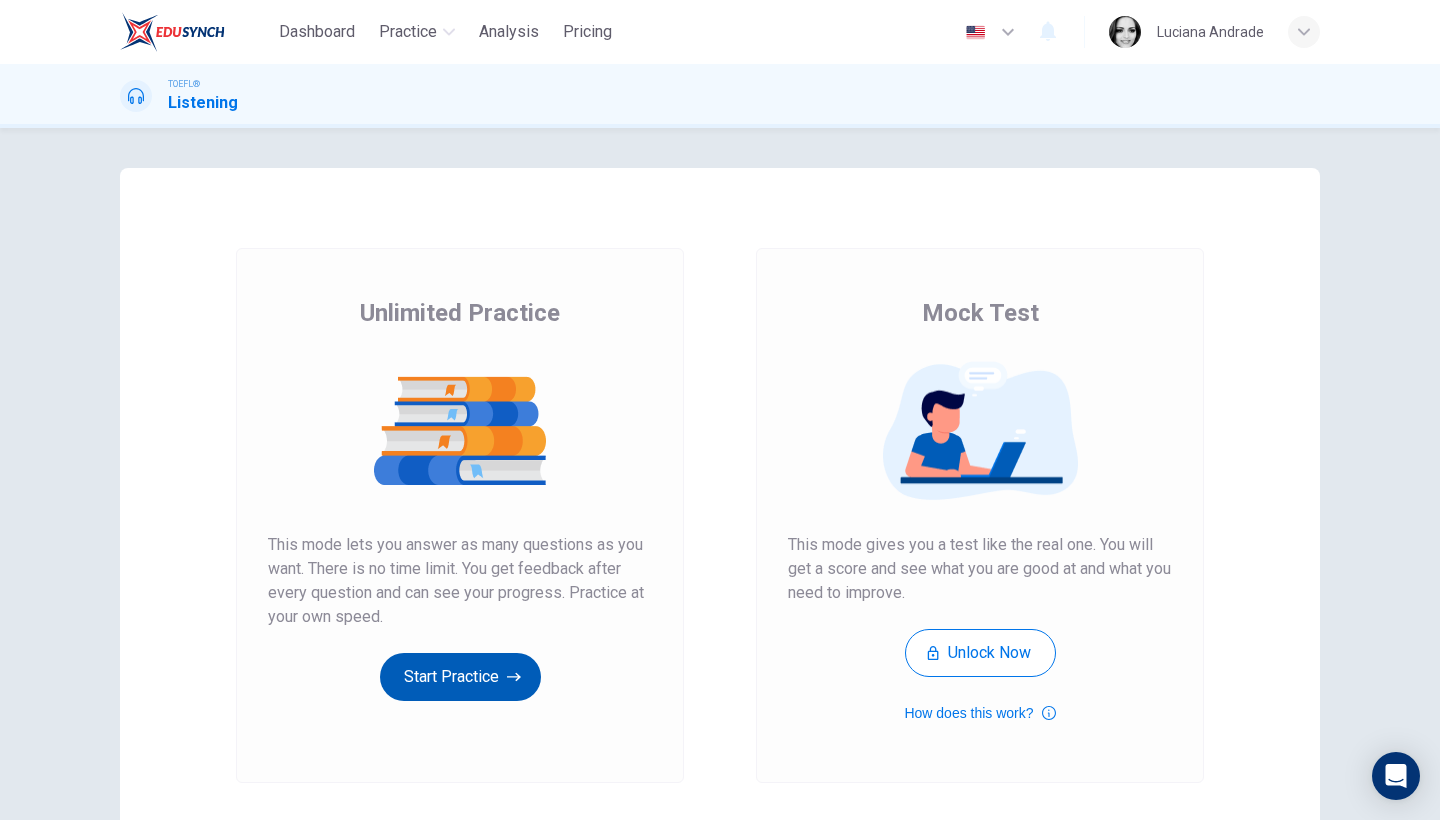 click on "Start Practice" at bounding box center (460, 677) 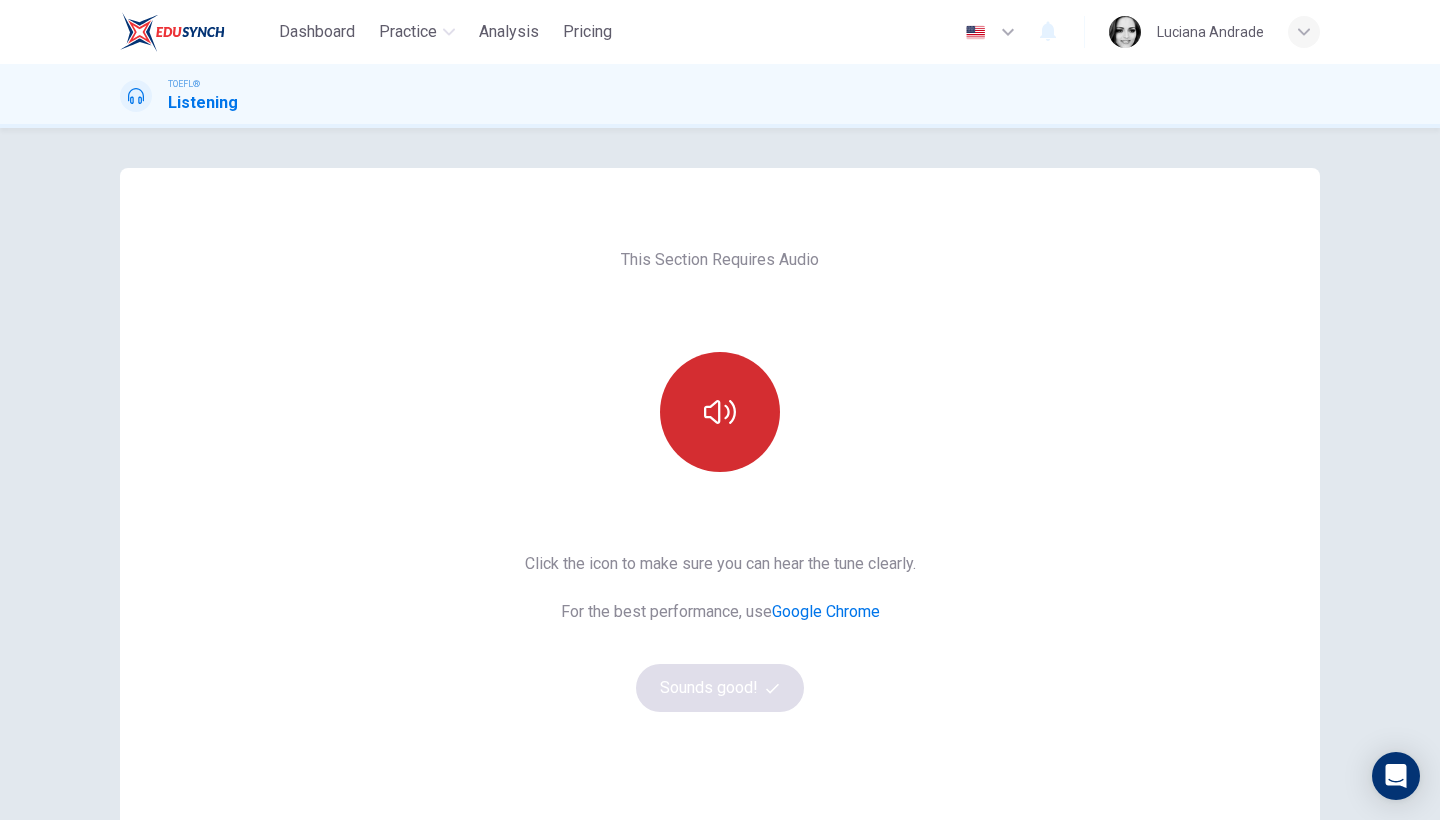 click at bounding box center (720, 412) 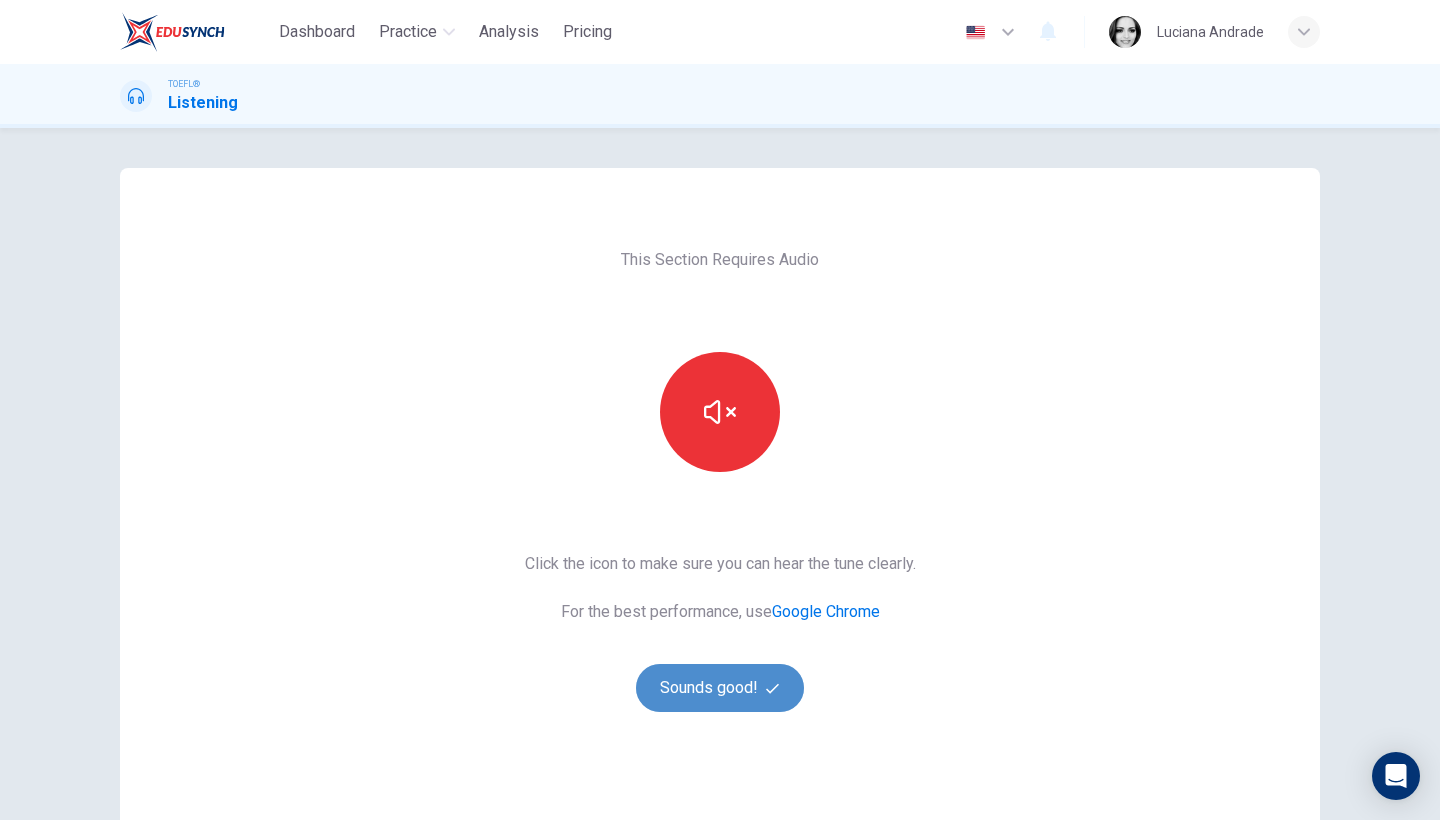 click on "Sounds good!" at bounding box center [720, 688] 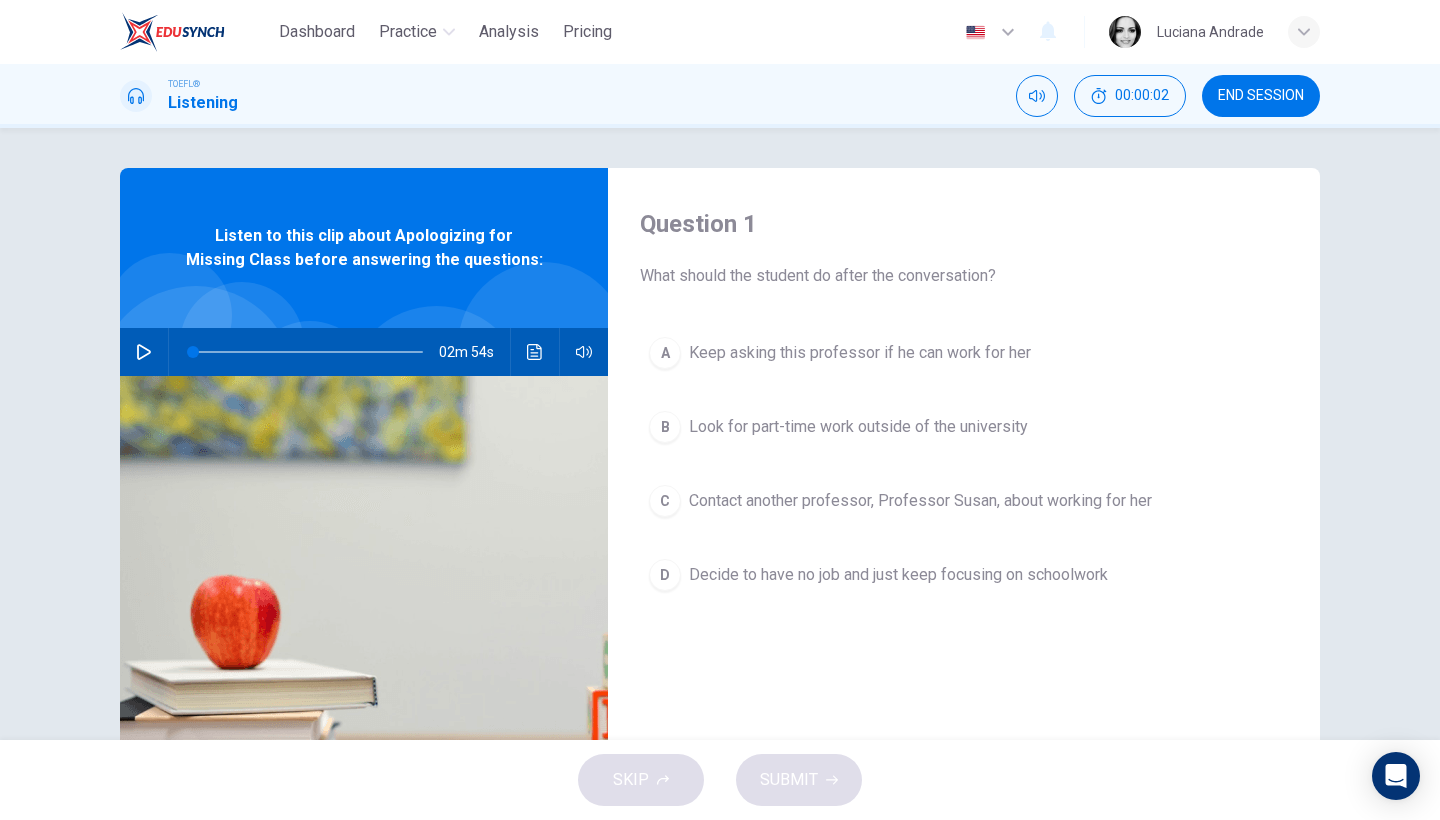 click 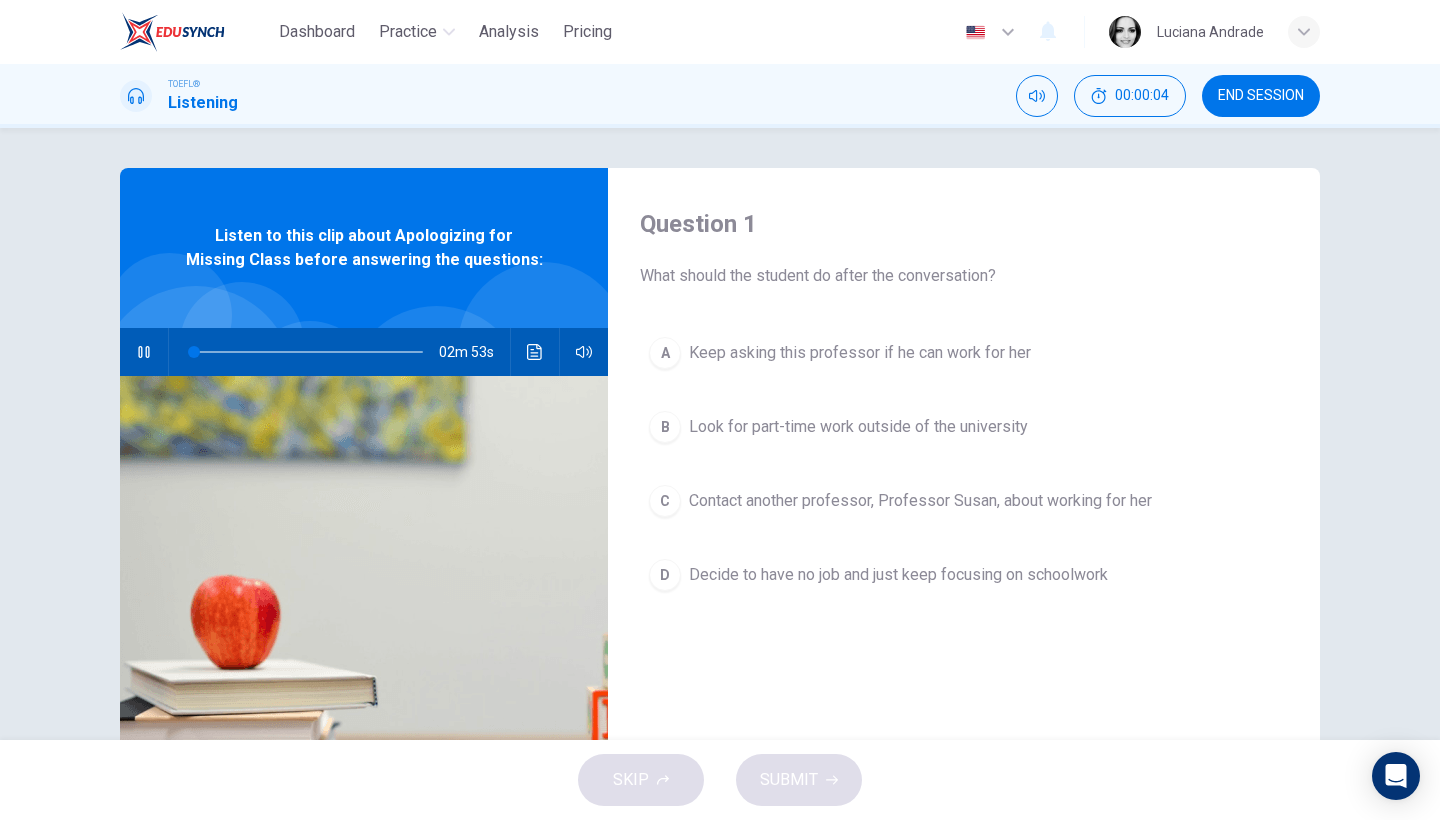 scroll, scrollTop: 29, scrollLeft: 0, axis: vertical 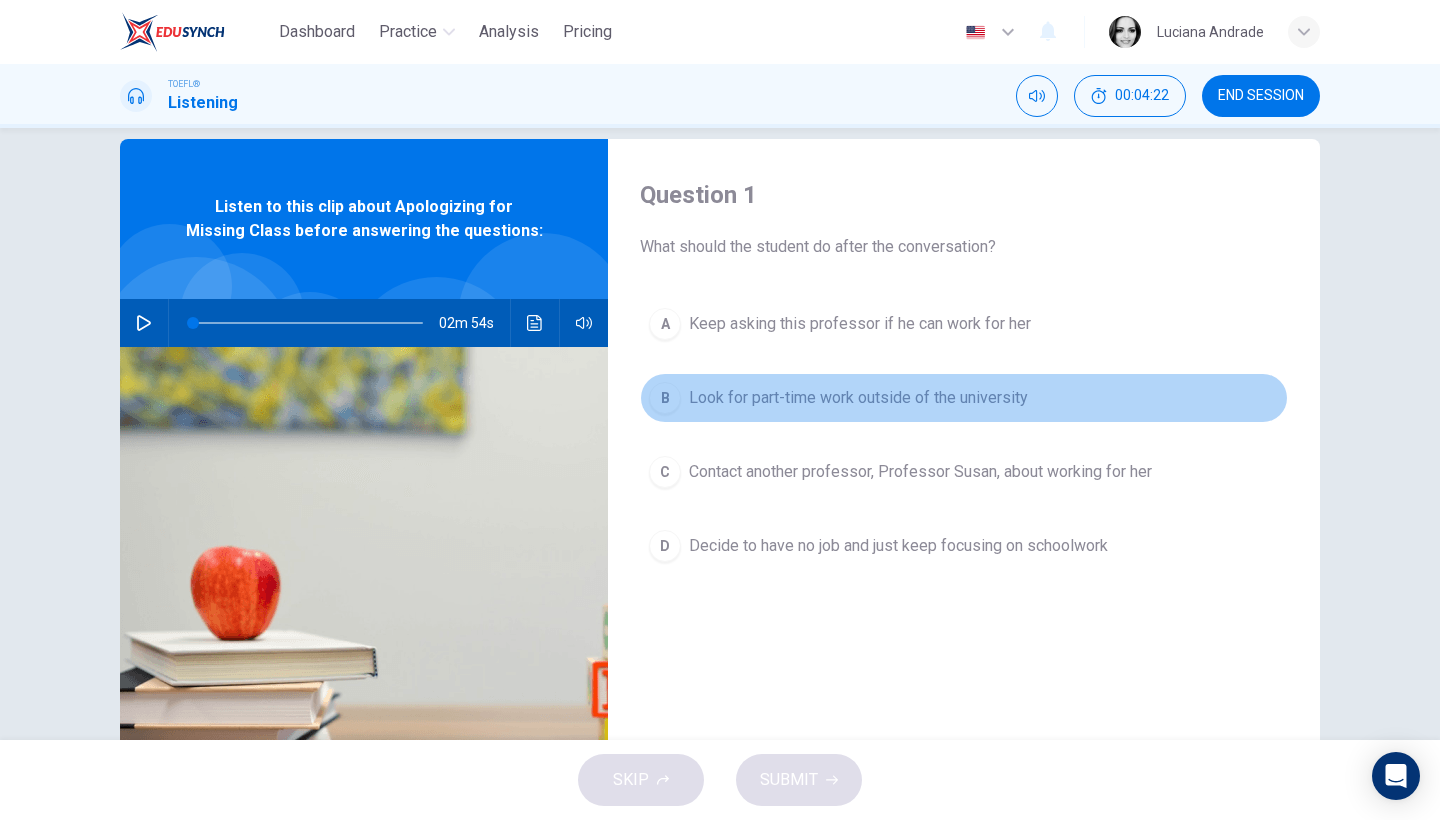 click on "Look for part-time work outside of the university" at bounding box center [858, 398] 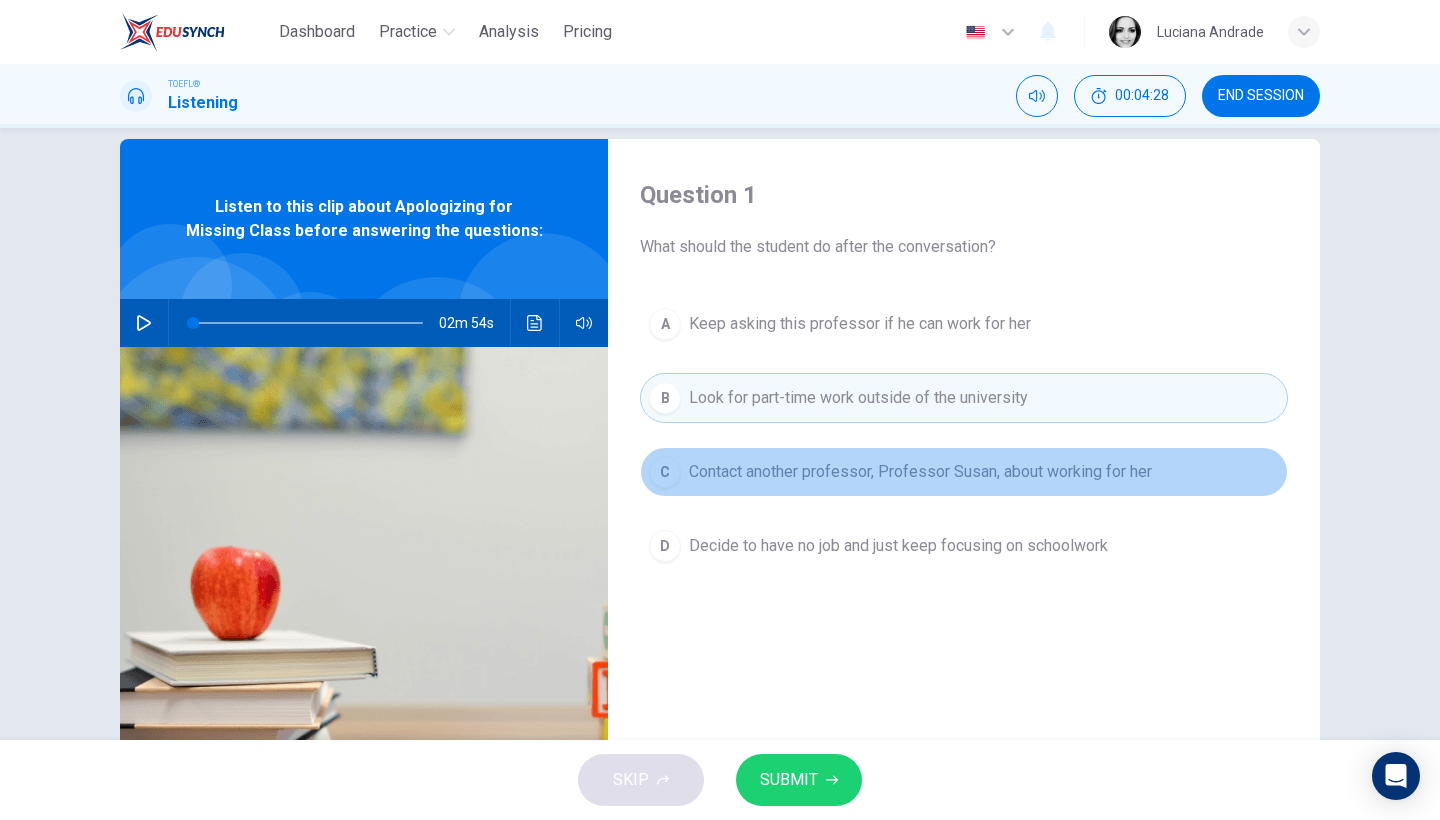 click on "C Contact another professor, Professor Susan, about working for her" at bounding box center [964, 472] 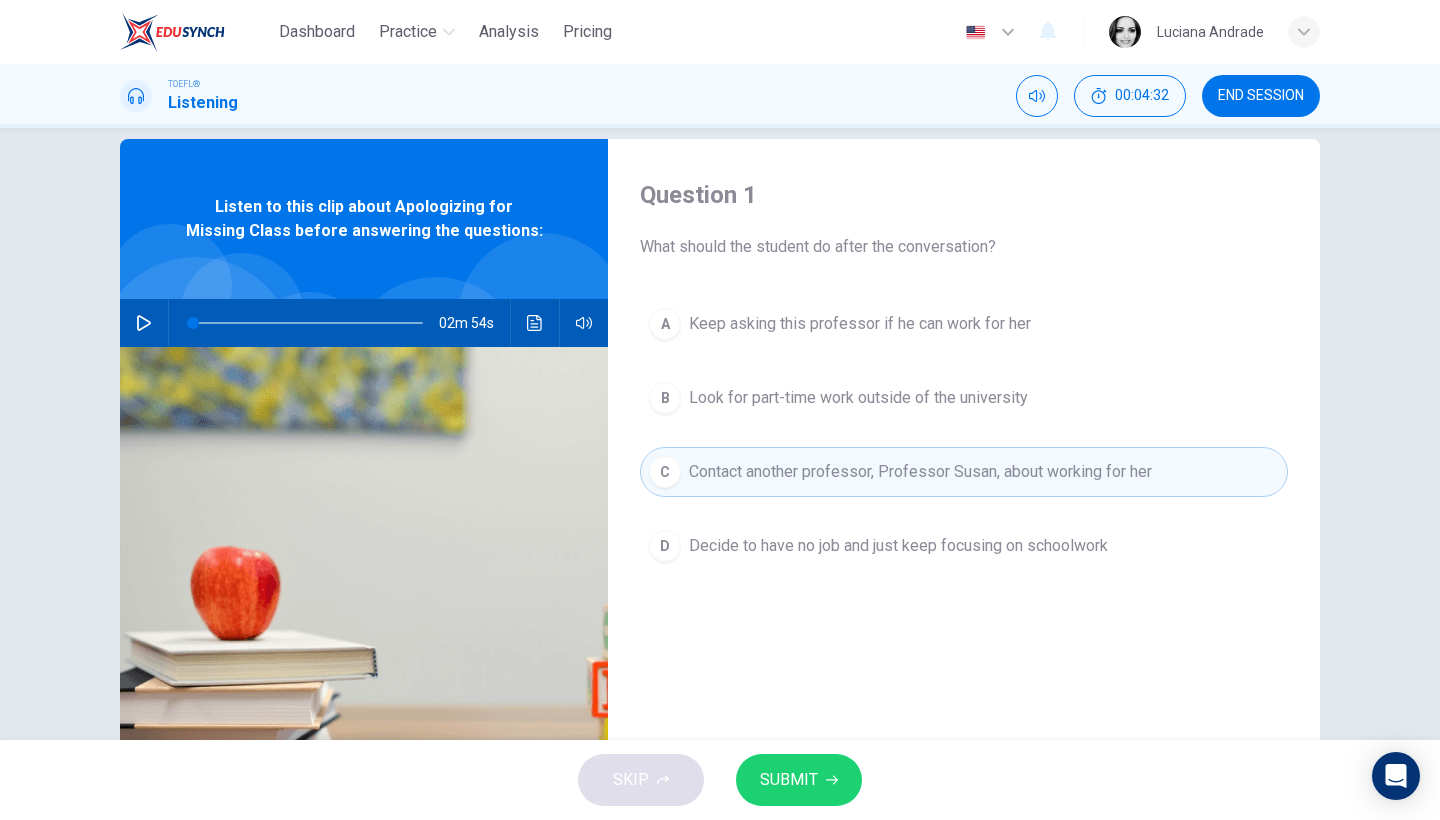click on "SUBMIT" at bounding box center [789, 780] 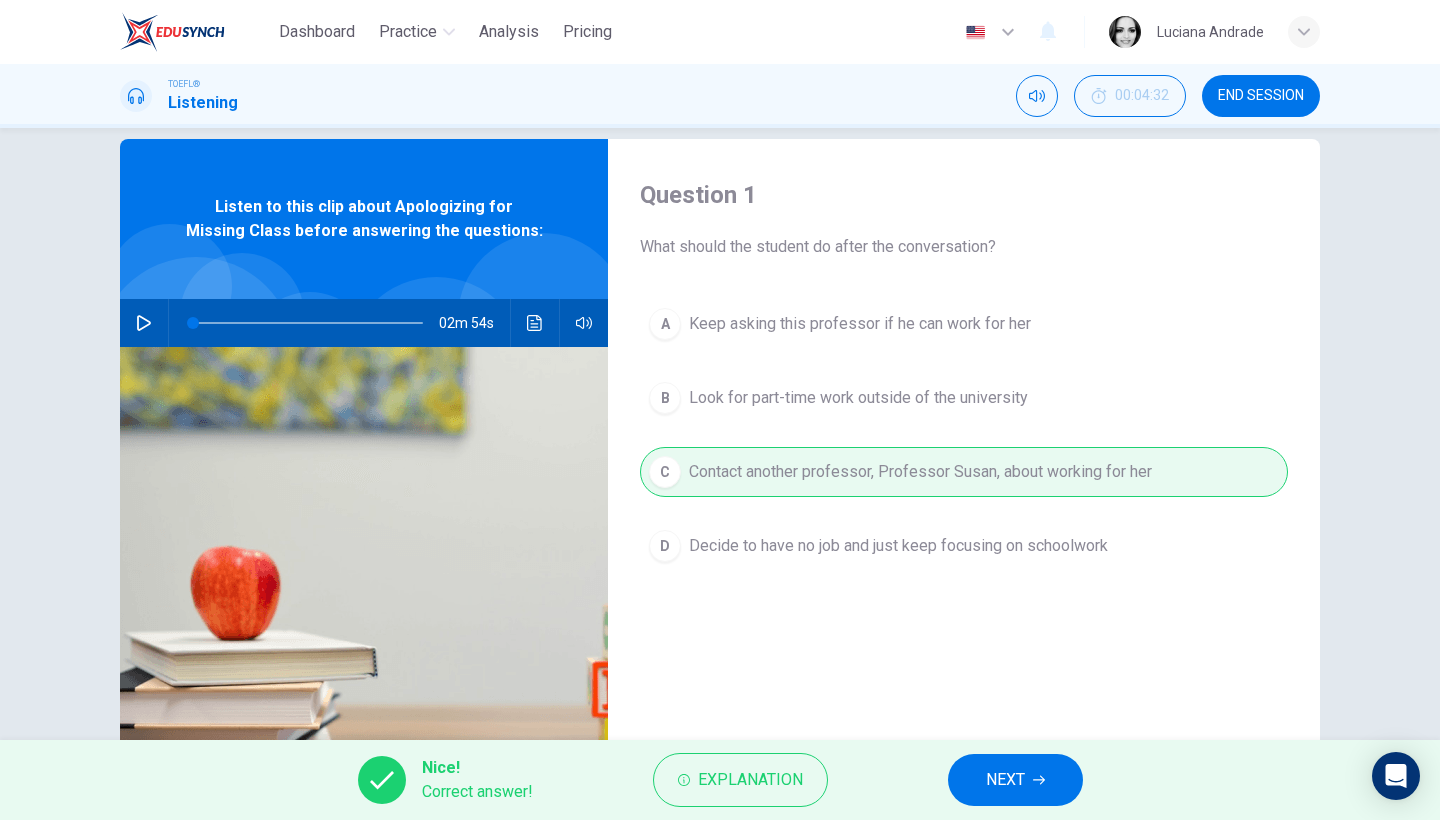 click on "NEXT" at bounding box center (1005, 780) 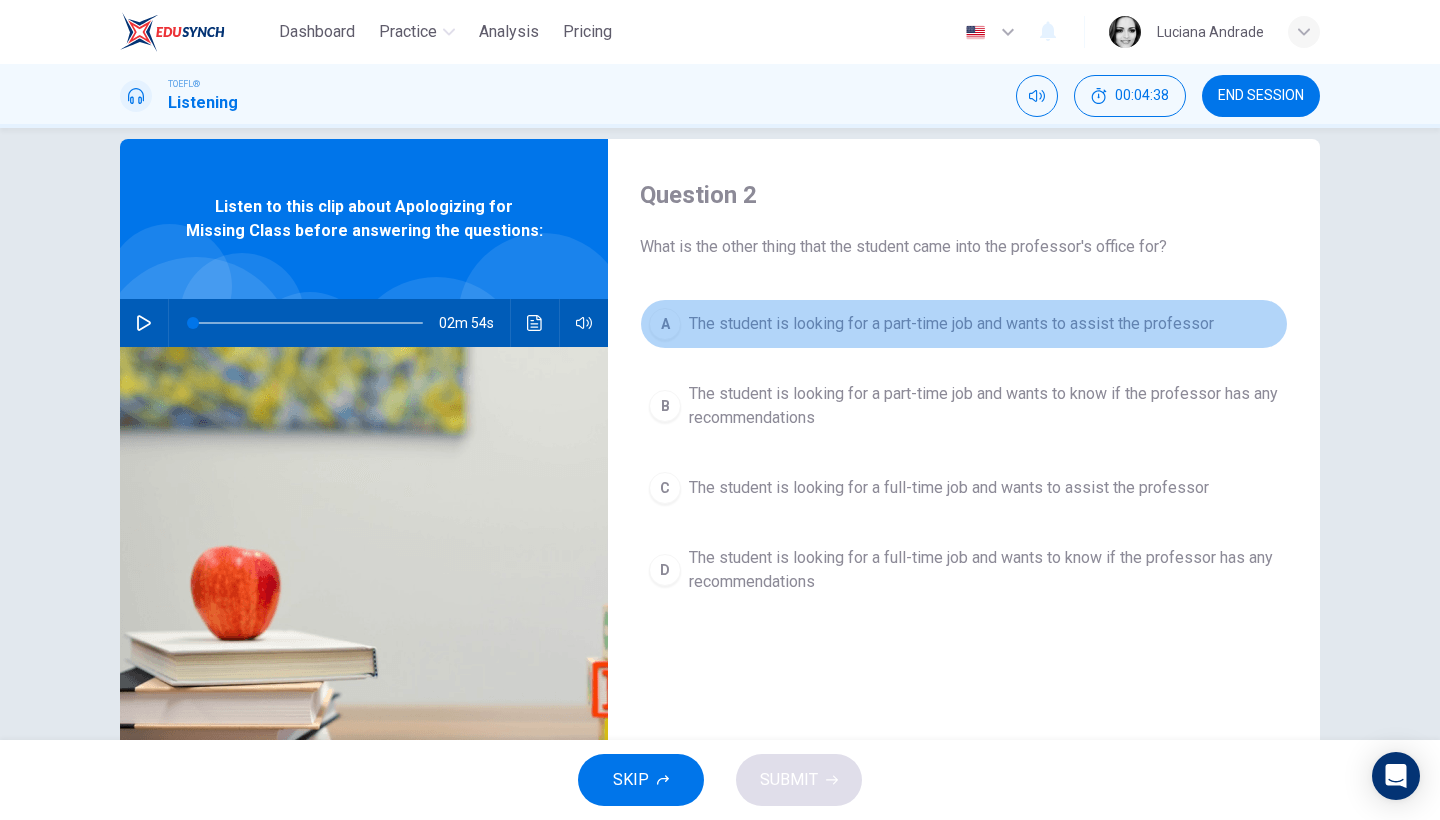 click on "The student is looking for a part-time job and wants to assist the professor" at bounding box center [951, 324] 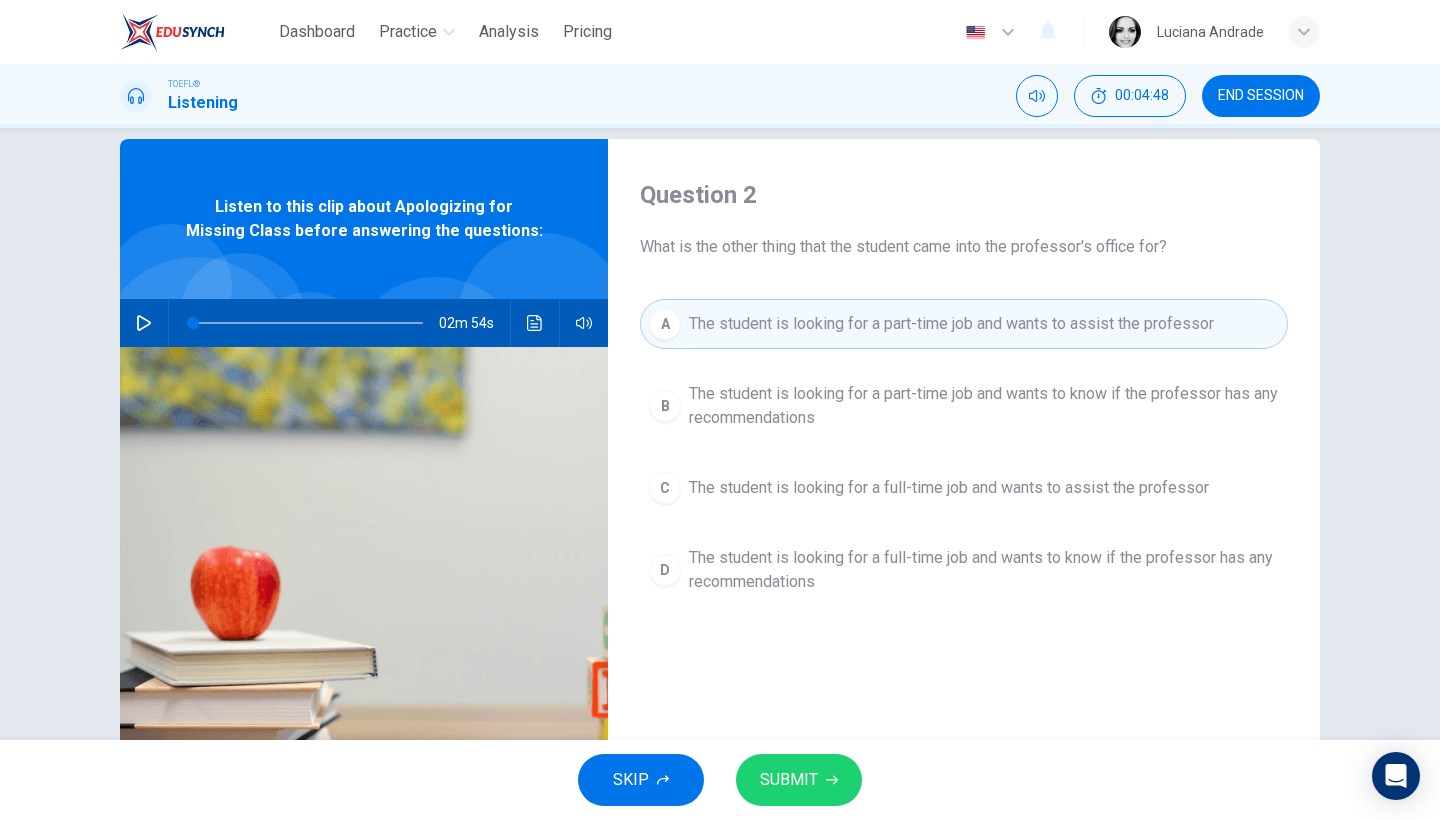 click on "SUBMIT" at bounding box center [799, 780] 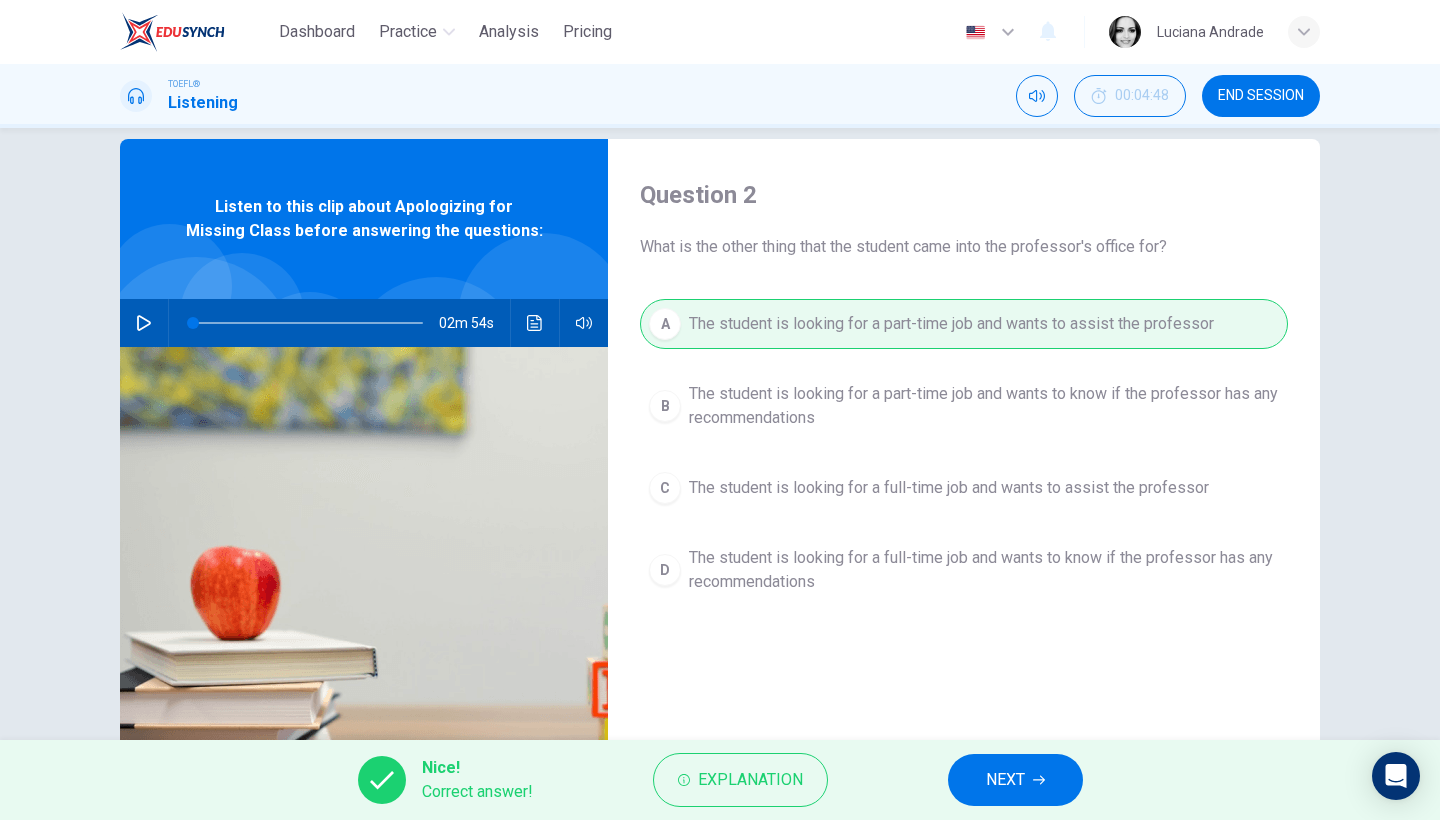 click on "NEXT" at bounding box center (1005, 780) 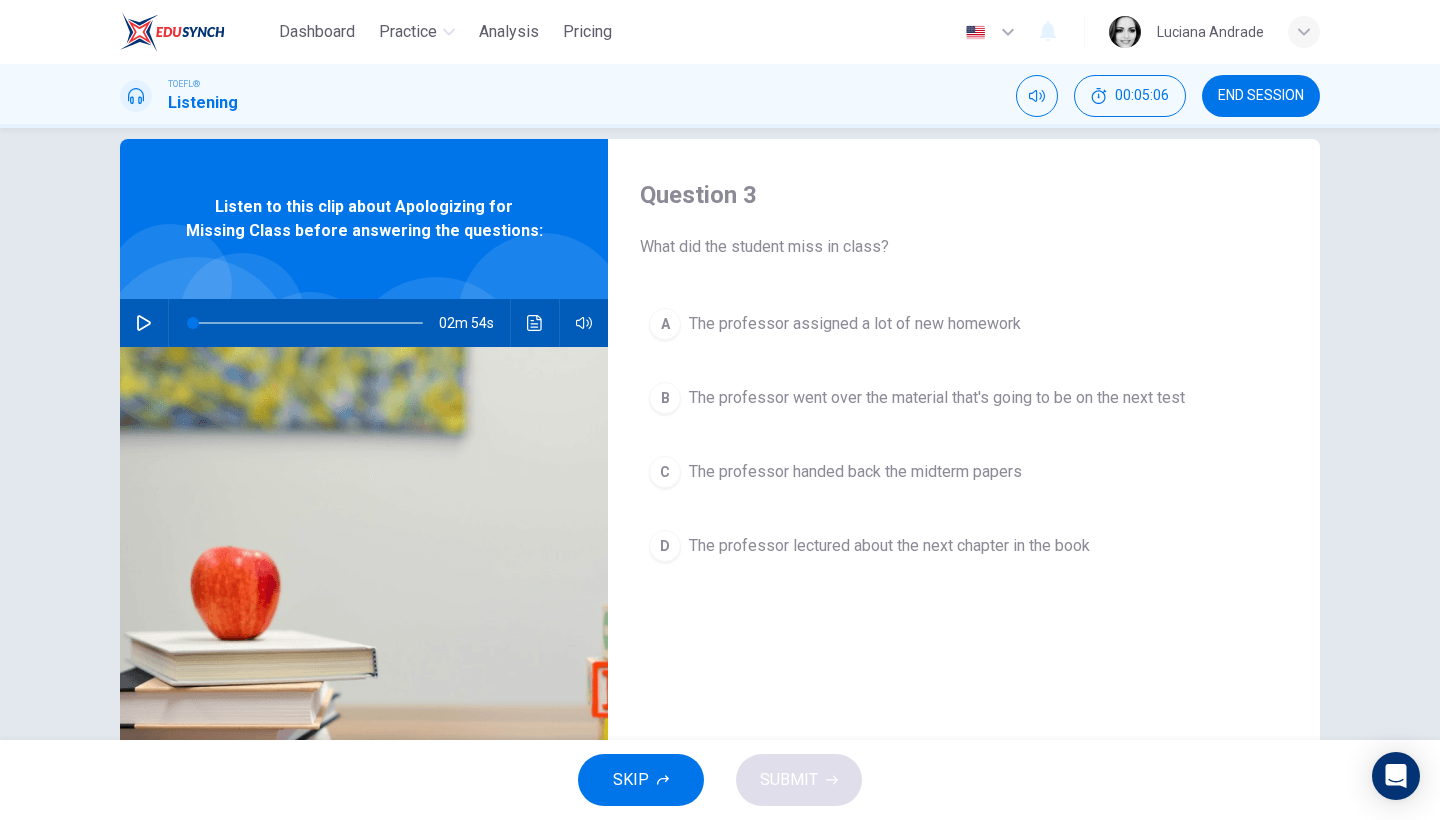 click on "The professor assigned a lot of new homework" at bounding box center [855, 324] 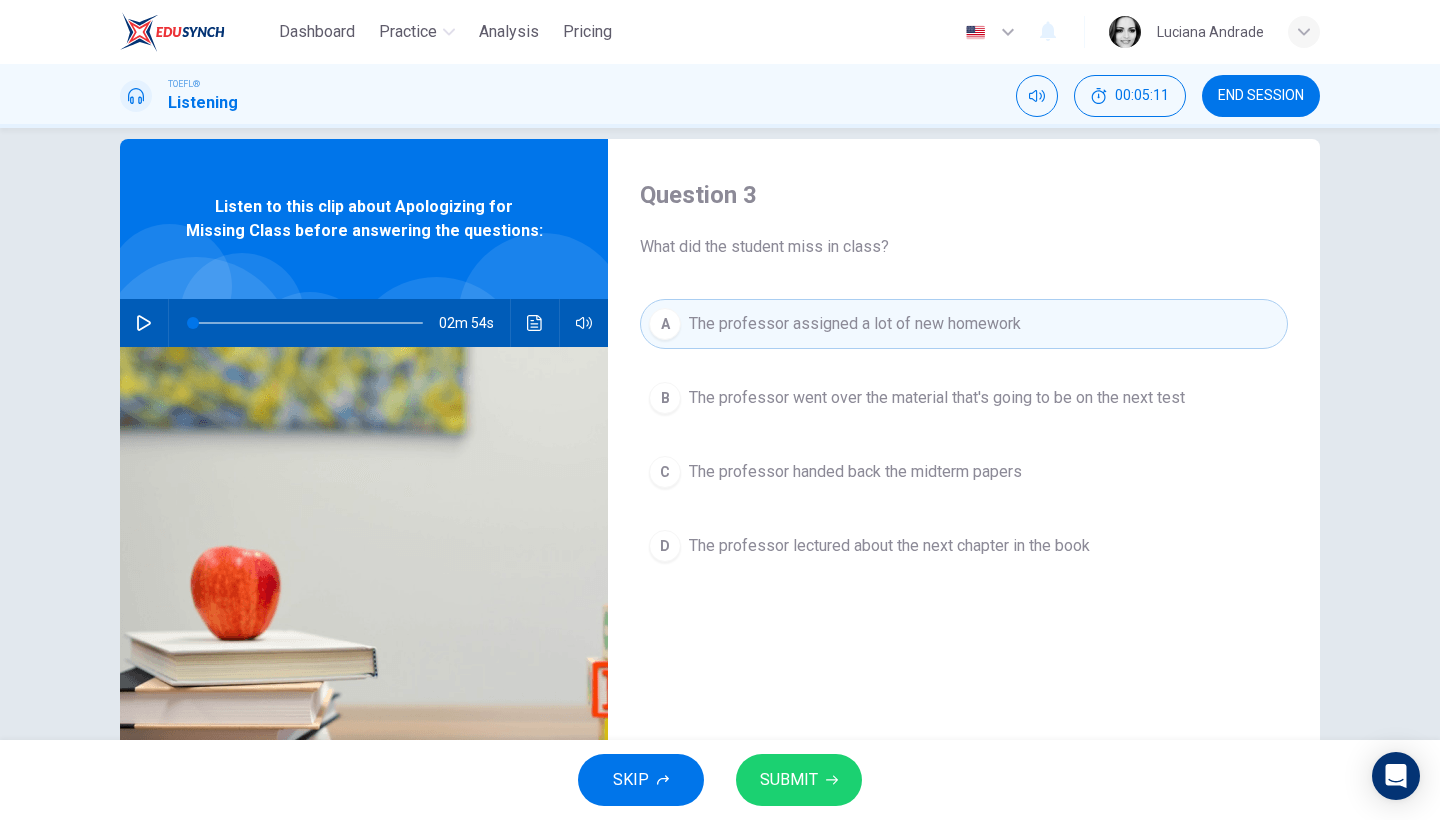 click on "The professor went over the material that's going to be on the next test" at bounding box center (937, 398) 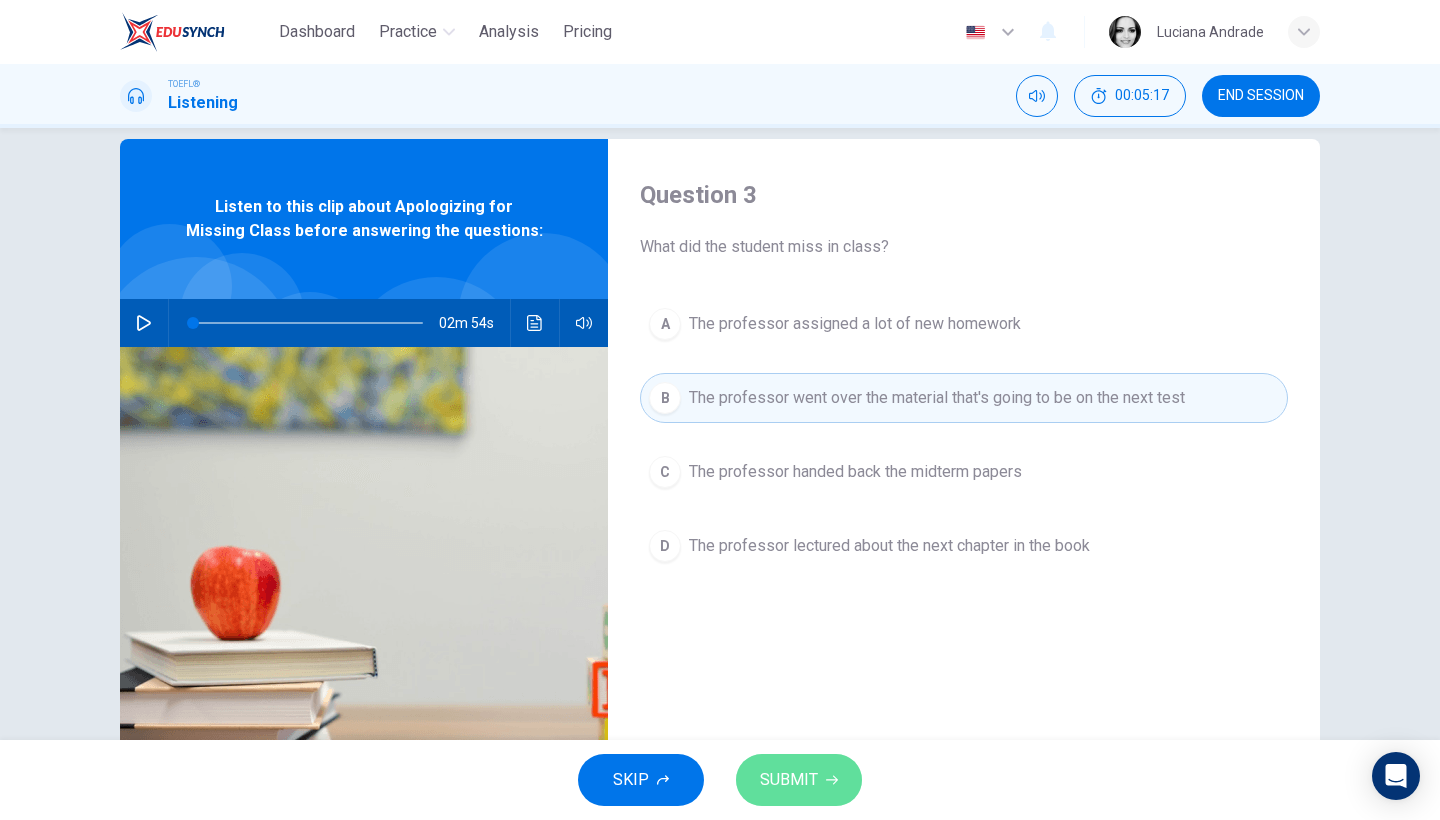 click on "SUBMIT" at bounding box center (799, 780) 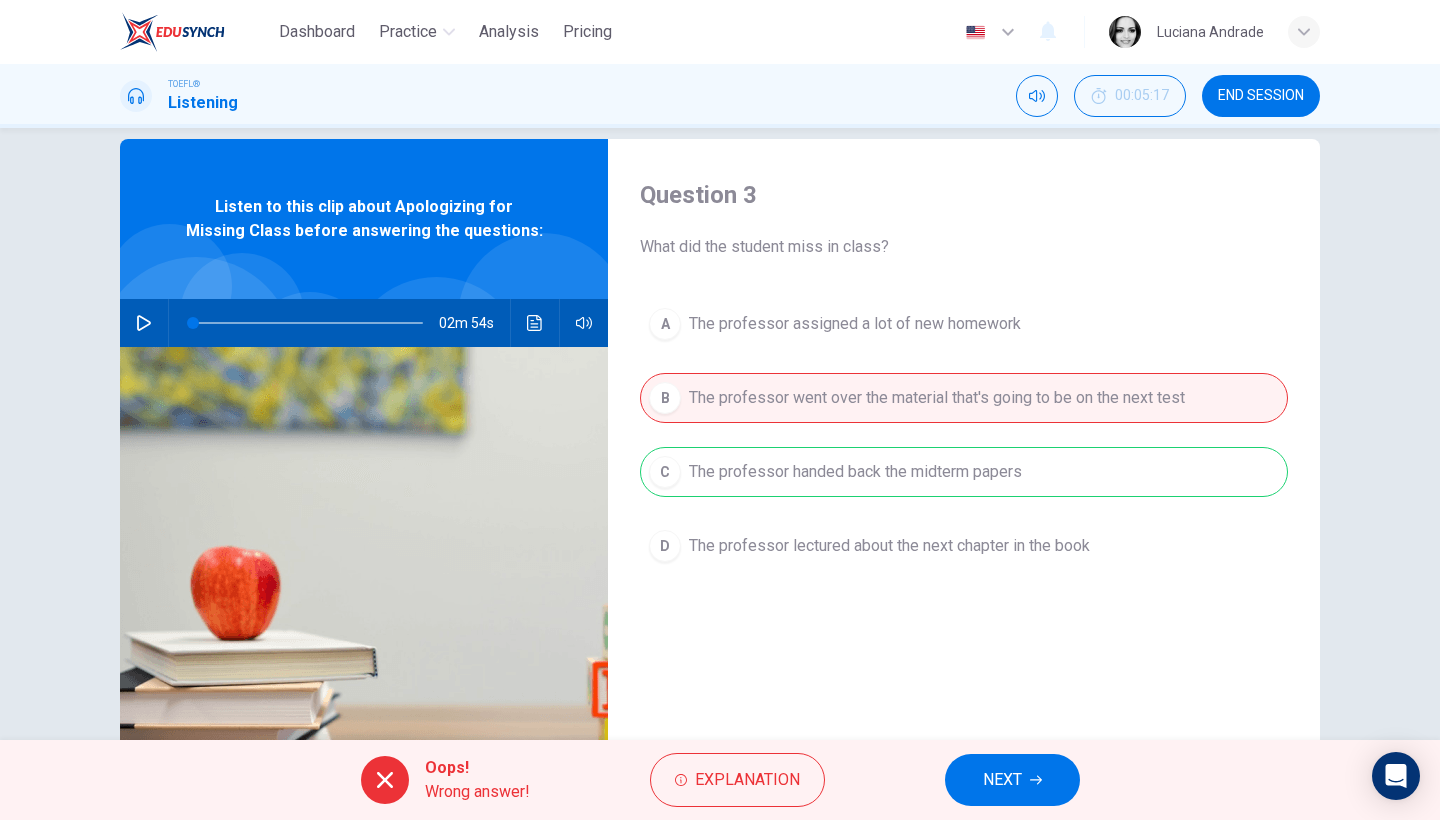 click on "NEXT" at bounding box center [1012, 780] 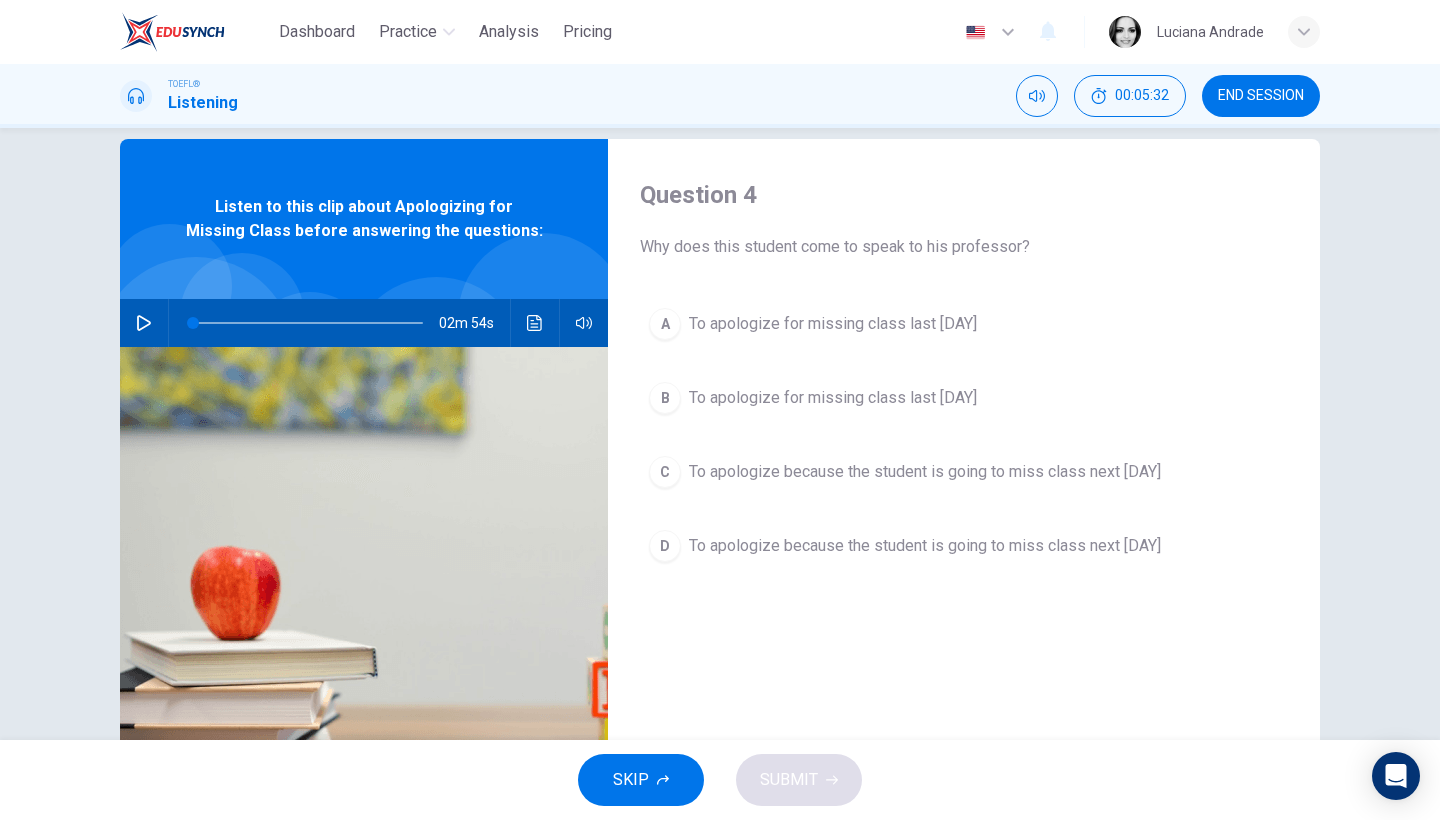 click 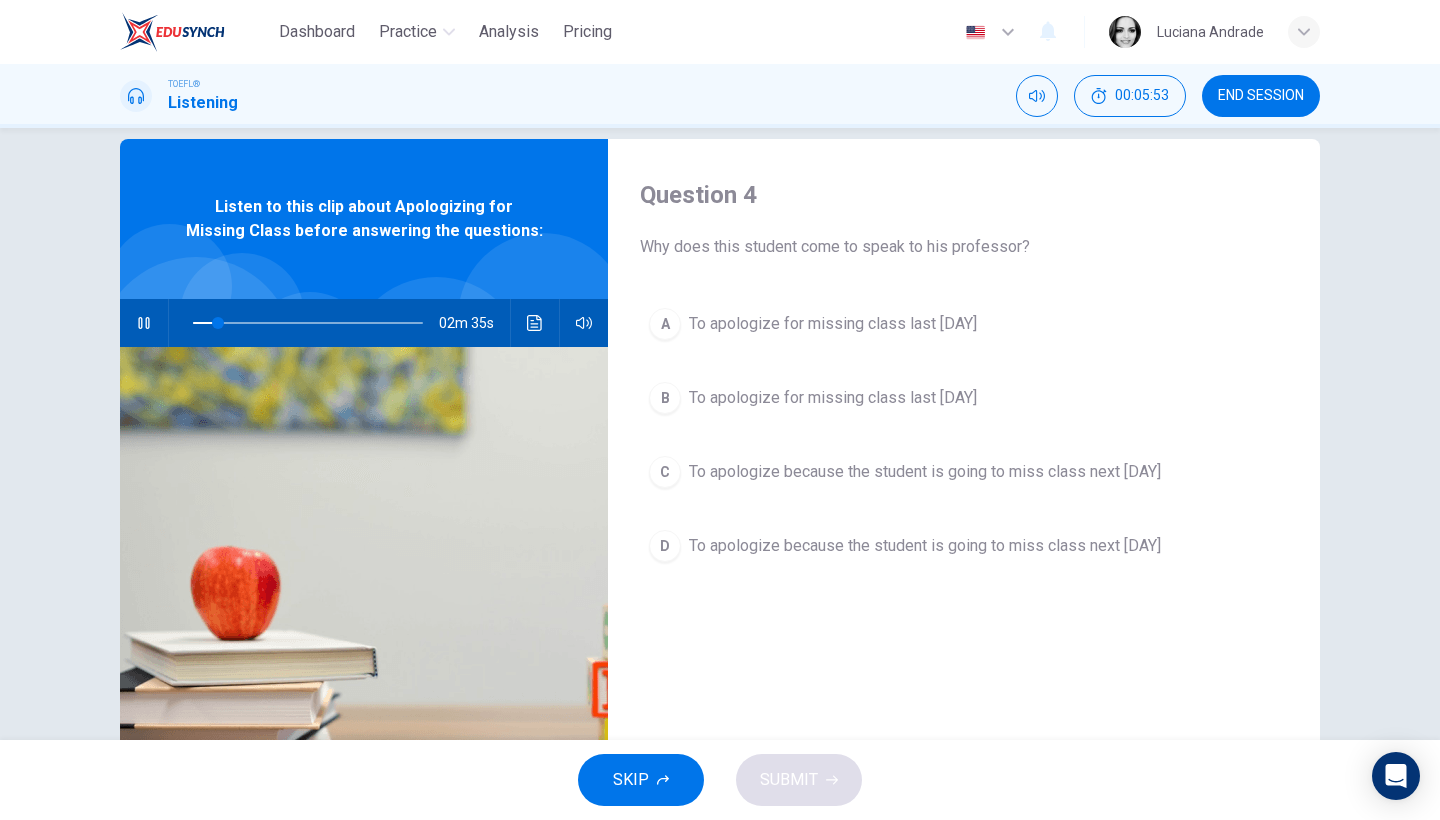 click on "Question 4 Why does this student come to speak to his professor? A To apologize for missing class last Monday B To apologize for missing class last Tuesday C To apologize because the student is going to miss class next Monday D To apologize because the student is going to miss class next Tuesday" at bounding box center [964, 486] 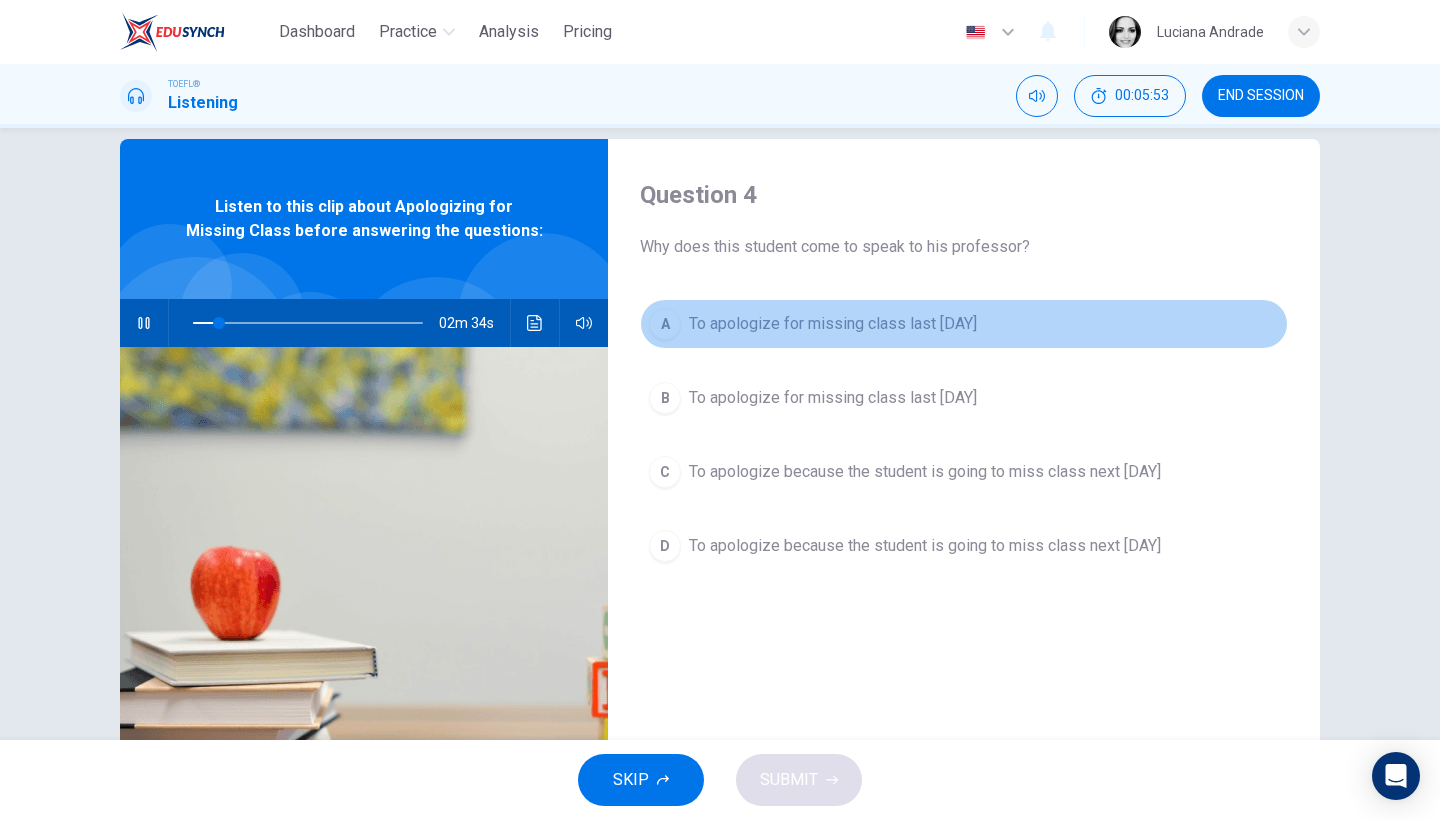 click on "To apologize for missing class last Monday" at bounding box center (833, 324) 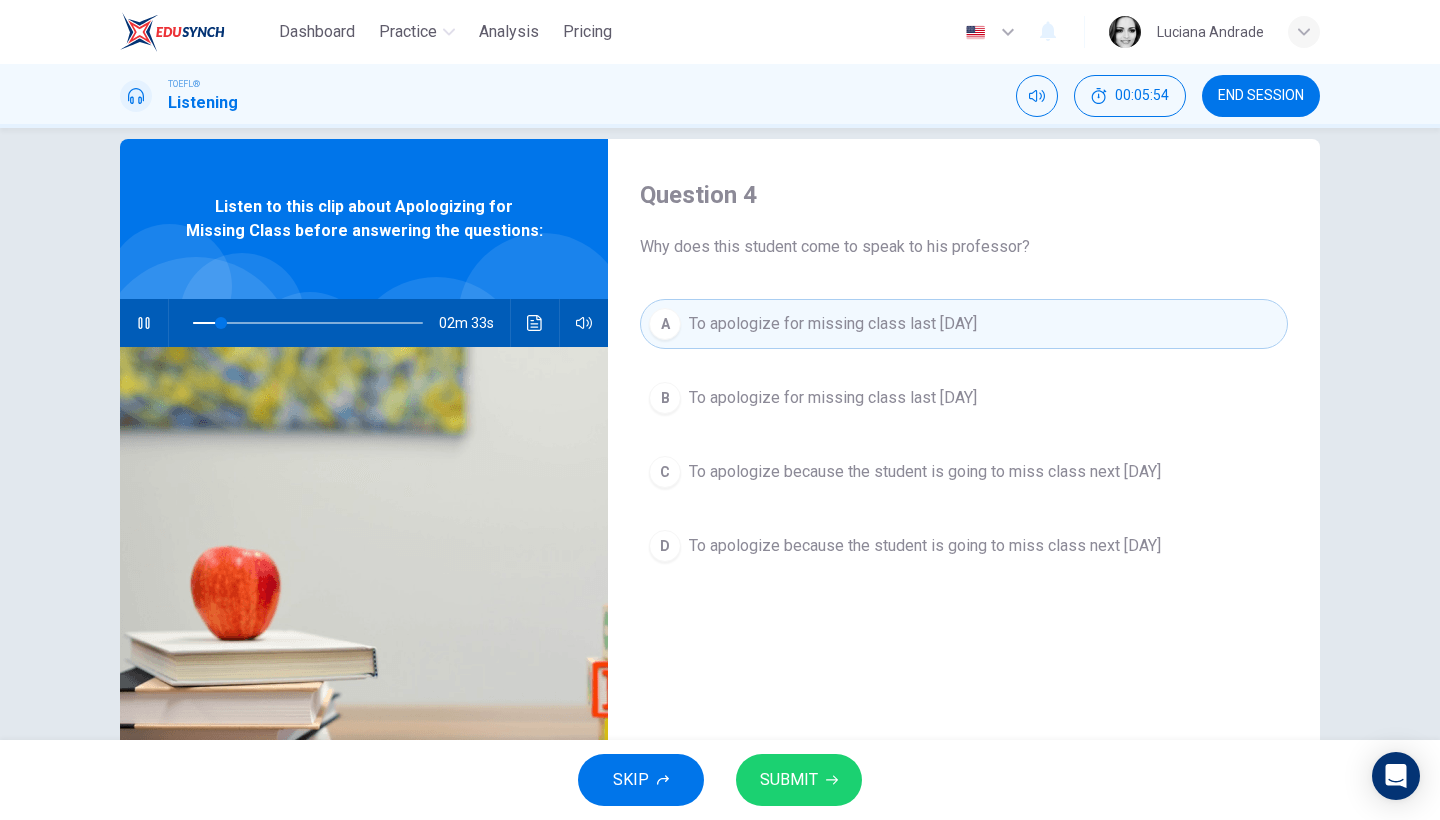click on "SUBMIT" at bounding box center [799, 780] 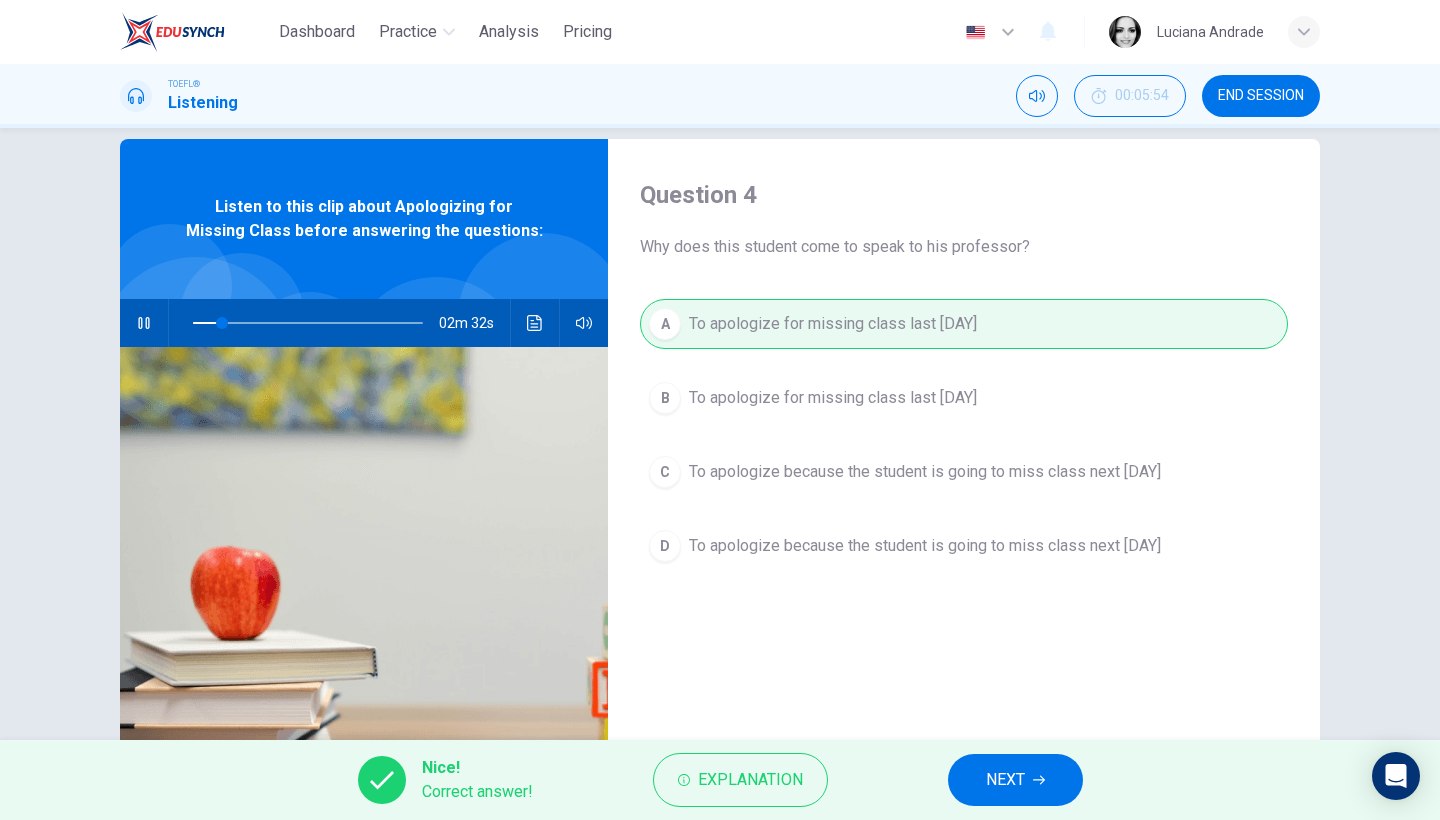 click on "NEXT" at bounding box center (1015, 780) 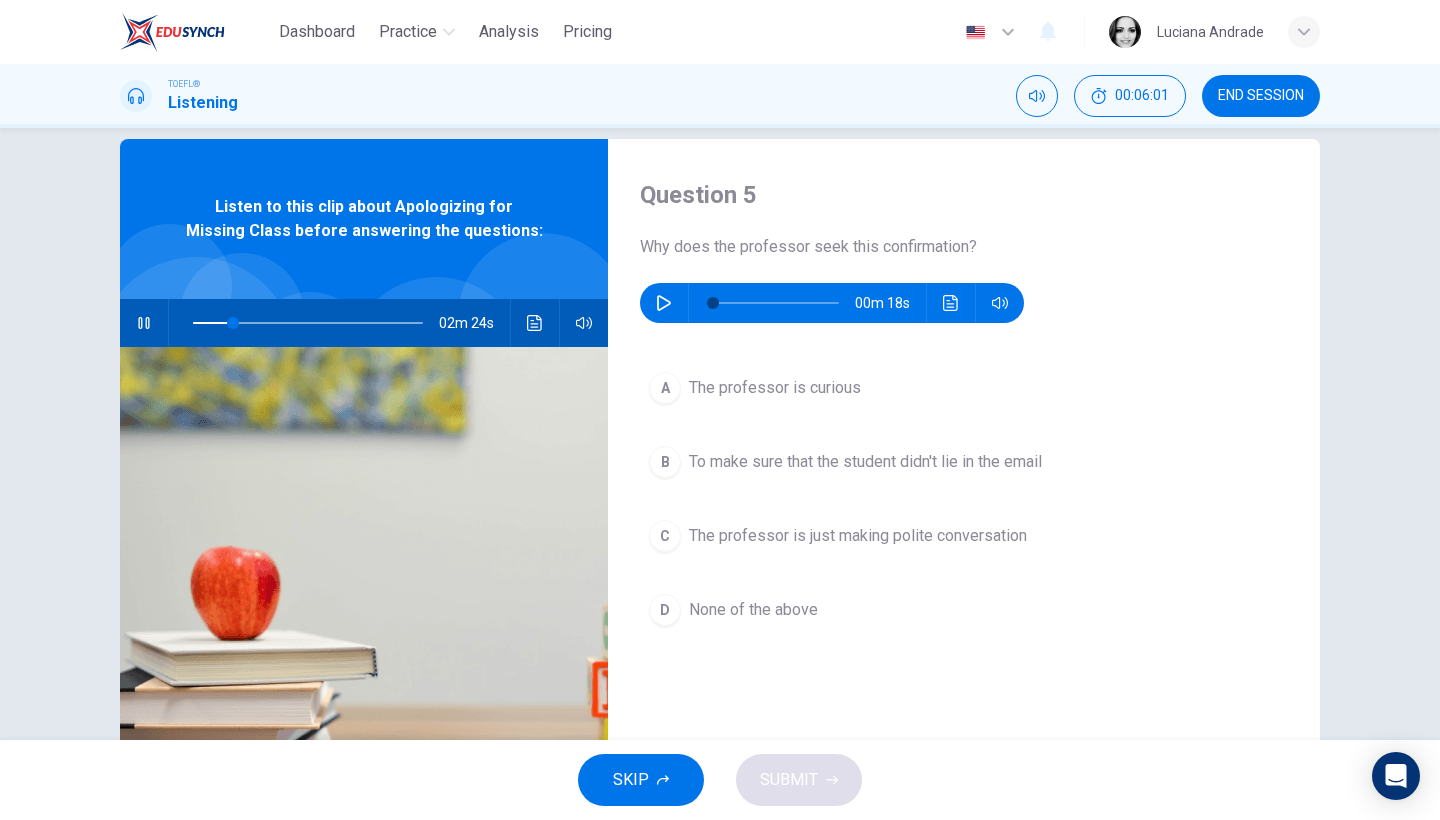 click at bounding box center [144, 323] 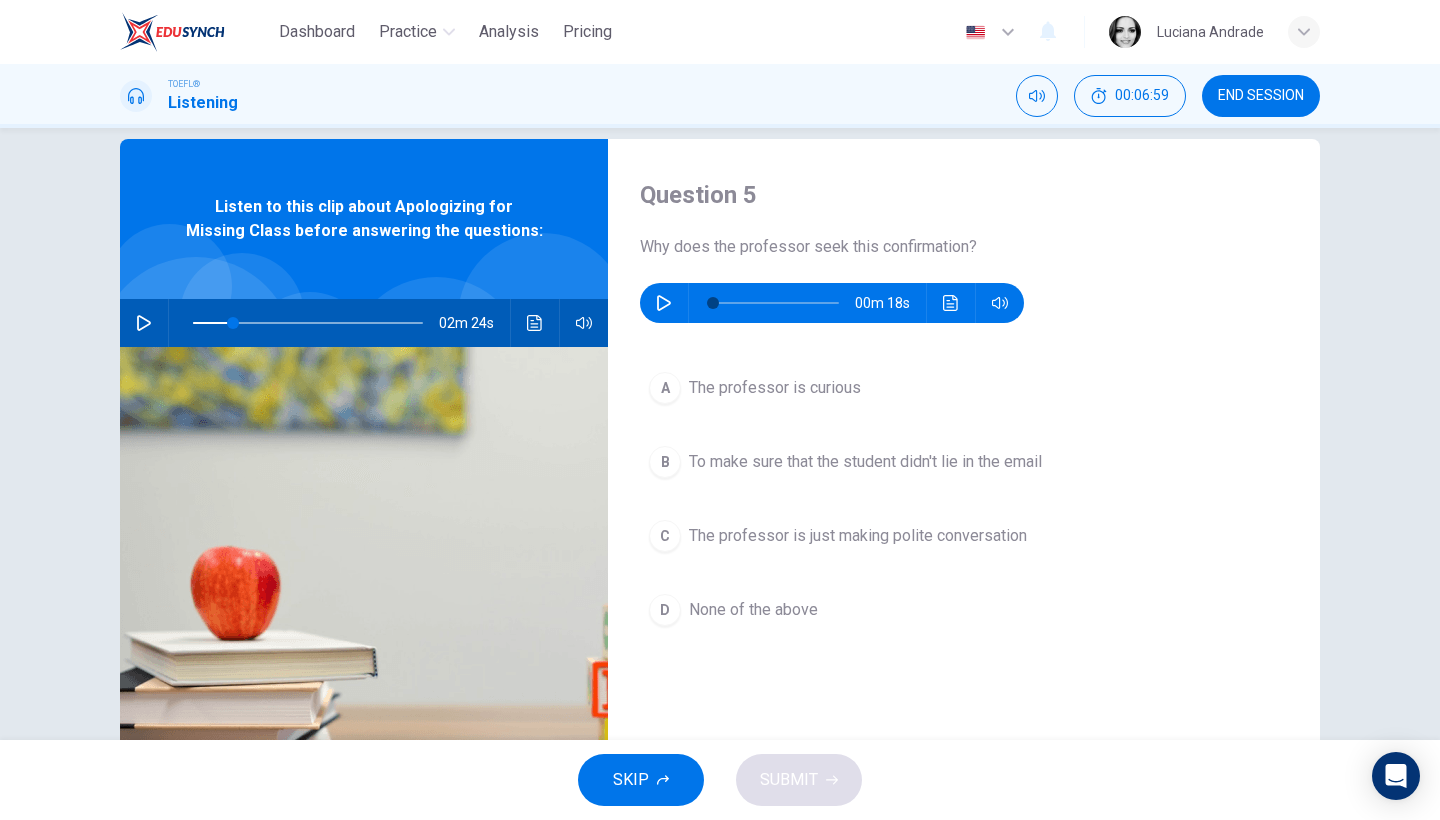 click 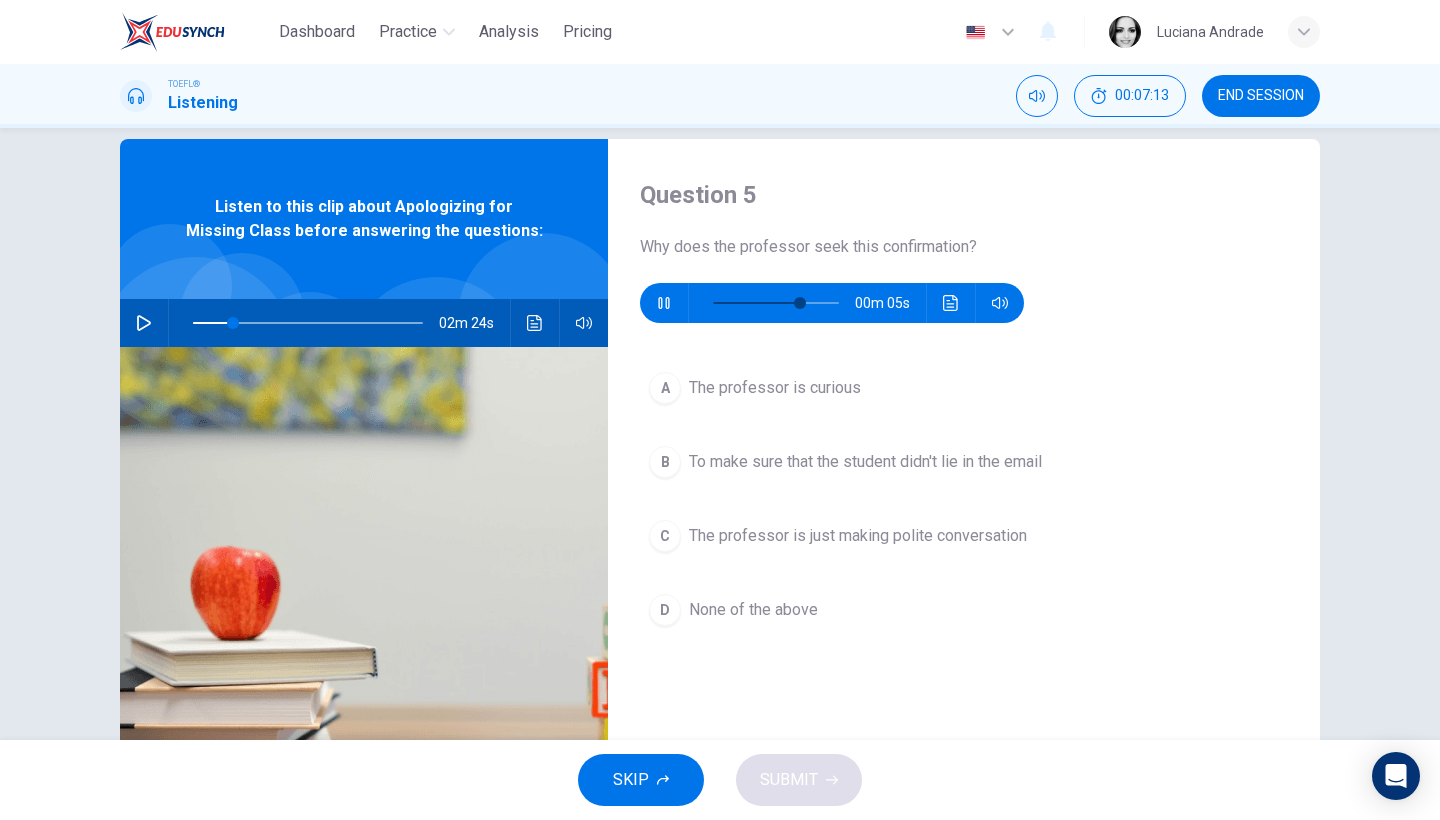click on "A The professor is curious B To make sure that the student didn't lie in the email C The professor is just making polite conversation D None of the above" at bounding box center (964, 519) 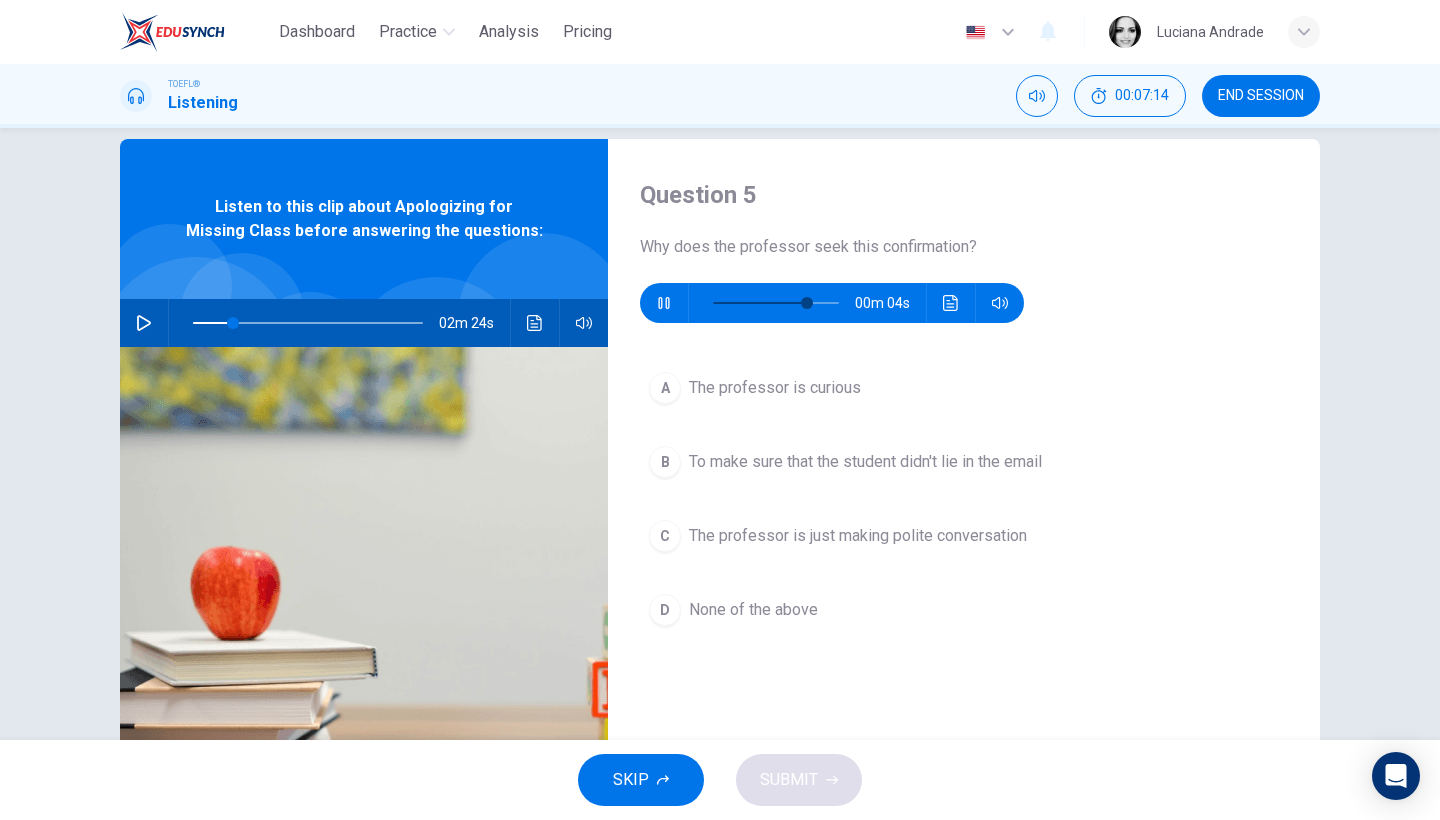 click on "To make sure that the student didn't lie in the email" at bounding box center (865, 462) 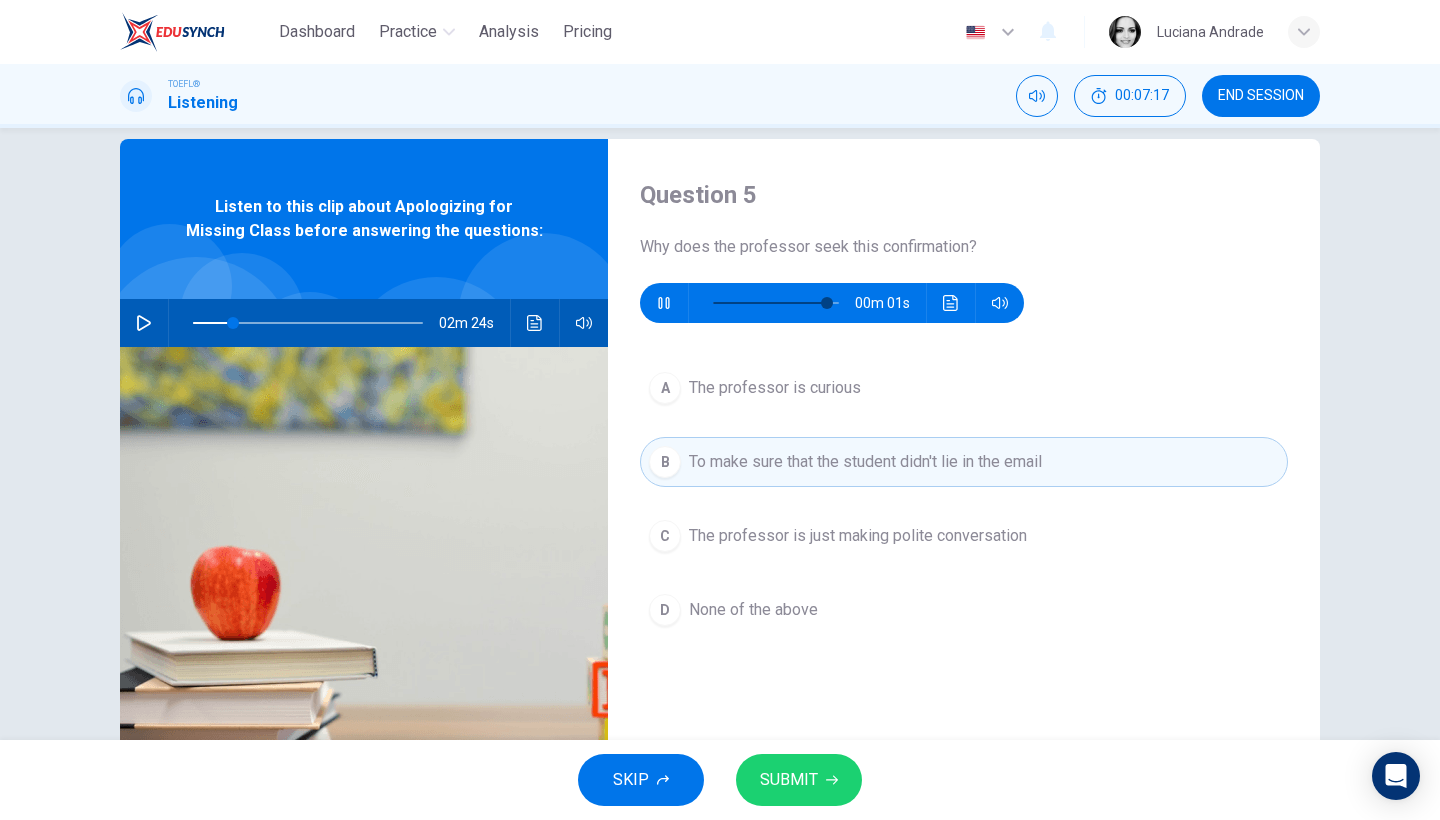 type on "95" 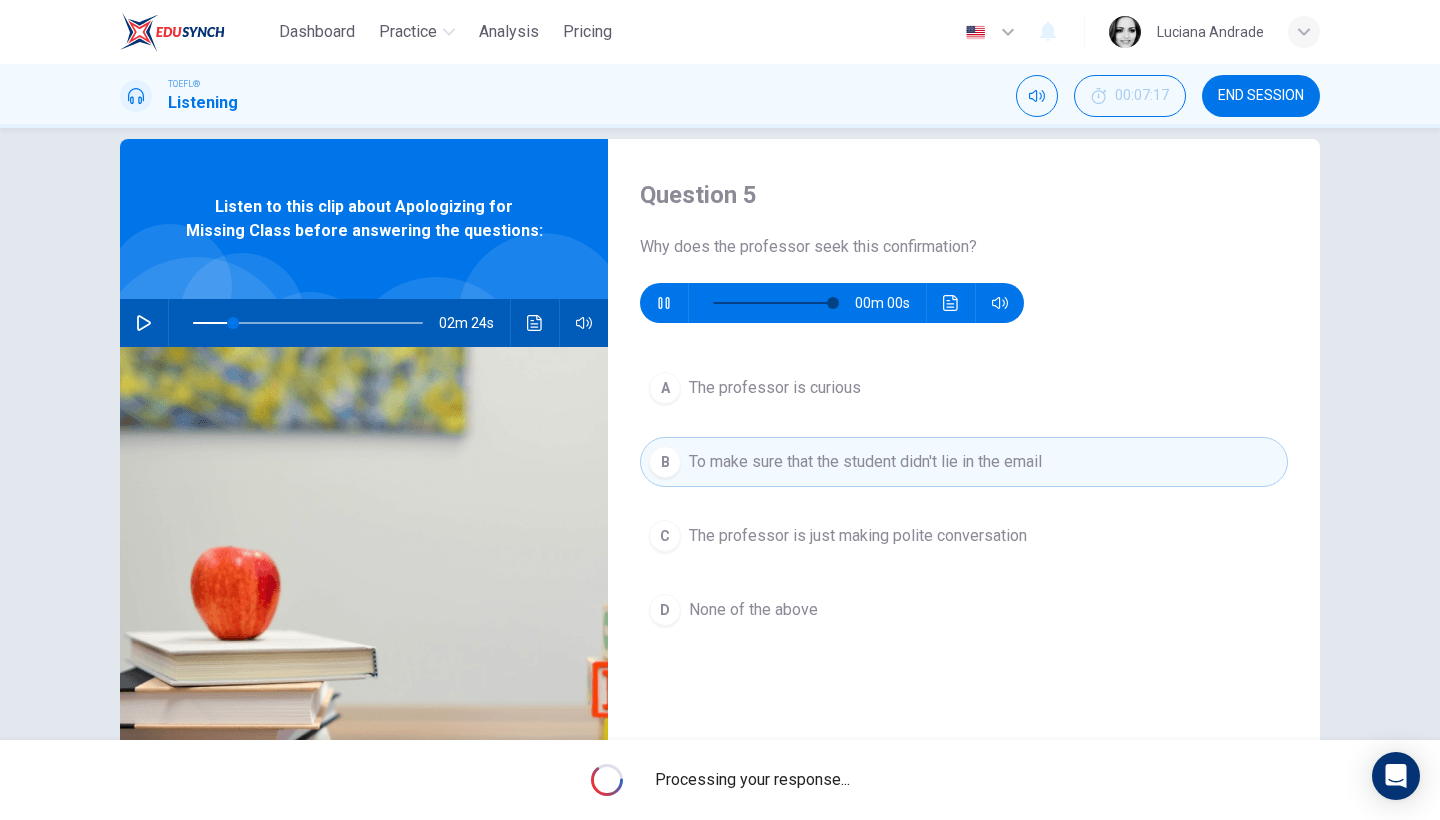 type on "0" 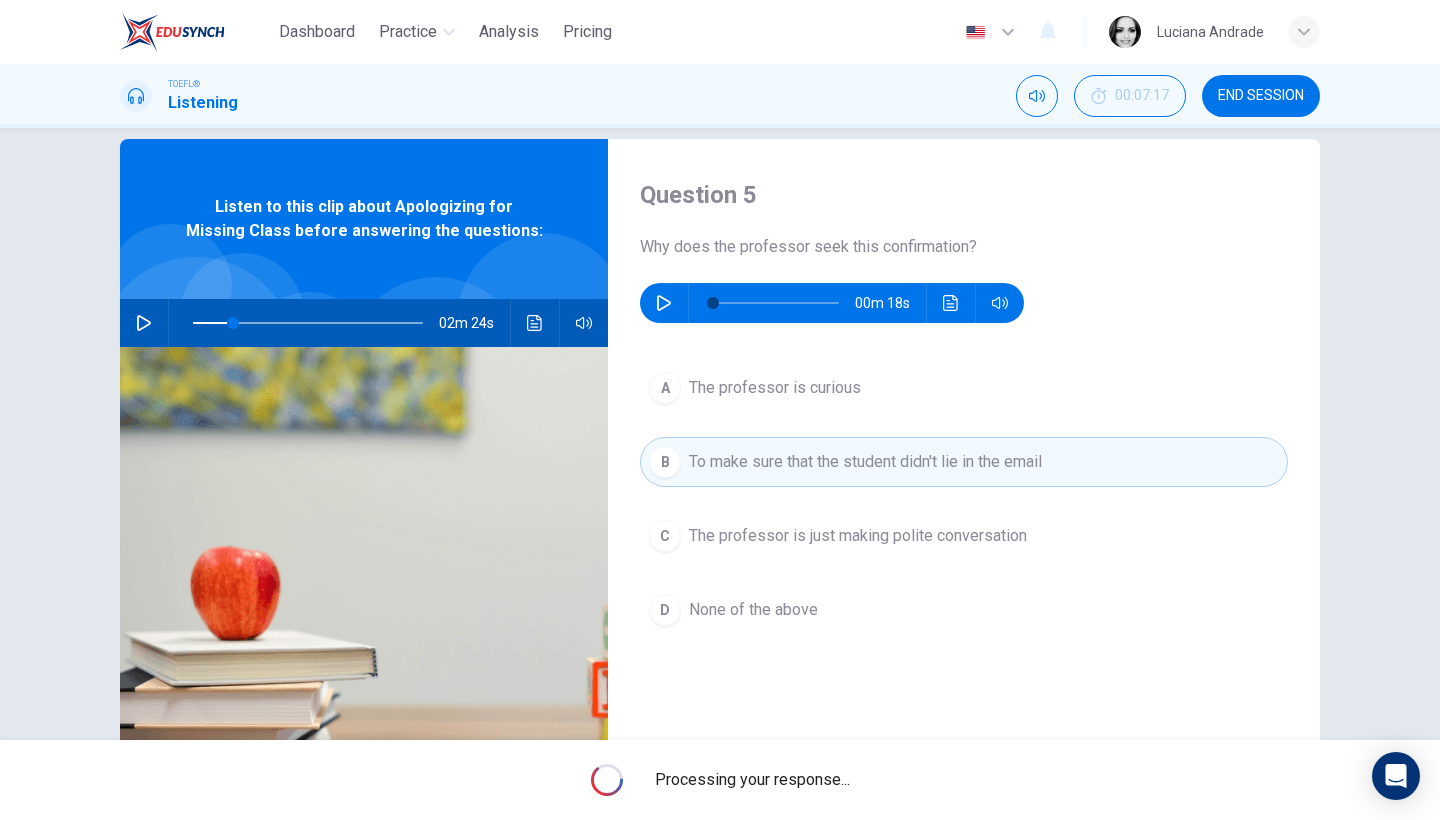 type on "17" 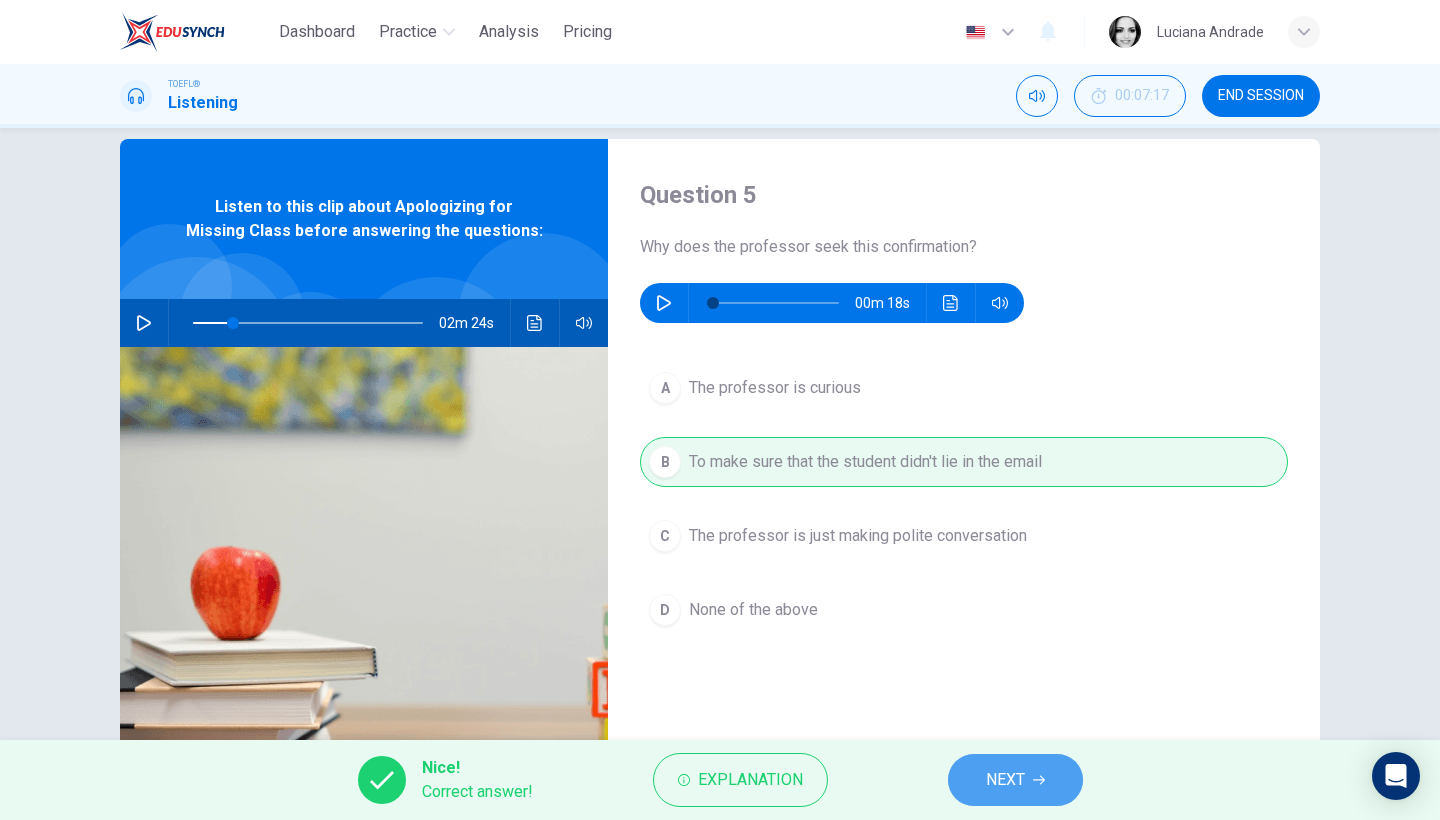 click on "NEXT" at bounding box center (1005, 780) 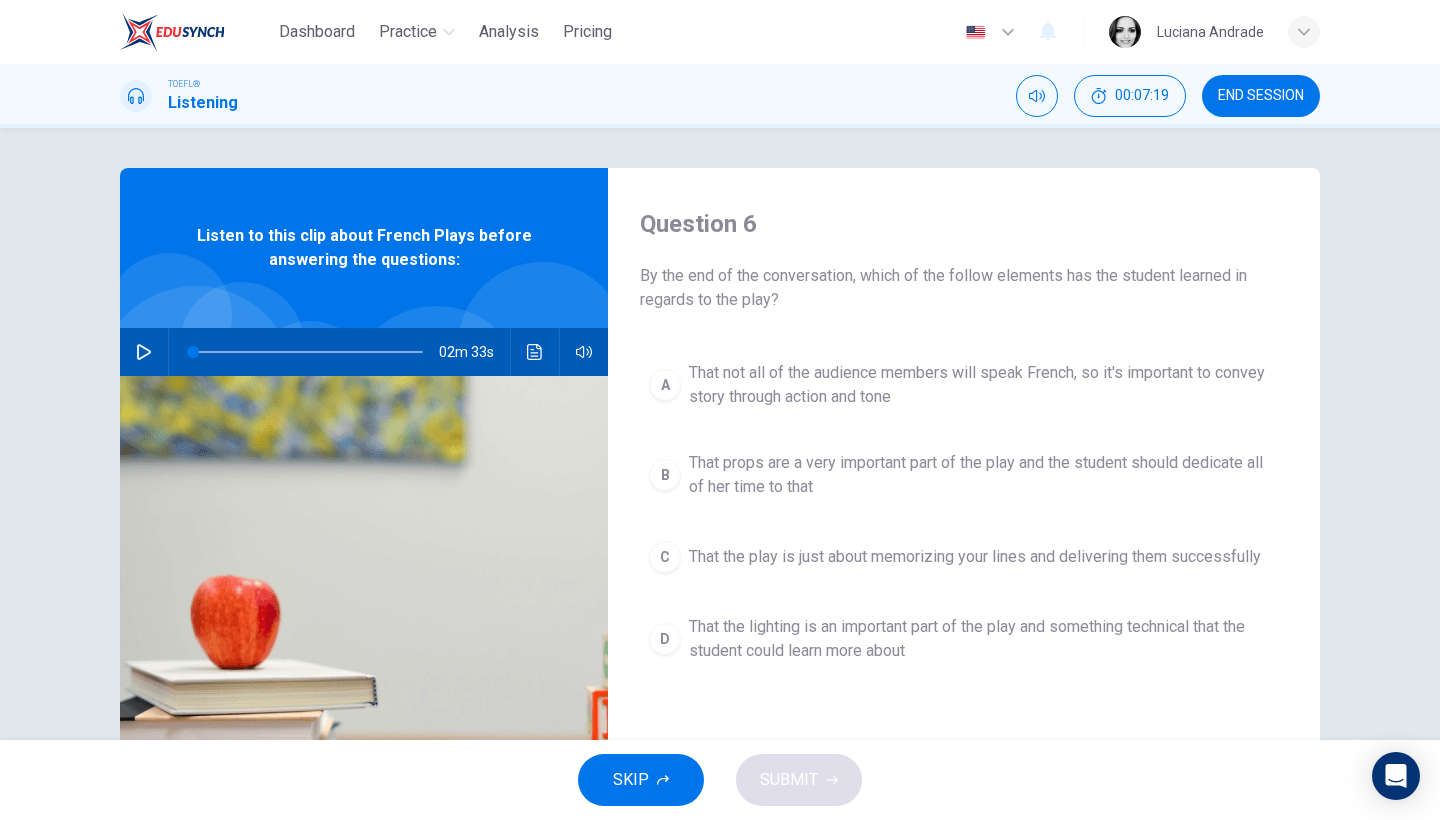 click 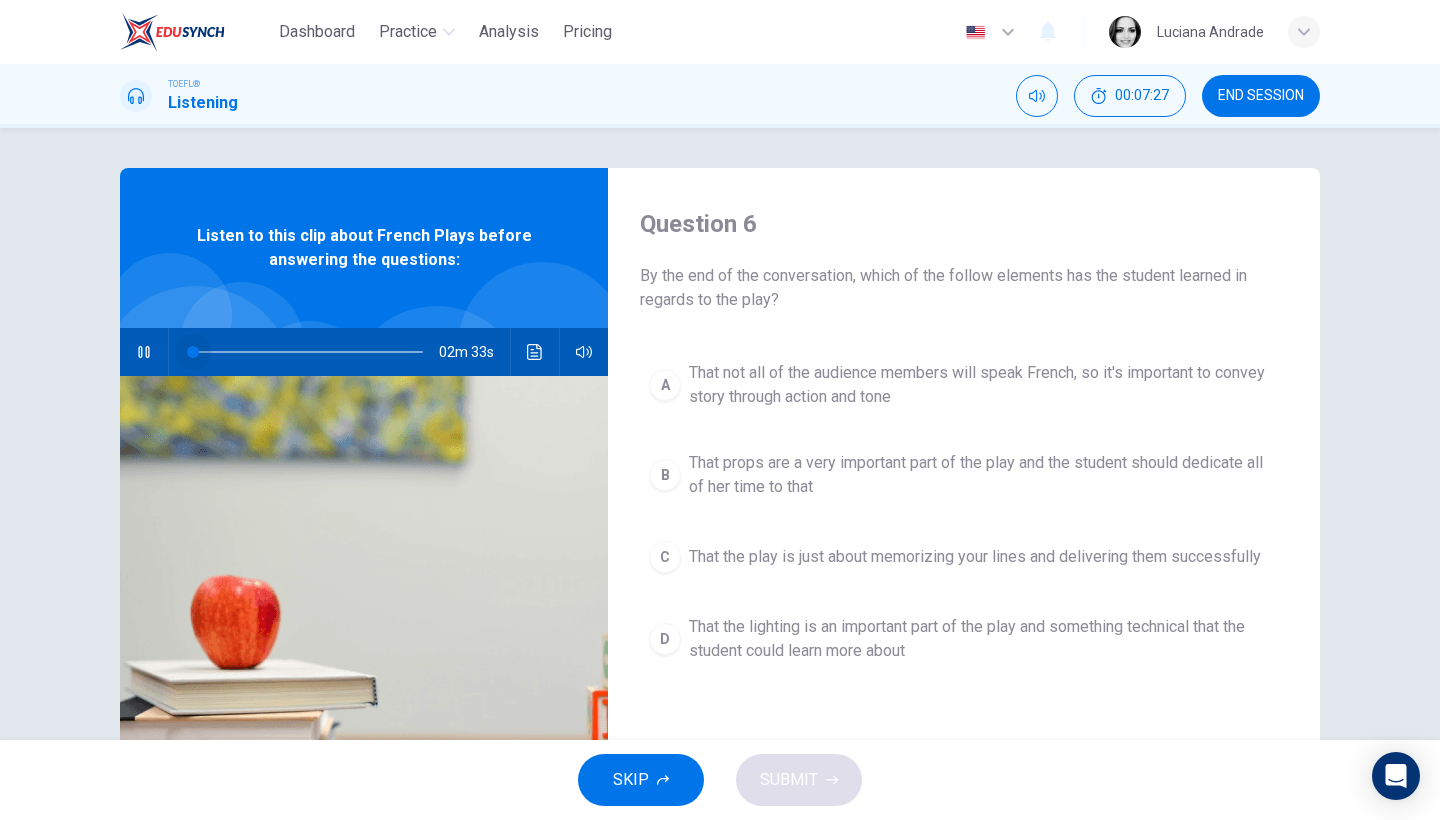 drag, startPoint x: 198, startPoint y: 345, endPoint x: 176, endPoint y: 345, distance: 22 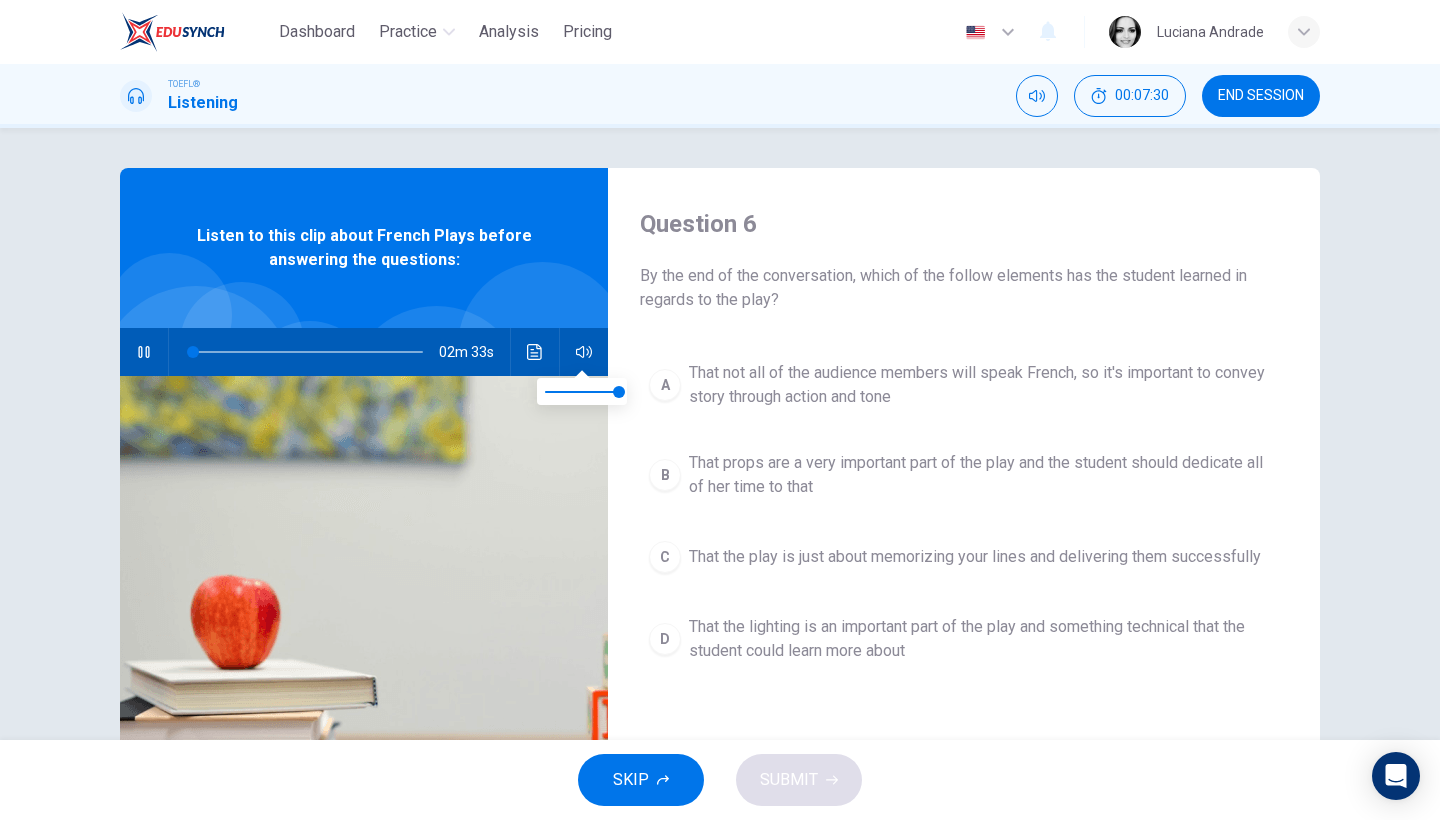 click 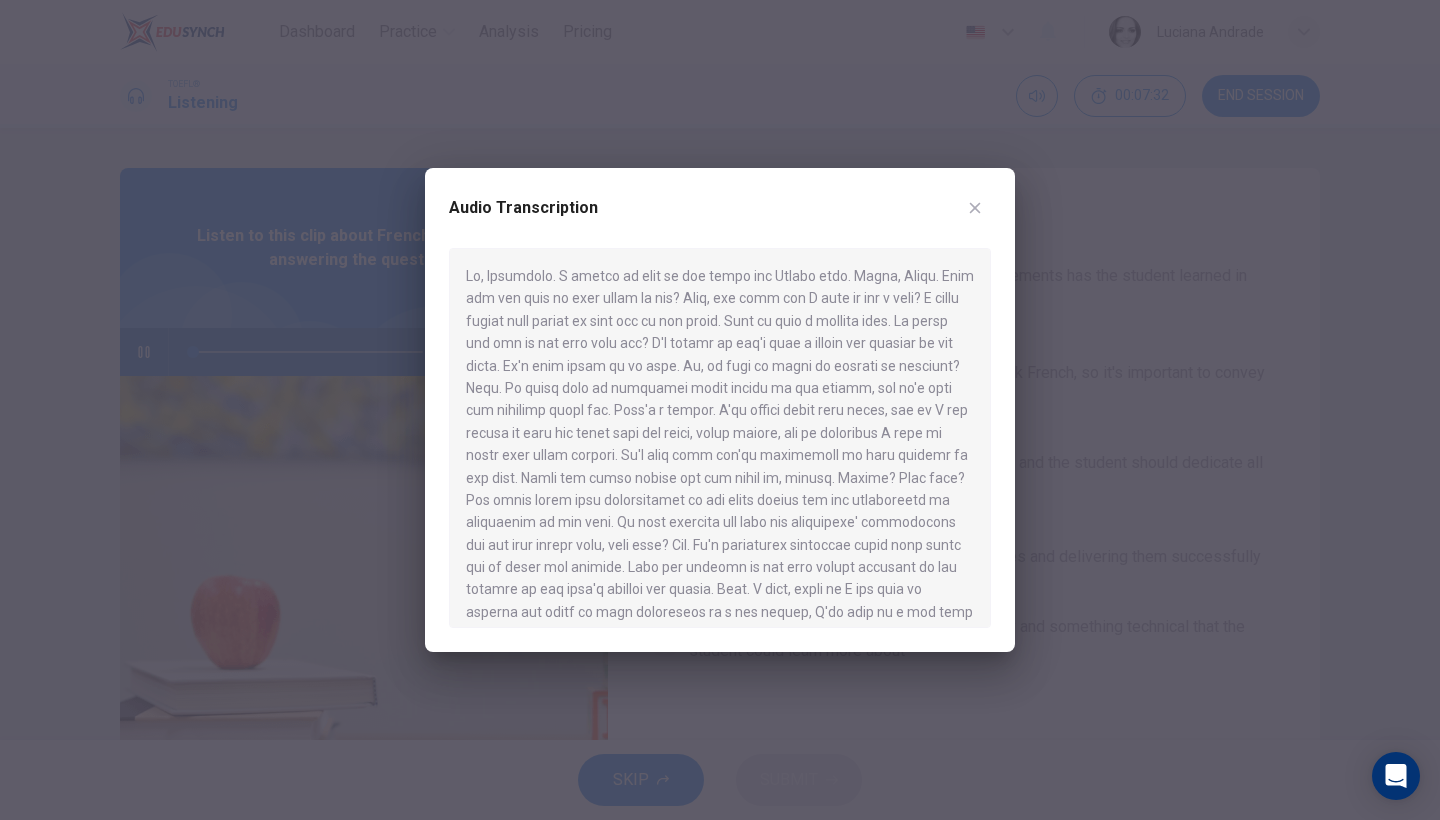 click at bounding box center (975, 208) 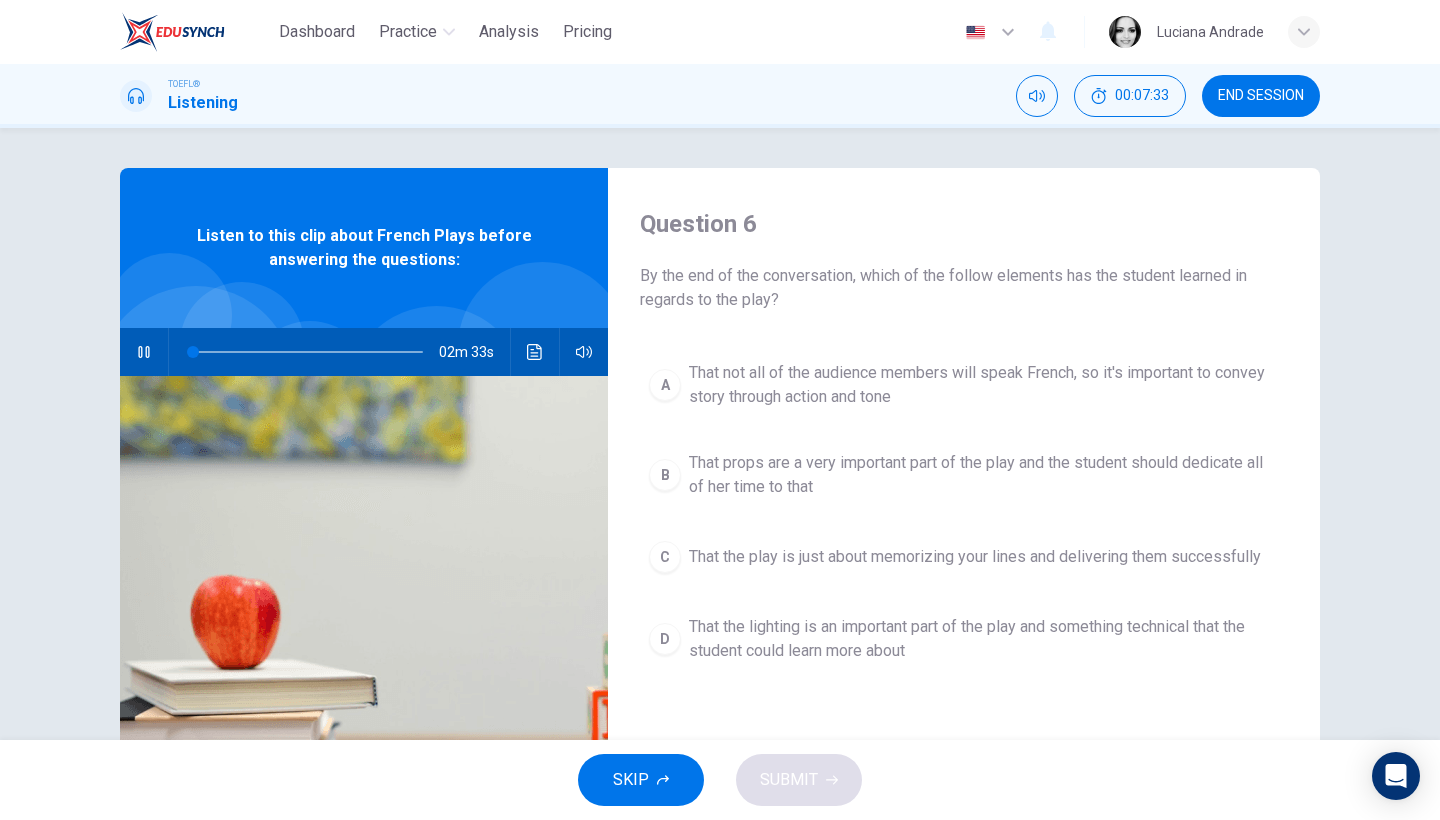 click 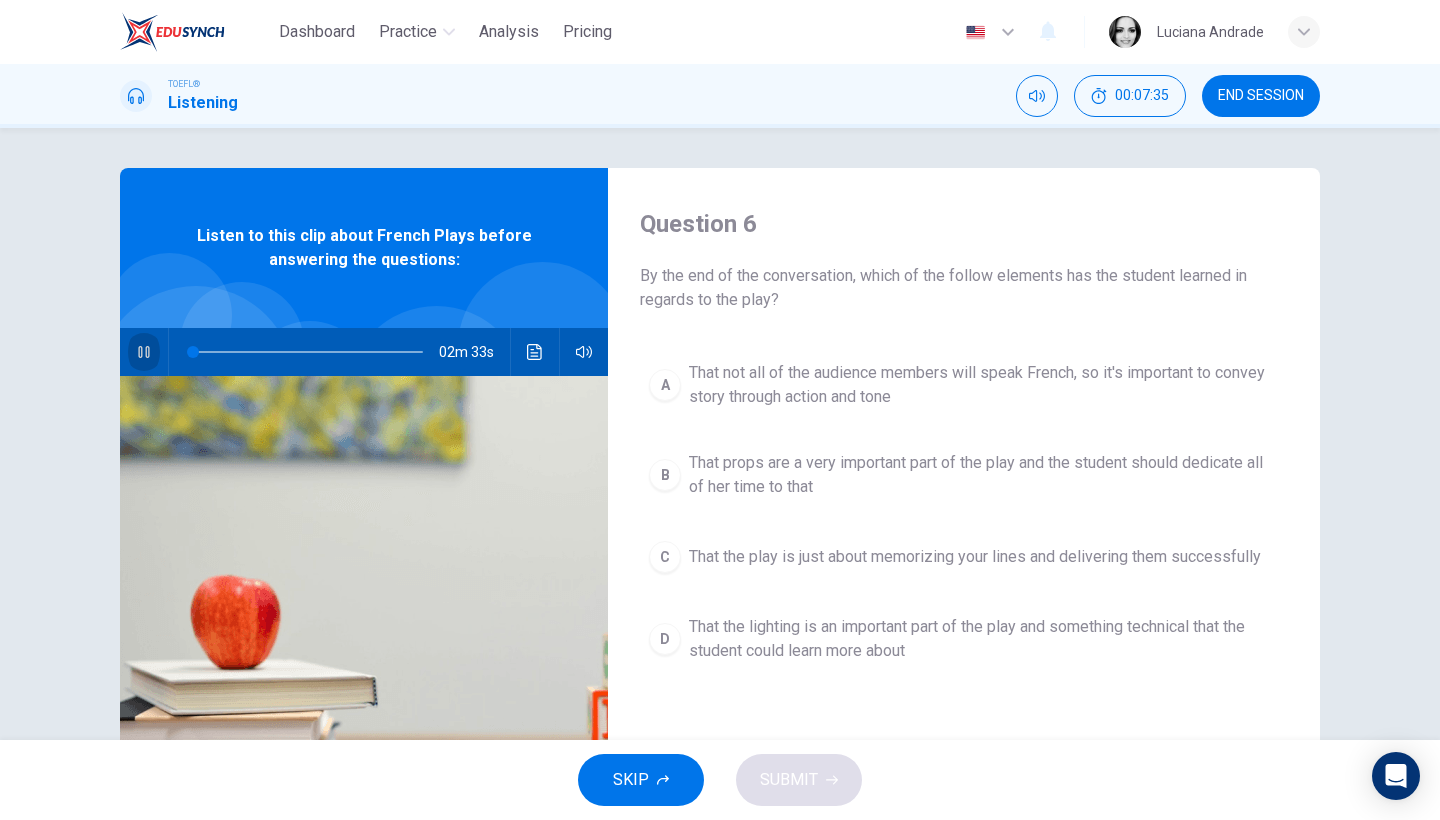 click 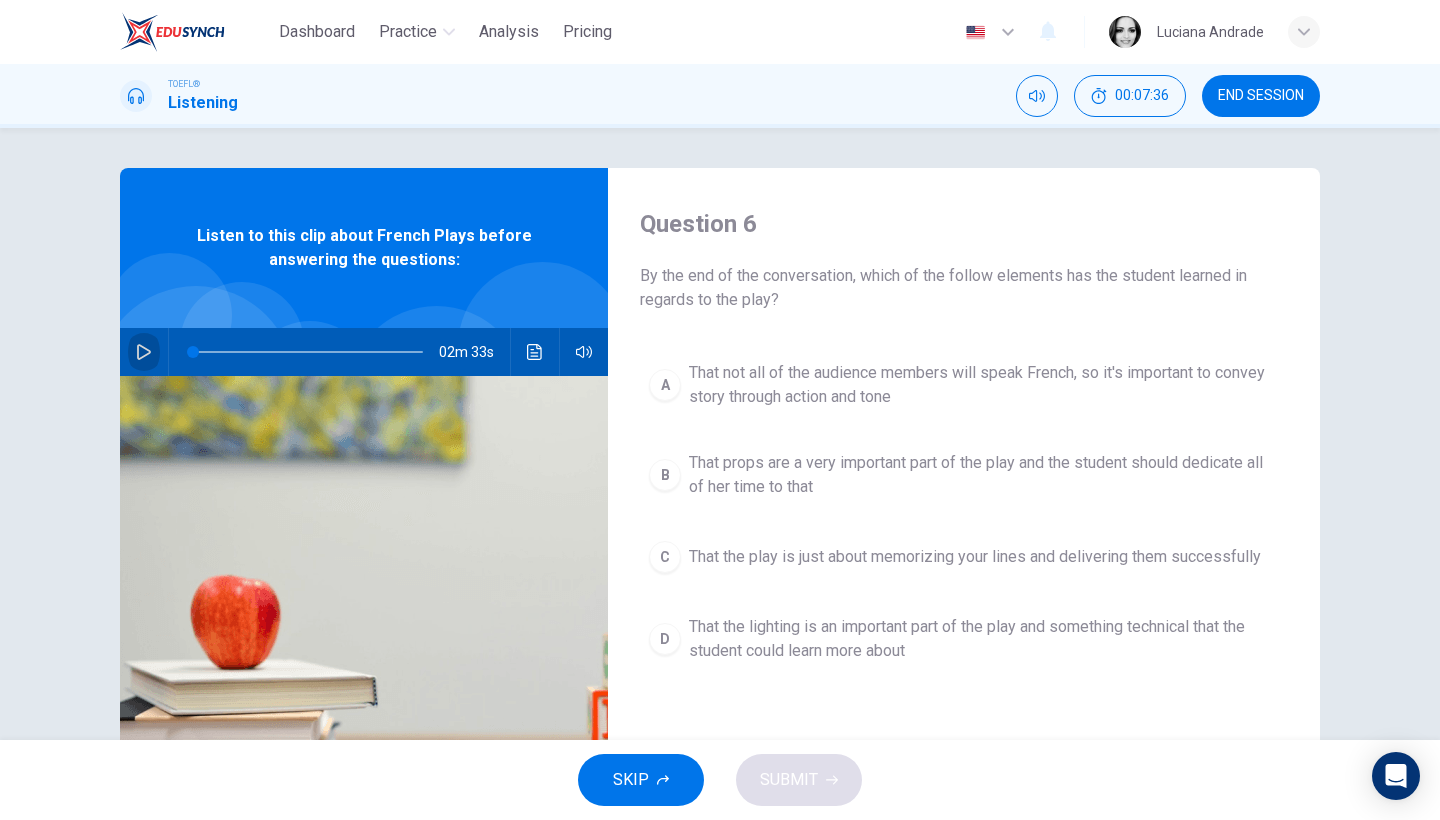 click 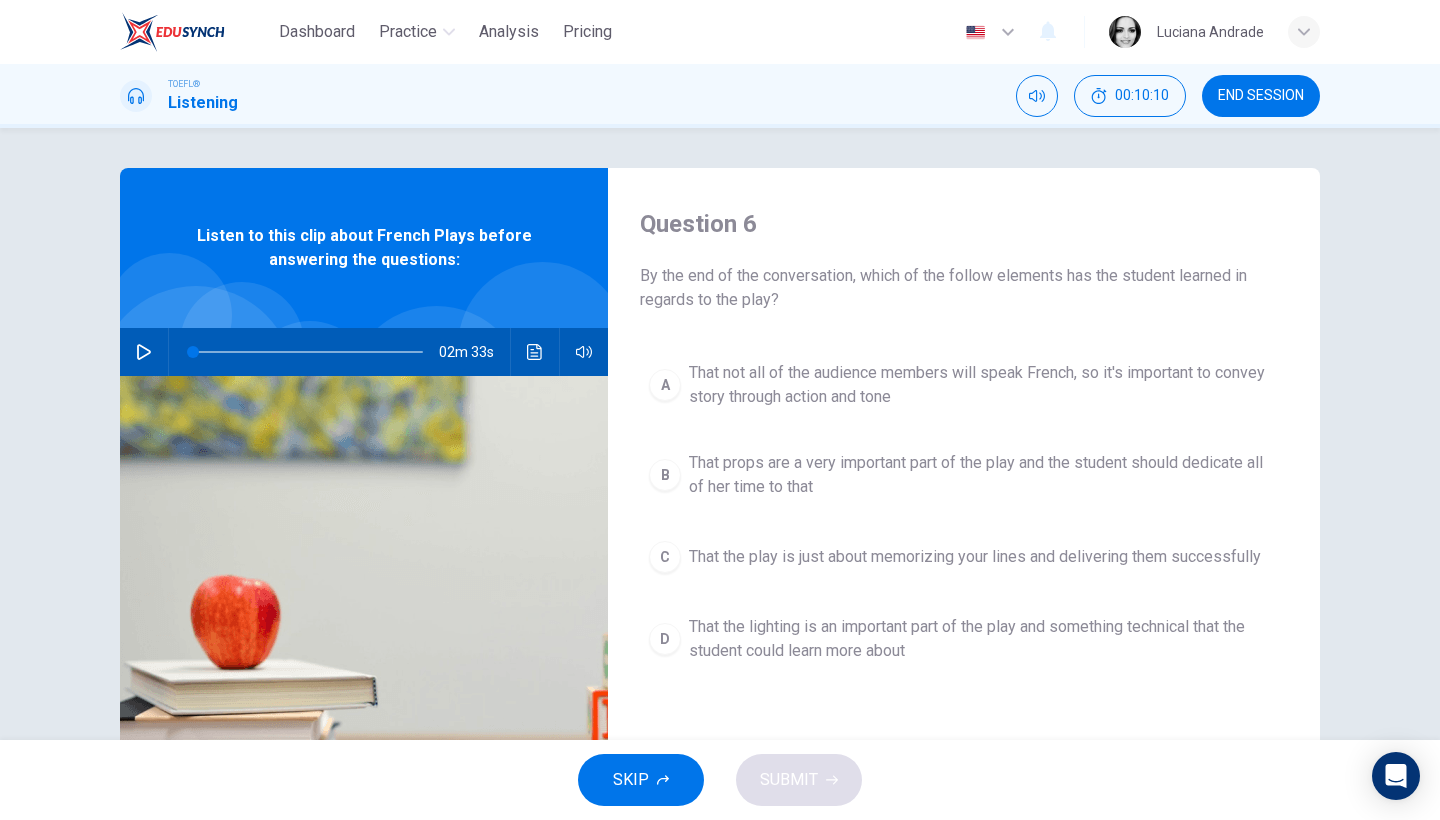 click at bounding box center [144, 352] 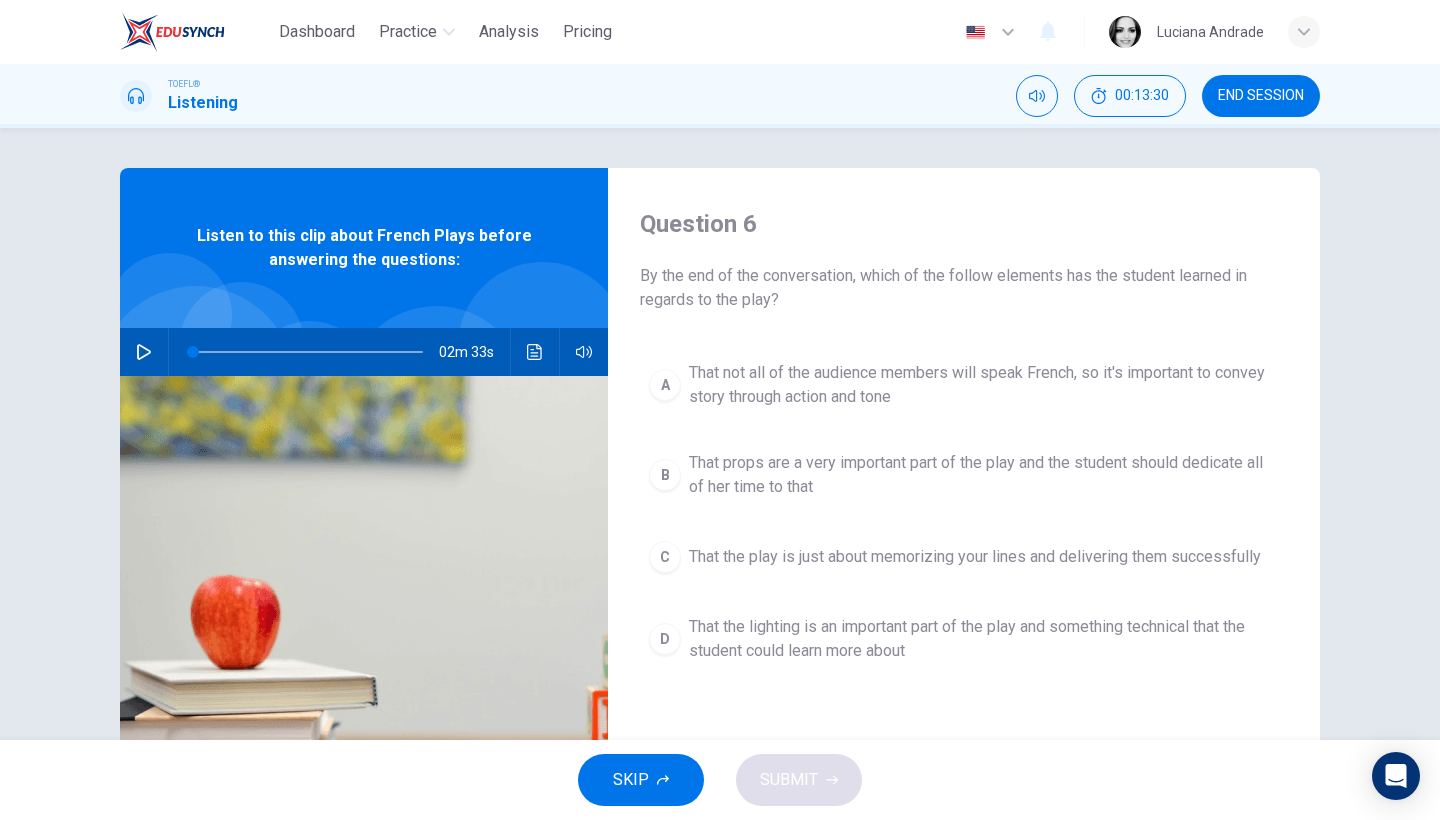 click on "02m 33s" at bounding box center (364, 352) 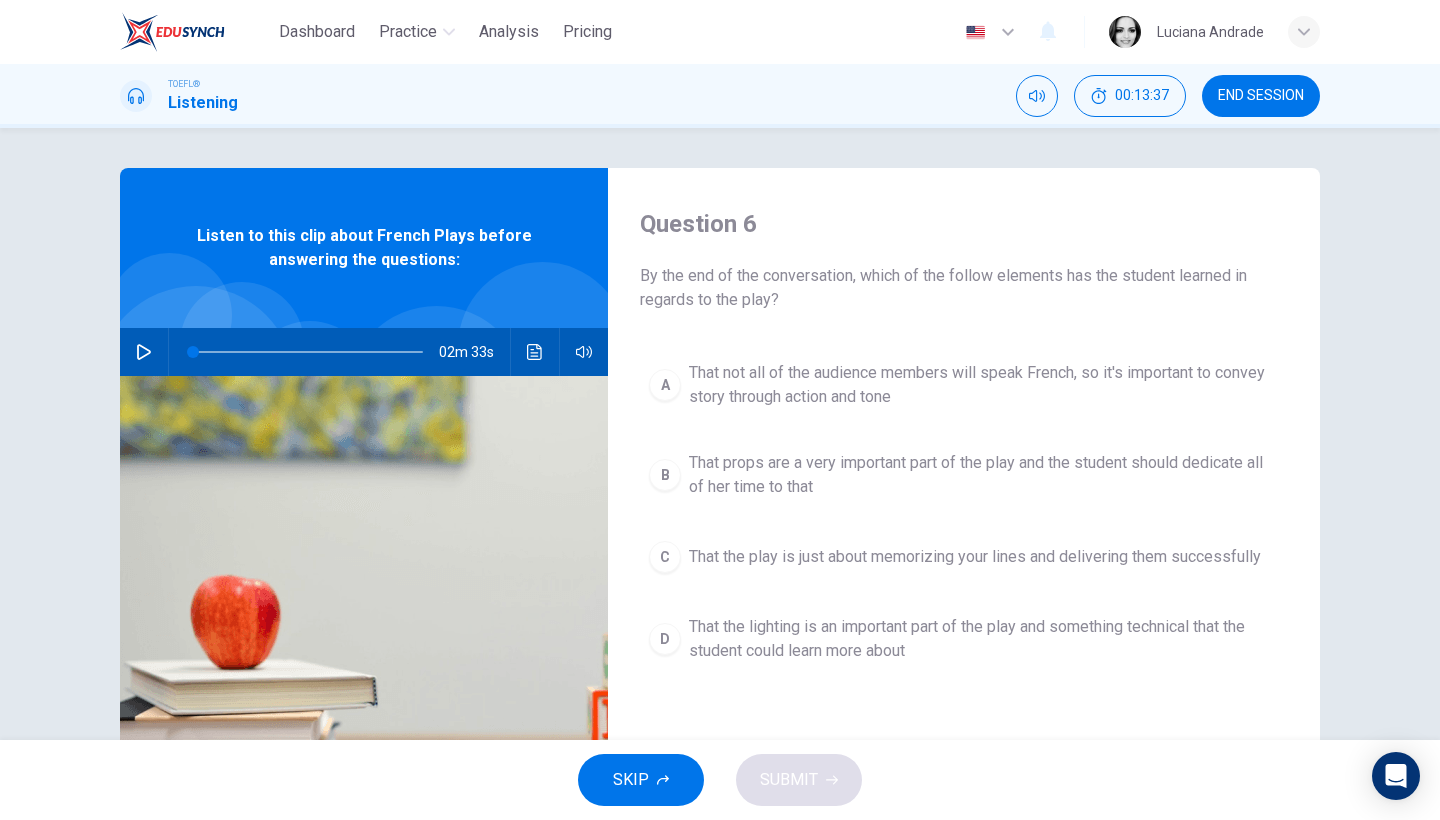 click at bounding box center [144, 352] 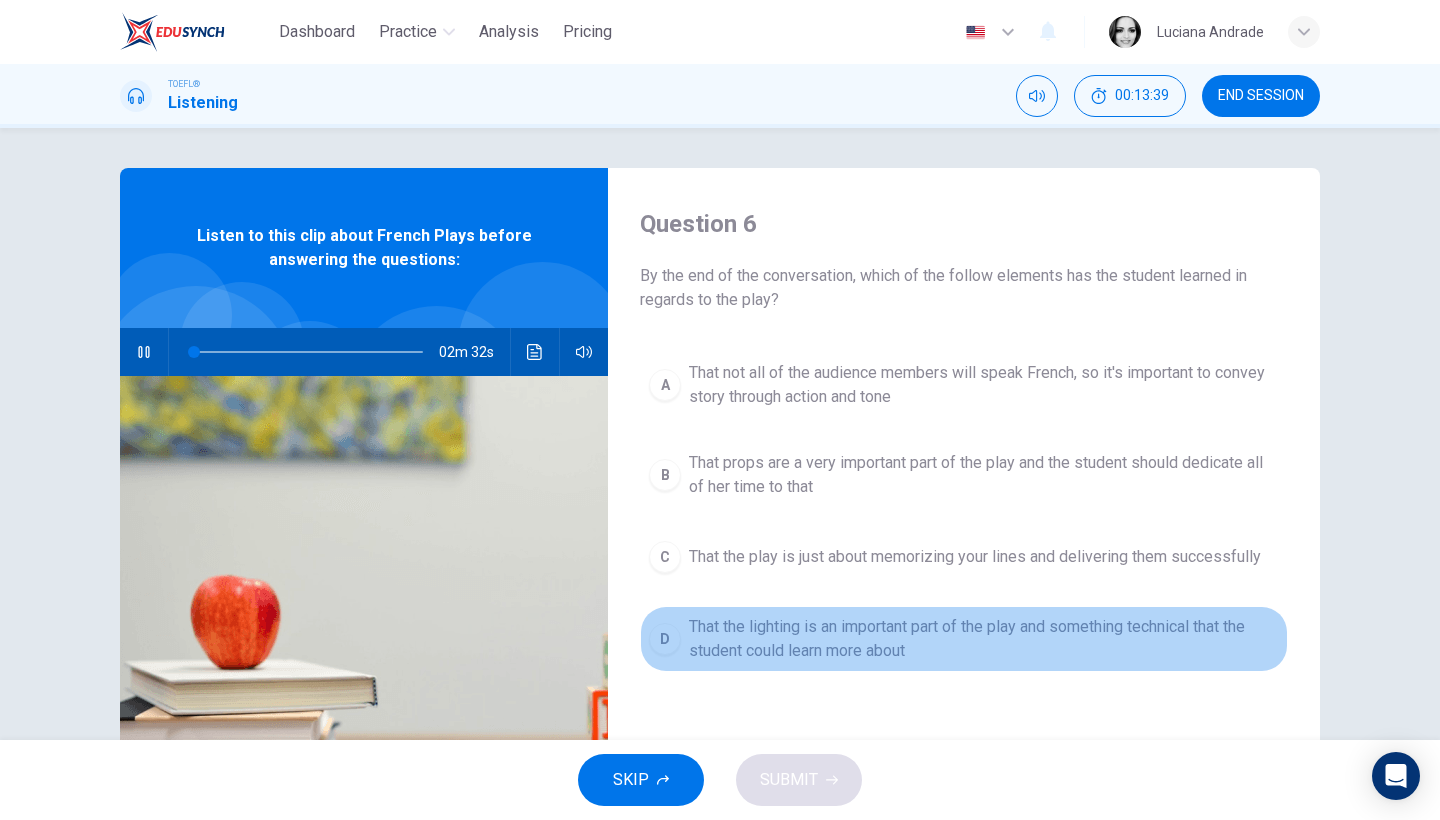 click on "D That the lighting is an important part of the play and something technical that the student could learn more about" at bounding box center [964, 639] 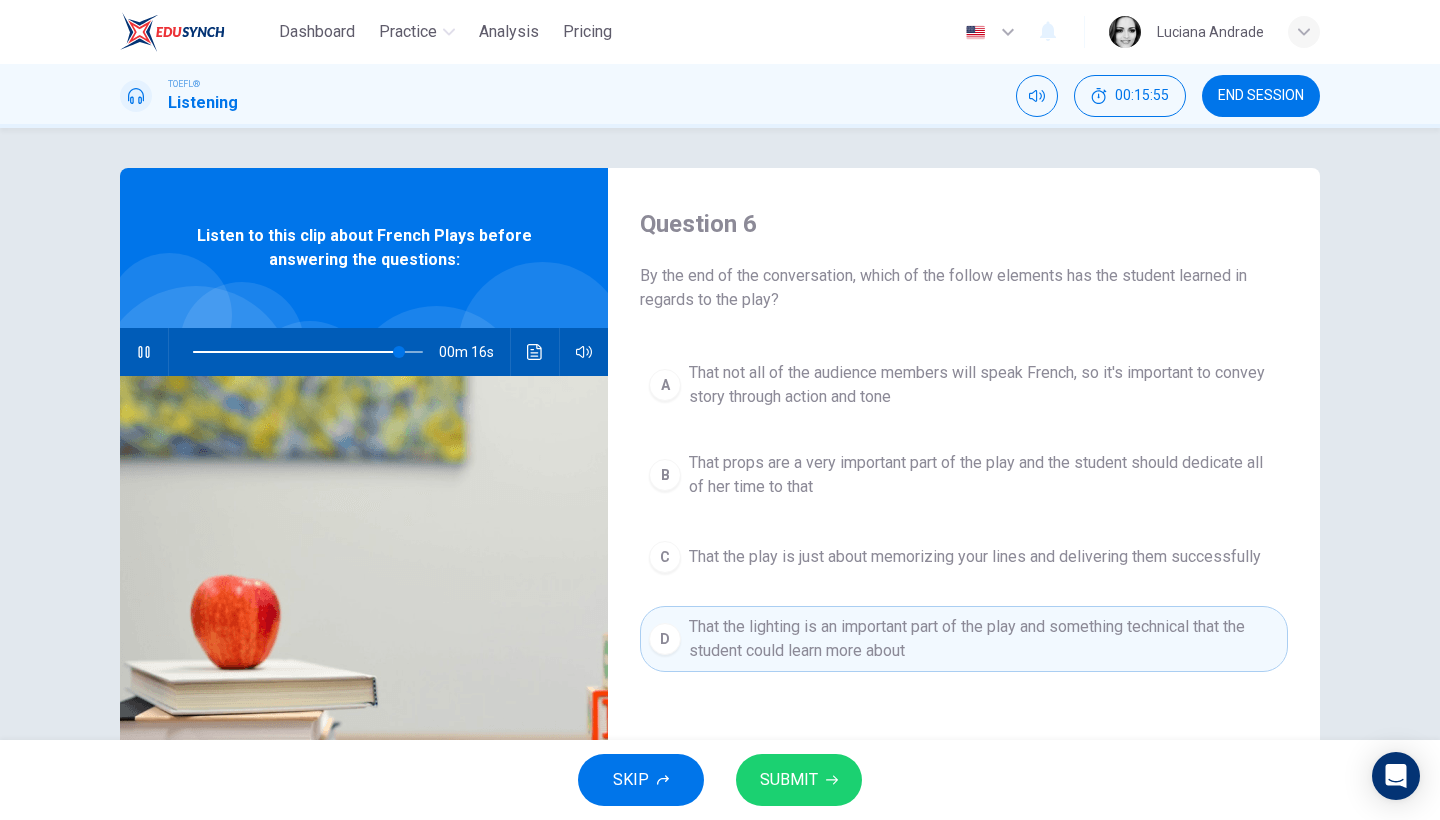 click on "That not all of the audience members will speak French, so it's important to convey story through action and tone" at bounding box center [984, 385] 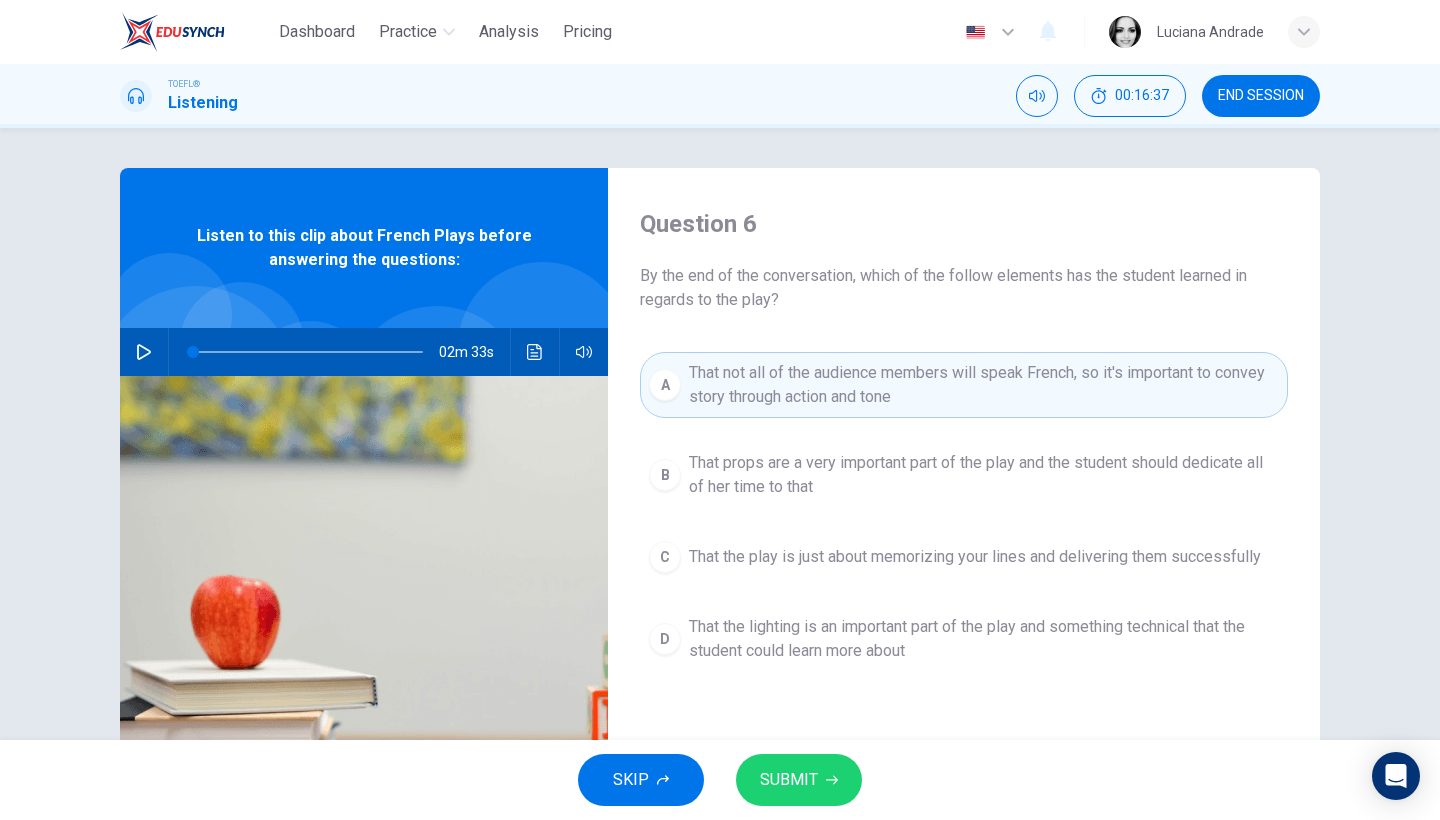 click on "SUBMIT" at bounding box center [799, 780] 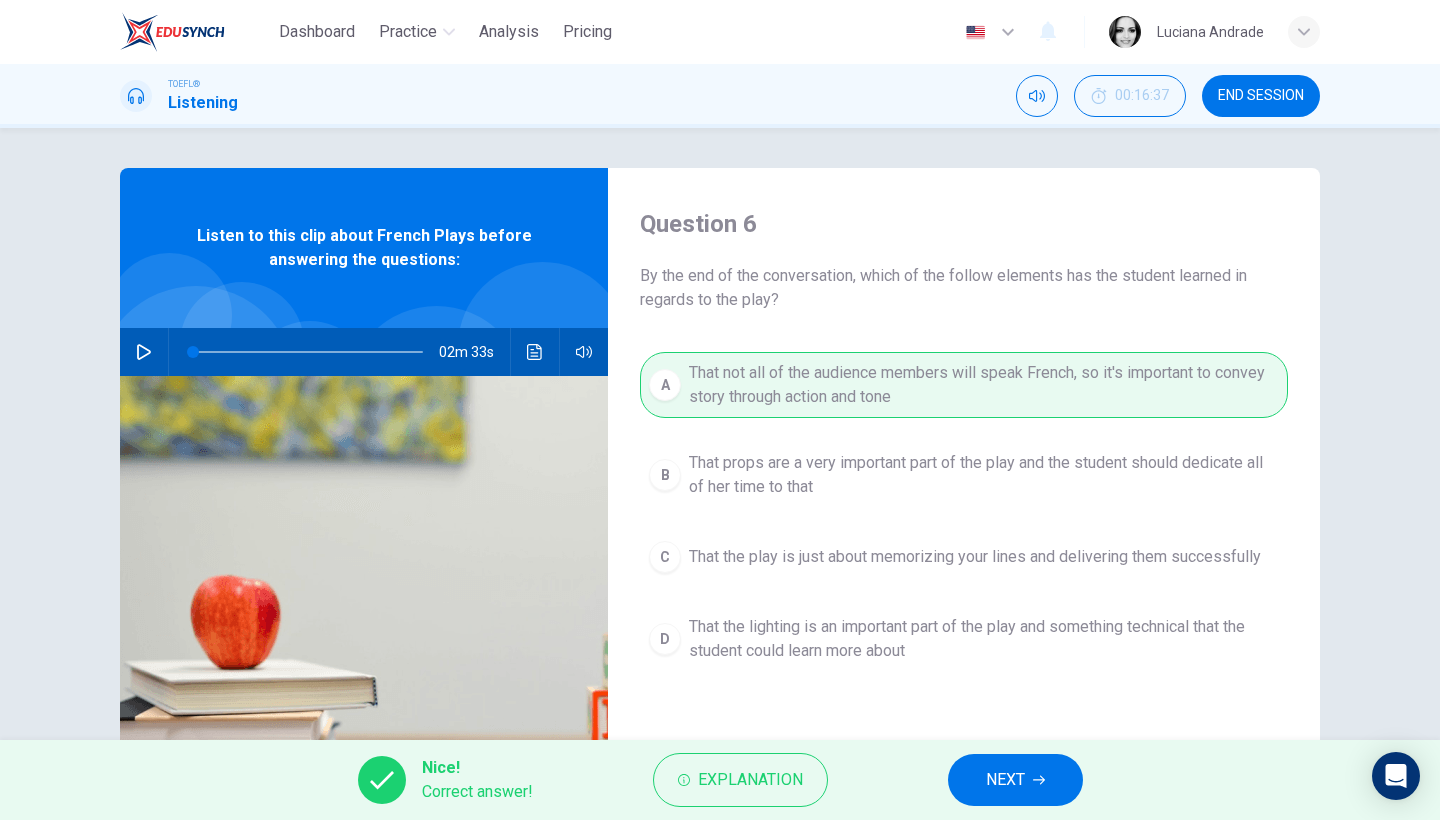 click on "NEXT" at bounding box center [1005, 780] 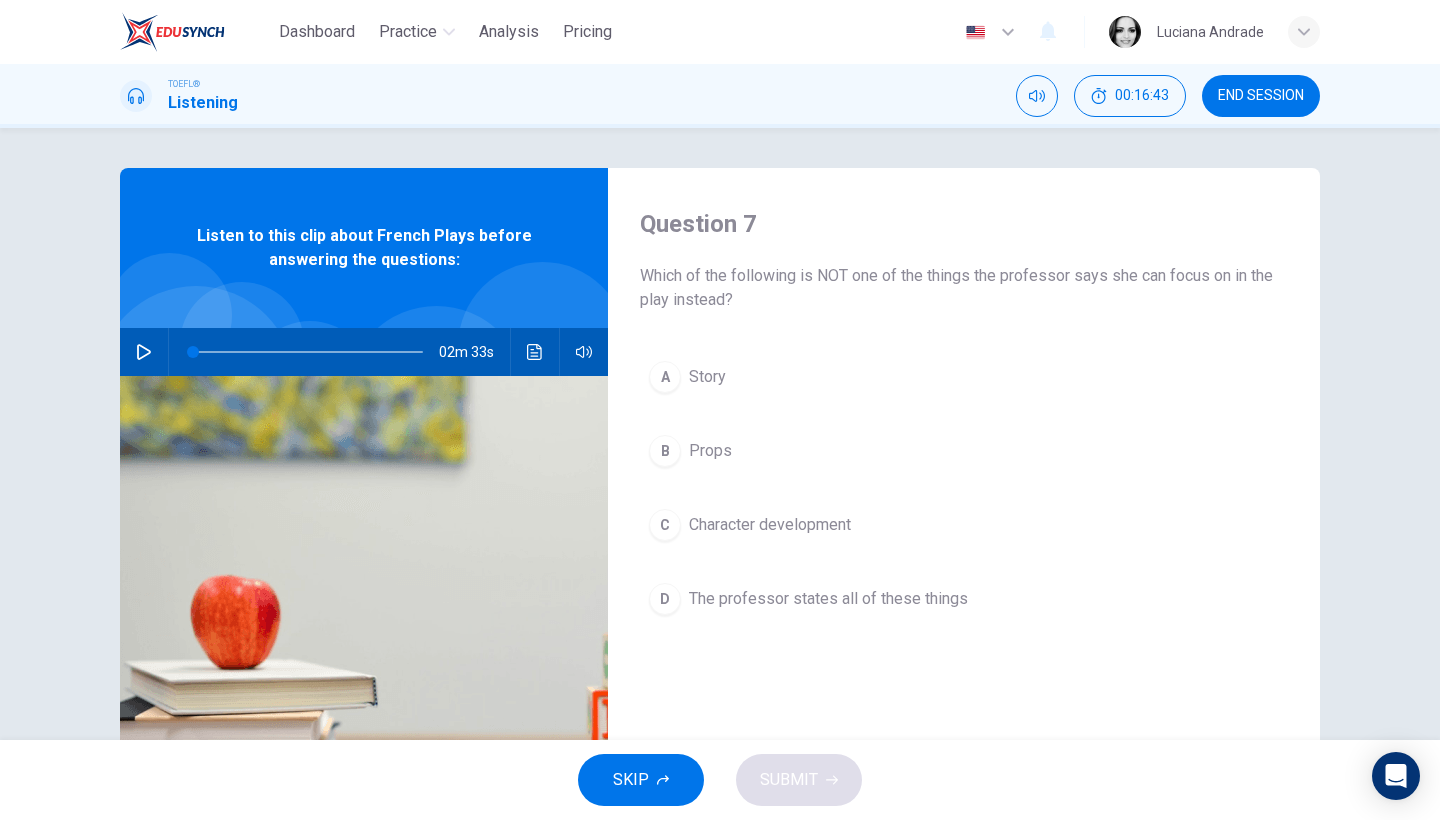 click on "A Story B Props C Character development D The professor states all of these things" at bounding box center [964, 508] 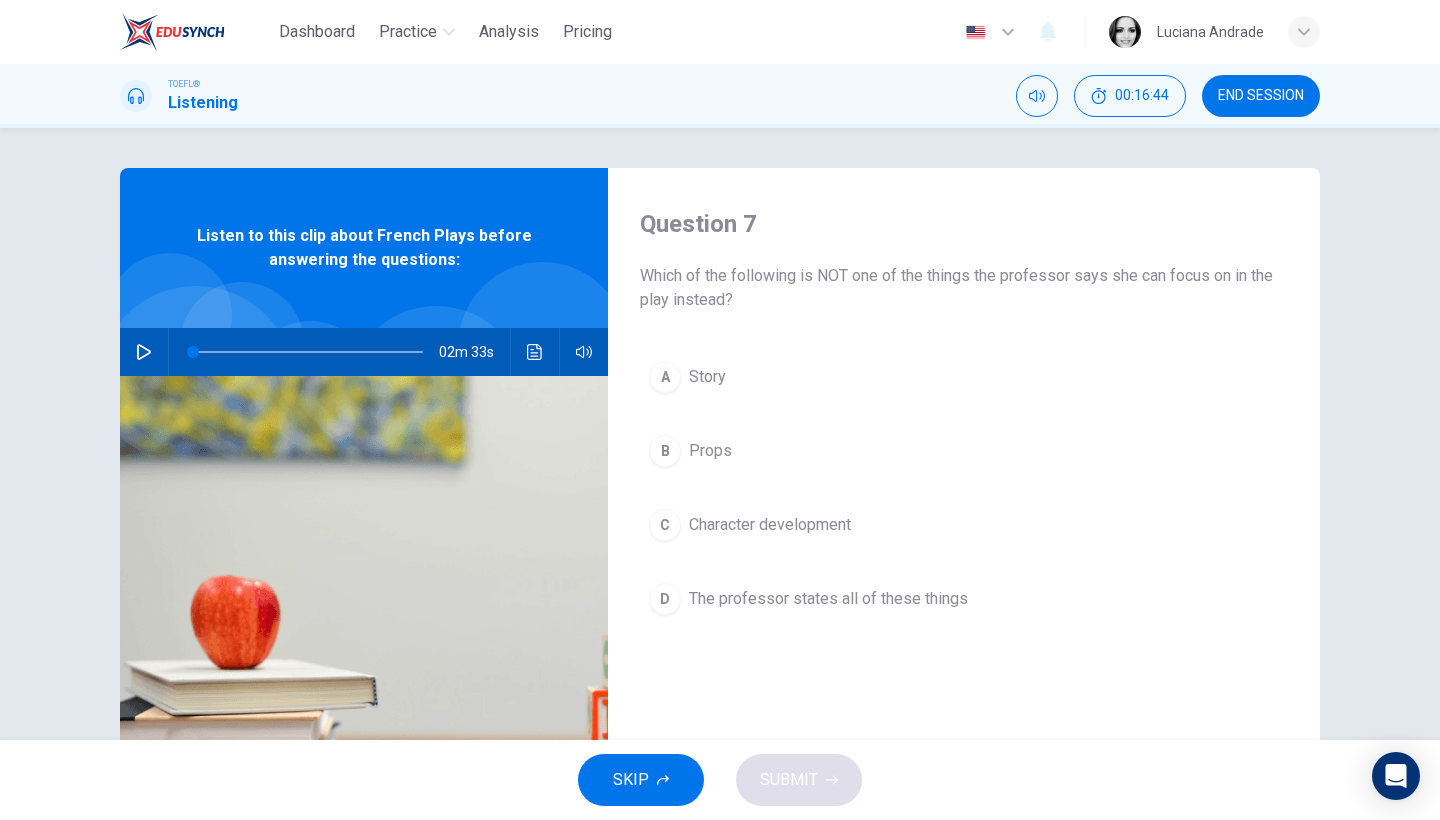 click on "Props" at bounding box center [710, 451] 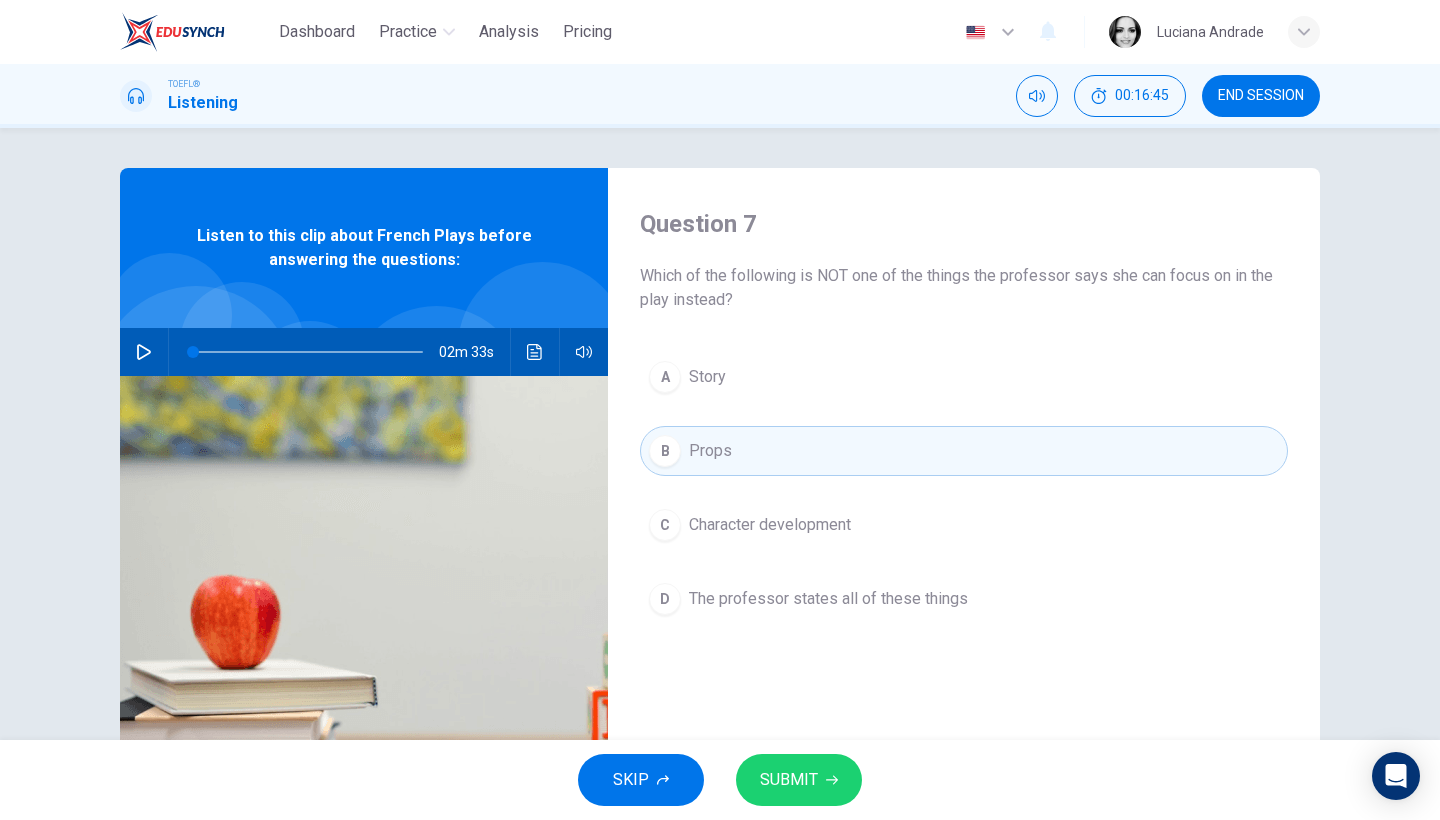 click on "SUBMIT" at bounding box center [799, 780] 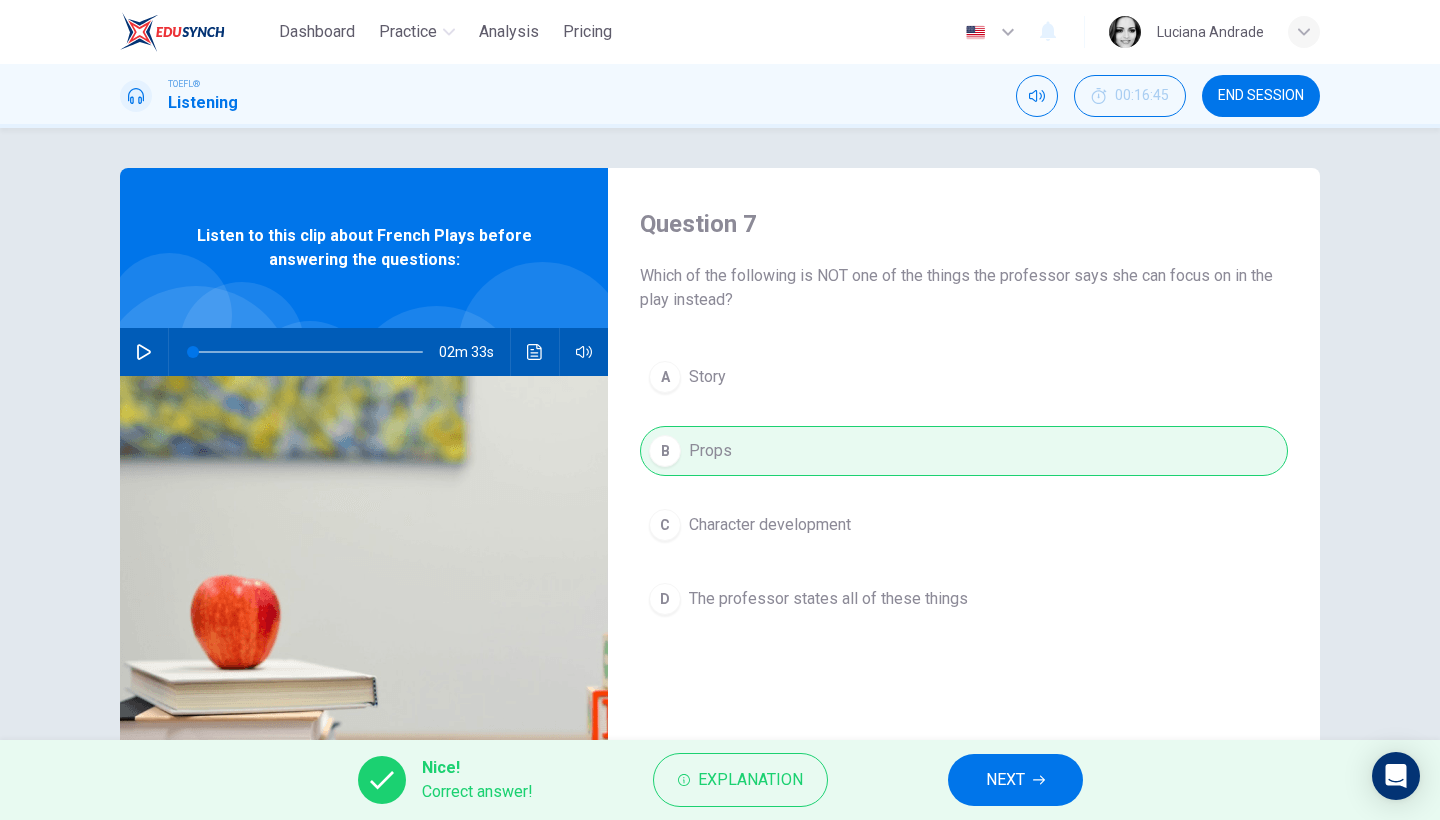 click on "NEXT" at bounding box center (1015, 780) 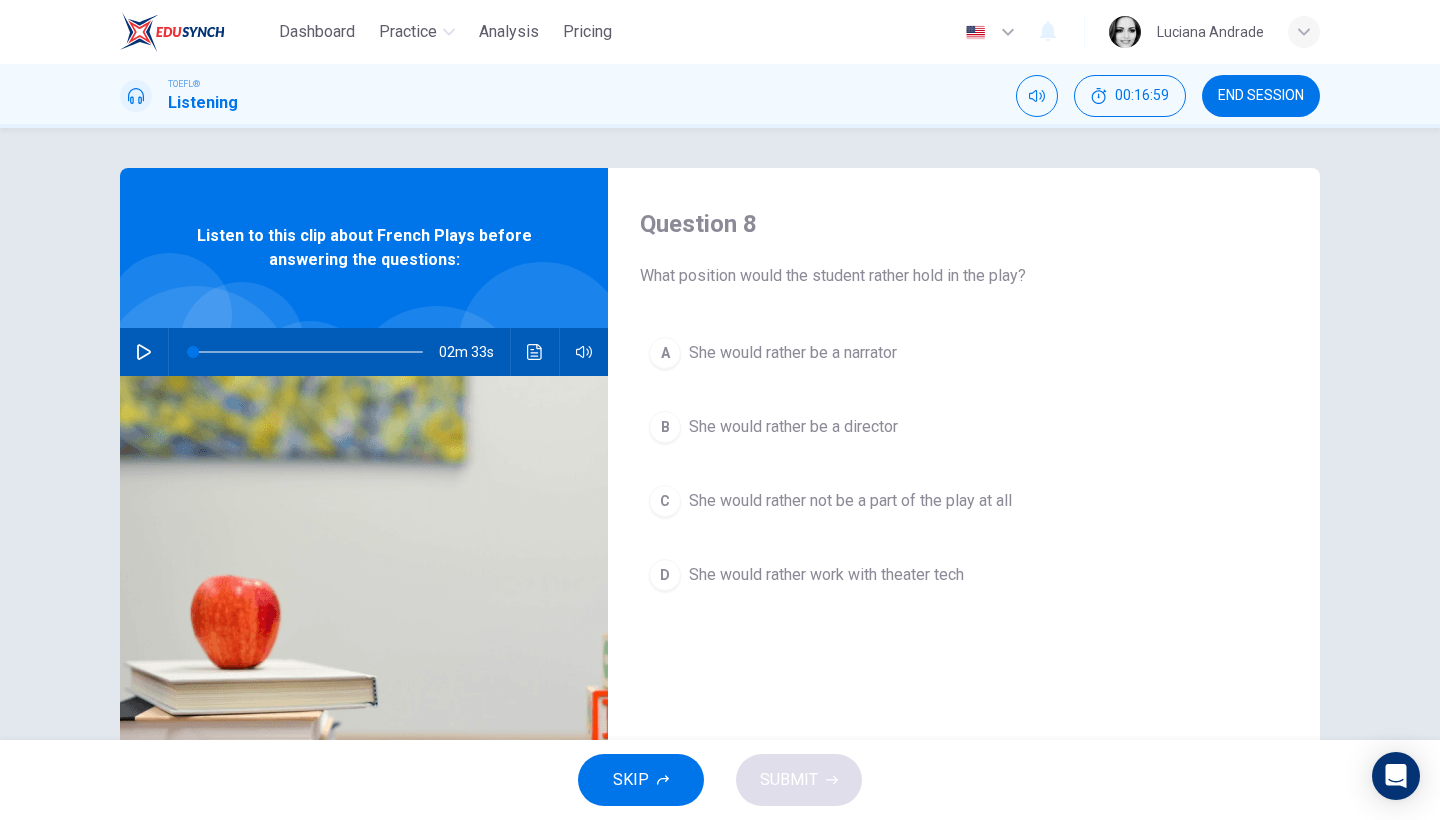 click at bounding box center [144, 352] 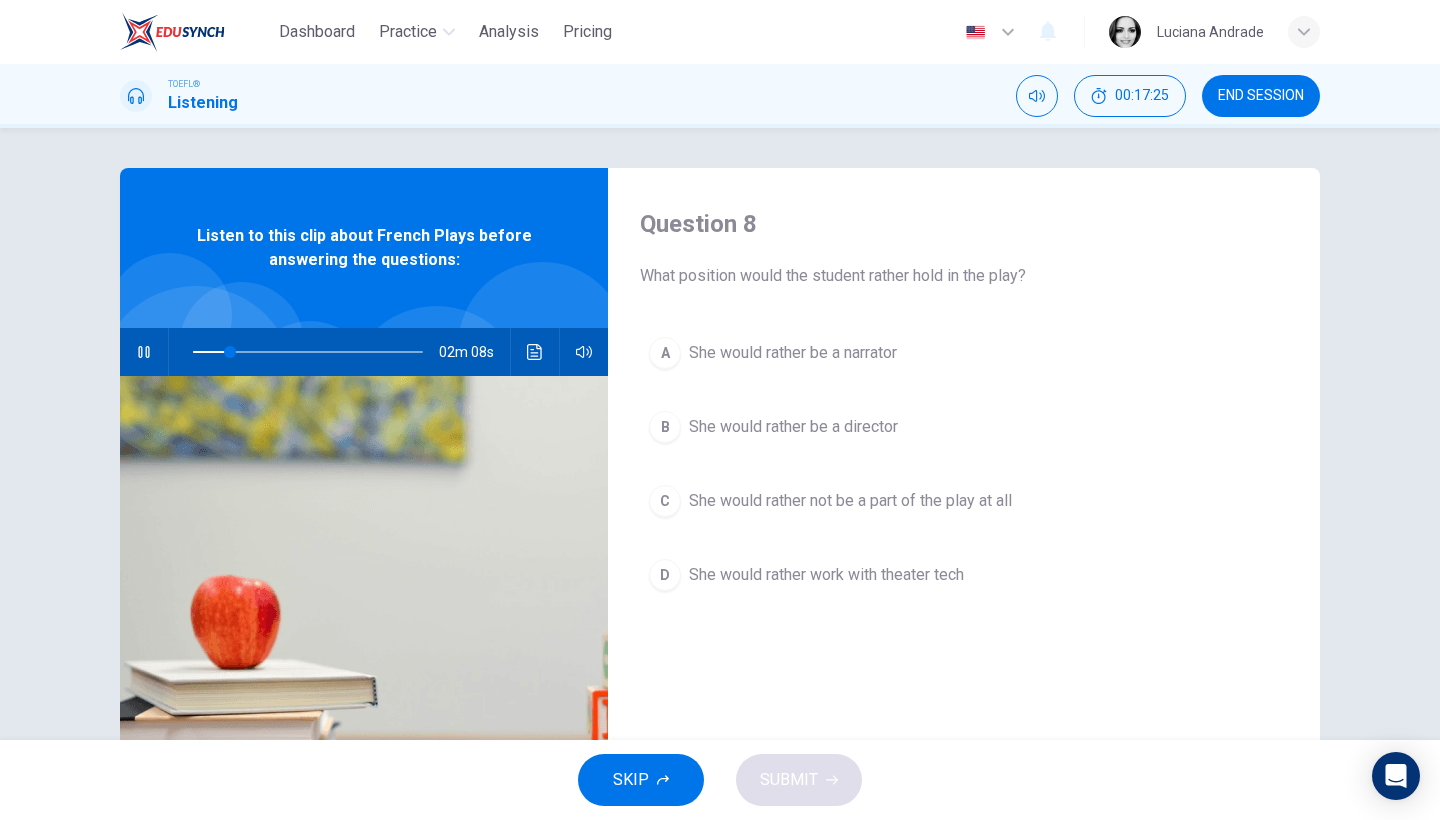 click on "D She would rather work with theater tech" at bounding box center [964, 575] 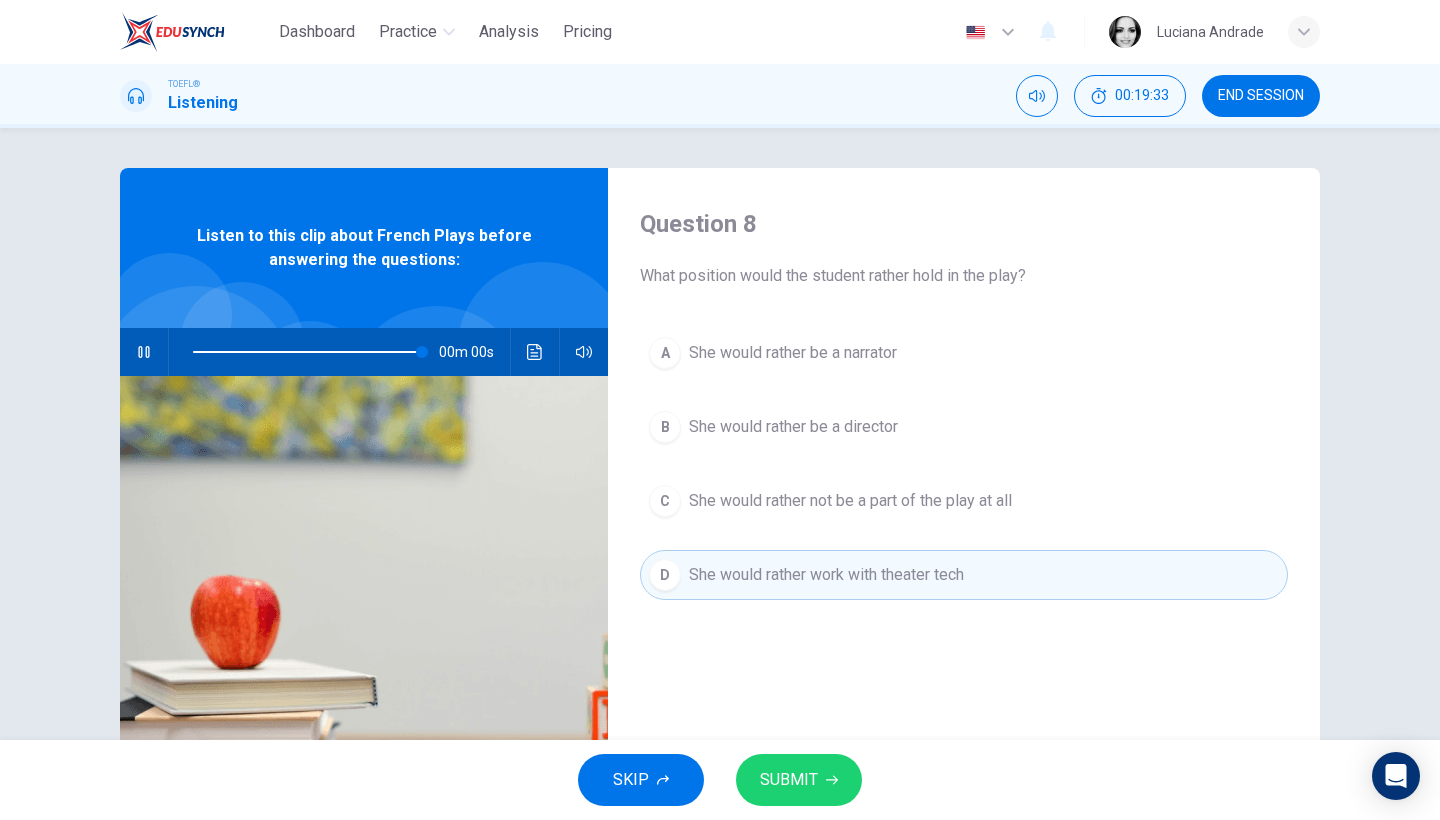 type on "0" 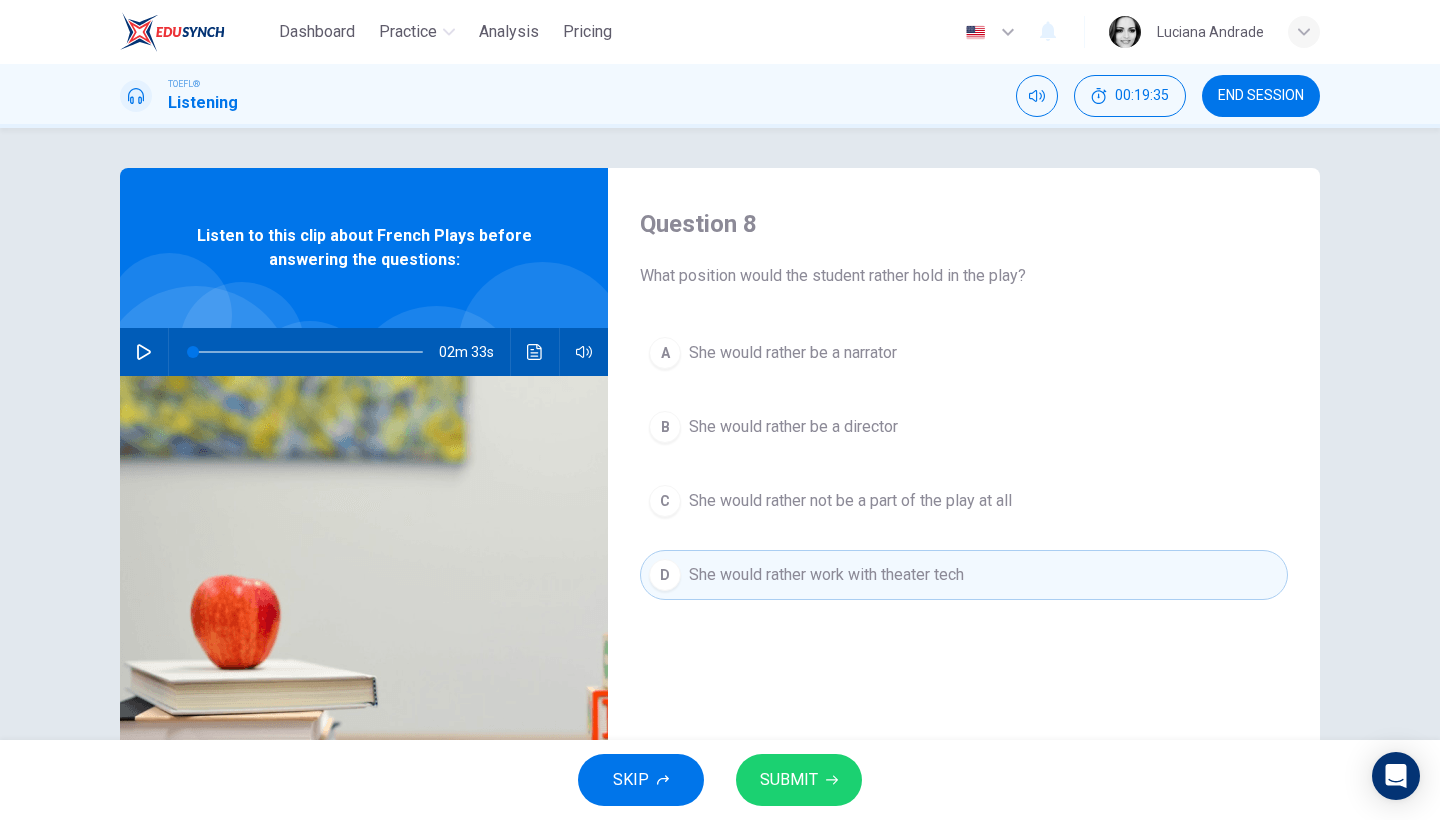 click on "SUBMIT" at bounding box center (799, 780) 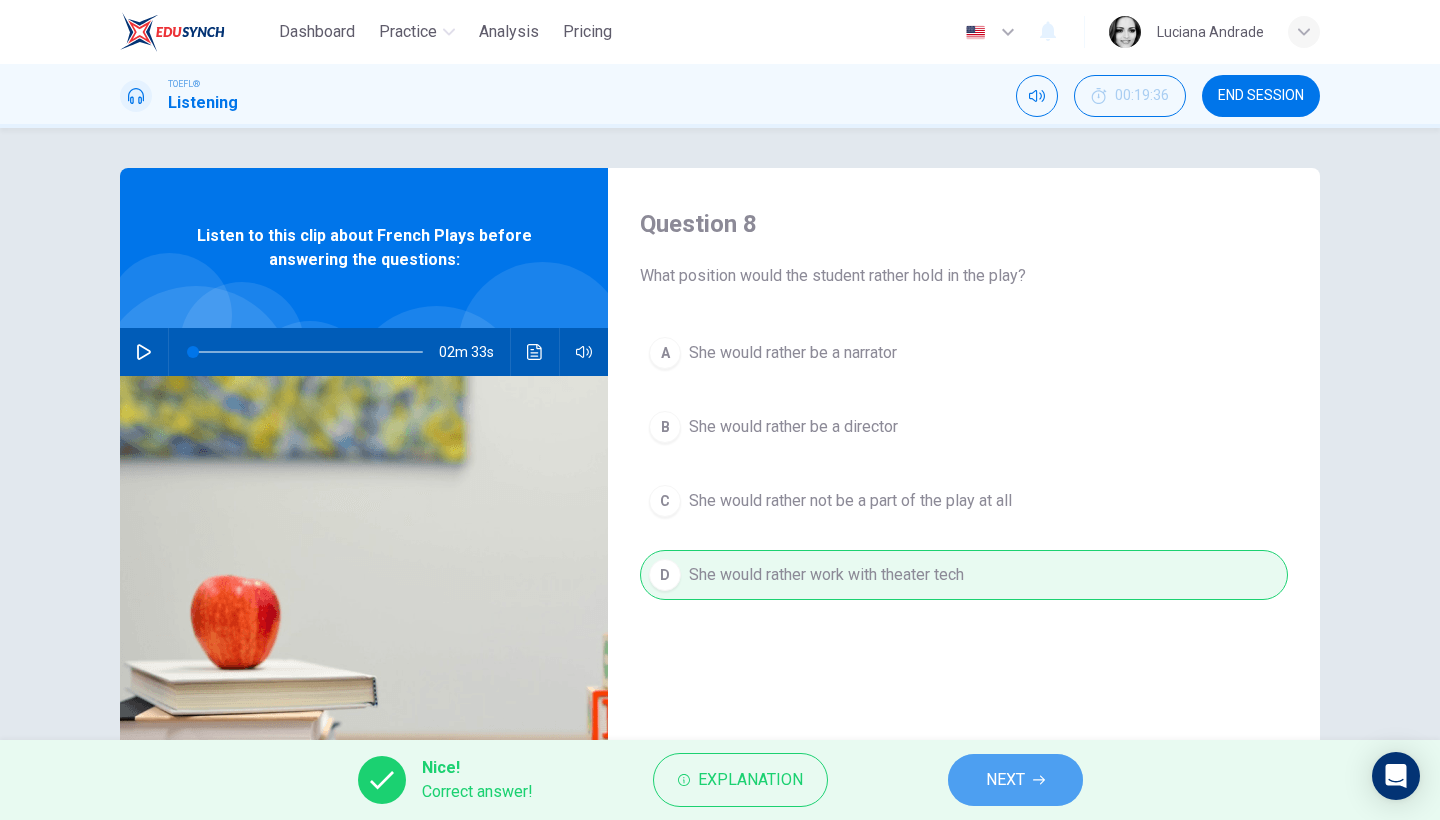click on "NEXT" at bounding box center (1015, 780) 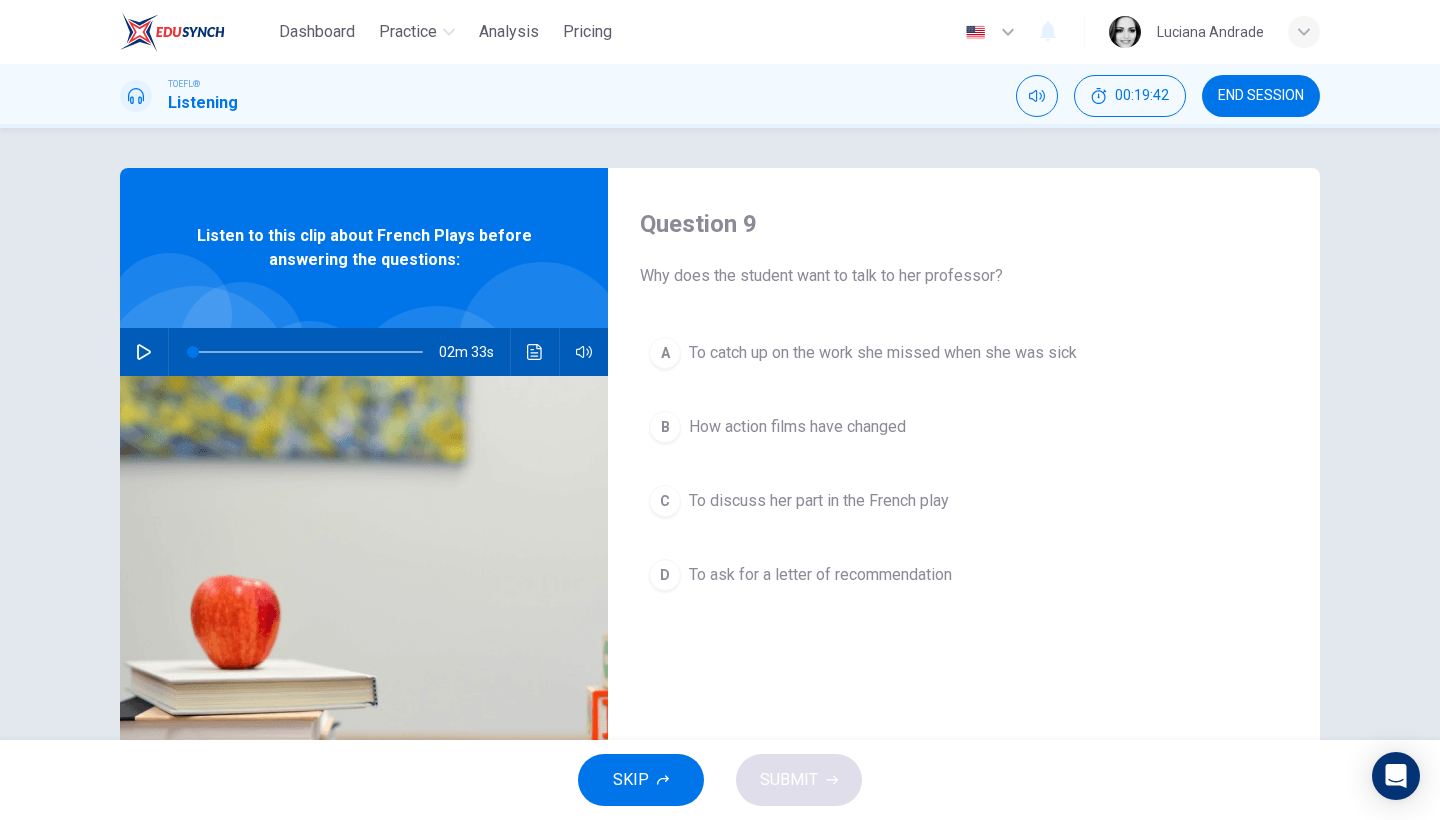 click on "To discuss her part in the French play" at bounding box center (819, 501) 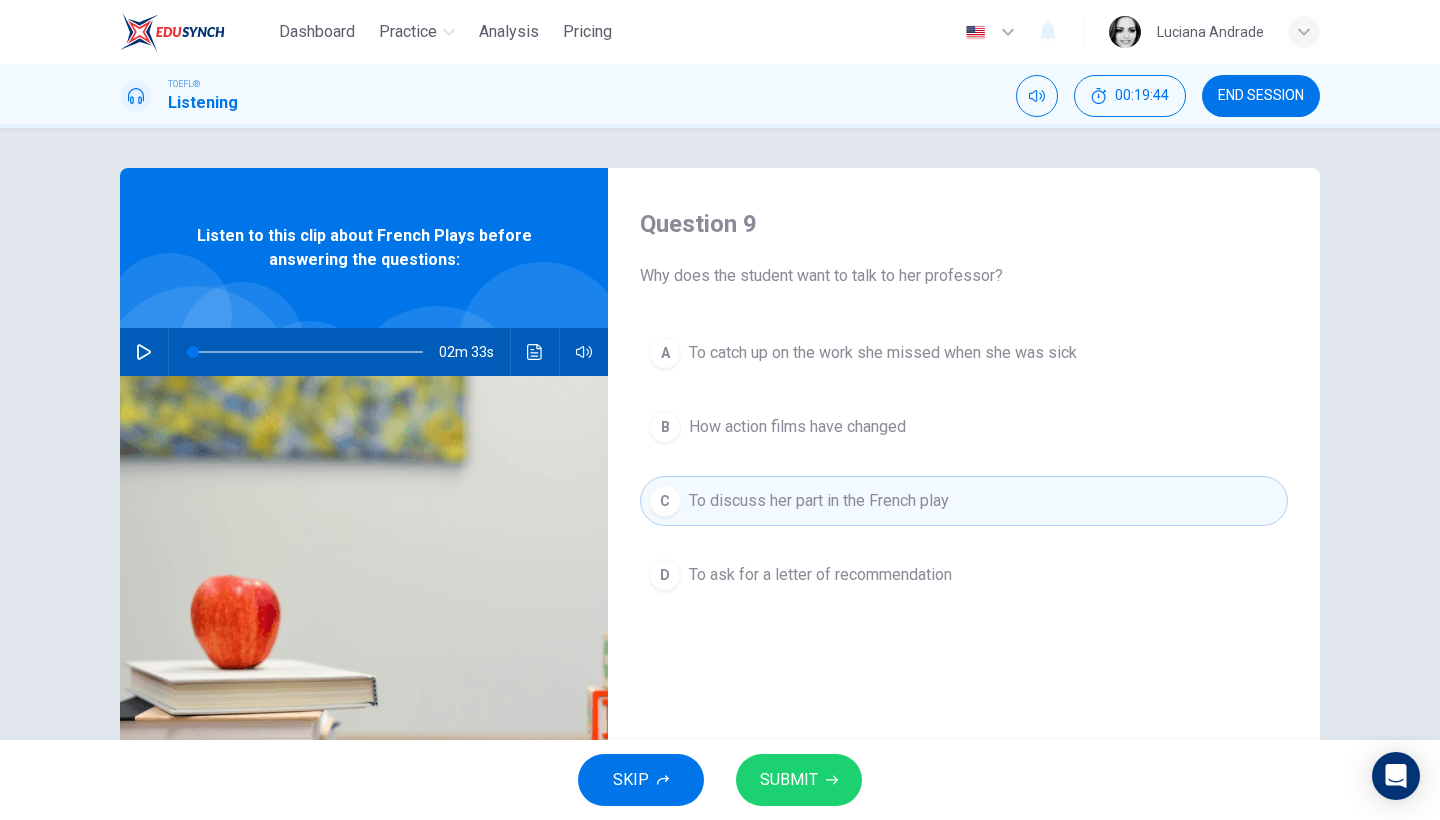 click on "SUBMIT" at bounding box center (789, 780) 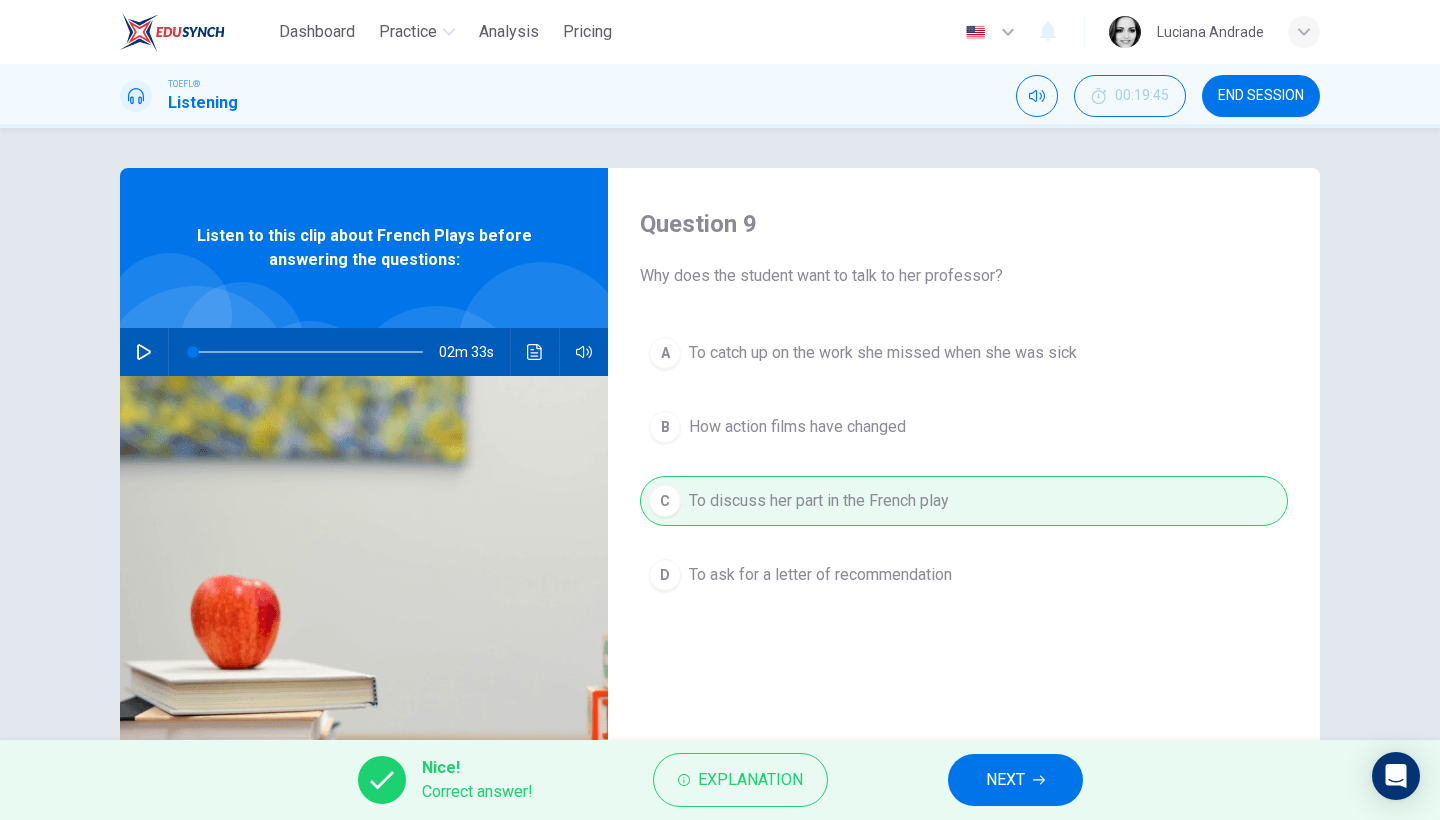 click on "NEXT" at bounding box center [1005, 780] 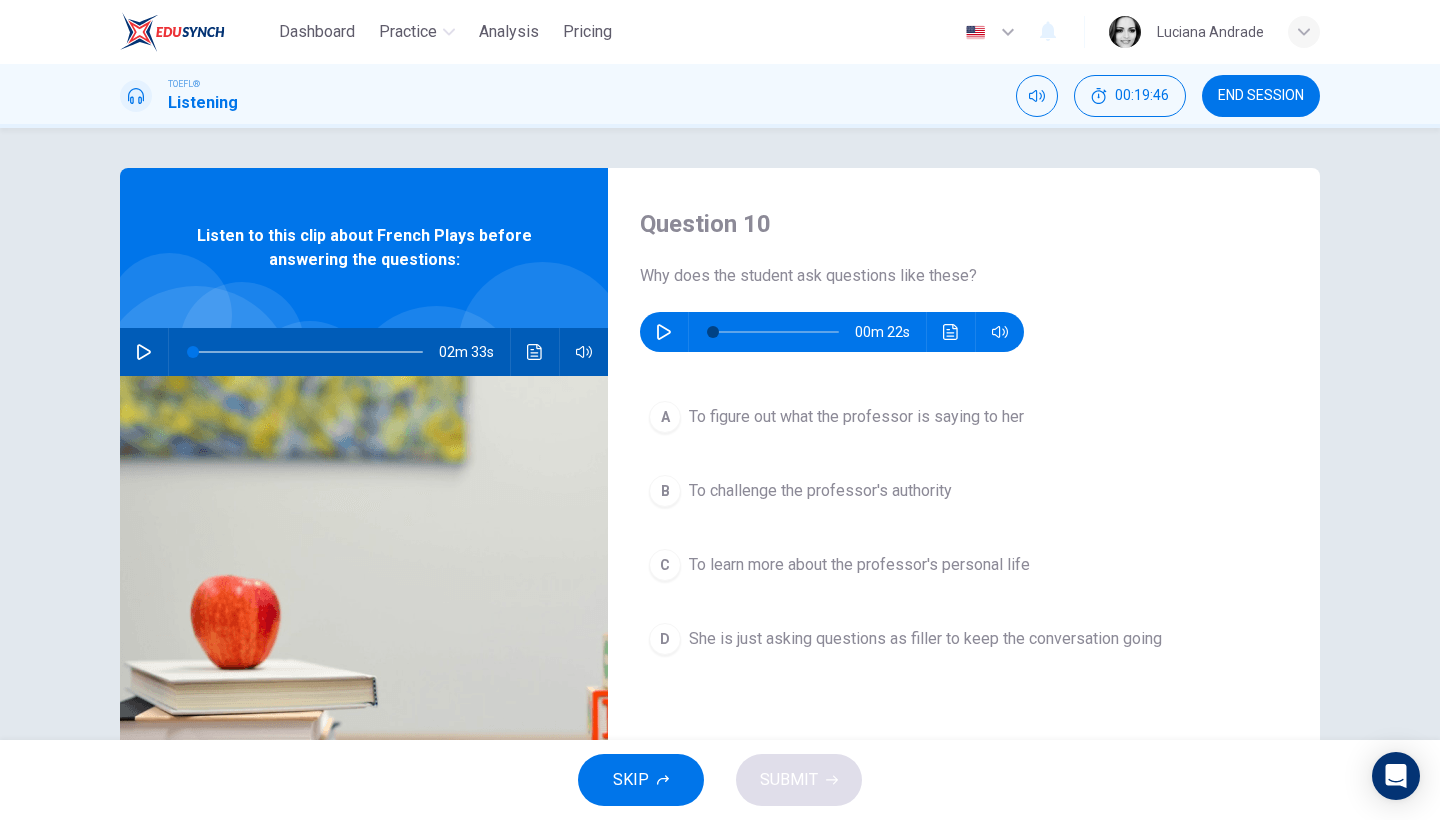 click 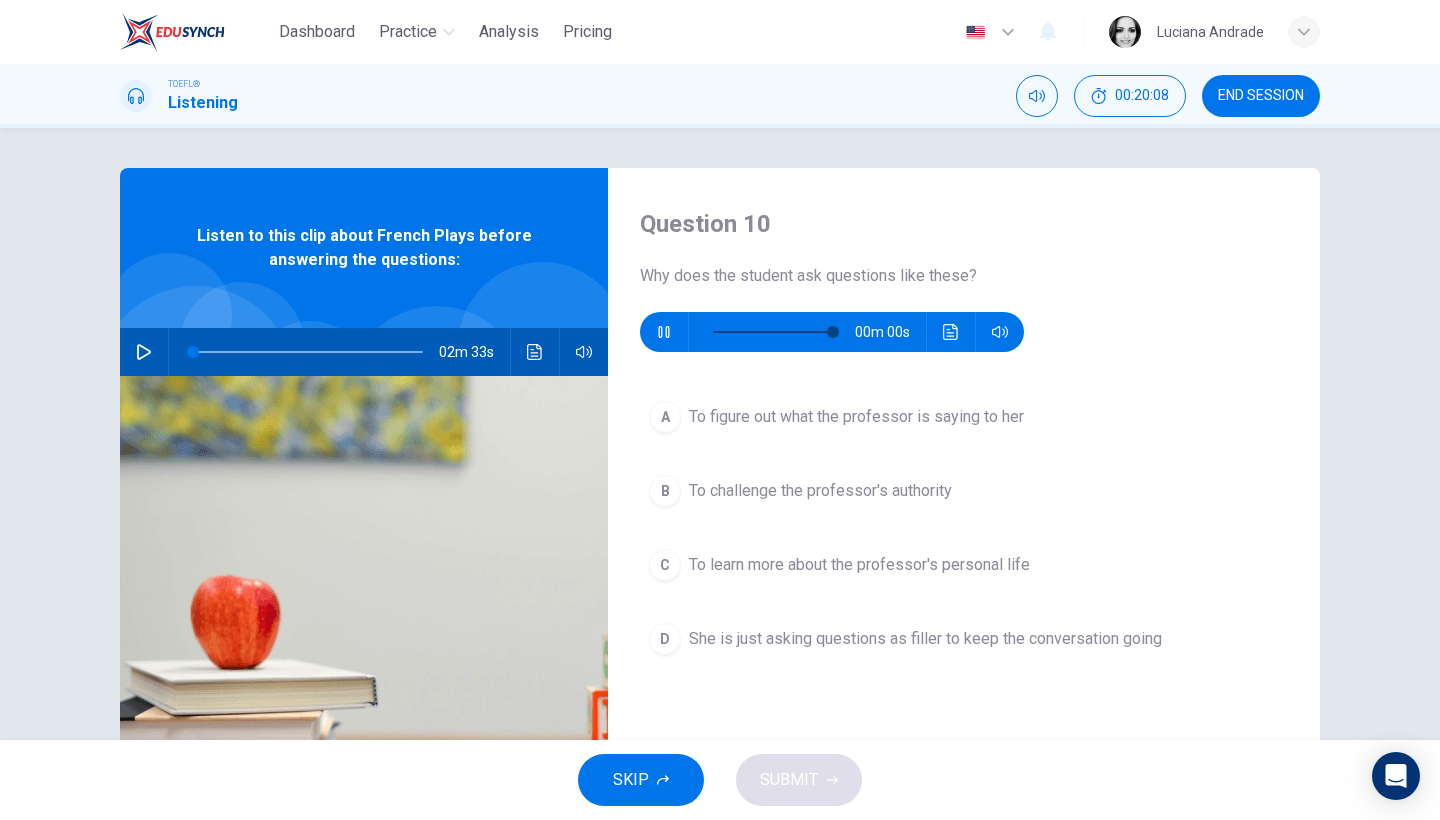 type on "0" 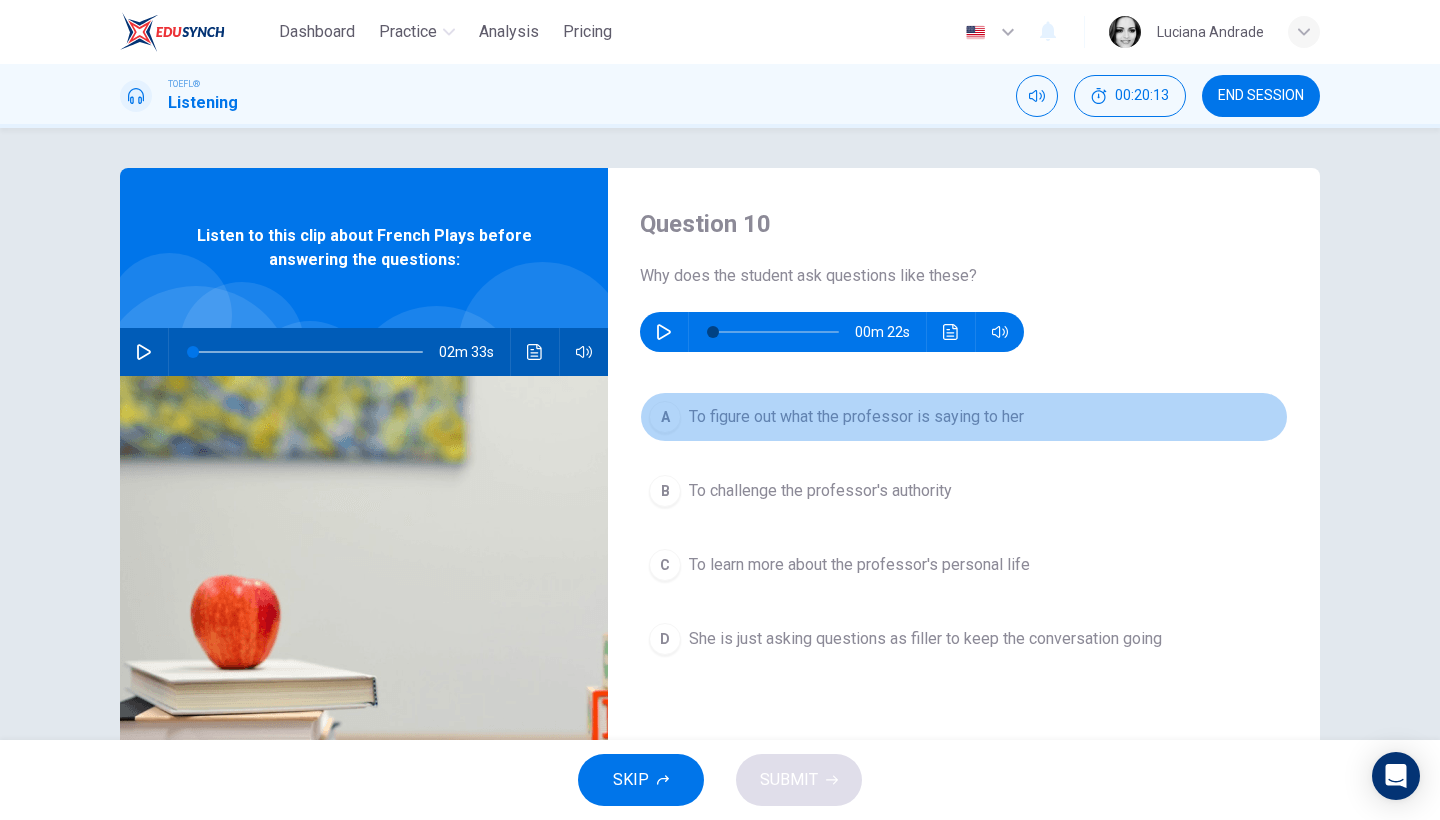click on "A To figure out what the professor is saying to her" at bounding box center [964, 417] 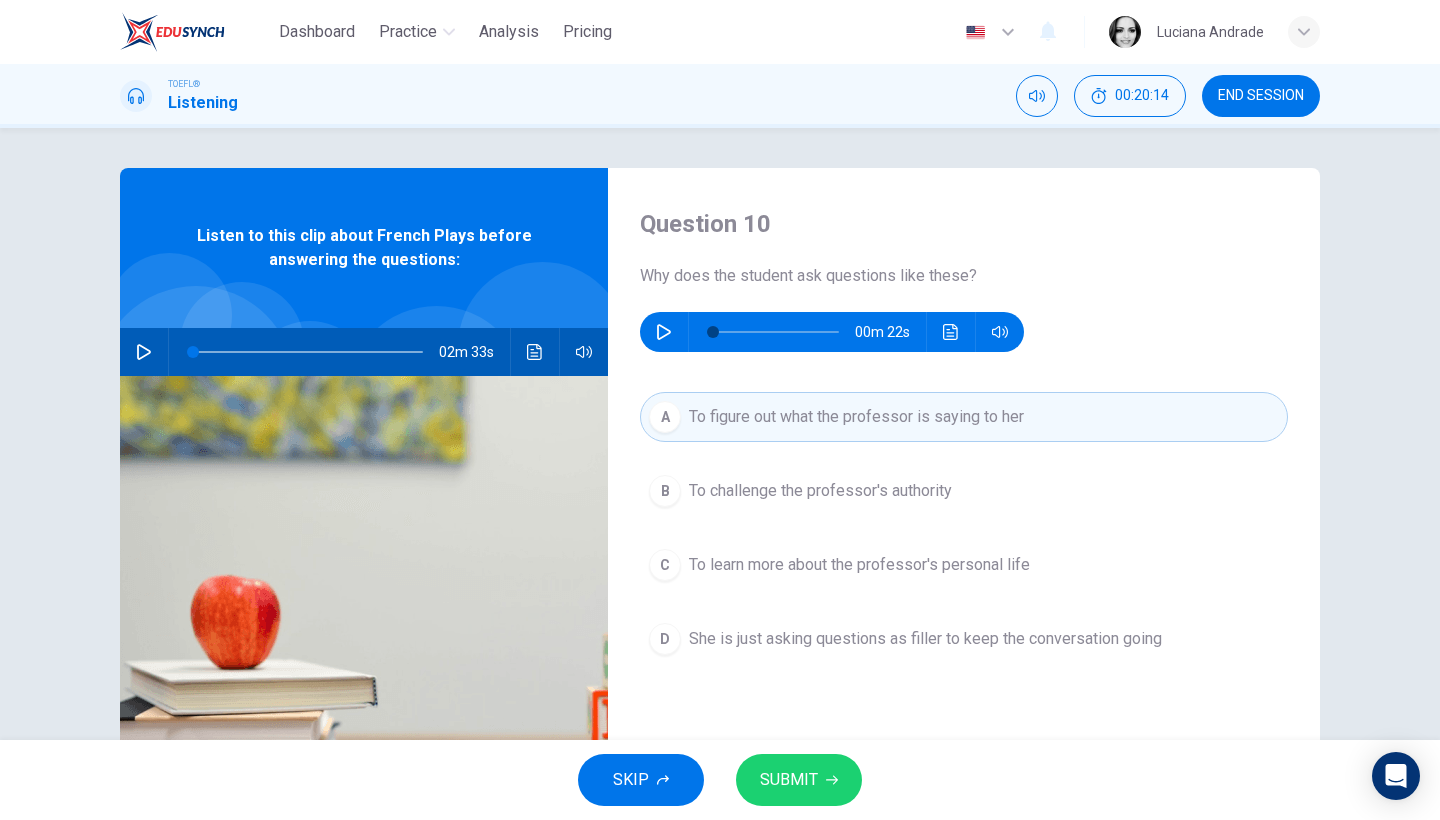 click on "SUBMIT" at bounding box center [789, 780] 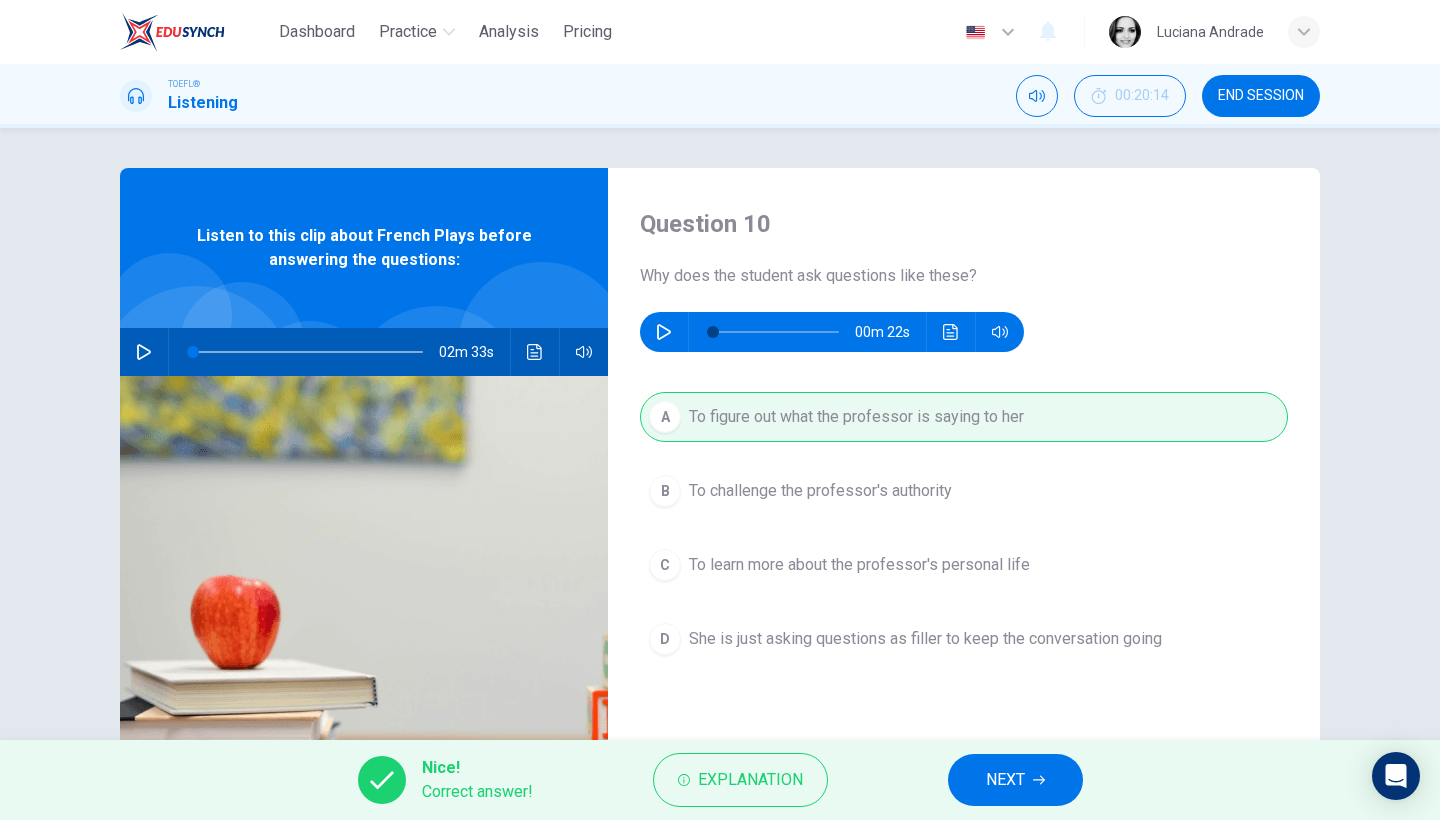 click on "NEXT" at bounding box center (1005, 780) 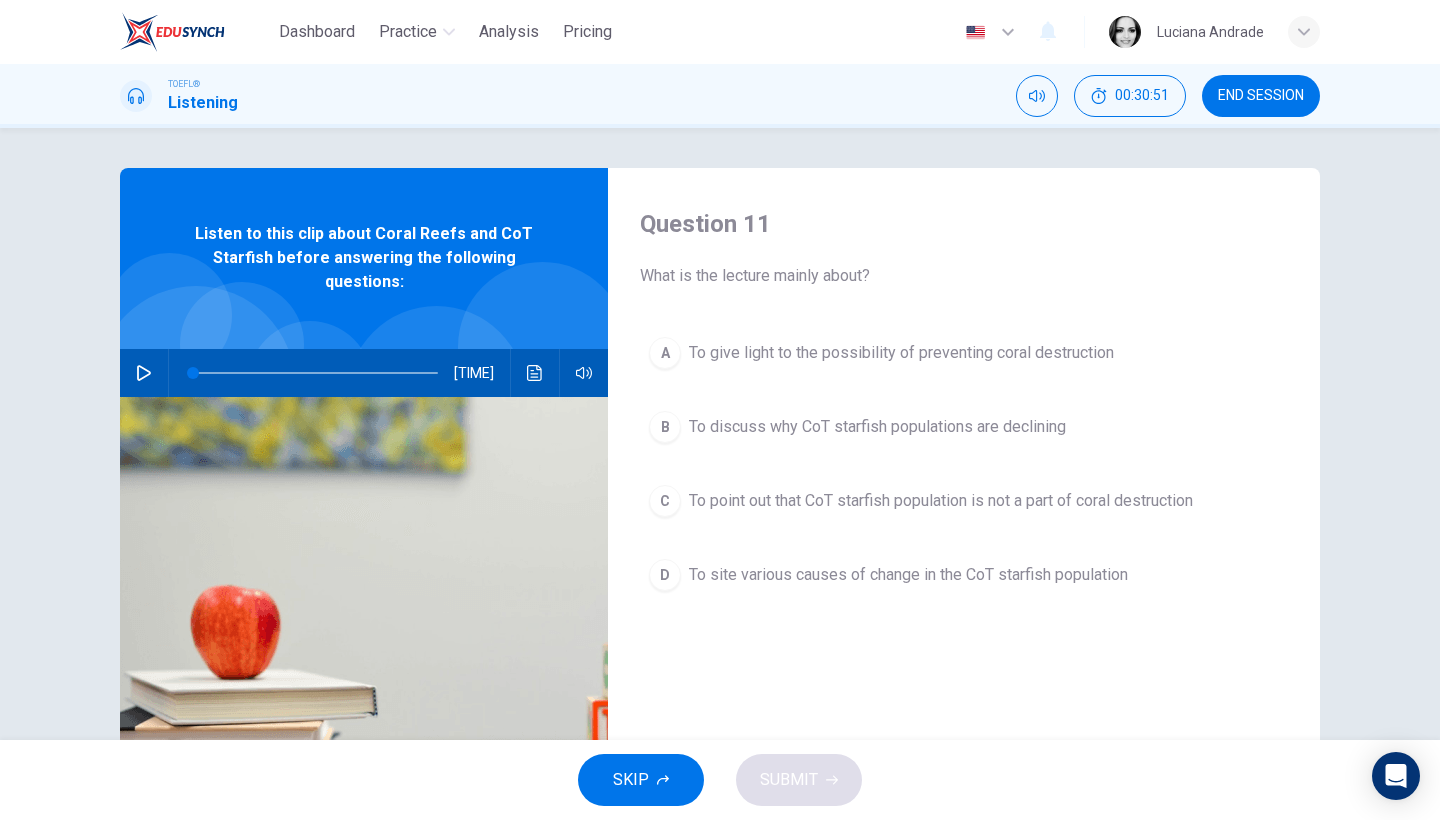 click 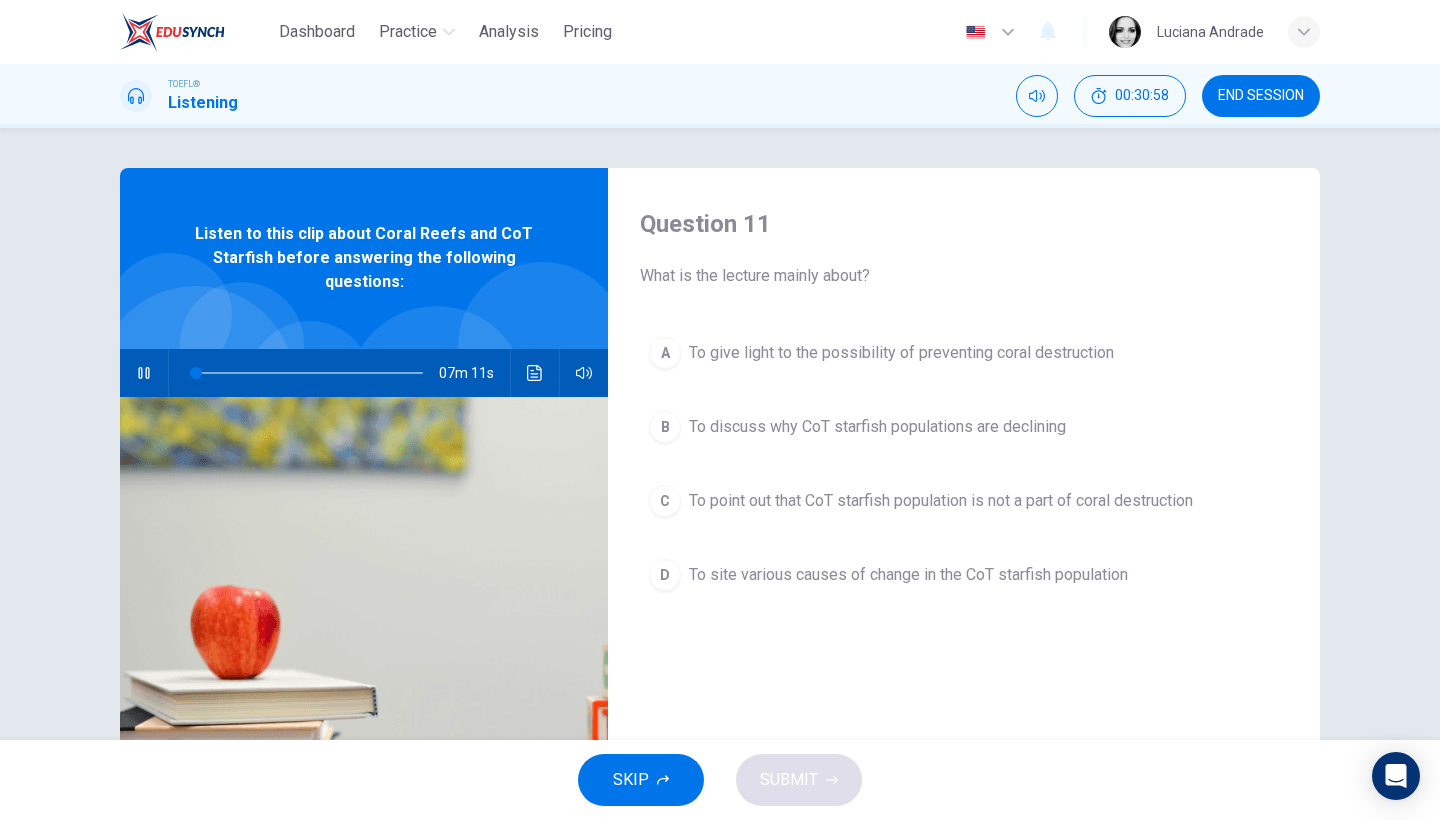 type on "2" 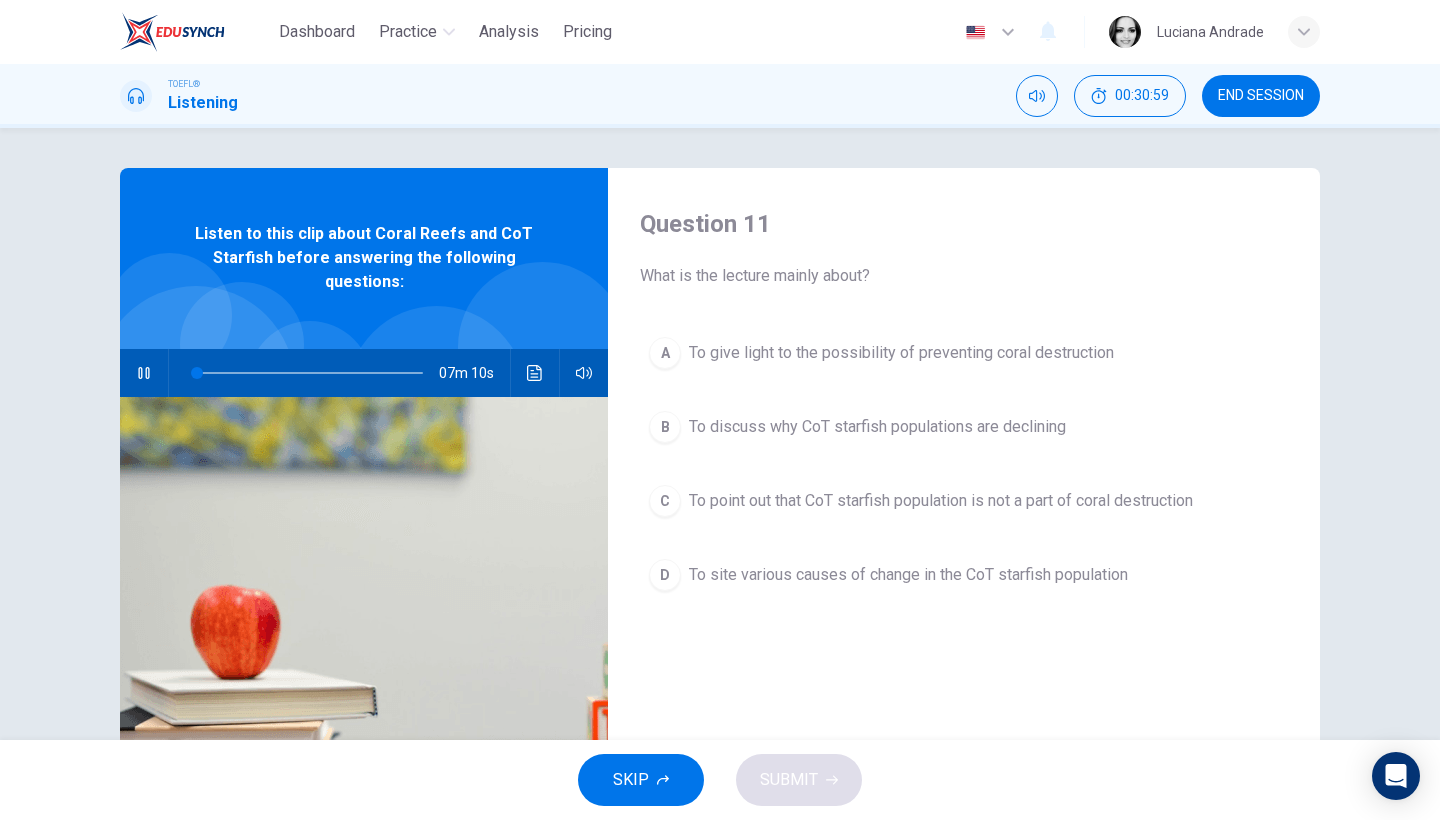 click on "END SESSION" at bounding box center (1261, 96) 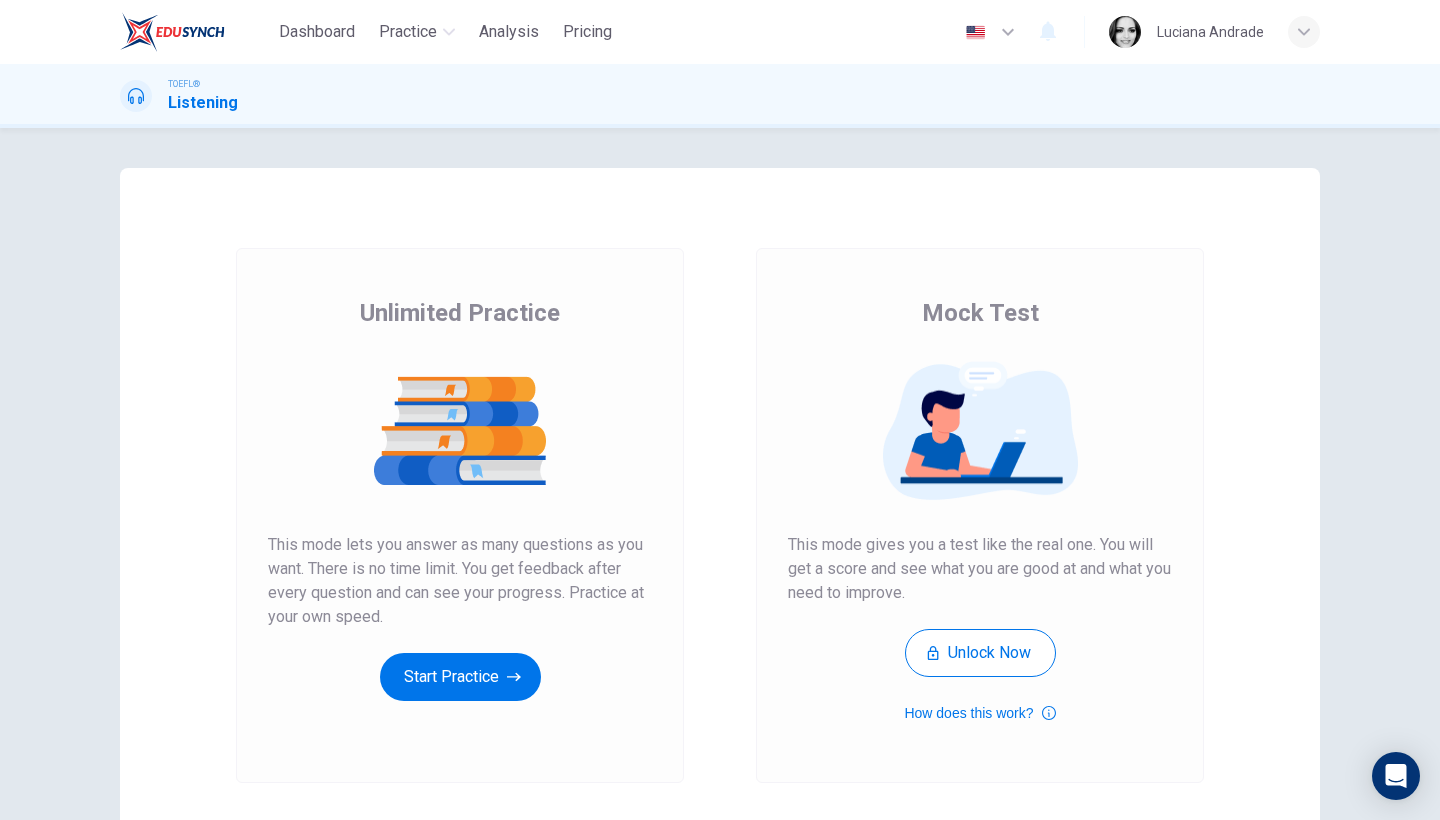 scroll, scrollTop: 0, scrollLeft: 0, axis: both 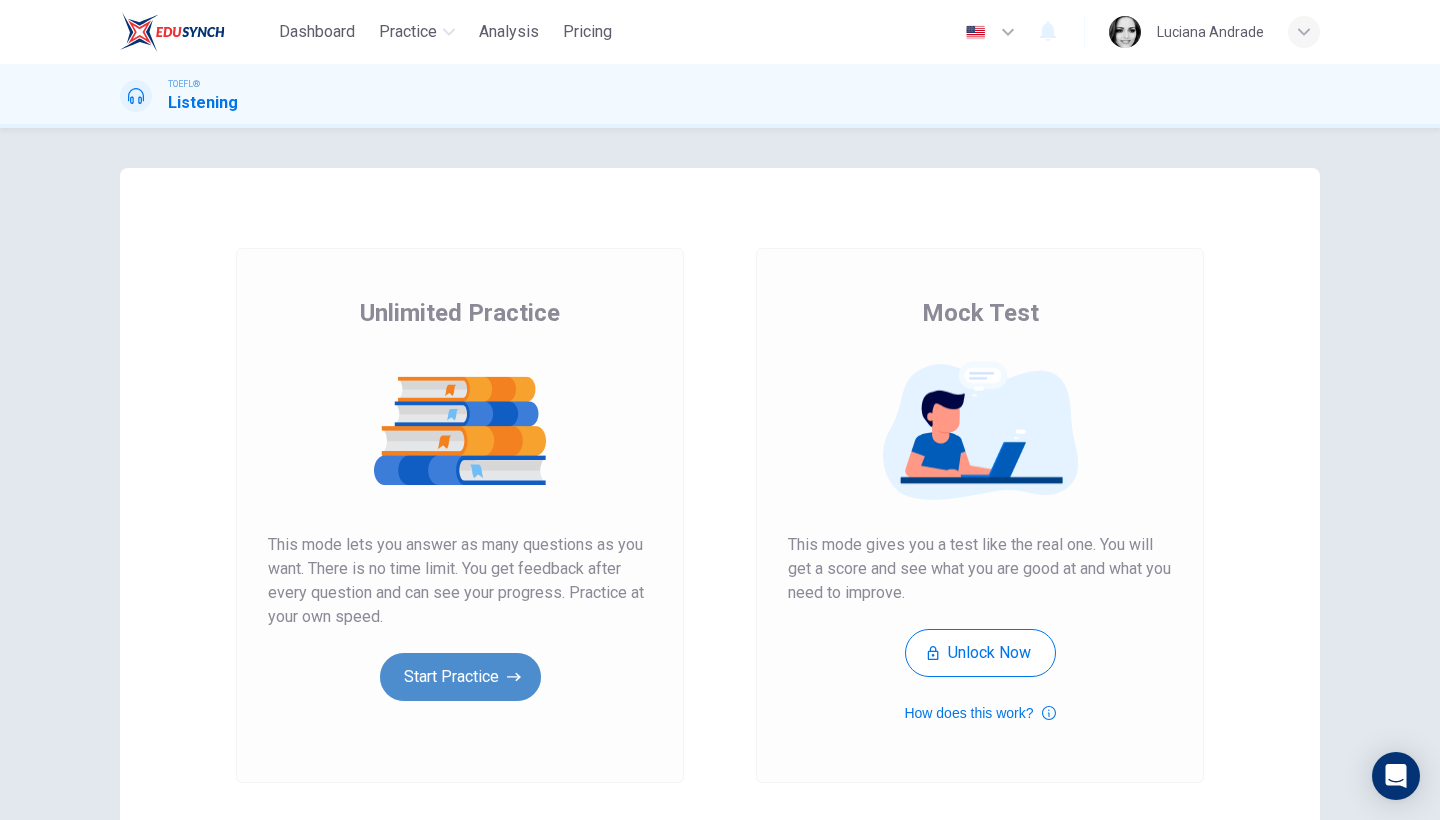 click on "Start Practice" at bounding box center (460, 677) 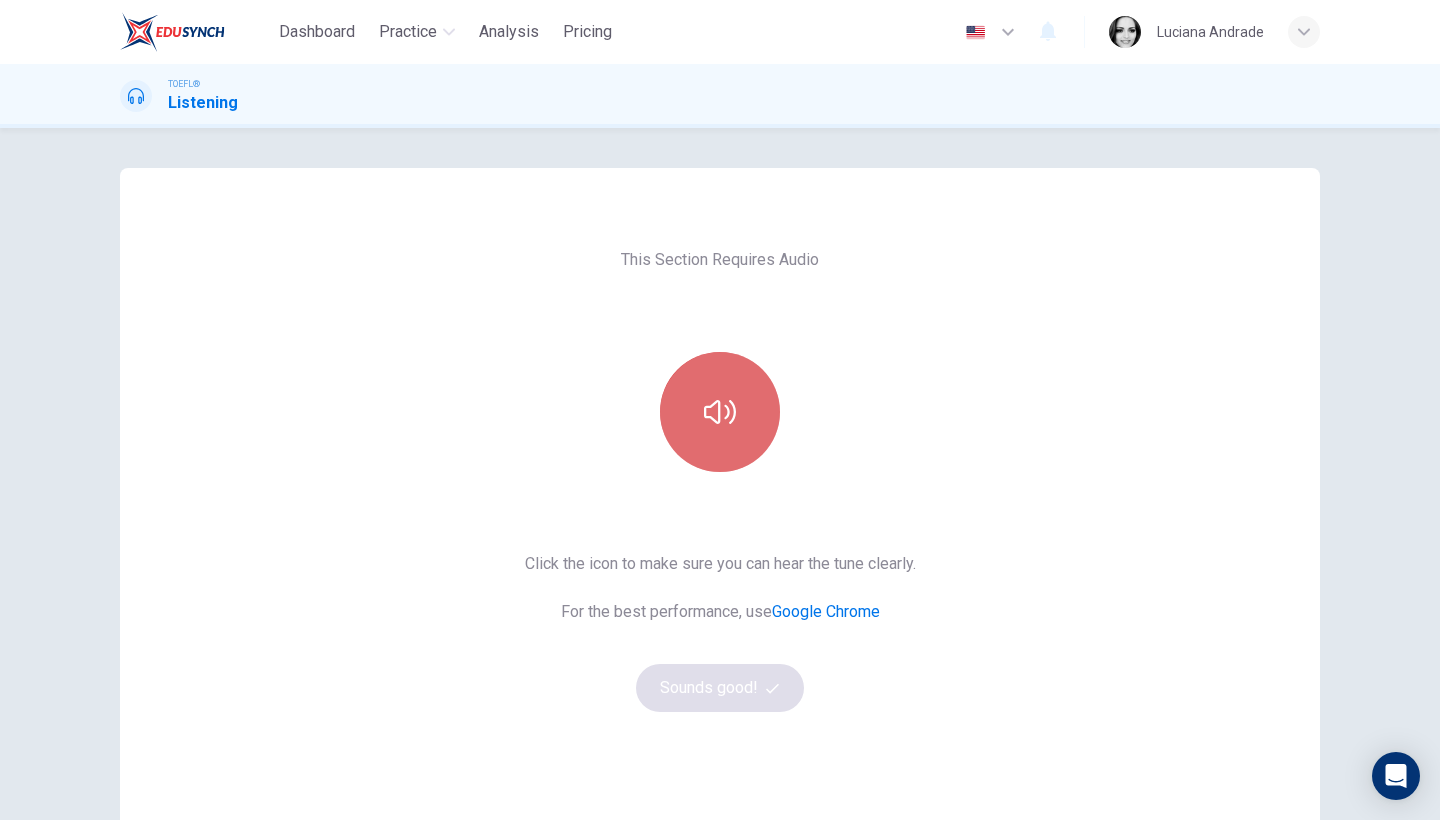 click 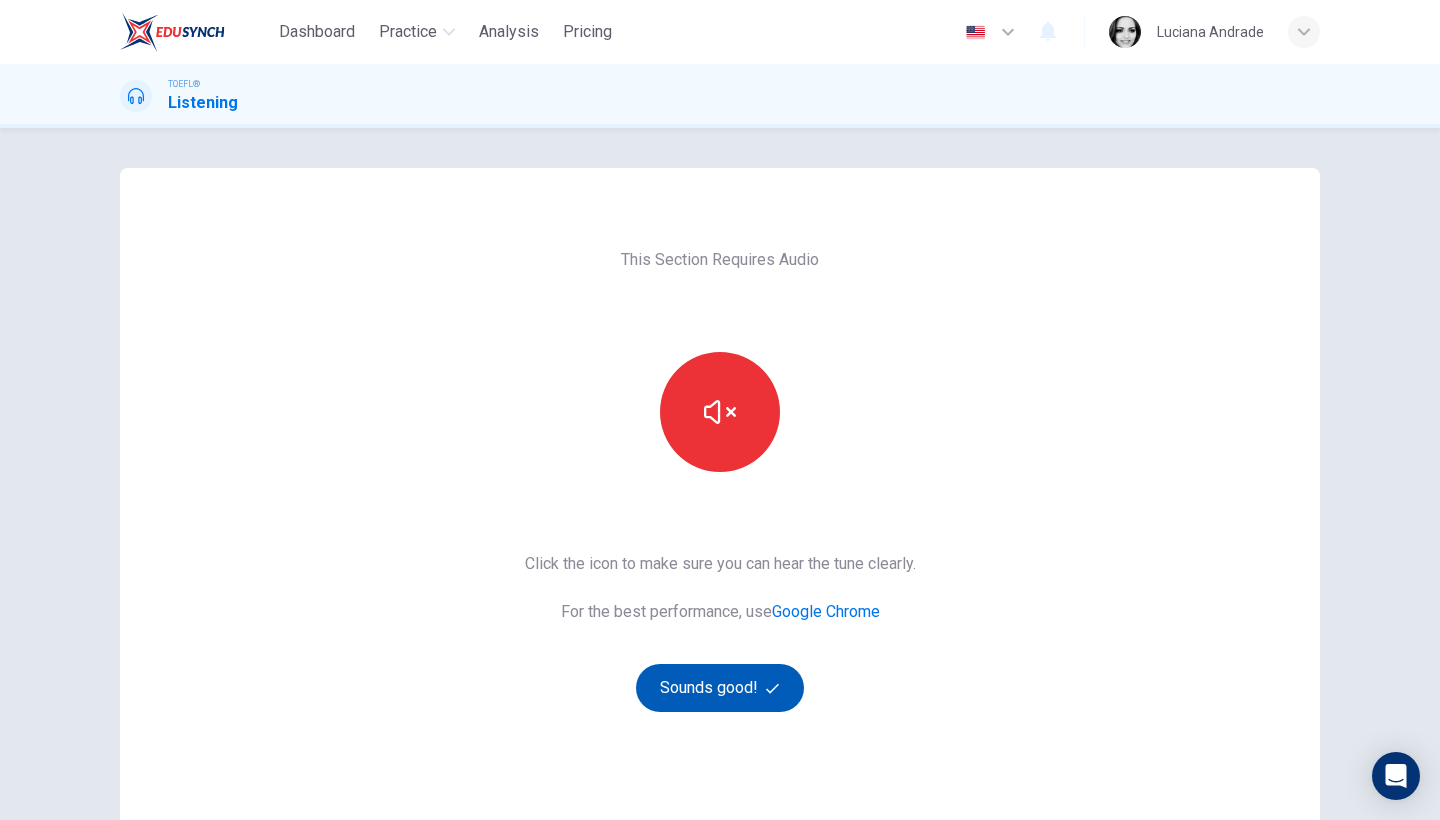 click on "Sounds good!" at bounding box center (720, 688) 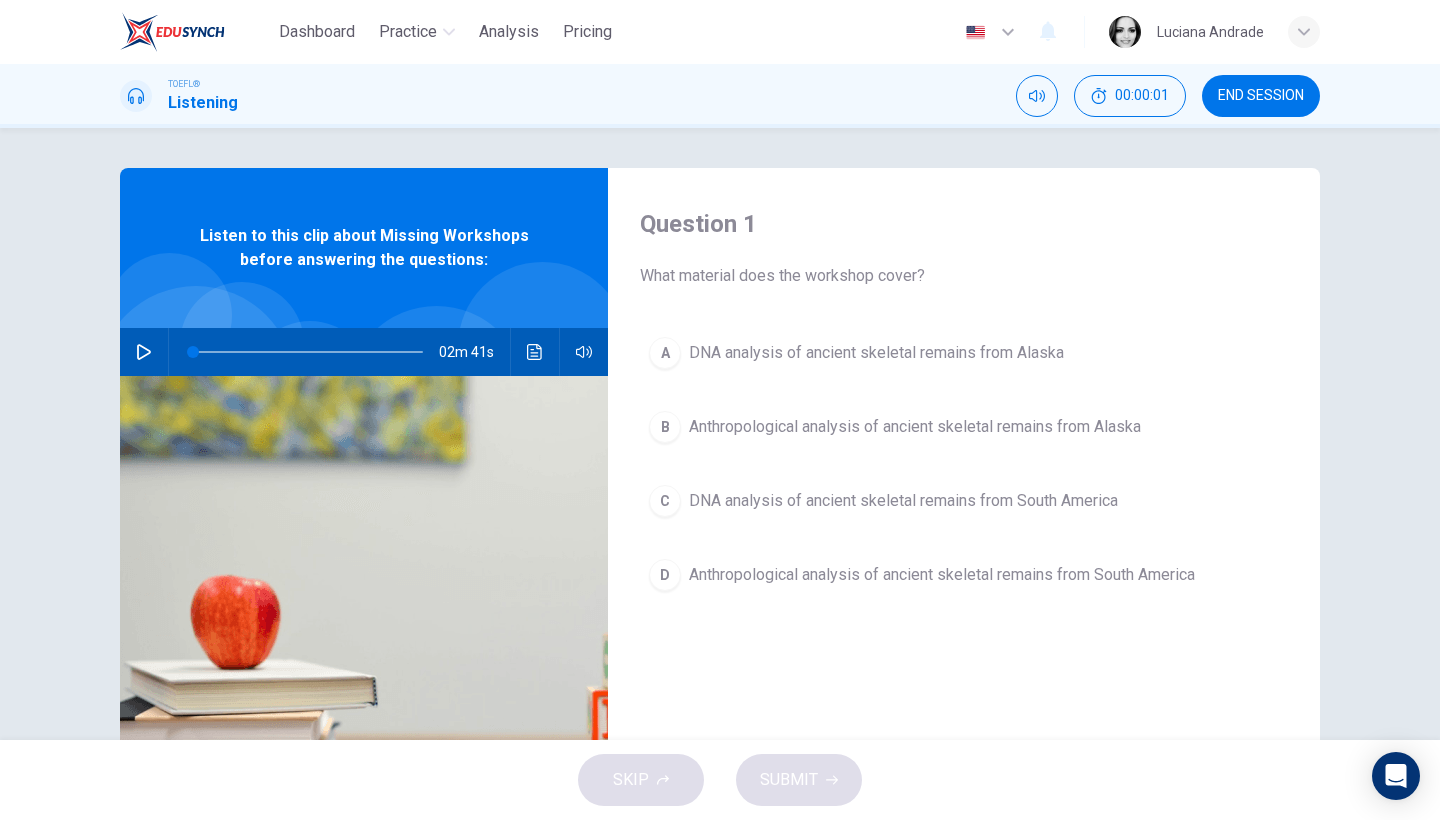 click at bounding box center [144, 352] 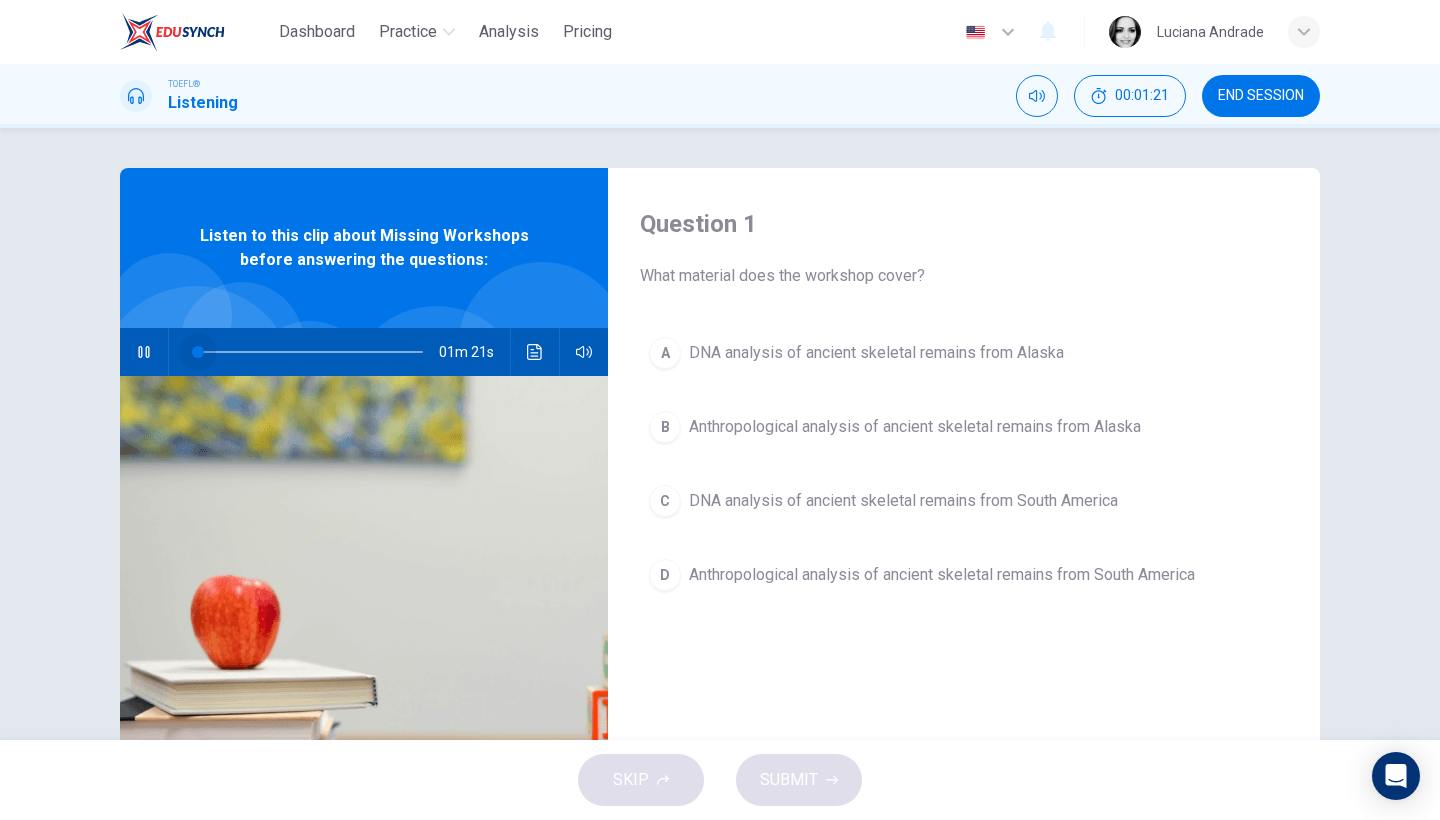 click at bounding box center [308, 352] 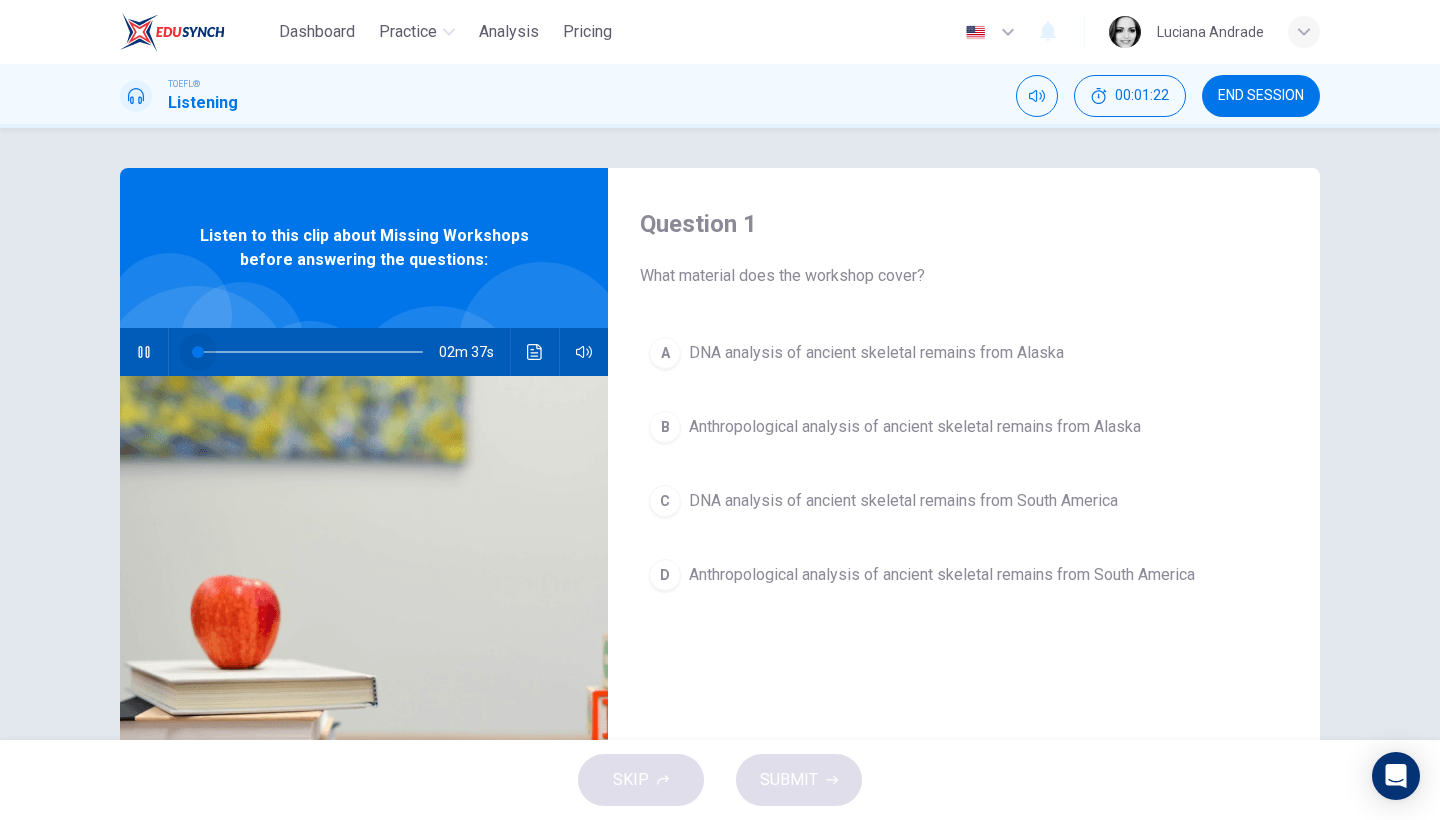click at bounding box center (308, 352) 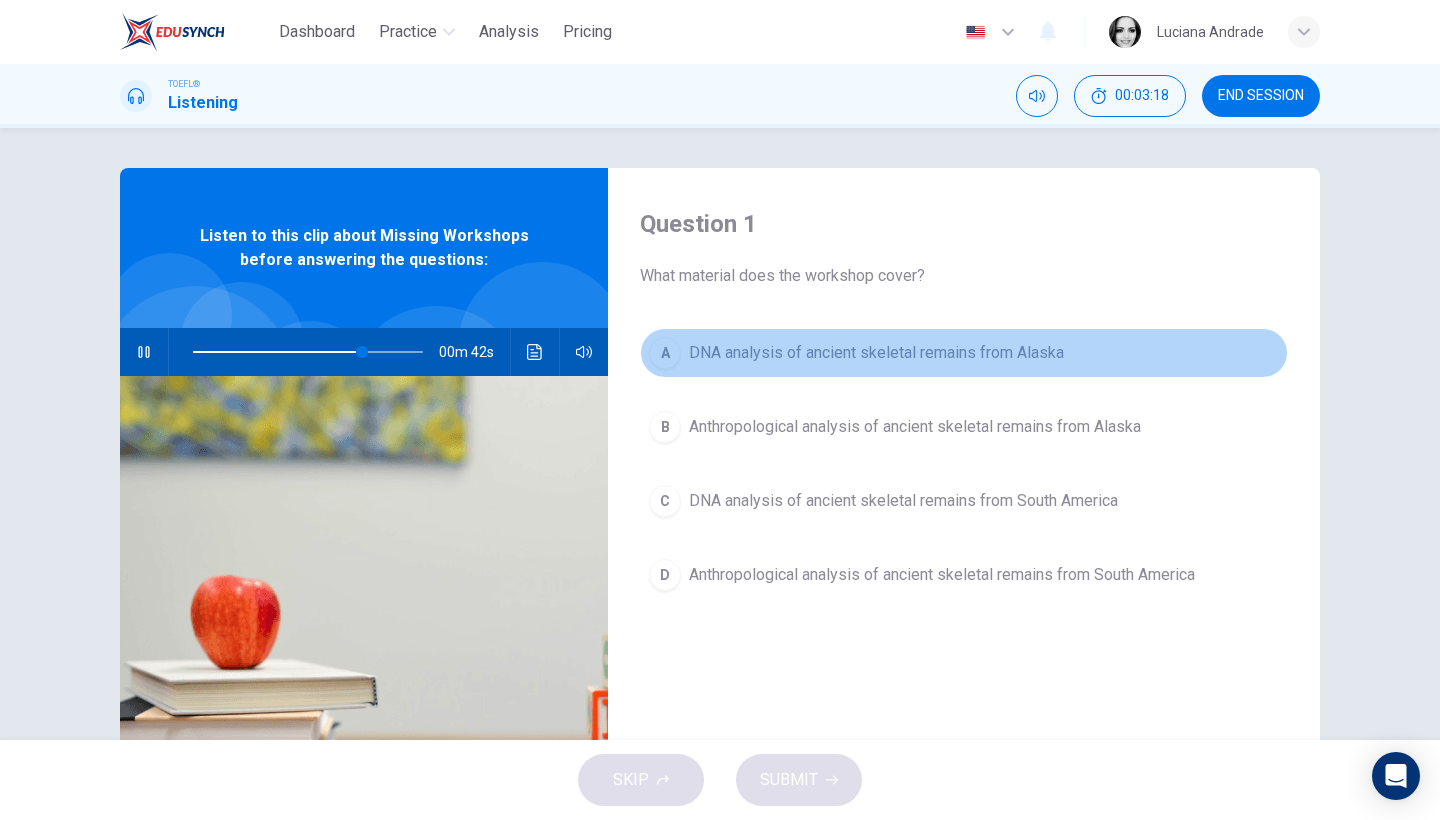 click on "DNA analysis of ancient skeletal remains from Alaska" at bounding box center [876, 353] 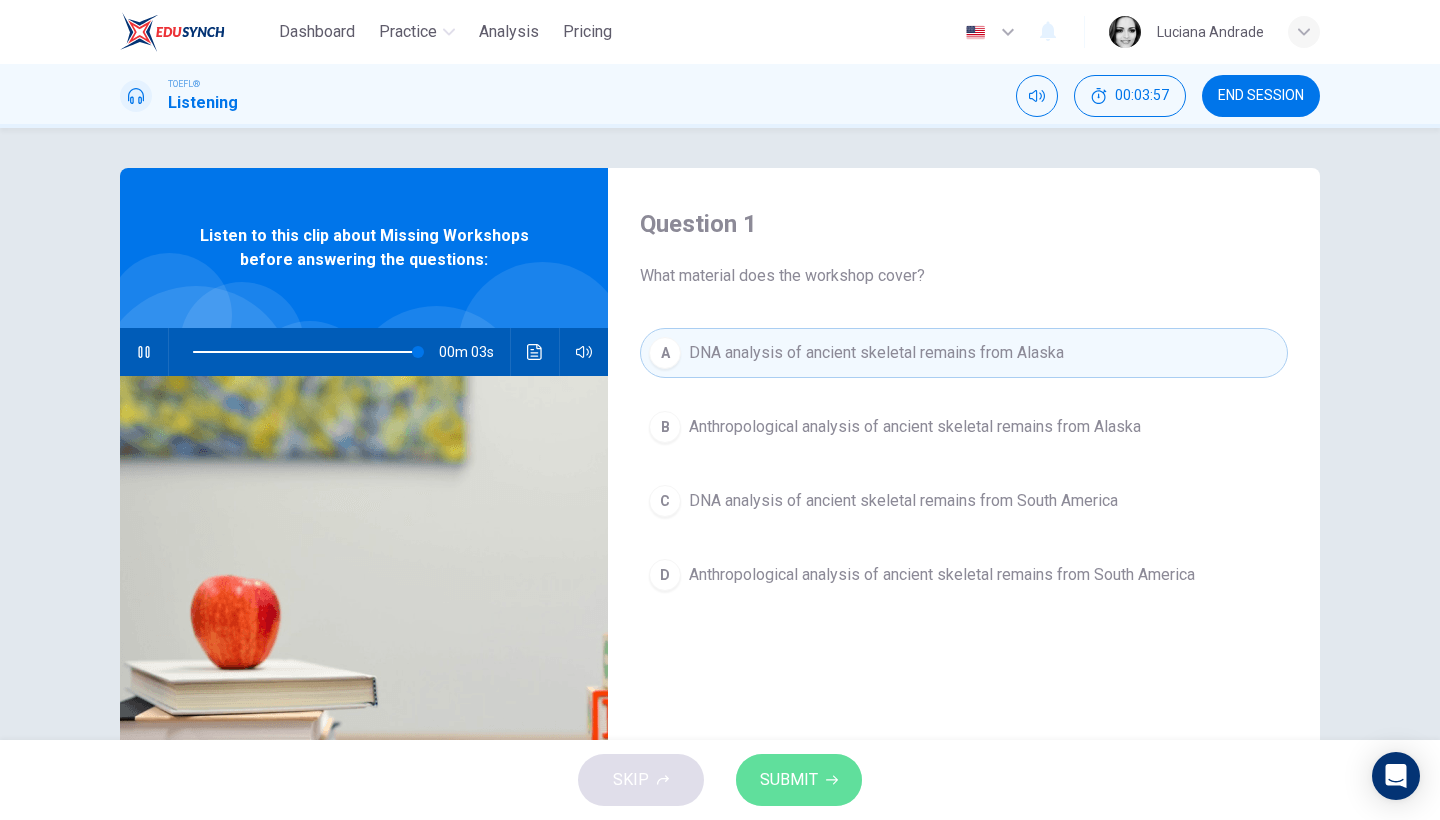click on "SUBMIT" at bounding box center (799, 780) 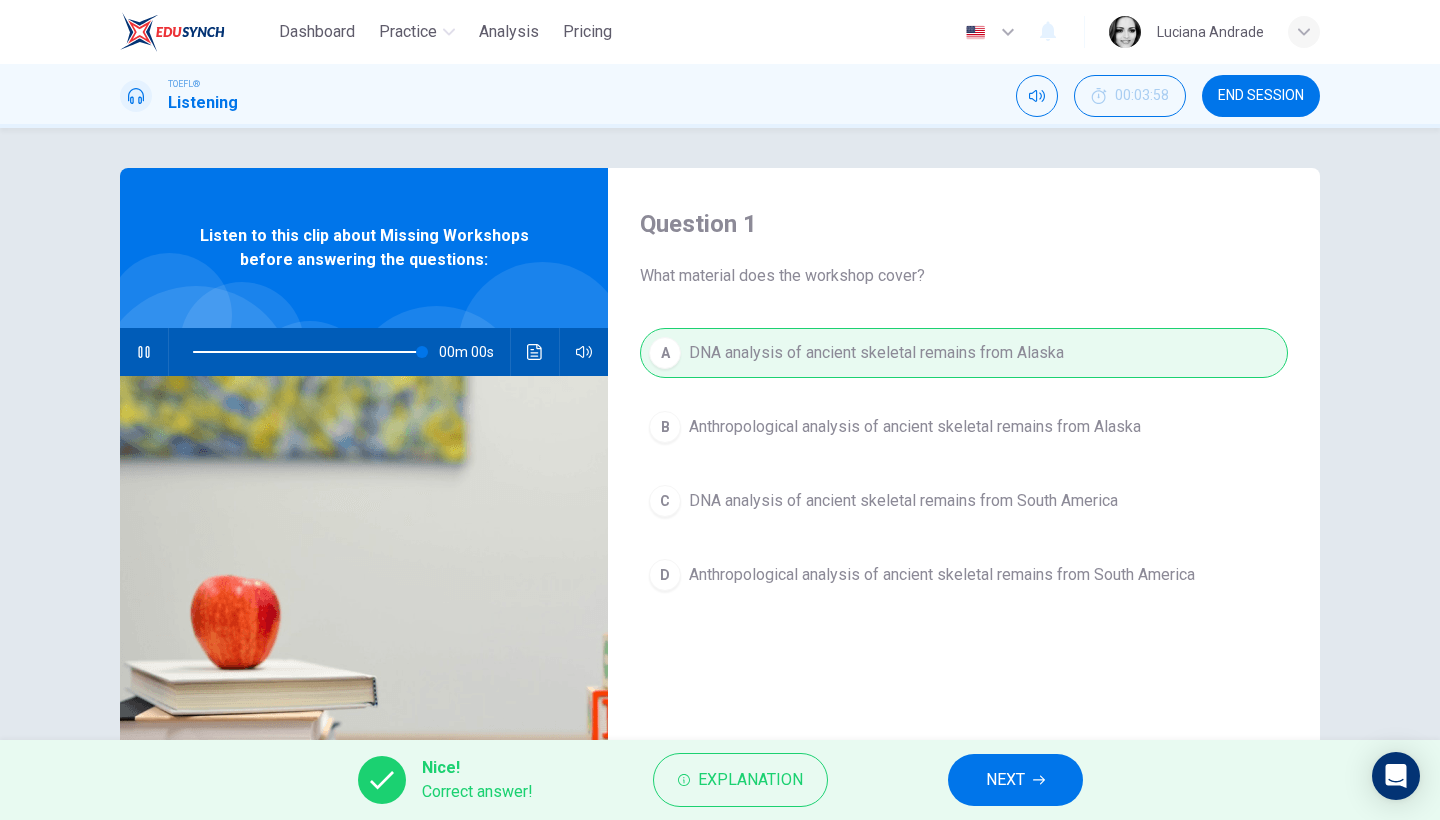 type on "0" 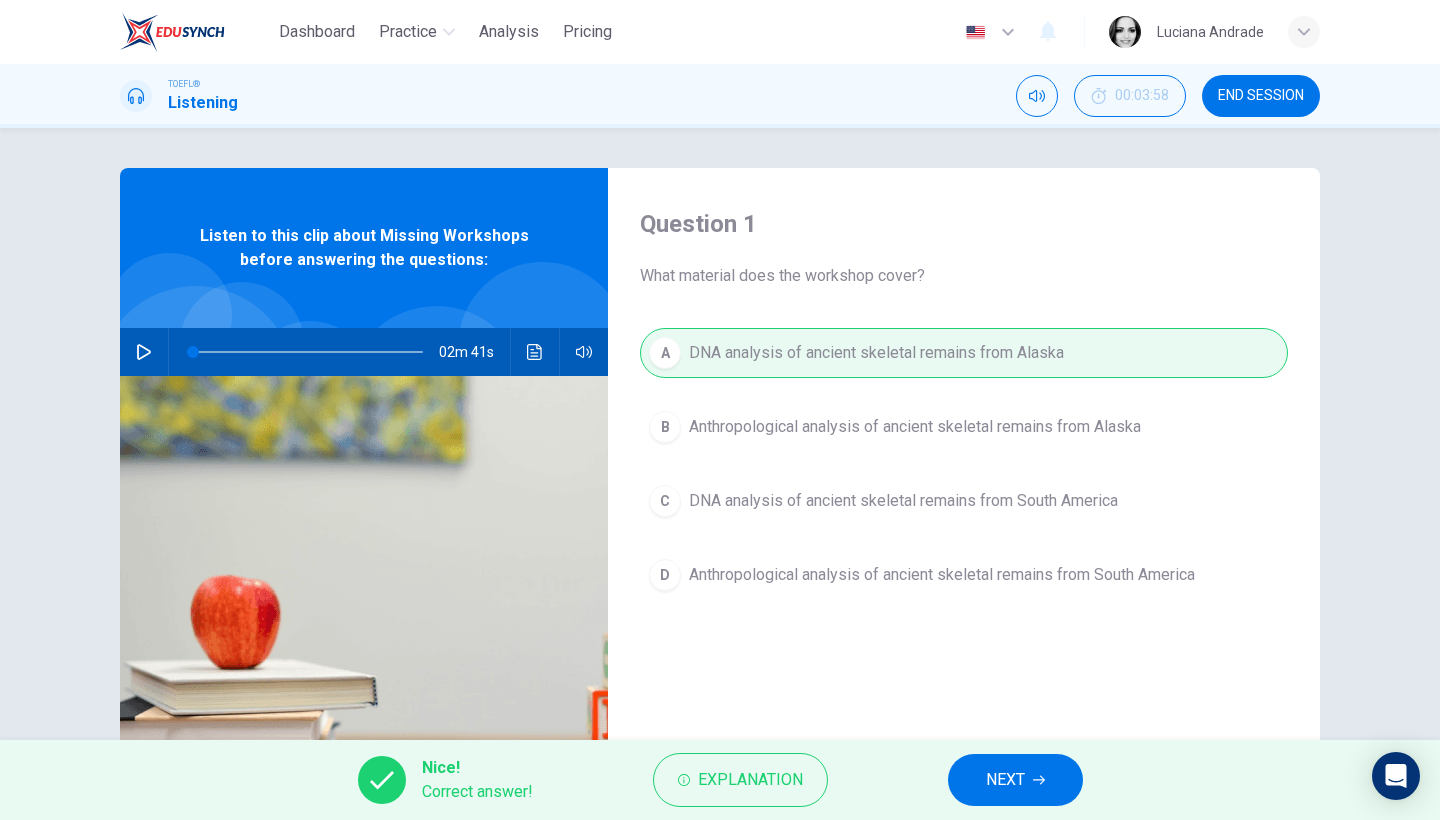 click 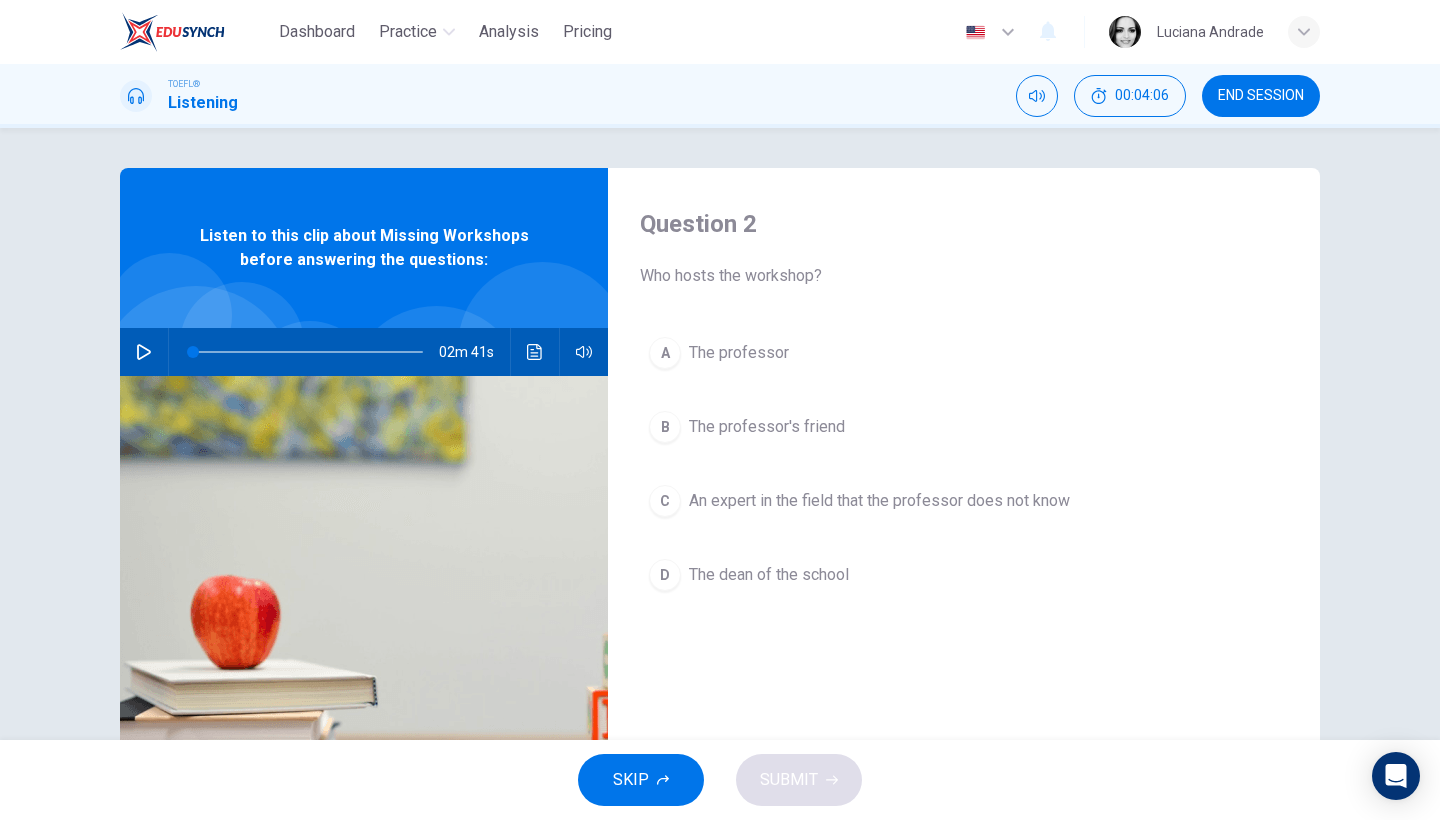 click on "The professor's friend" at bounding box center [767, 427] 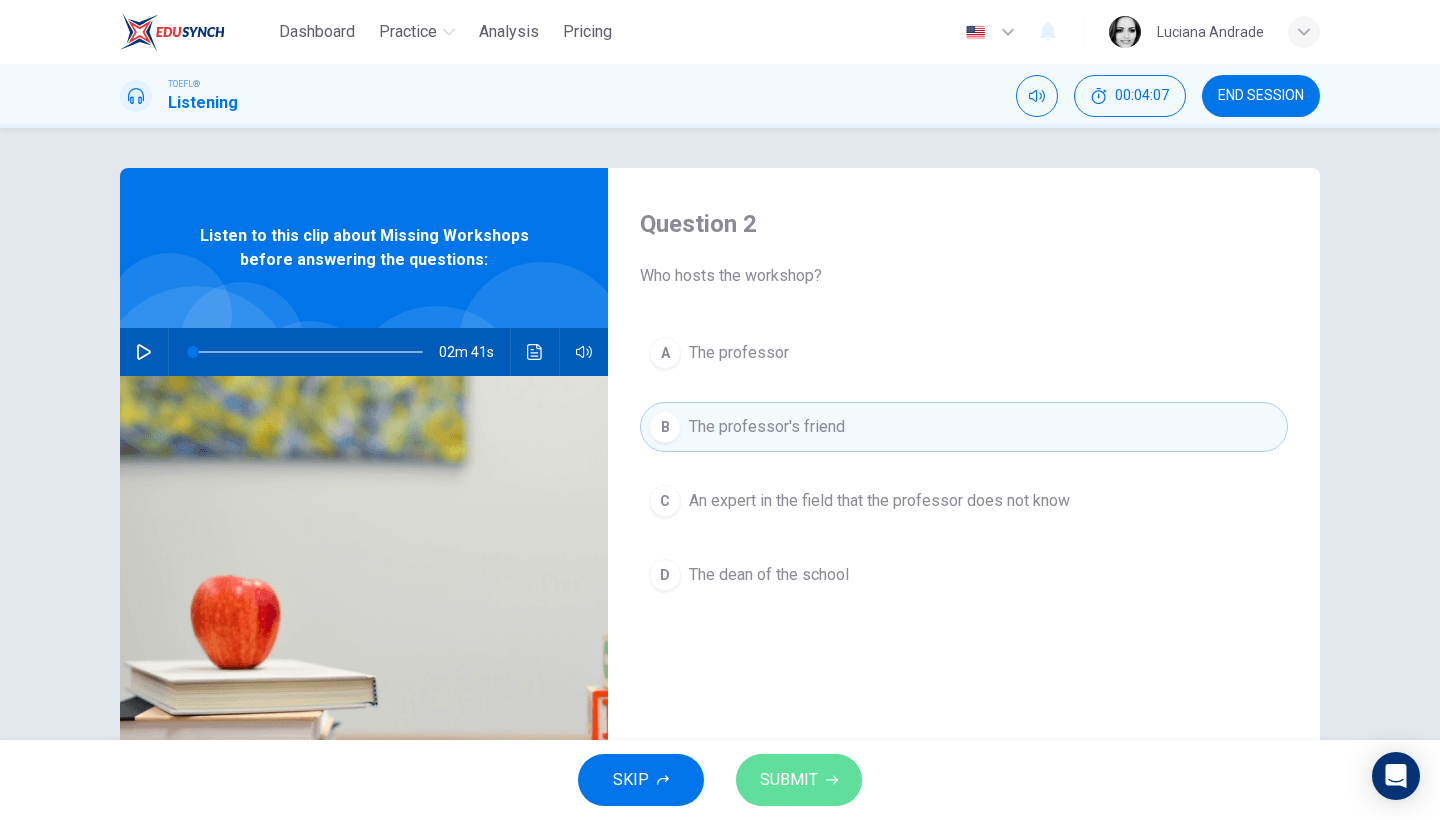 click on "SUBMIT" at bounding box center [789, 780] 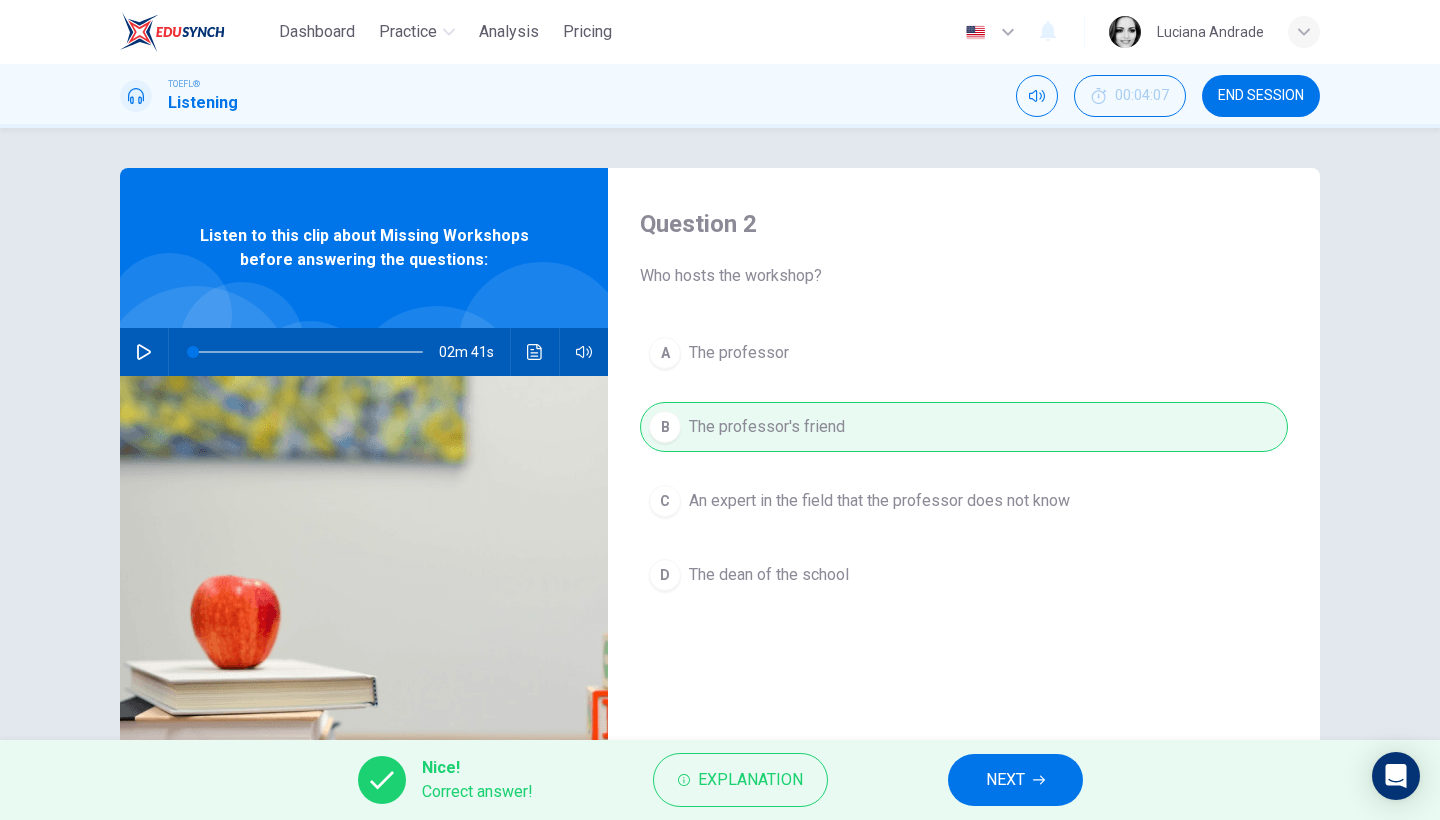 click on "NEXT" at bounding box center (1005, 780) 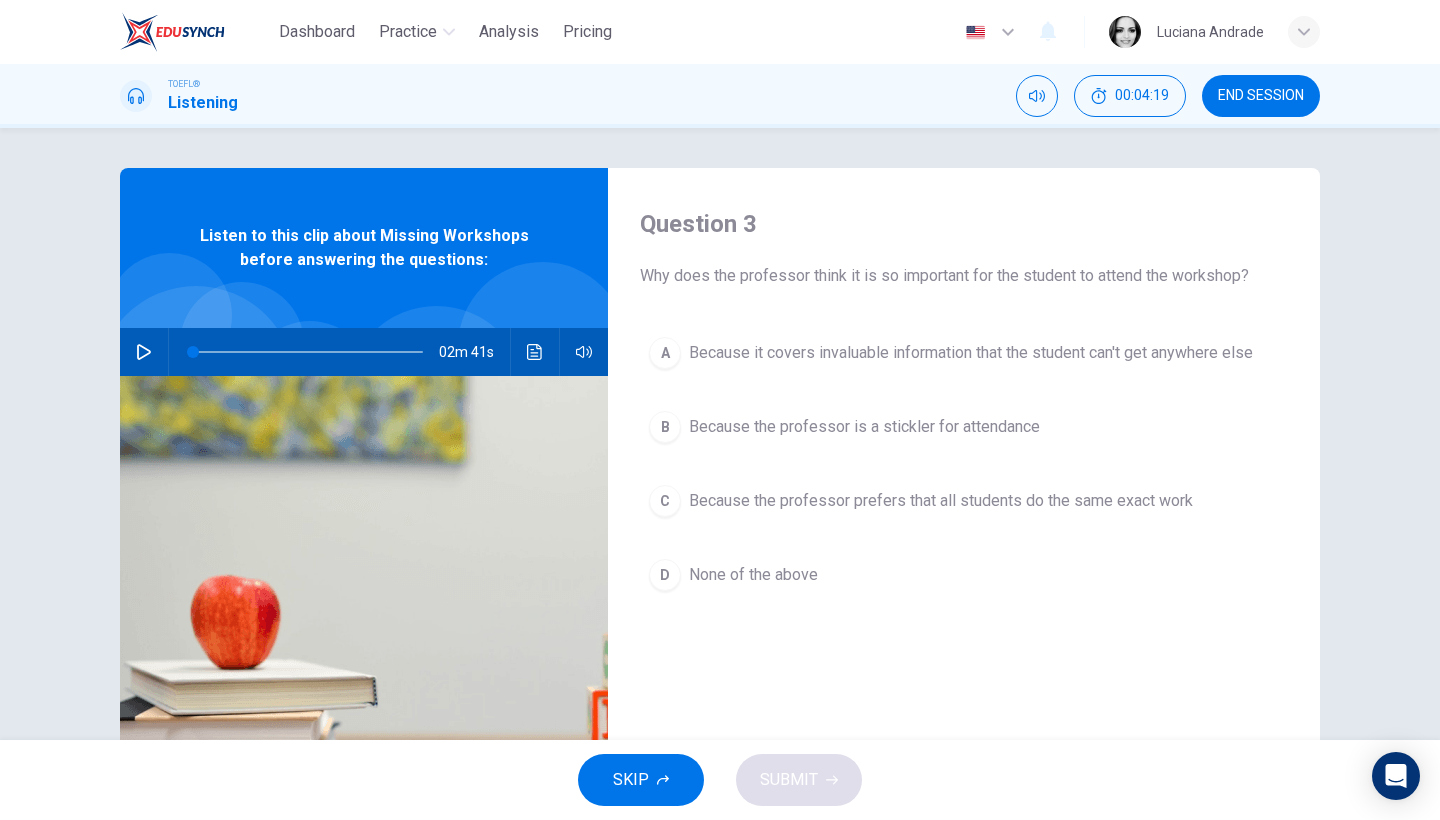 click on "Because the professor prefers that all students do the same exact work" at bounding box center (941, 501) 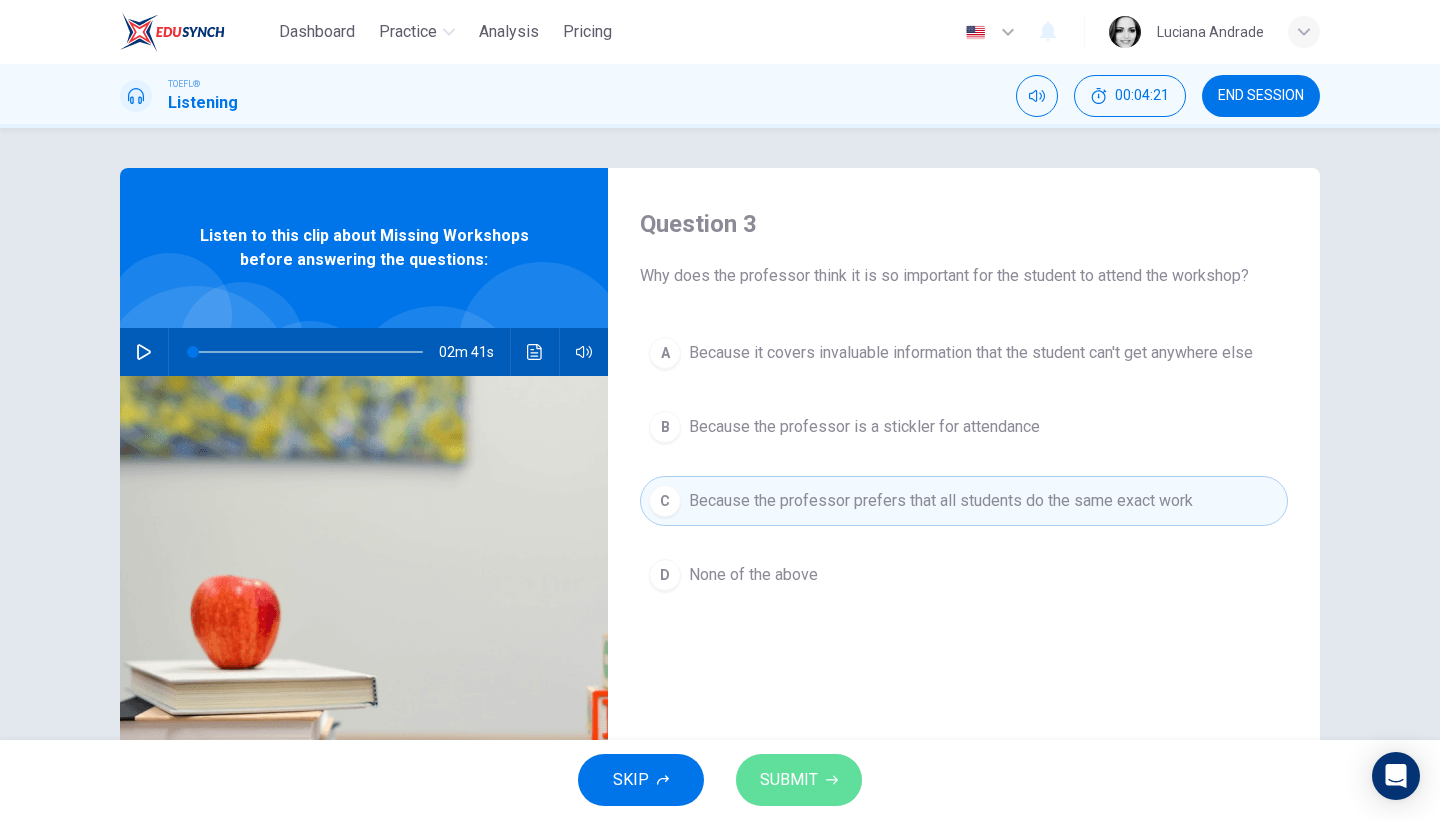 click on "SUBMIT" at bounding box center [789, 780] 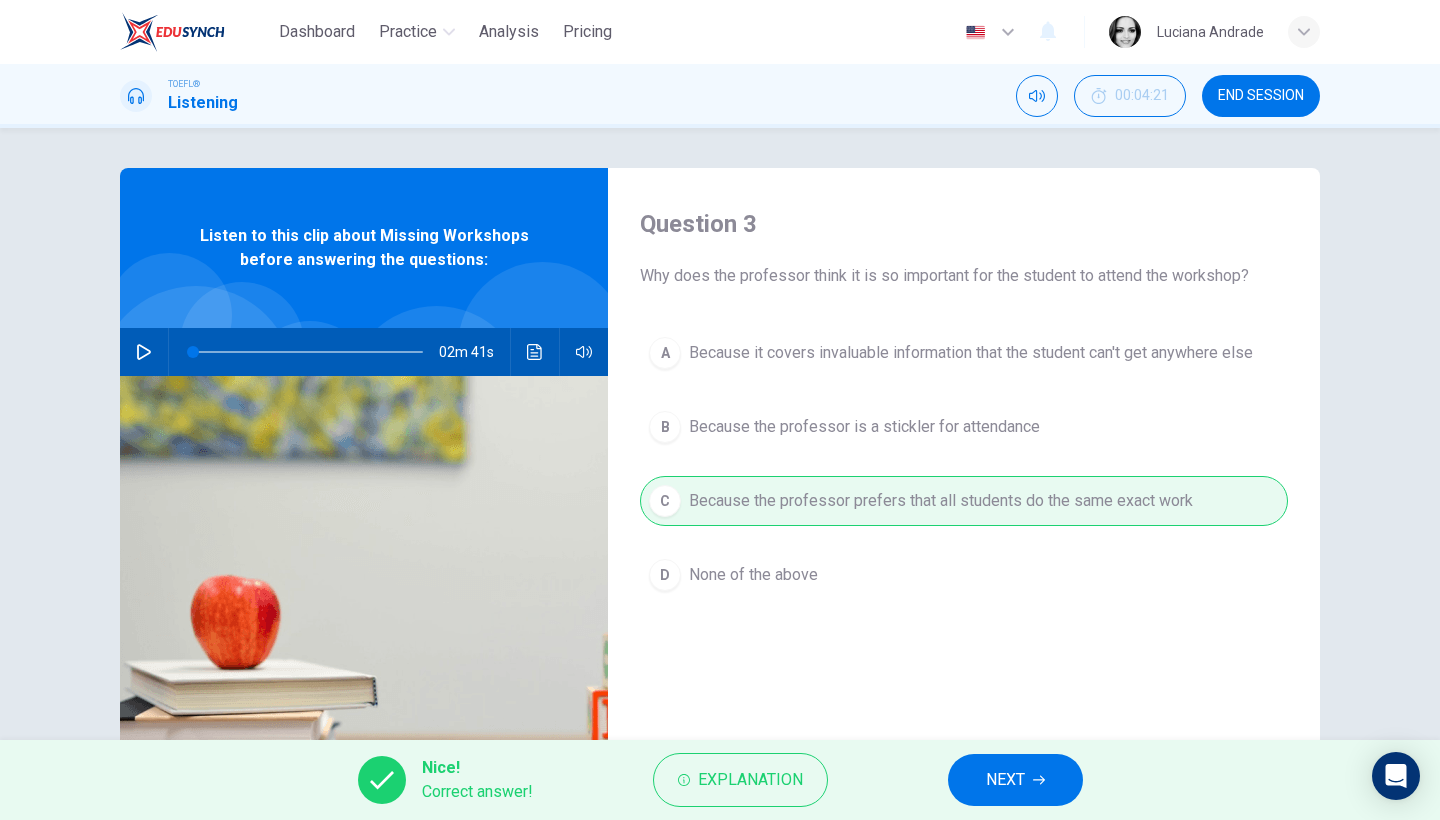 click on "NEXT" at bounding box center (1005, 780) 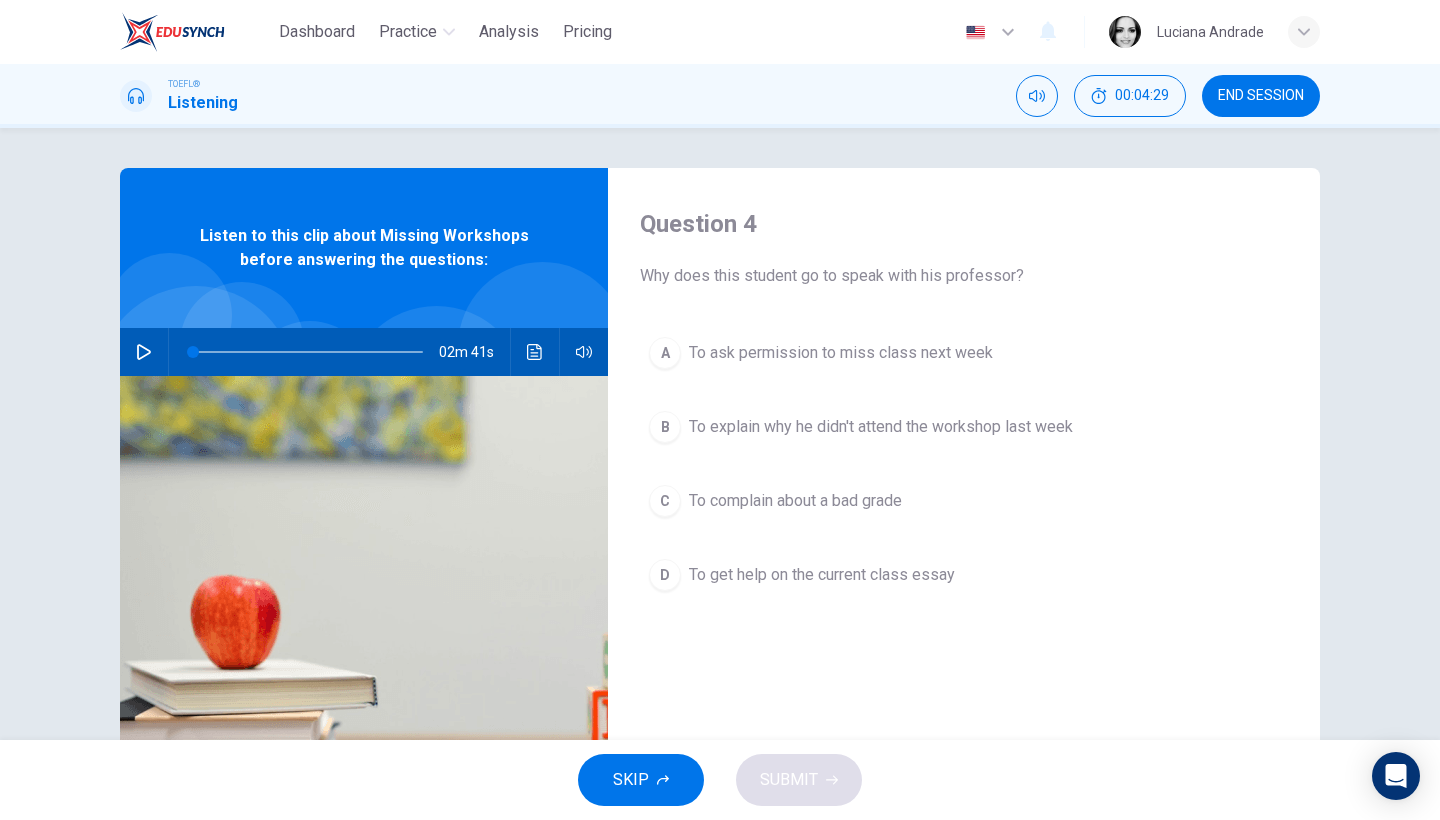 click on "To explain why he didn't attend the workshop last week" at bounding box center (881, 427) 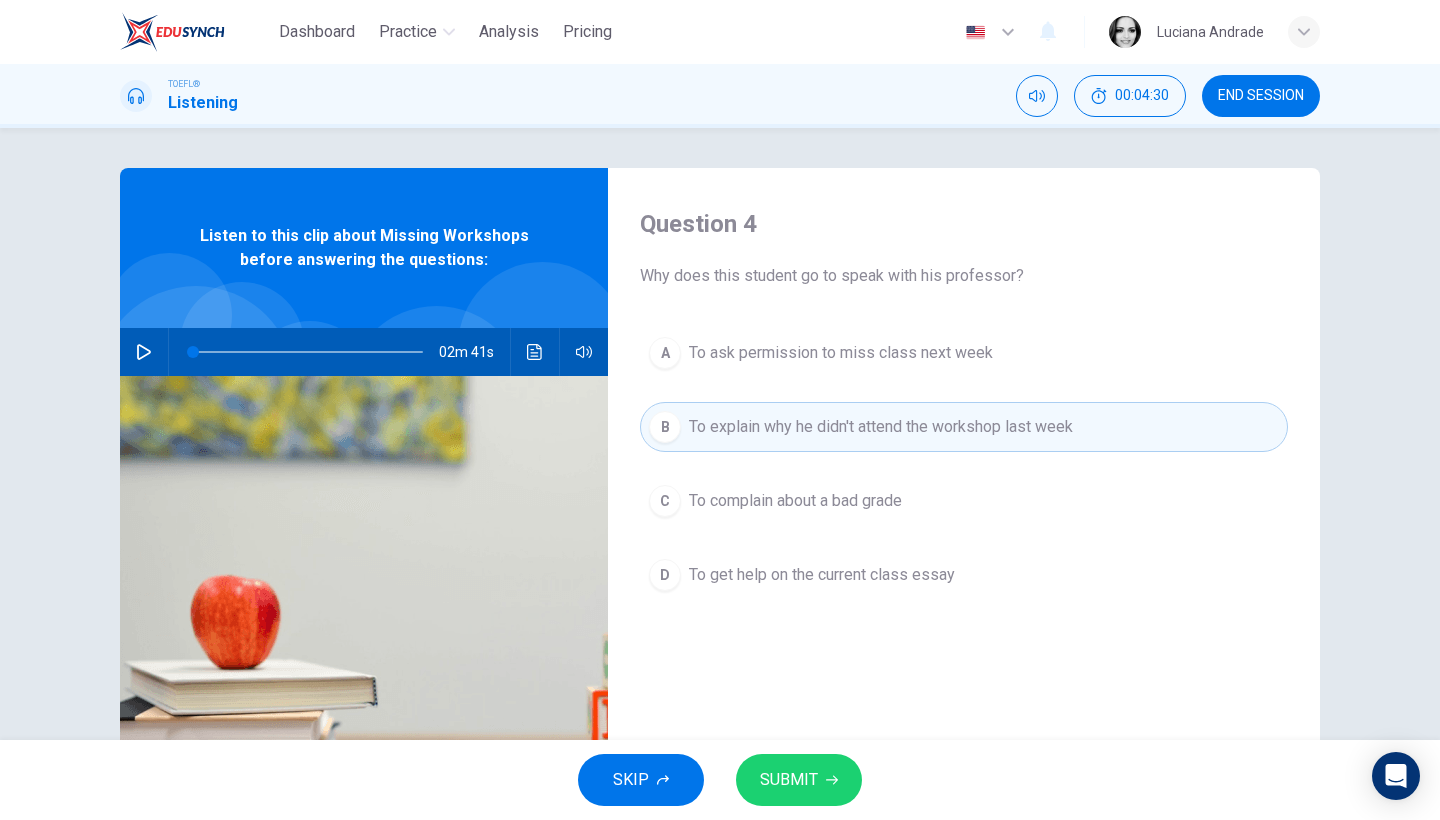 click on "SUBMIT" at bounding box center [789, 780] 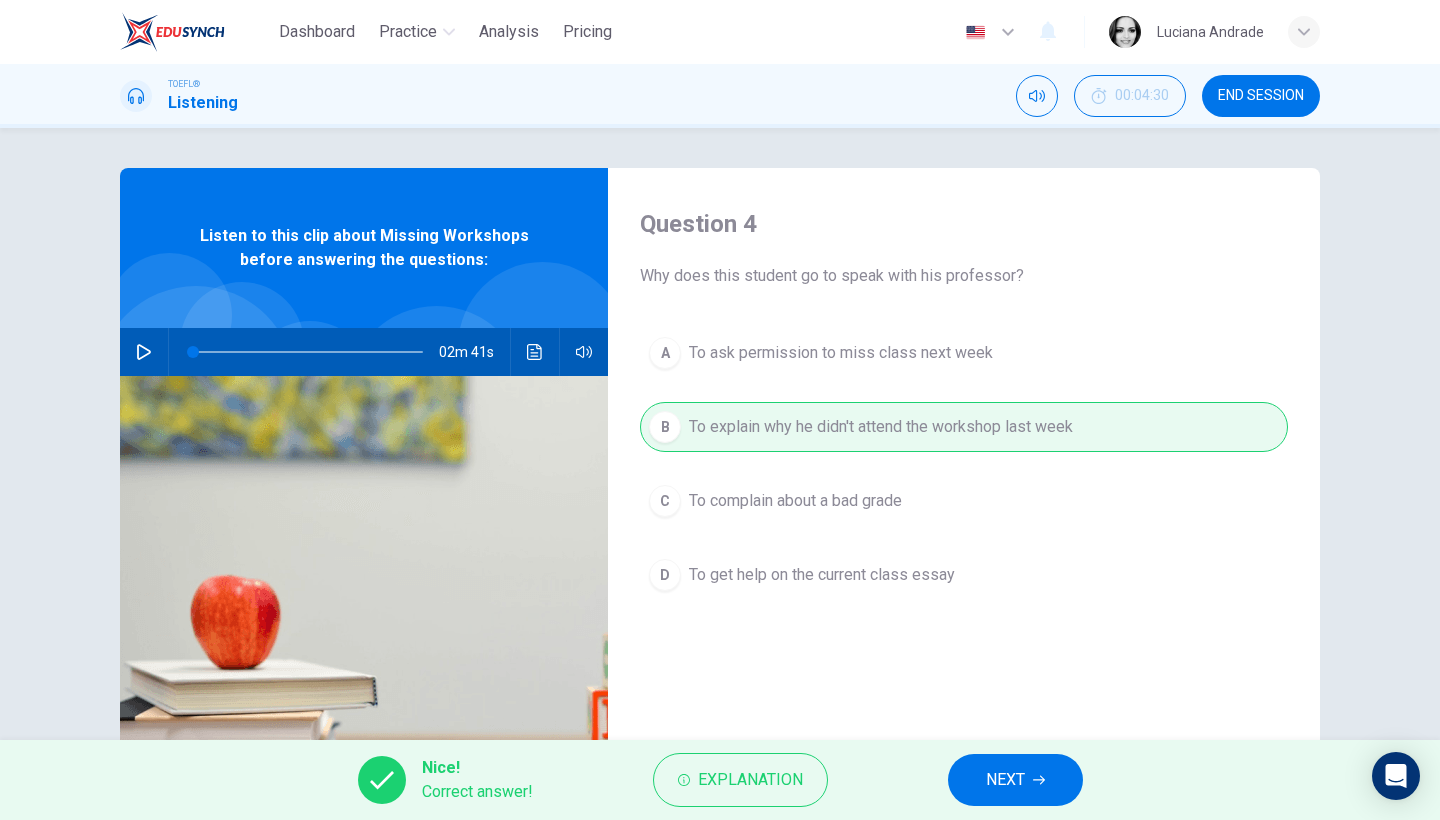 click on "NEXT" at bounding box center [1005, 780] 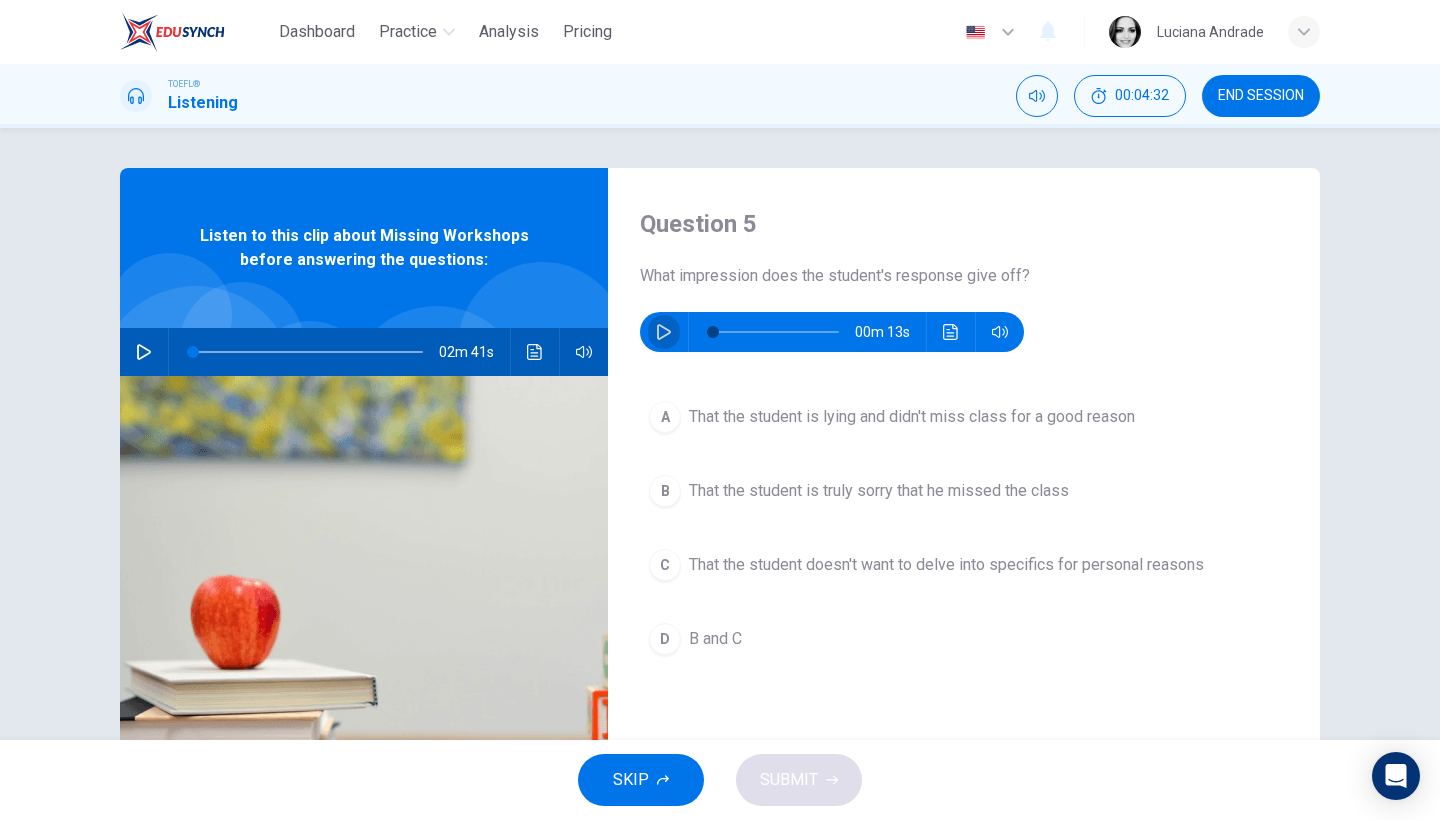 click 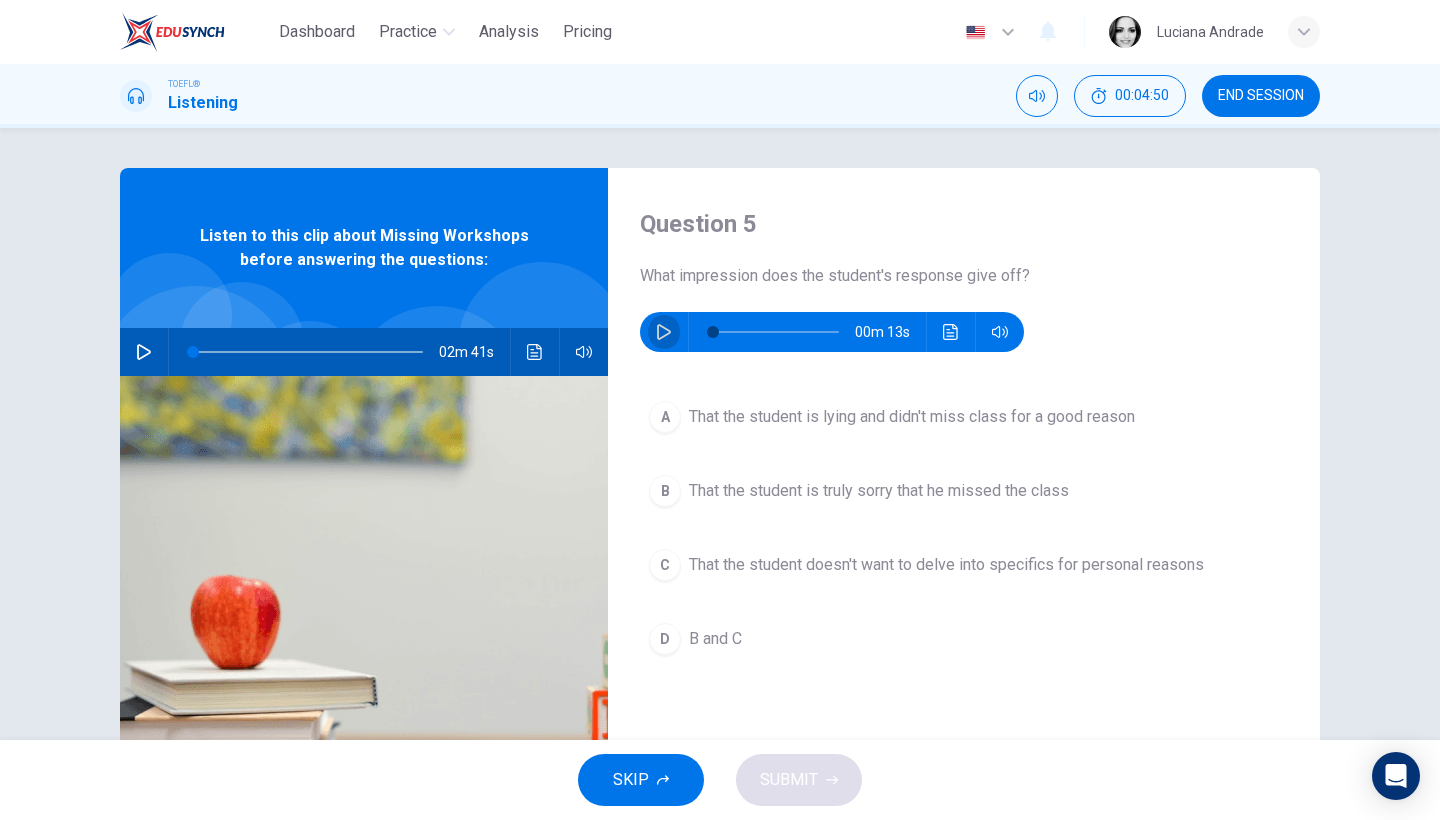 click 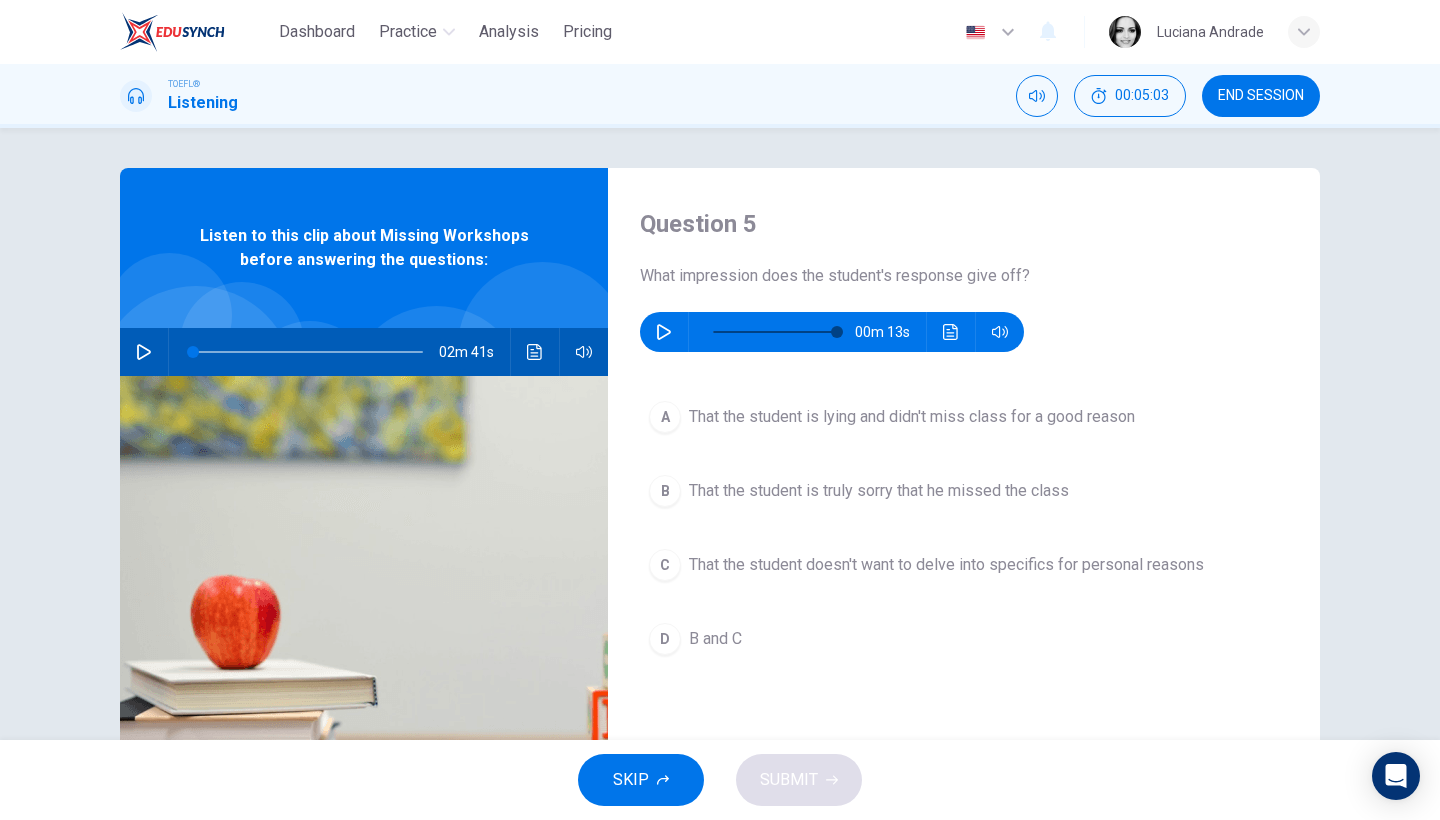 type on "0" 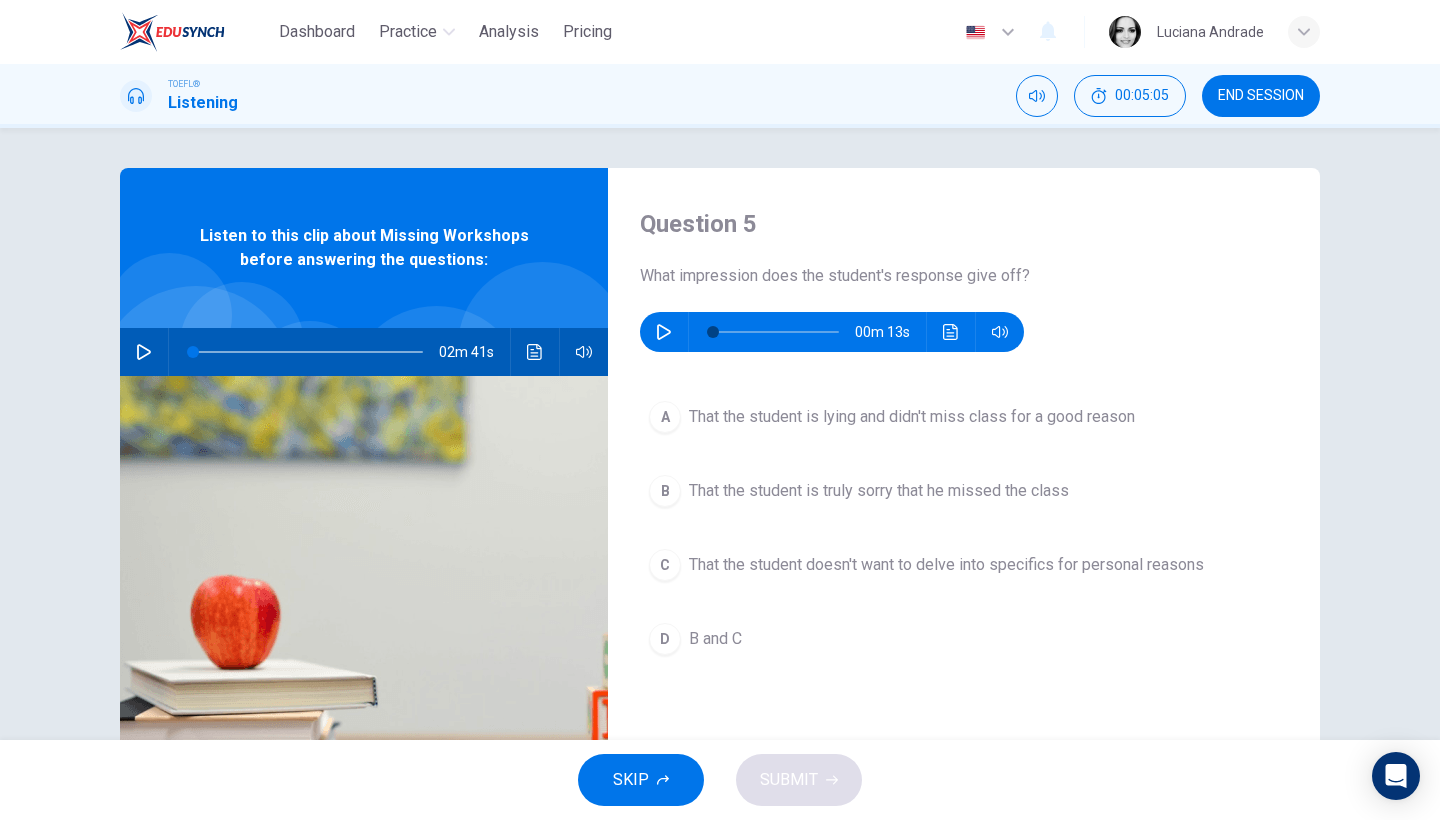 click on "D B and C" at bounding box center [964, 639] 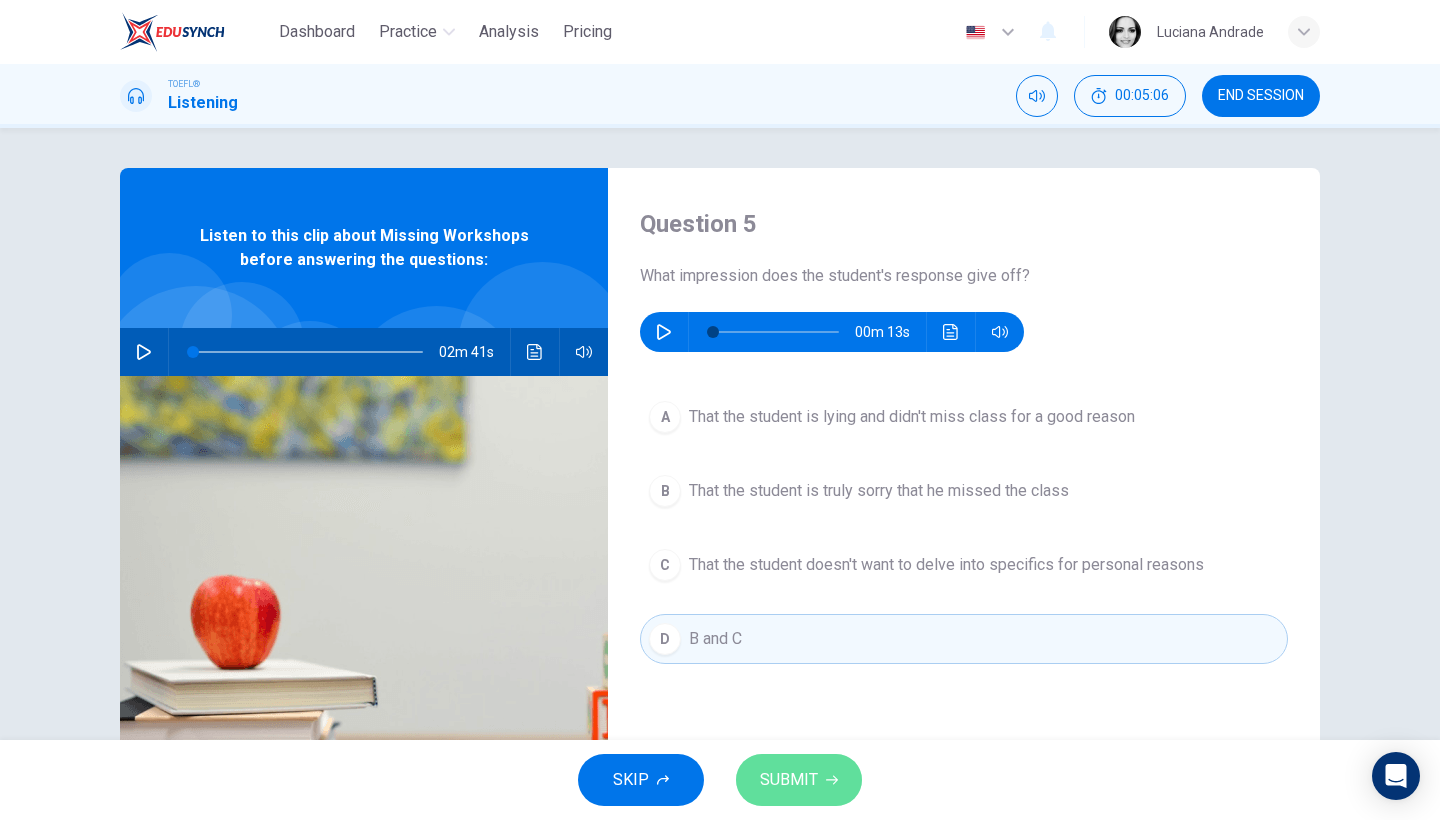 click on "SUBMIT" at bounding box center [789, 780] 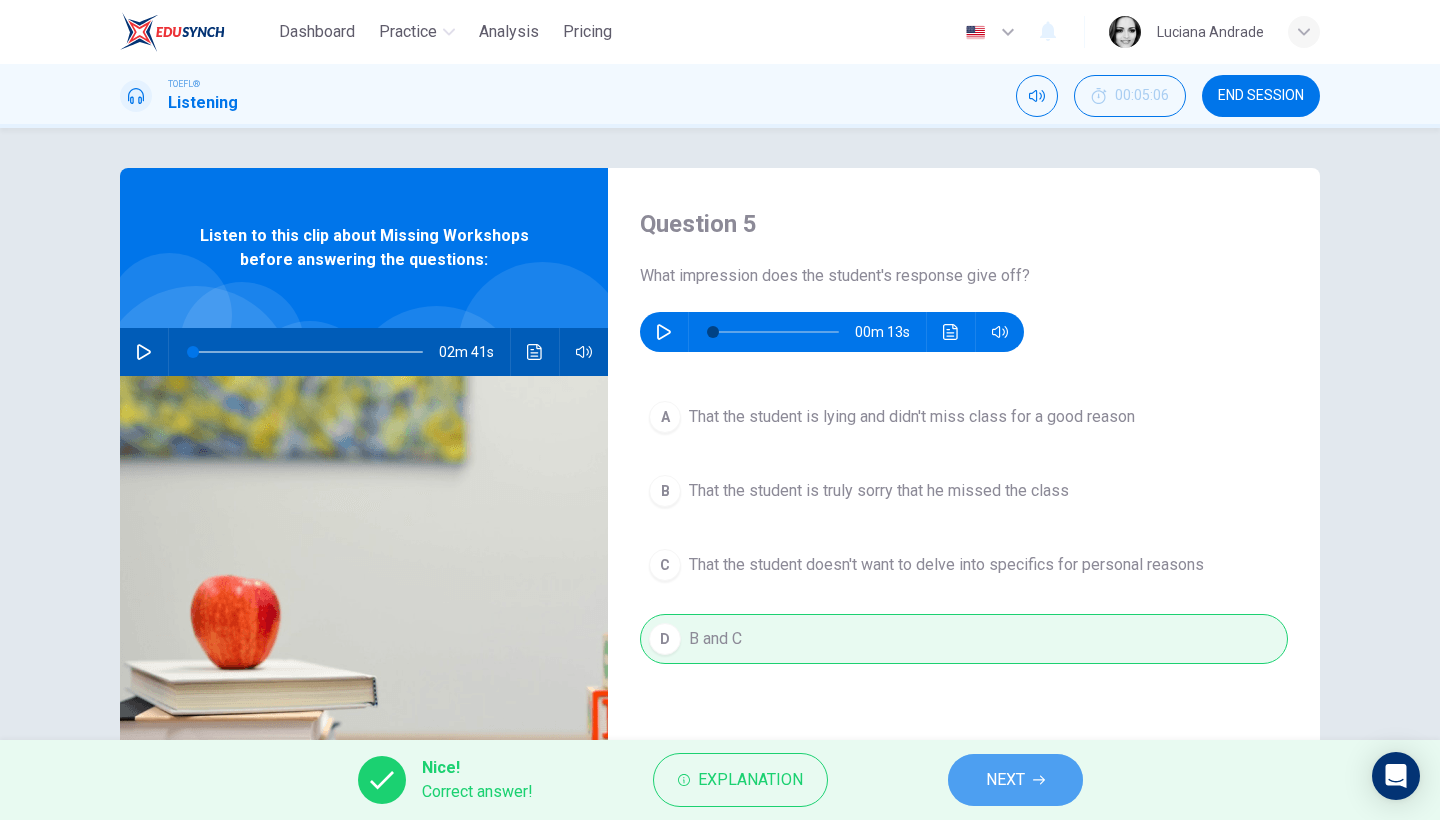 click on "NEXT" at bounding box center (1005, 780) 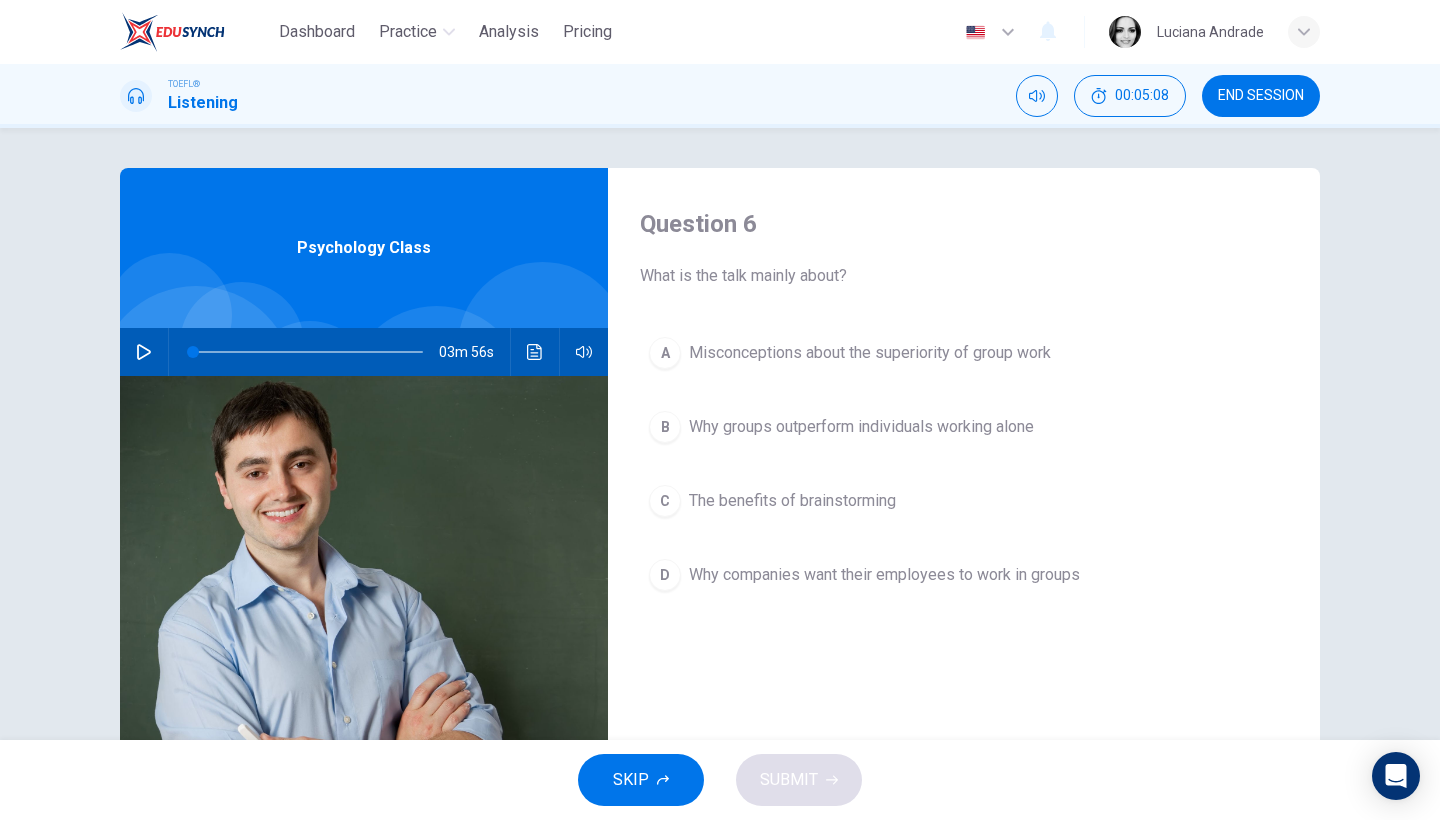 click on "03m 56s" at bounding box center (364, 352) 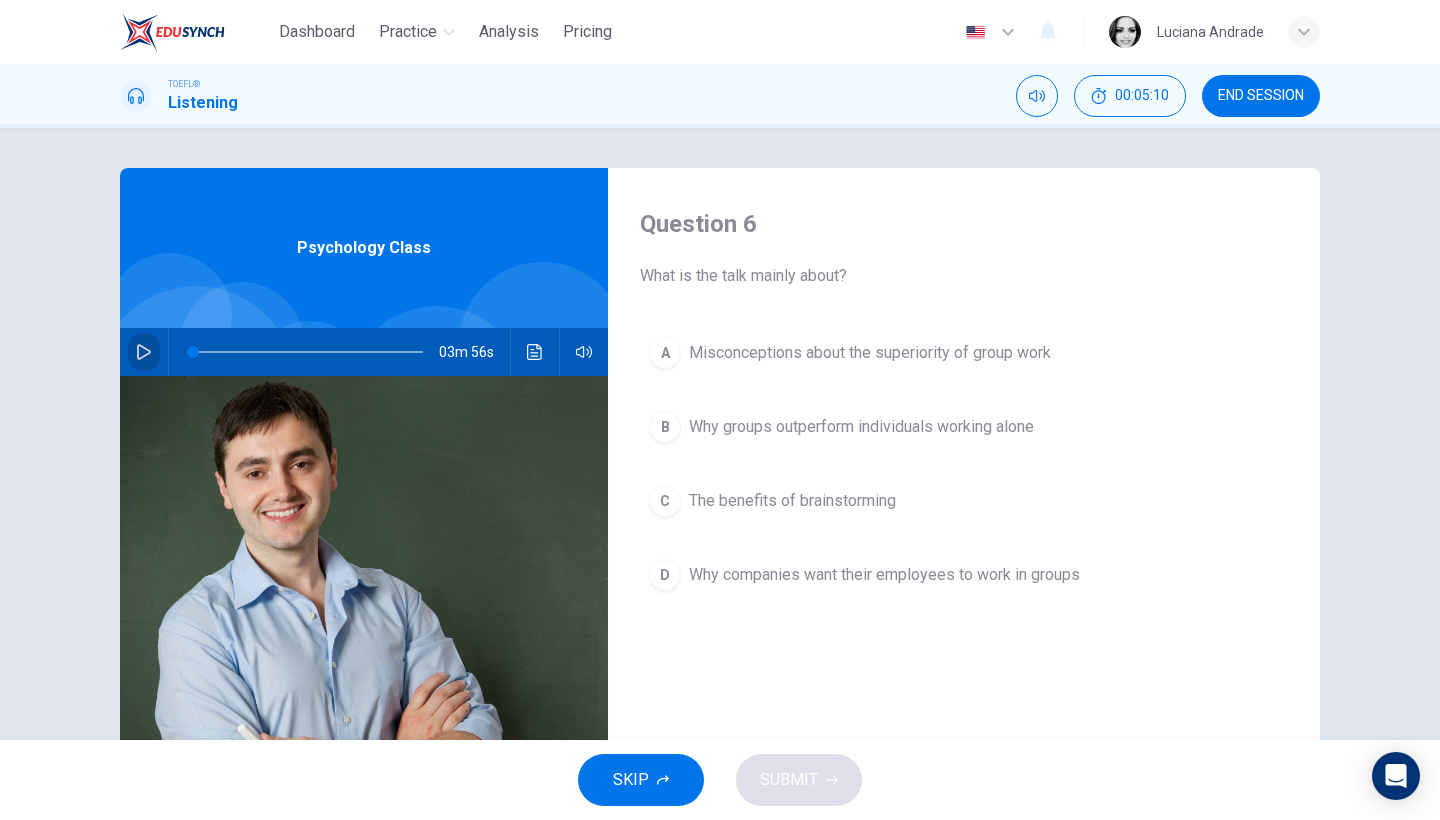 click 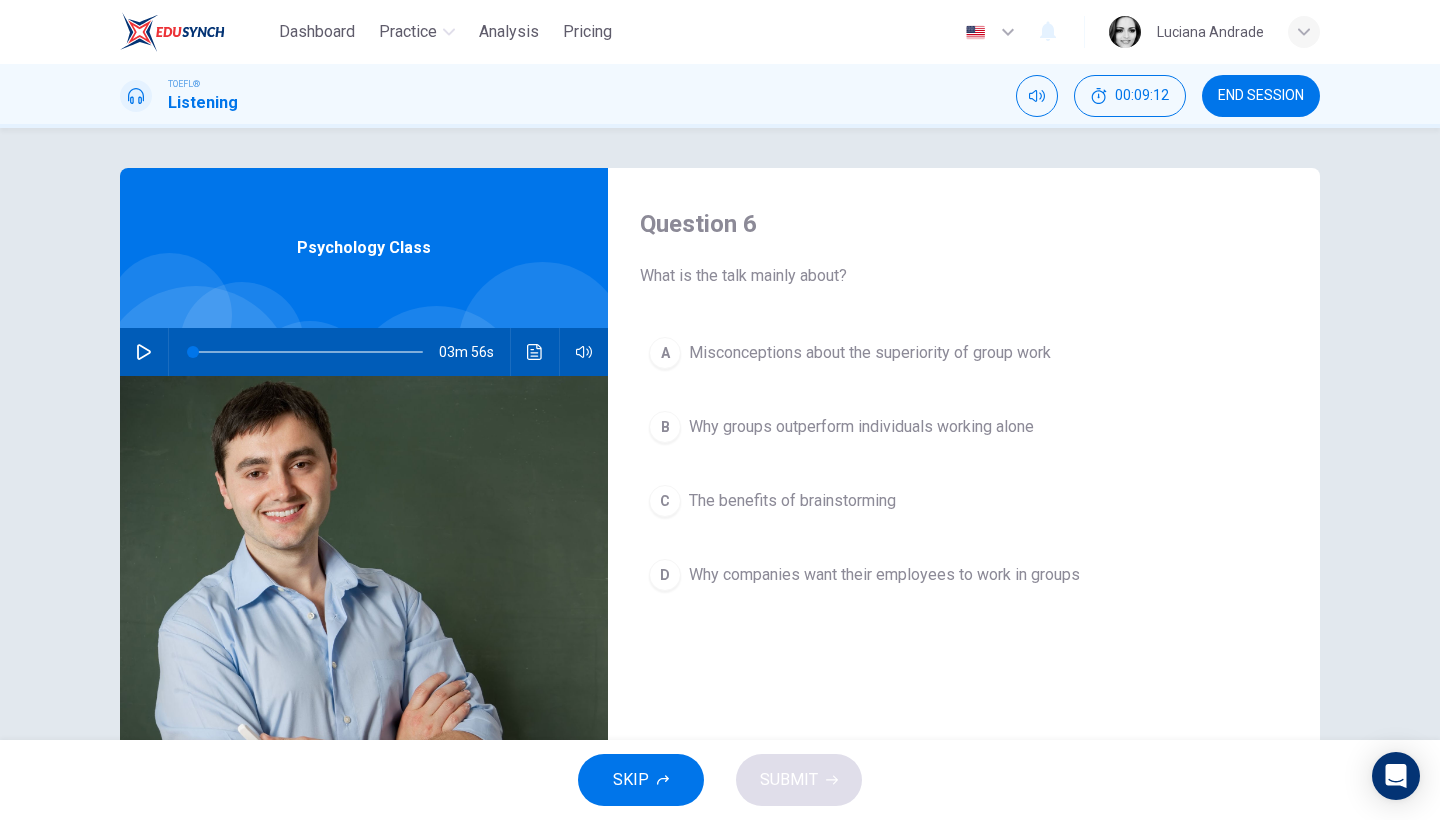 click on "Misconceptions about the superiority of group work" at bounding box center [870, 353] 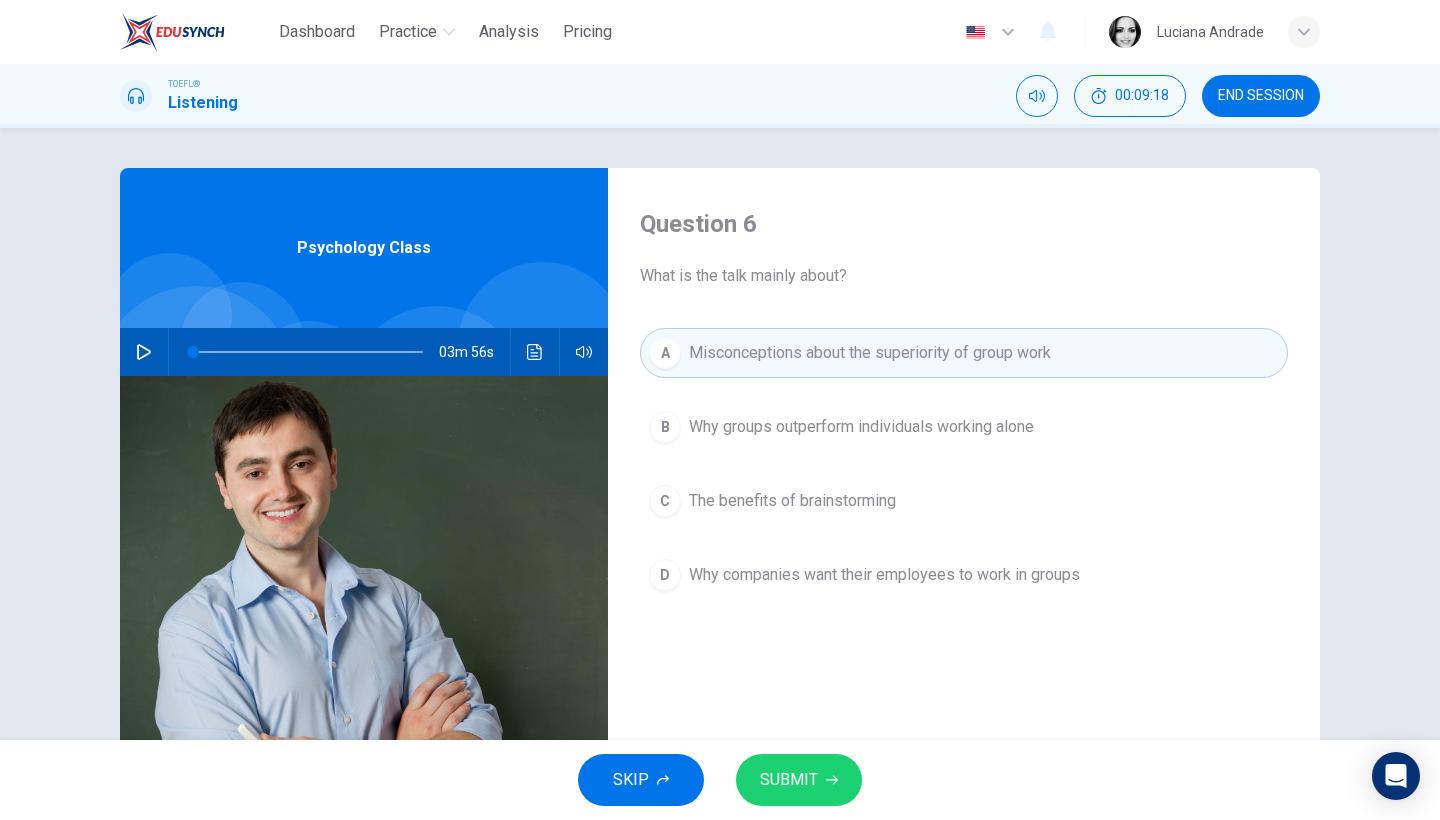click 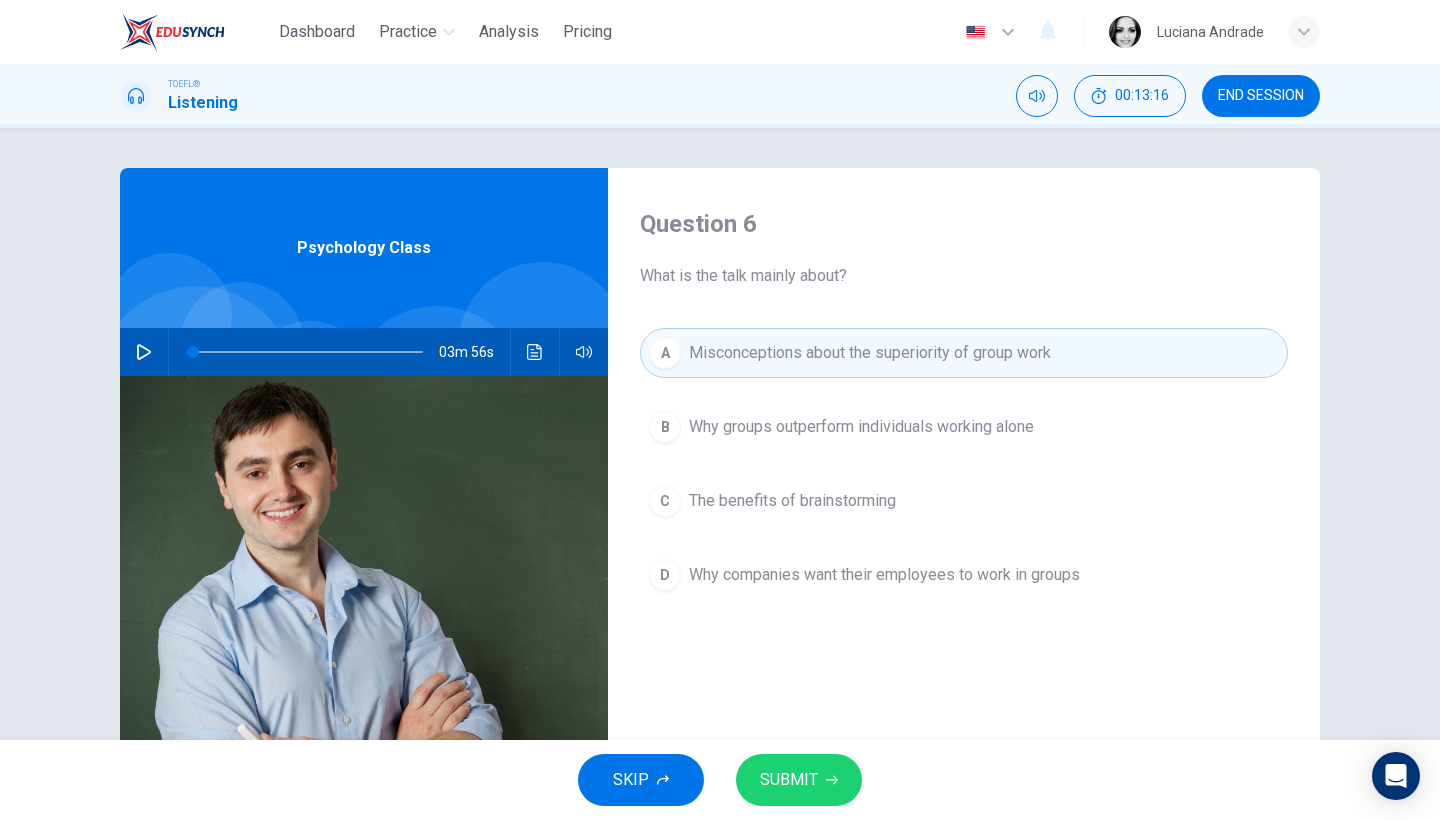 click on "SUBMIT" at bounding box center [799, 780] 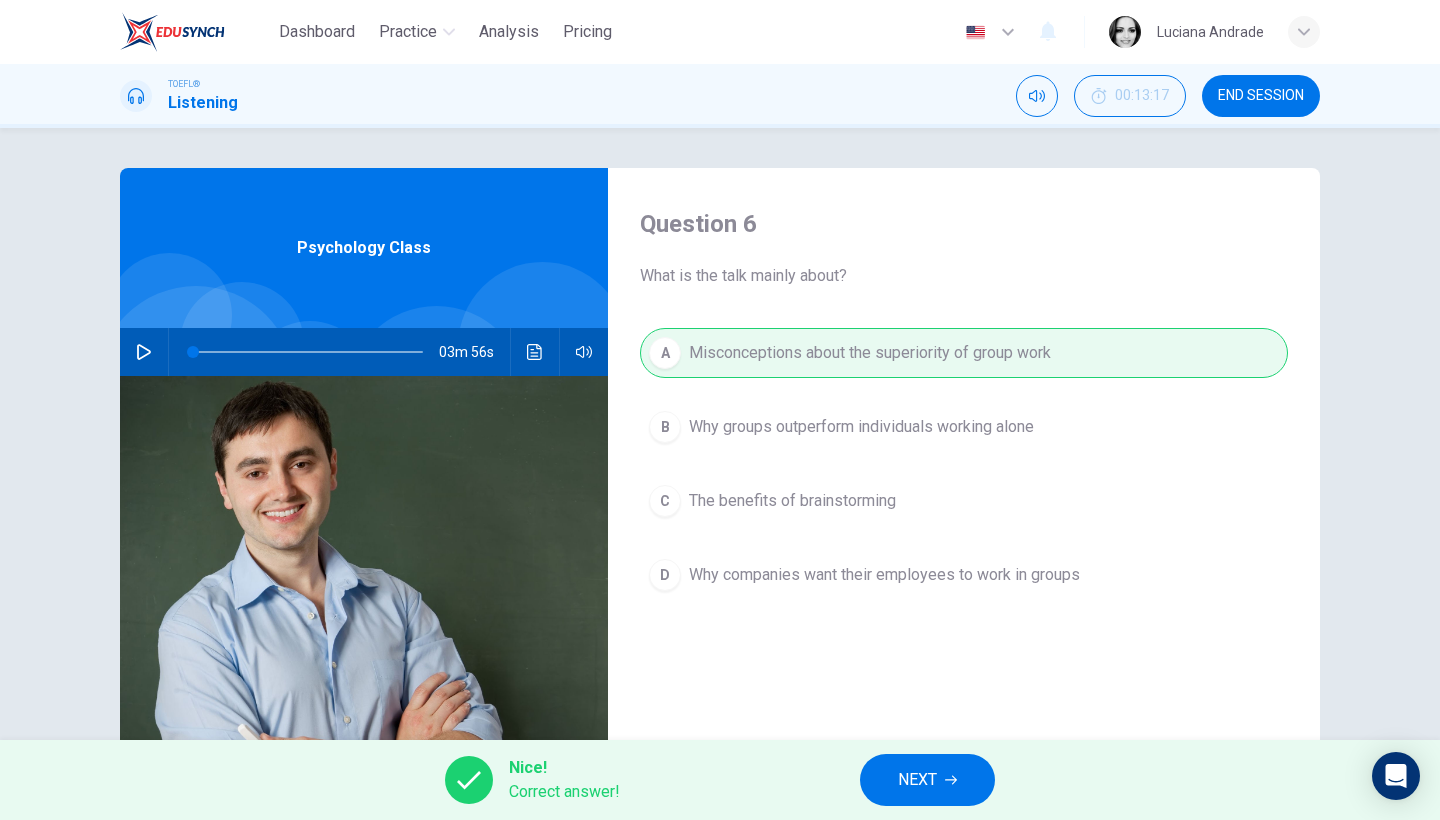 click on "NEXT" at bounding box center (927, 780) 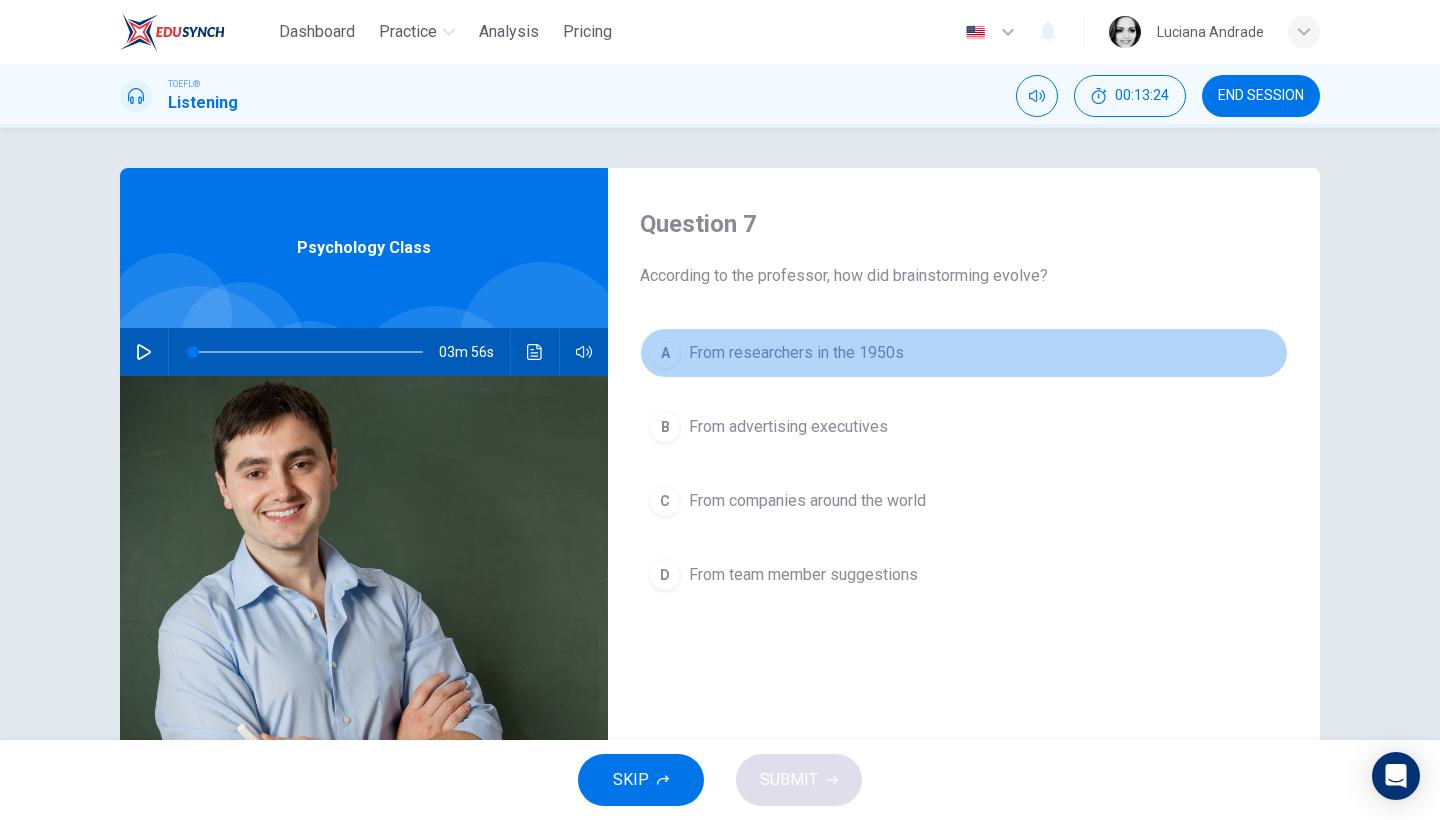 click on "From researchers in the 1950s" at bounding box center (796, 353) 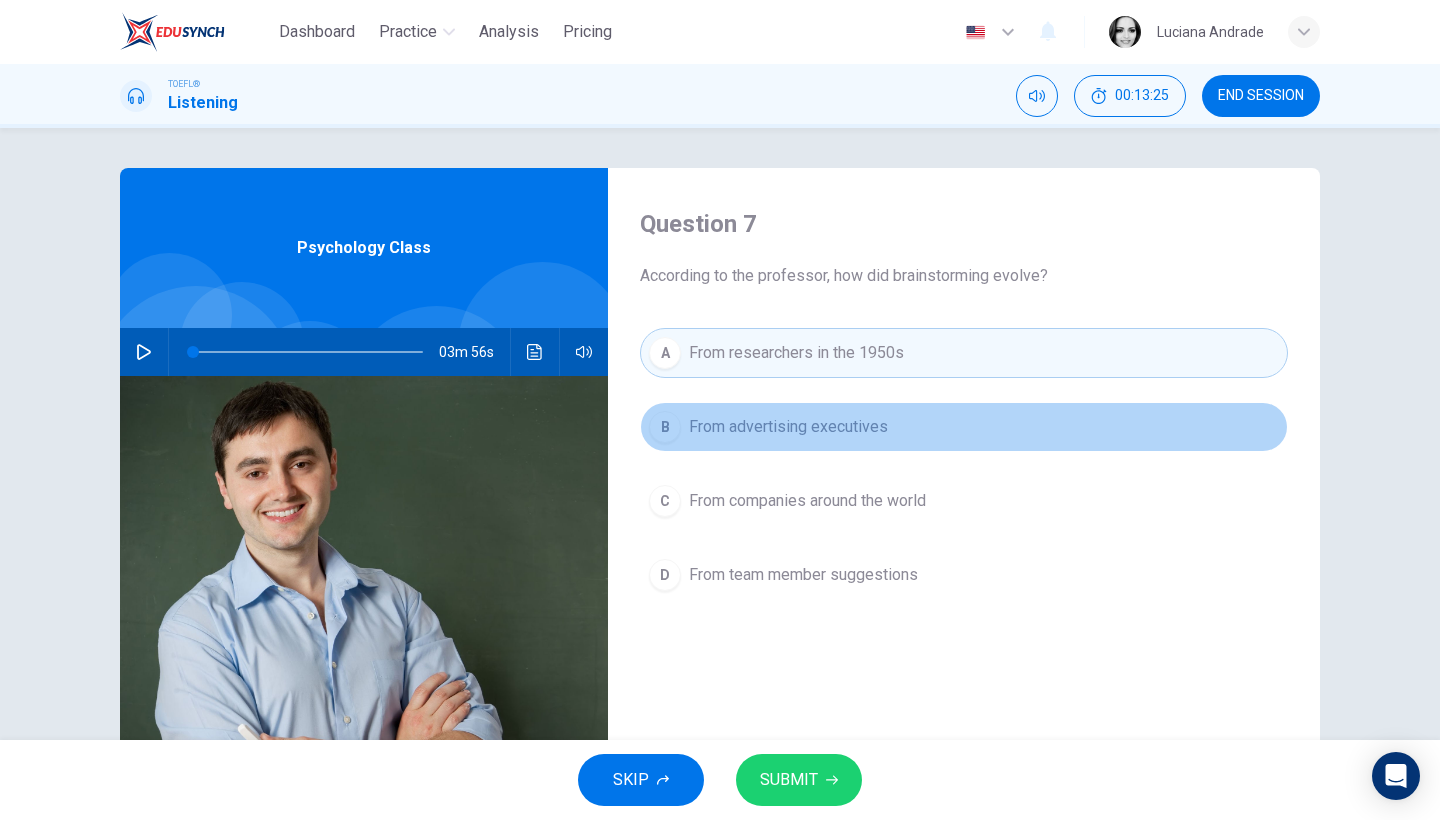 click on "From advertising executives" at bounding box center (788, 427) 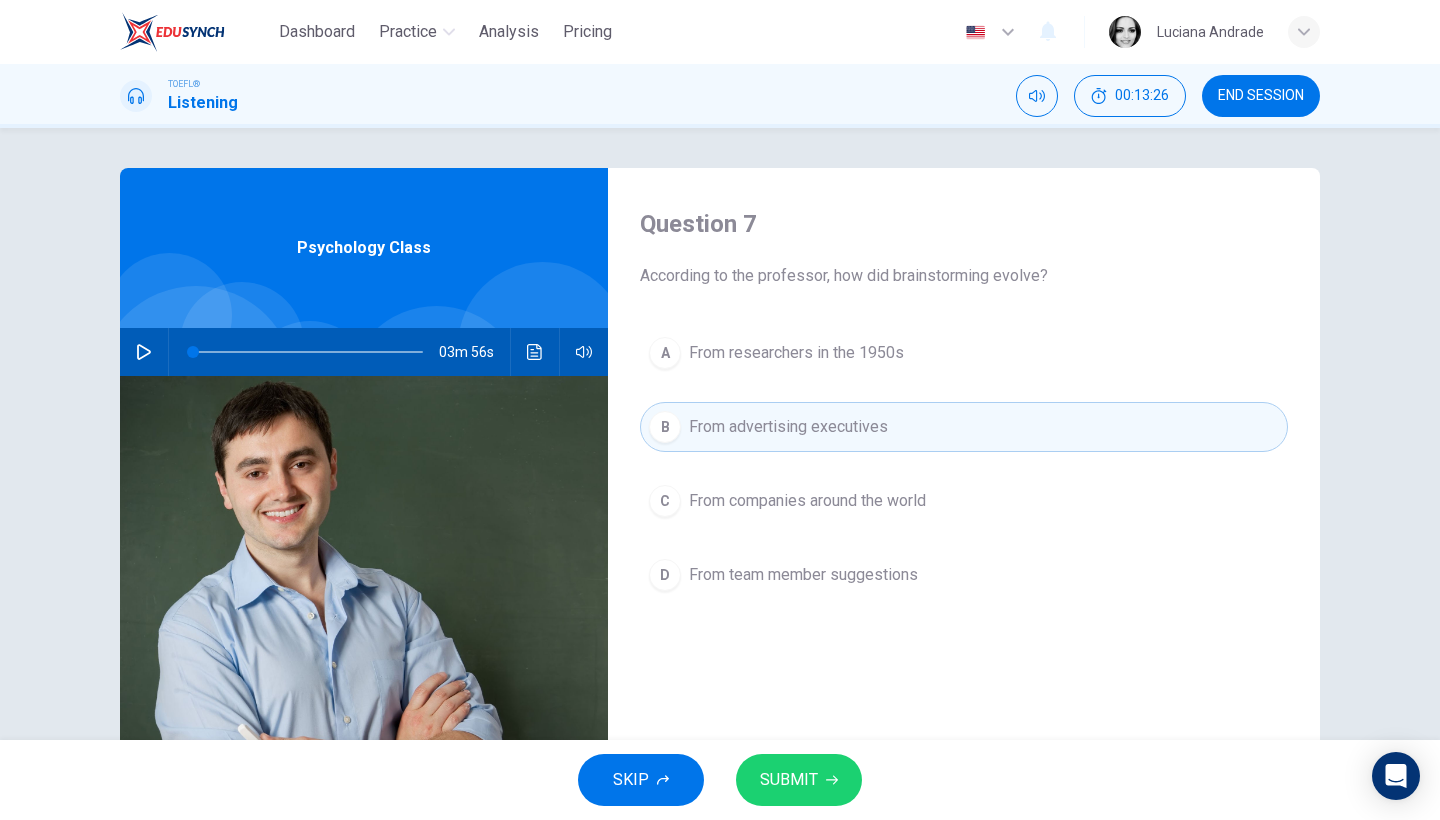 click on "SUBMIT" at bounding box center [799, 780] 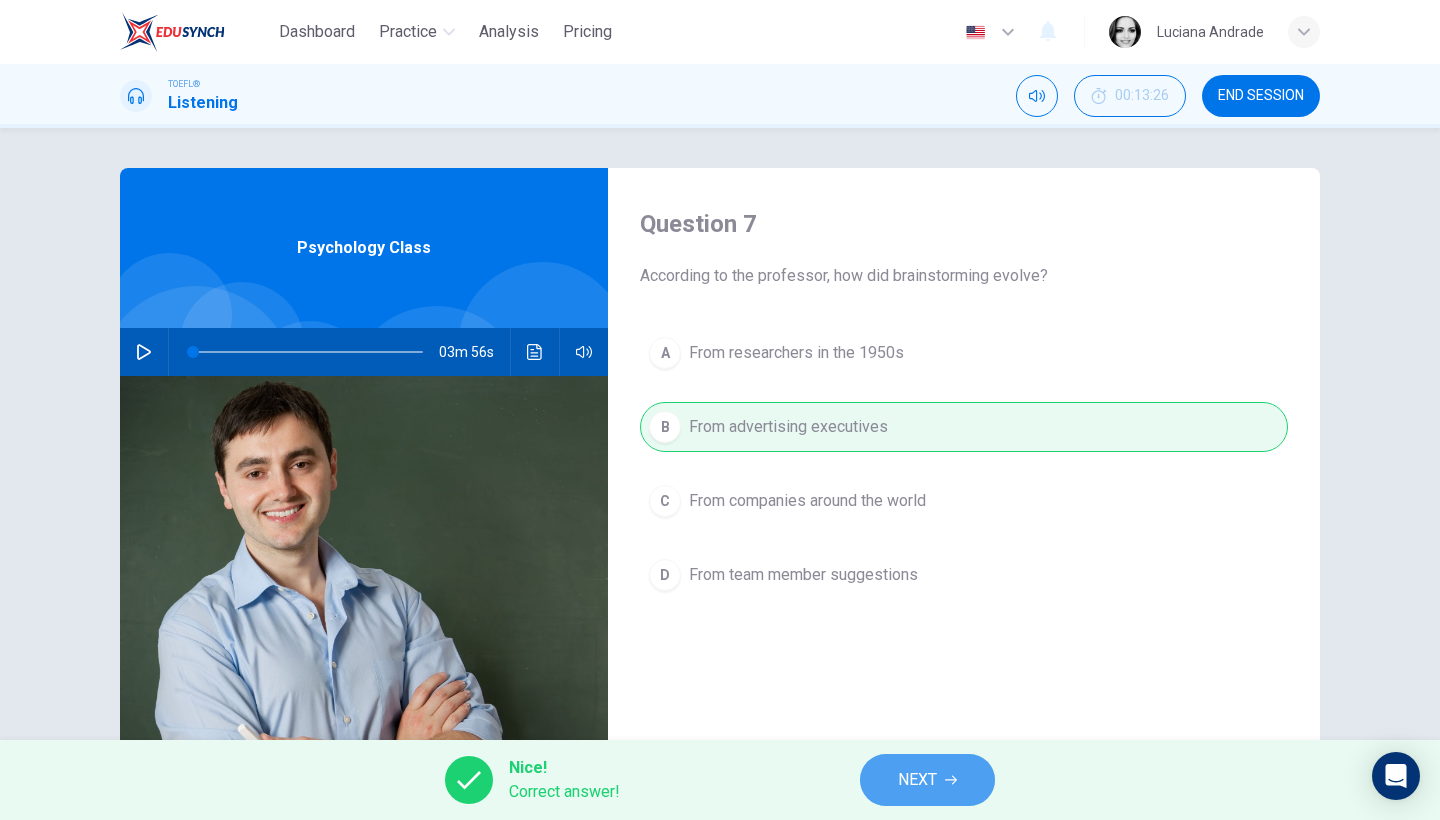click on "NEXT" at bounding box center [917, 780] 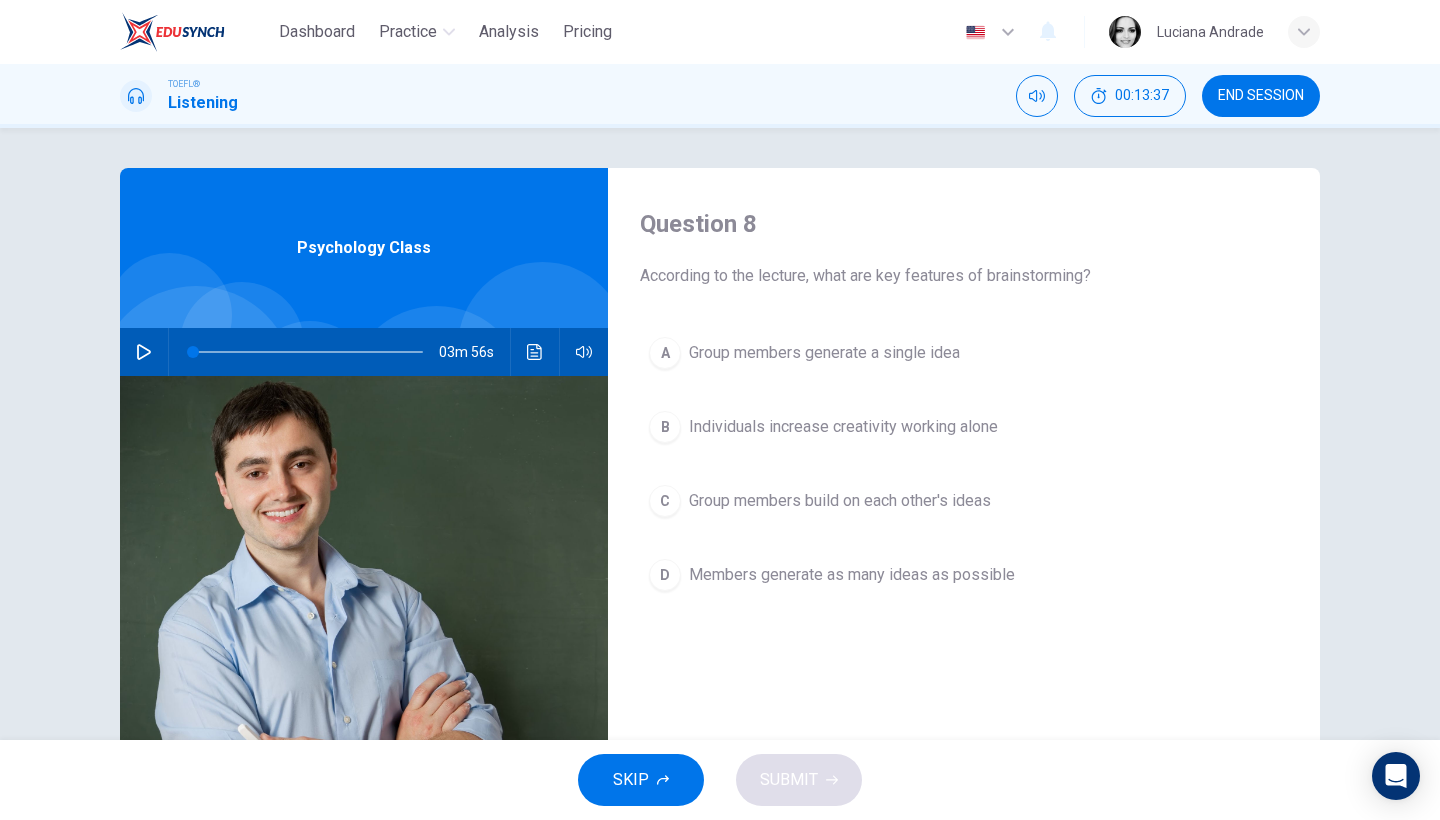 click on "Individuals increase creativity working alone" at bounding box center (843, 427) 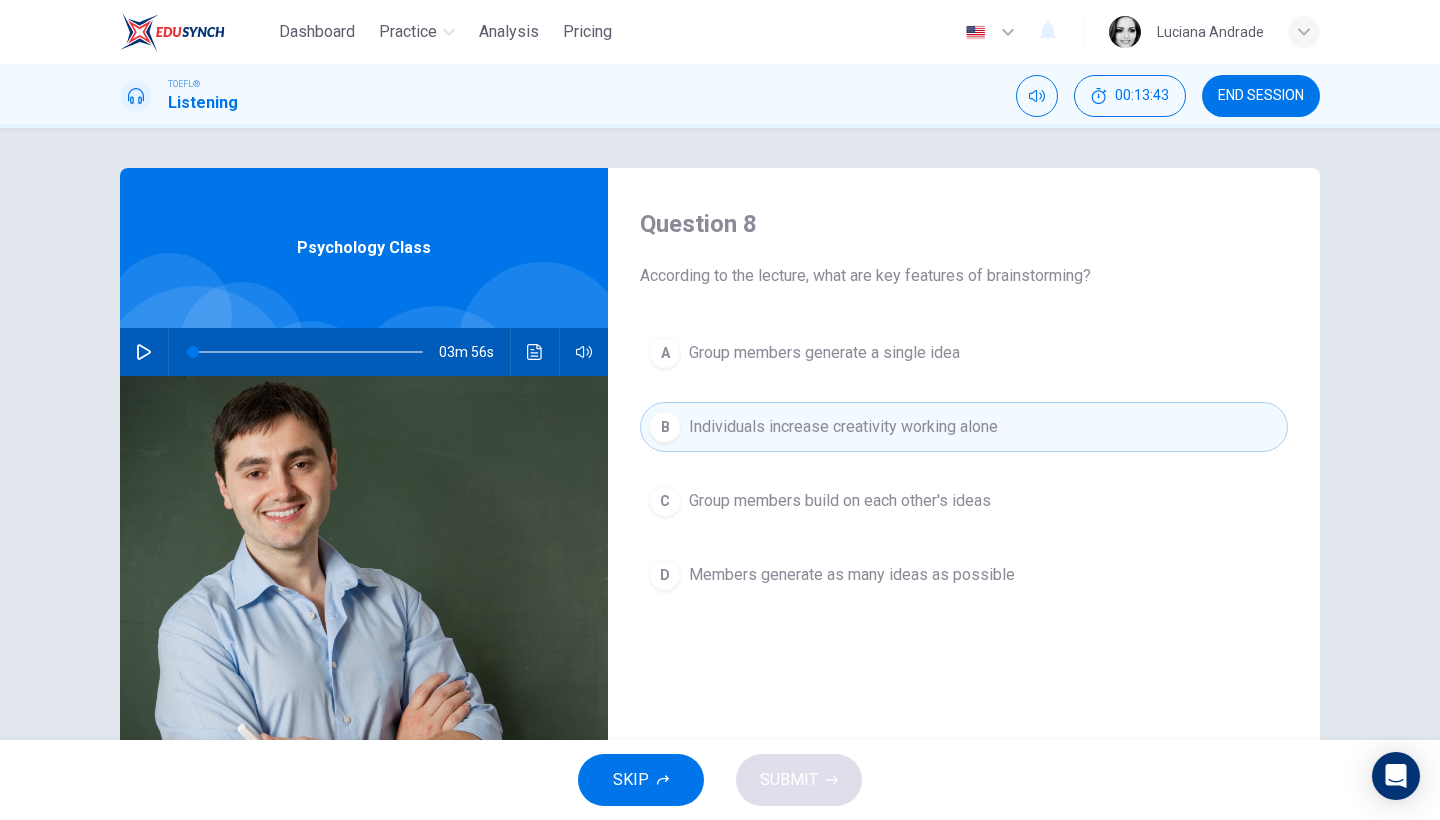 click at bounding box center [144, 352] 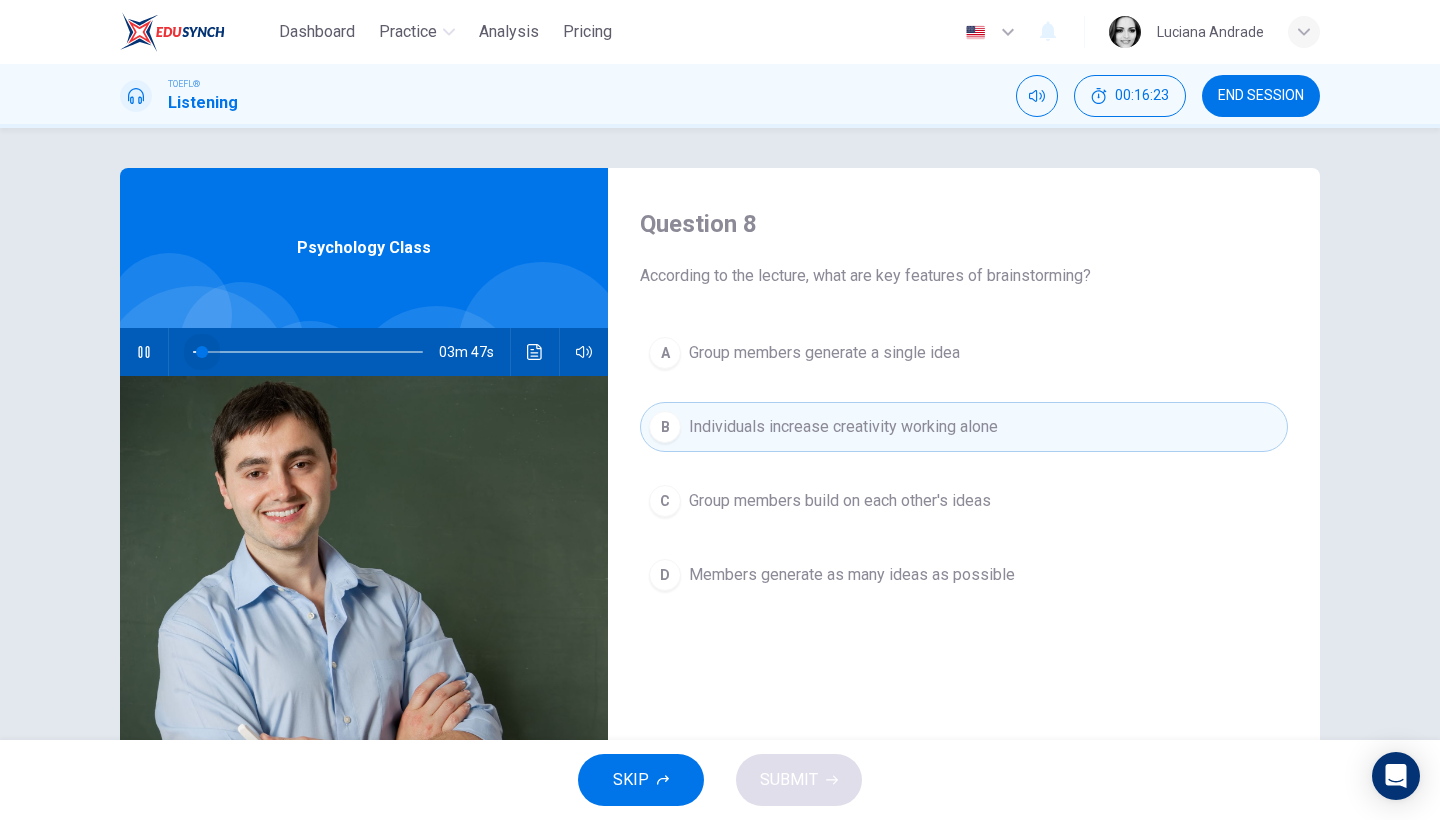 click at bounding box center (308, 352) 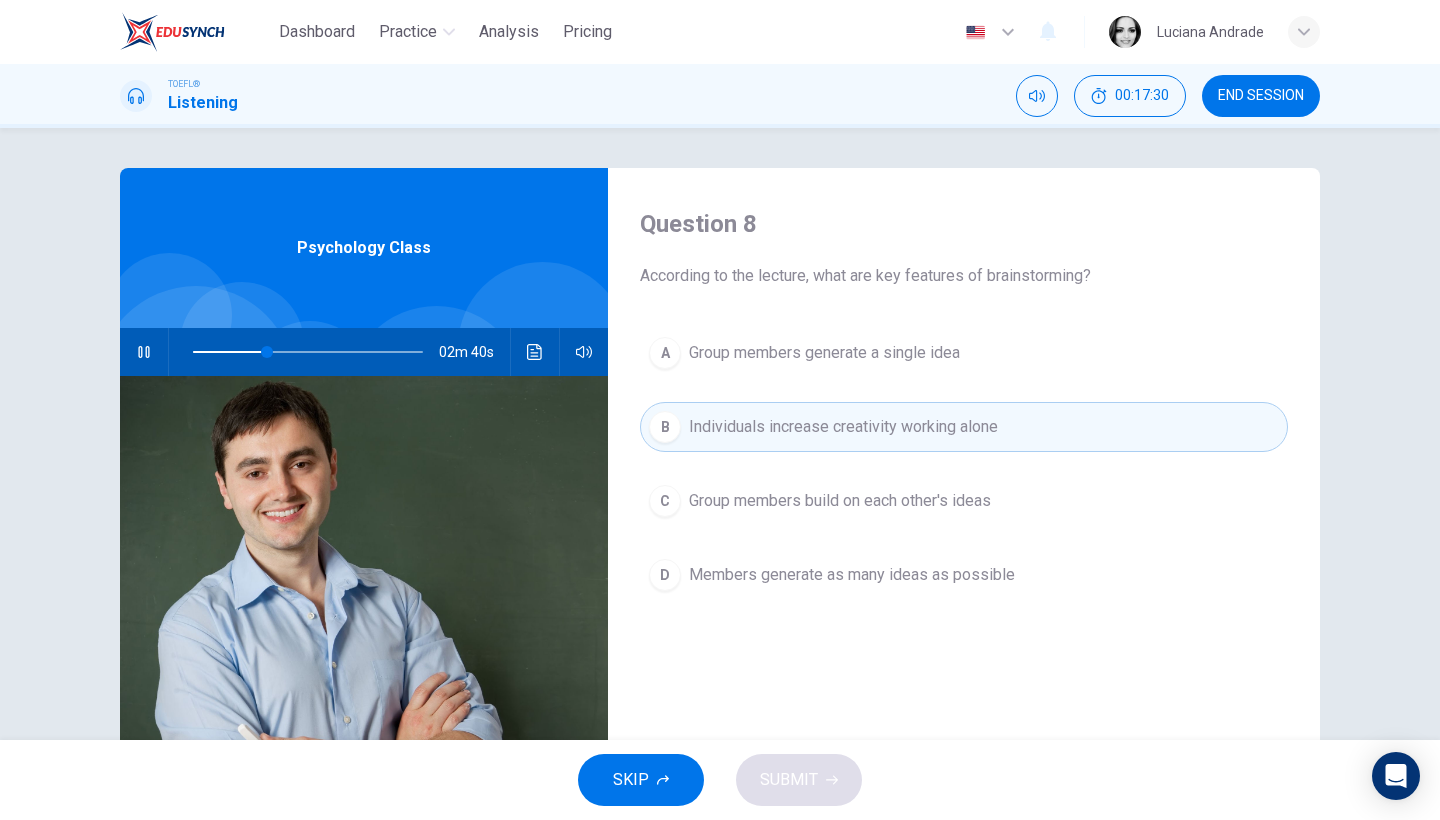 click on "C Group members build on each other's ideas" at bounding box center (964, 501) 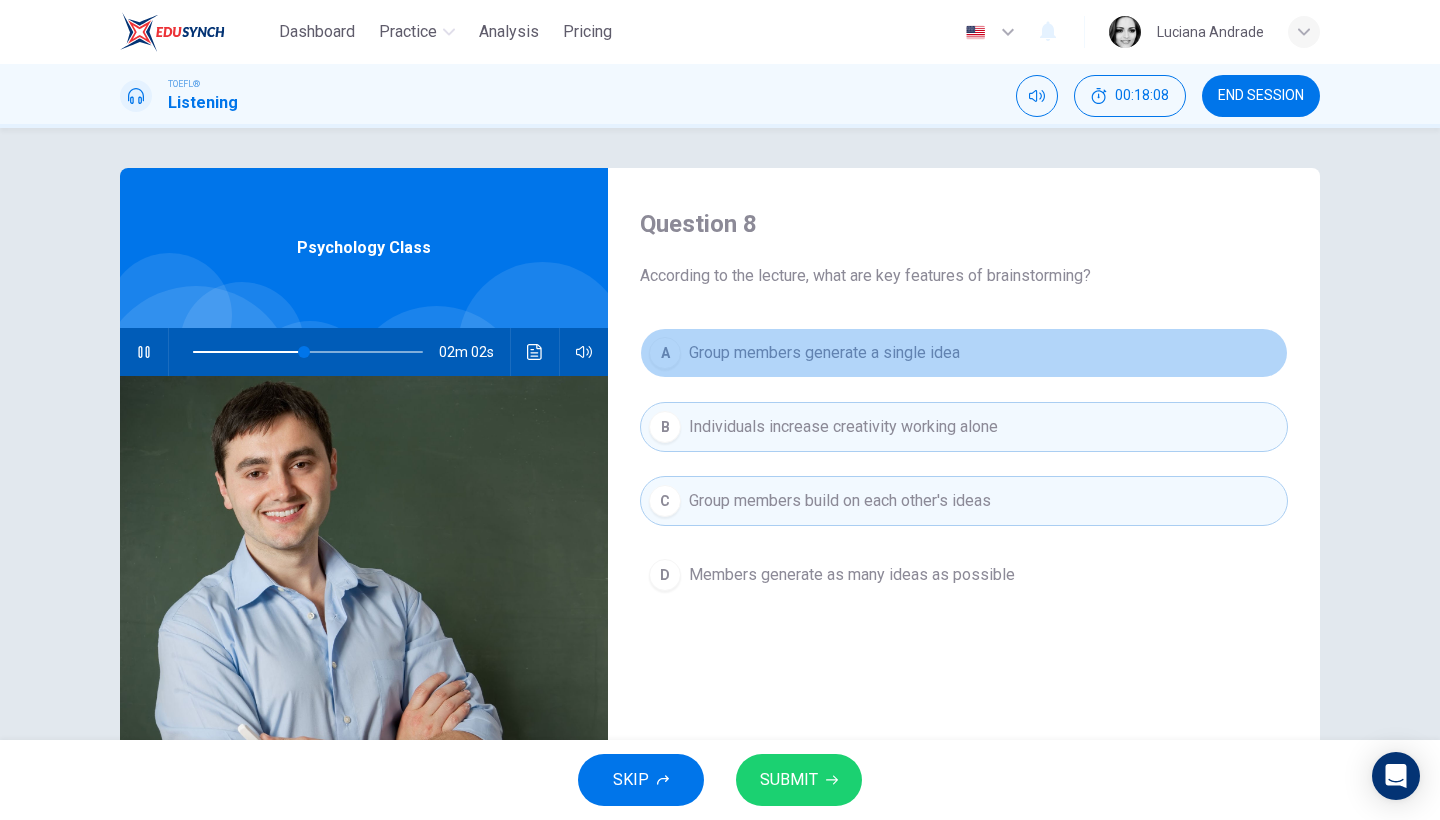click on "A Group members generate a single idea" at bounding box center [964, 353] 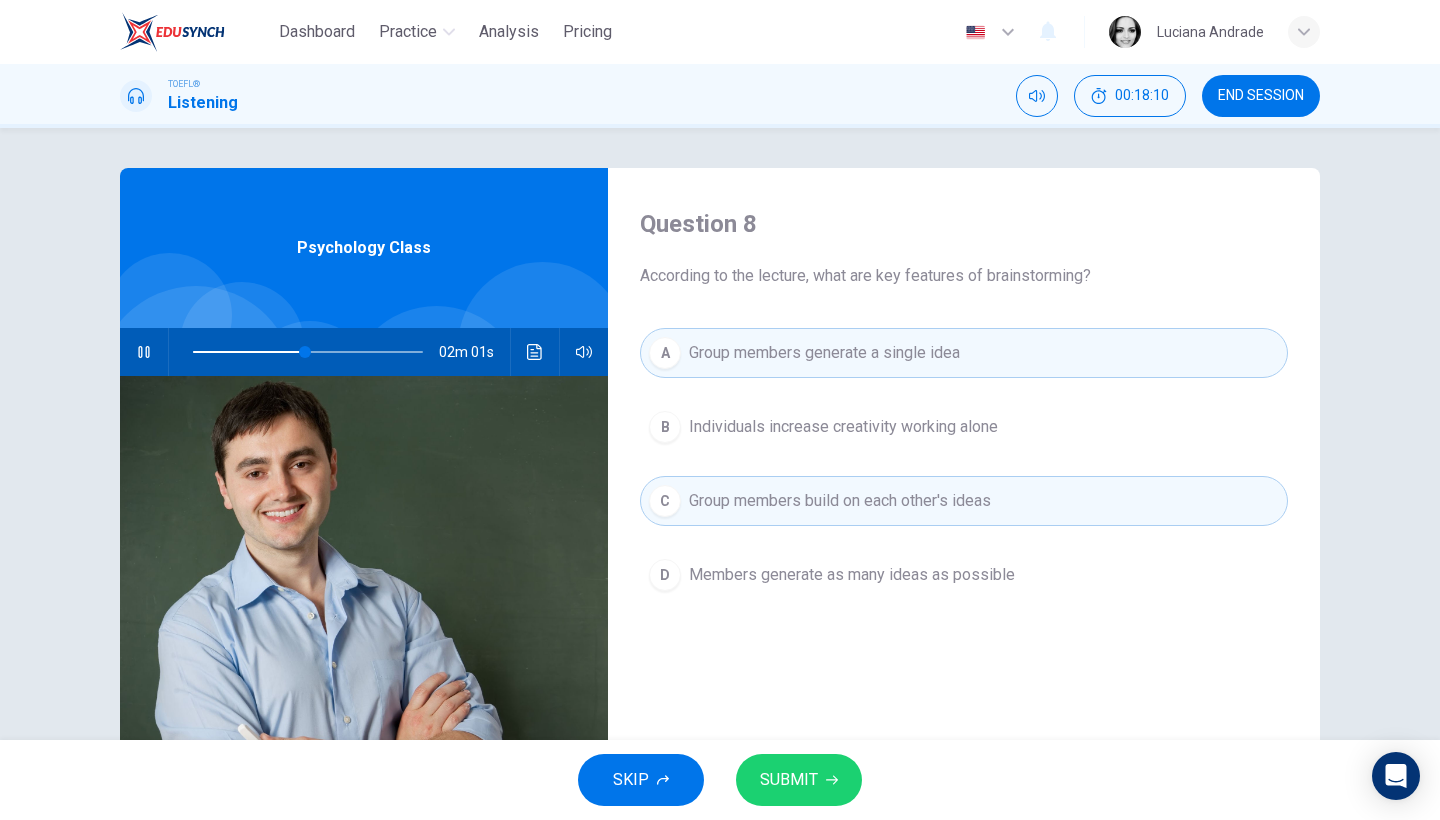 click on "B Individuals increase creativity working alone" at bounding box center [964, 427] 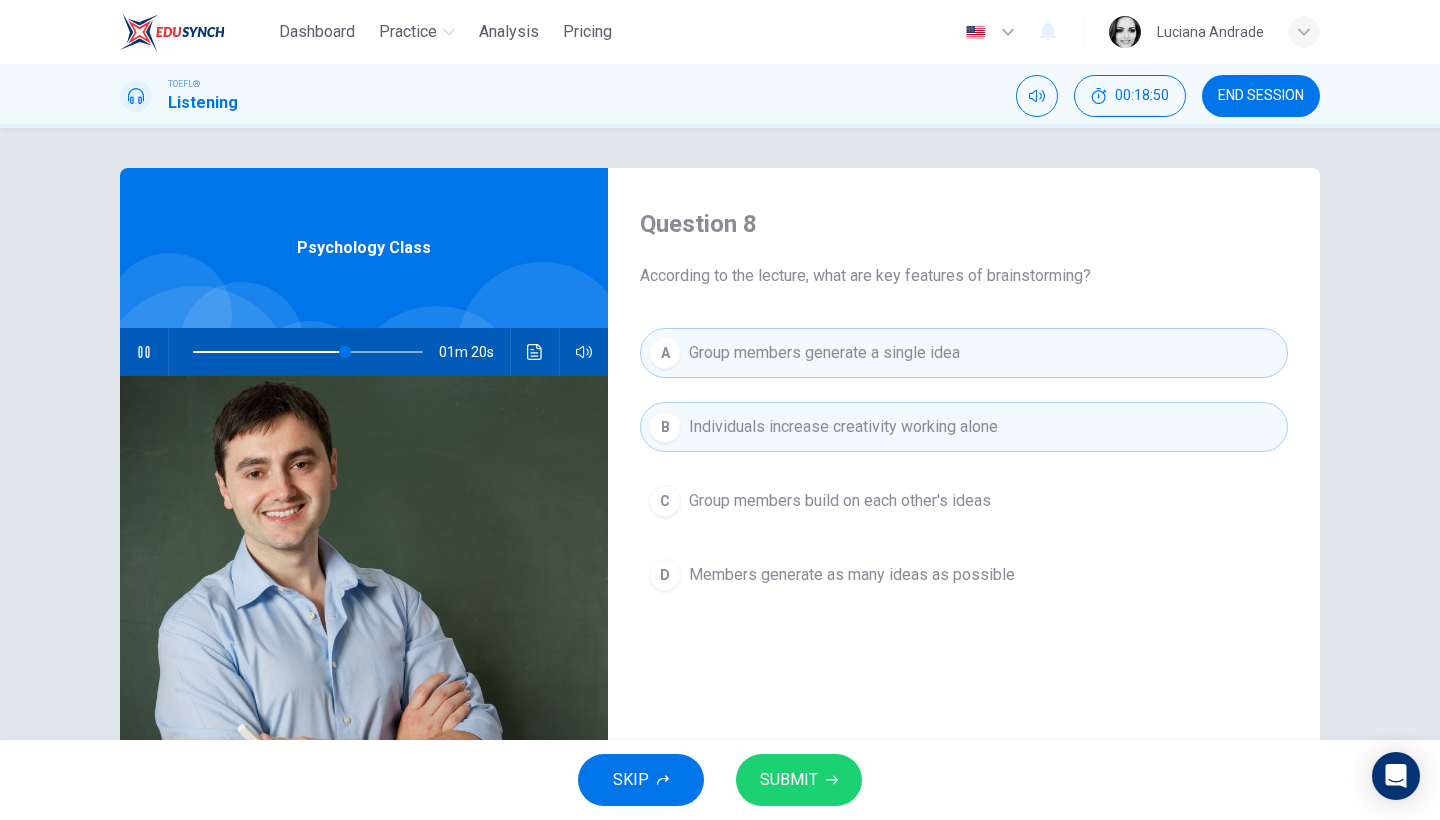 click on "SUBMIT" at bounding box center (799, 780) 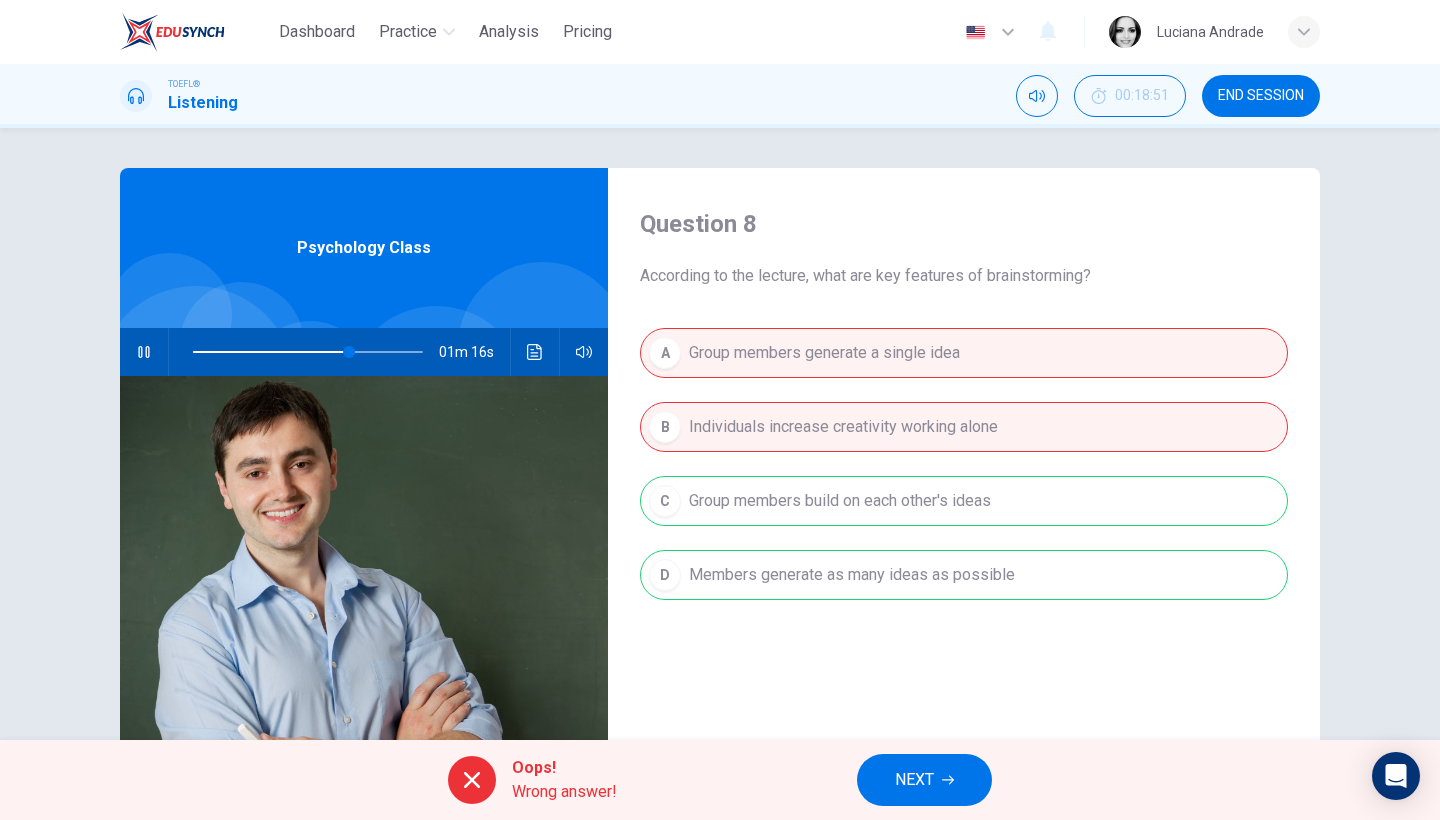 click on "NEXT" at bounding box center (914, 780) 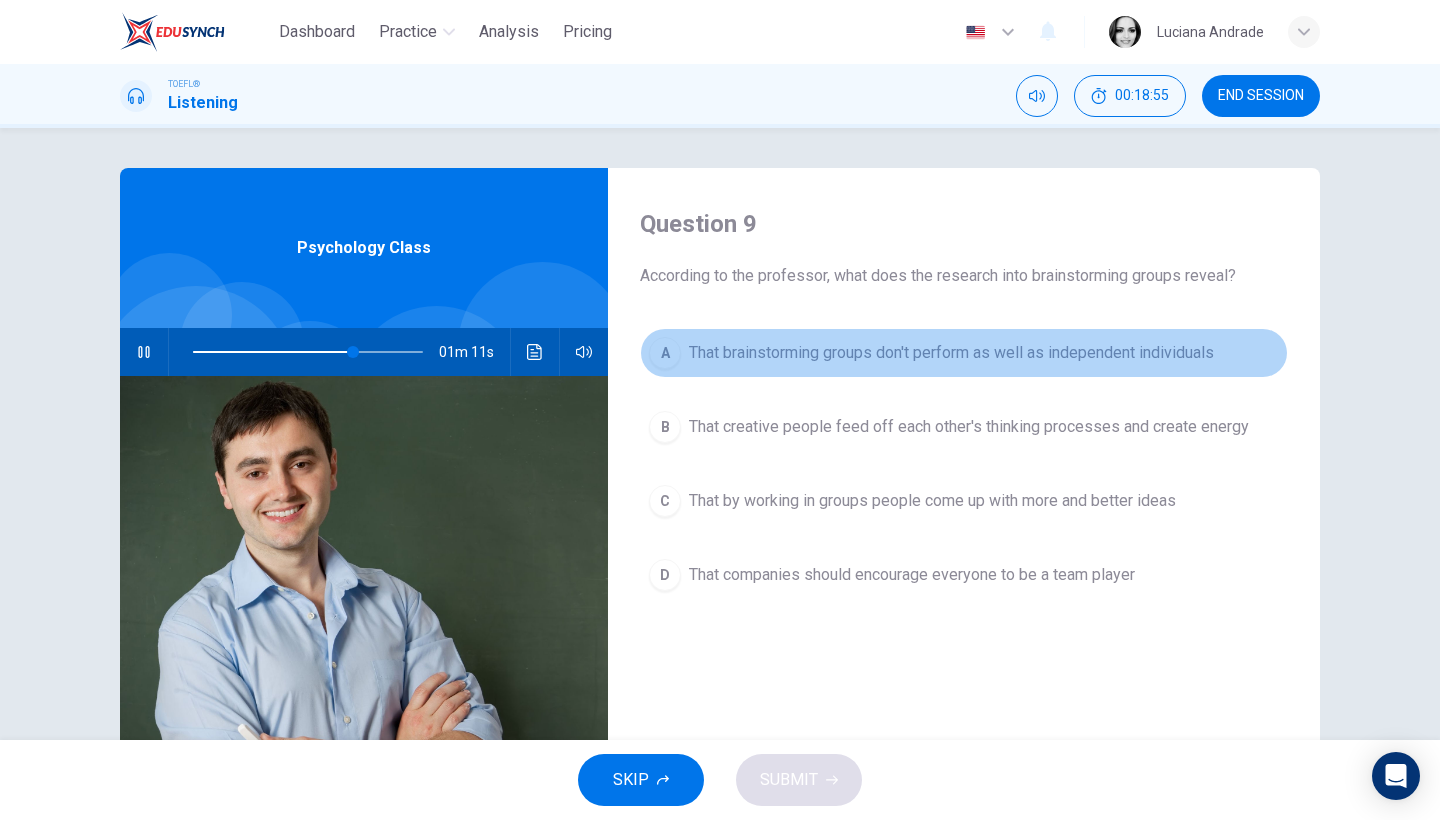 click on "That brainstorming groups don't perform as well as independent individuals" at bounding box center [951, 353] 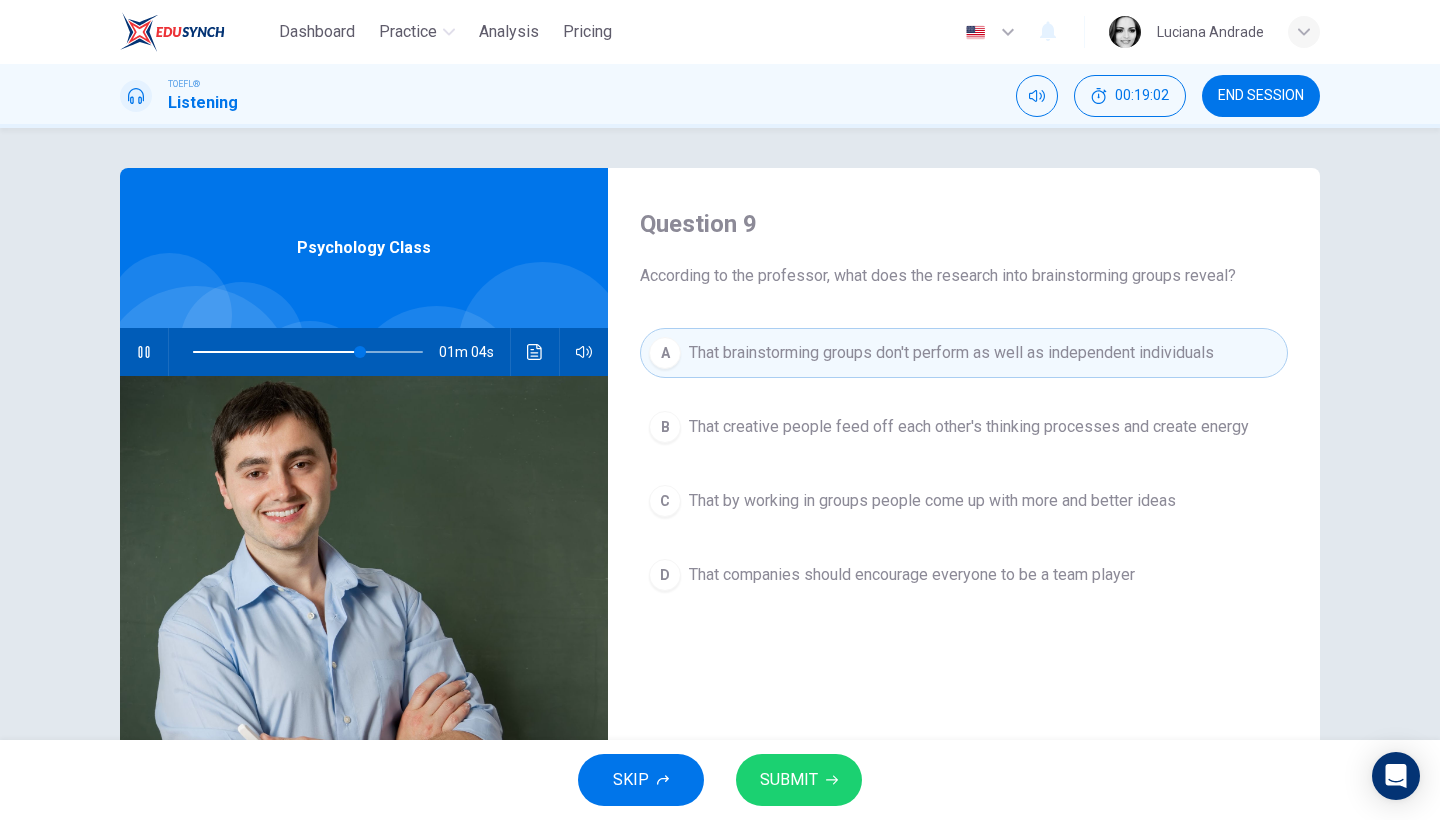 click on "SUBMIT" at bounding box center [789, 780] 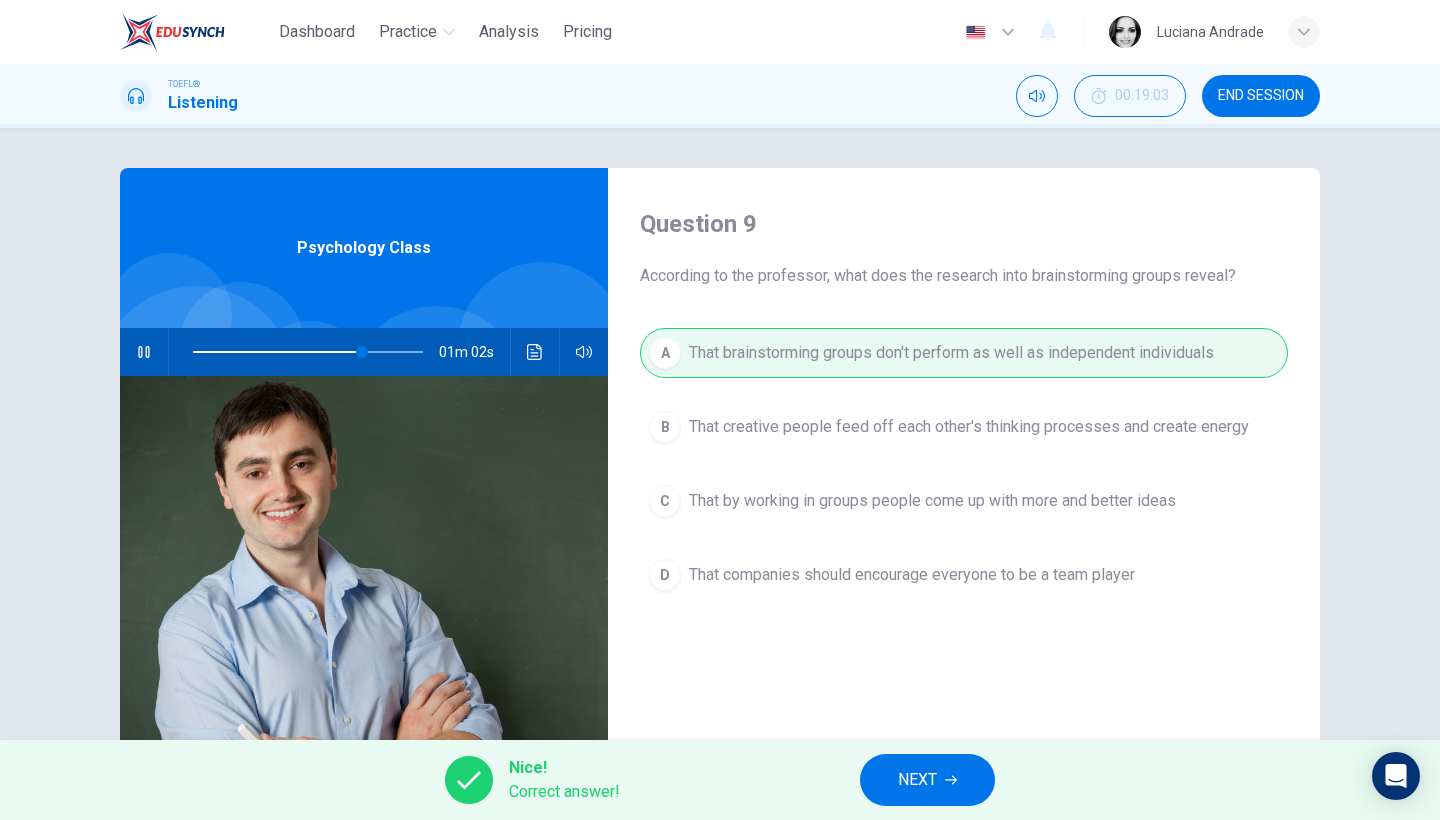 click on "NEXT" at bounding box center (917, 780) 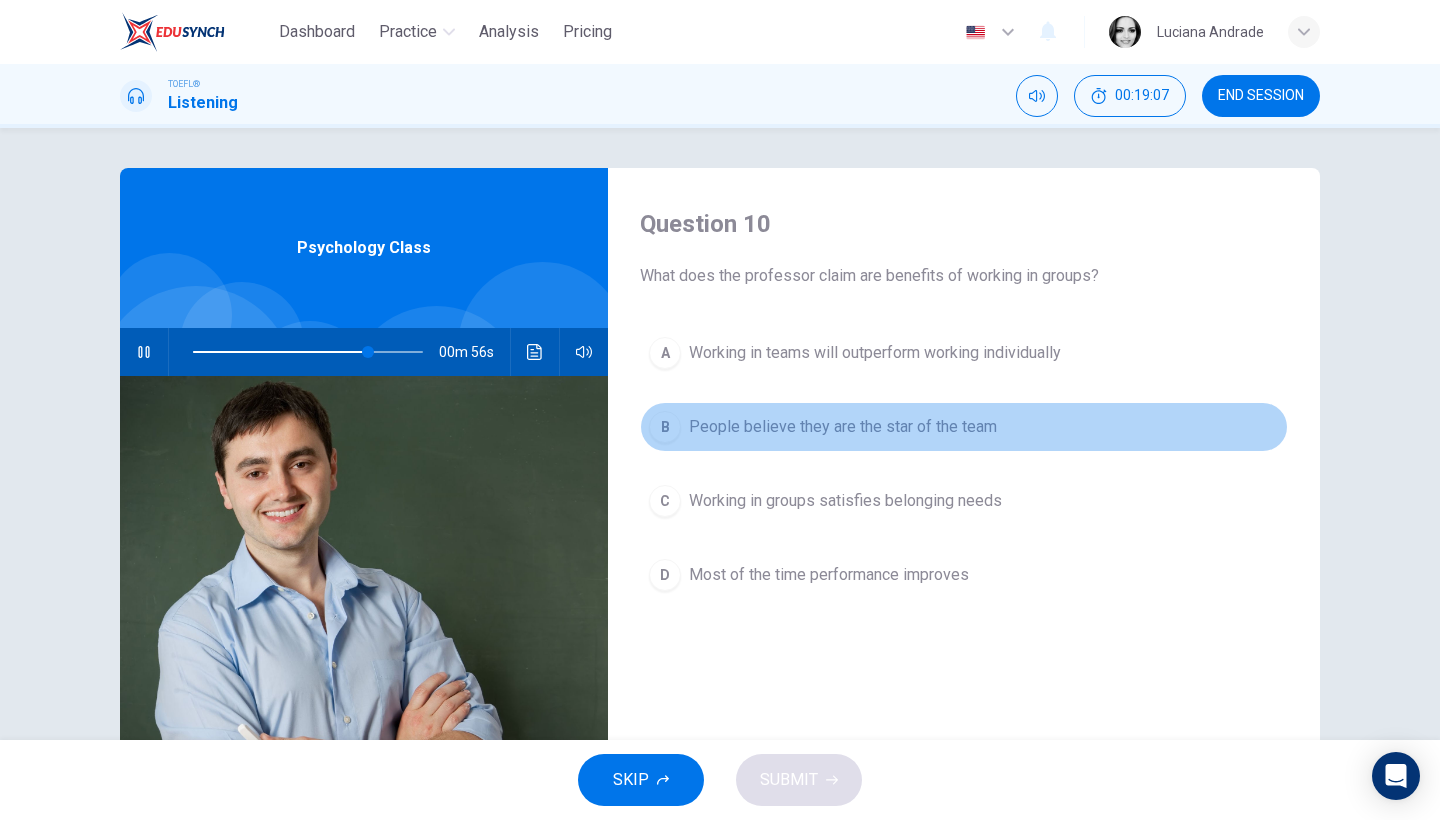 click on "People believe they are the star of the team" at bounding box center (843, 427) 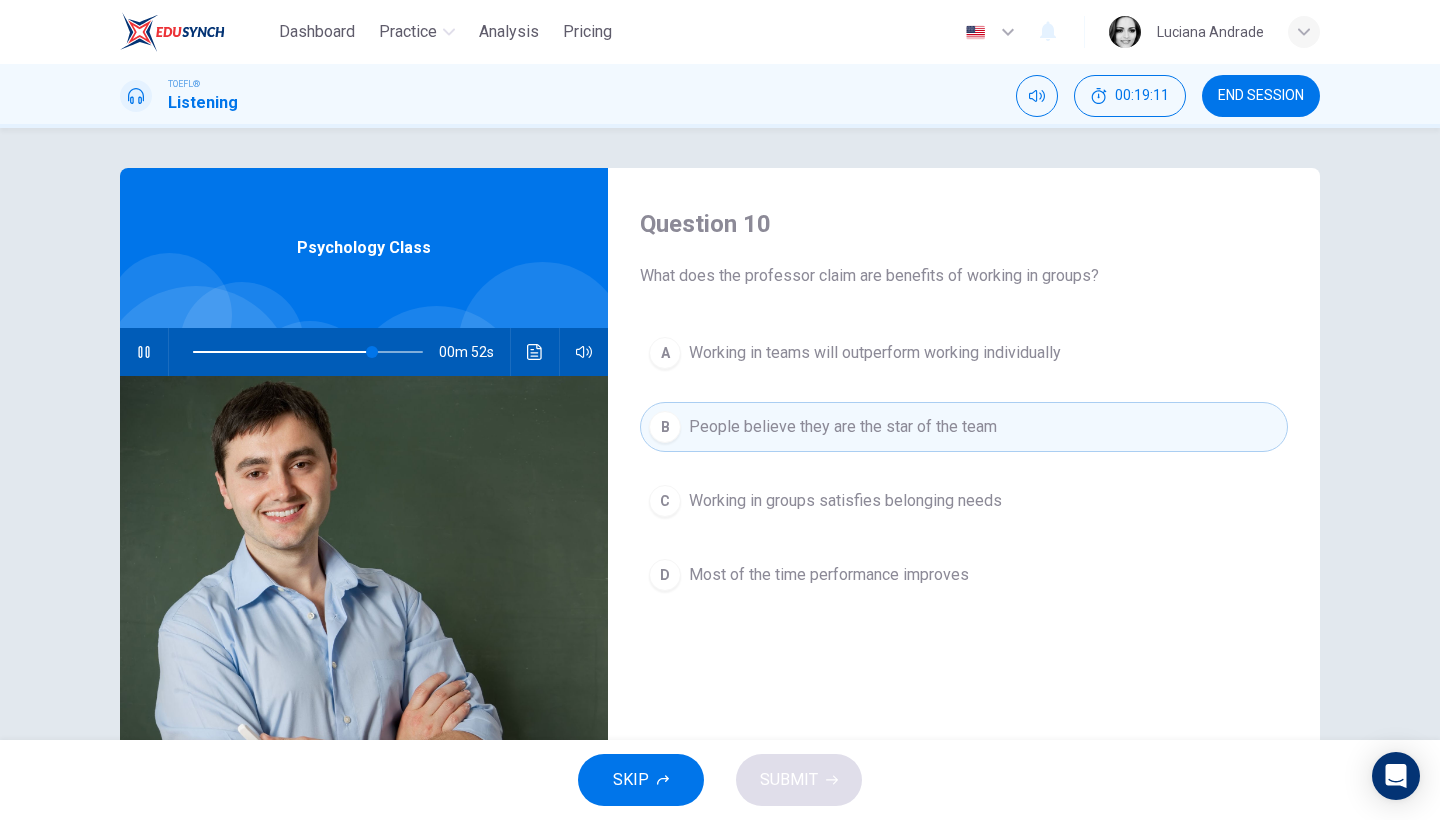 click on "Working in groups satisfies belonging needs" at bounding box center [845, 501] 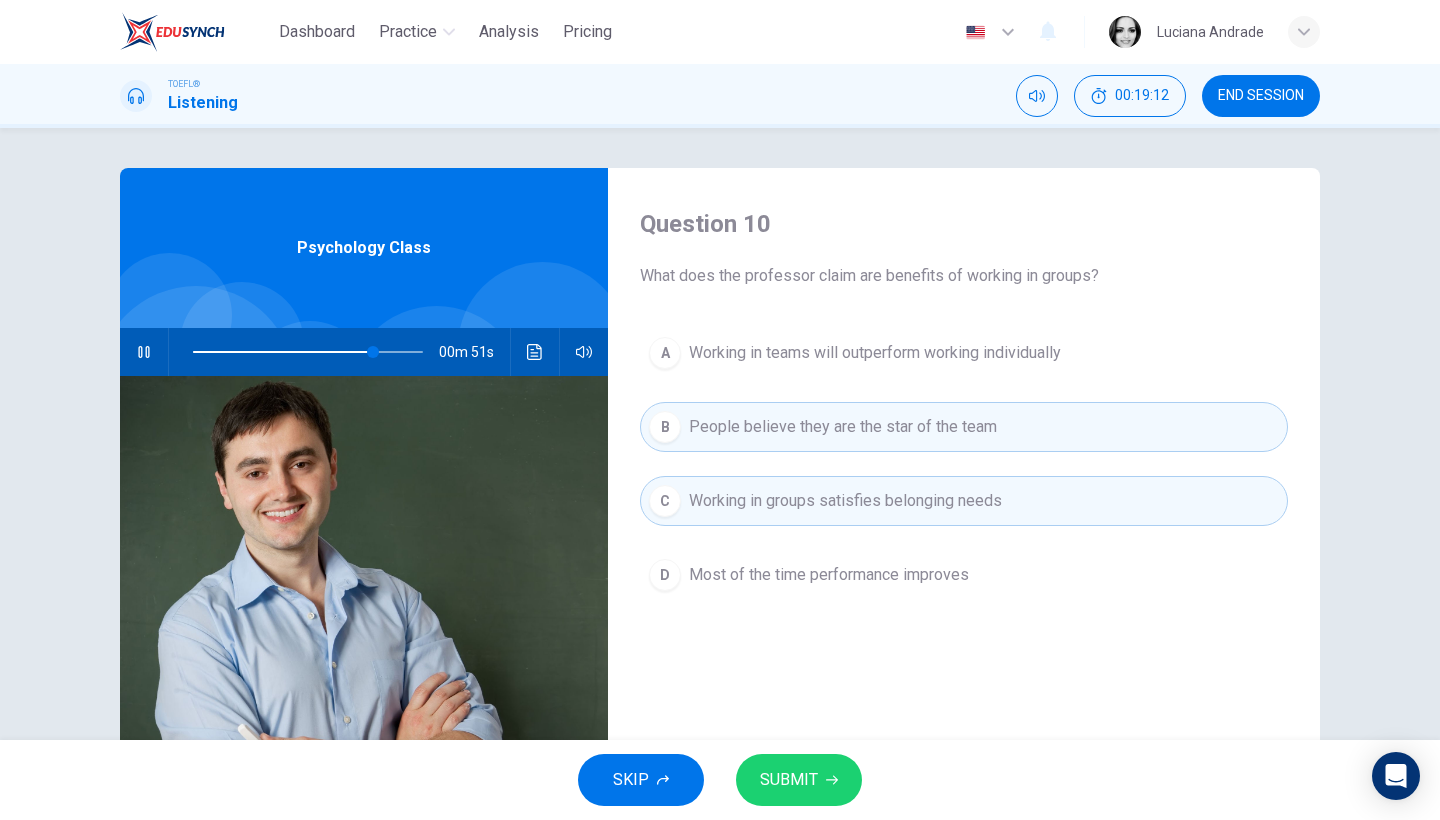 click on "SUBMIT" at bounding box center [799, 780] 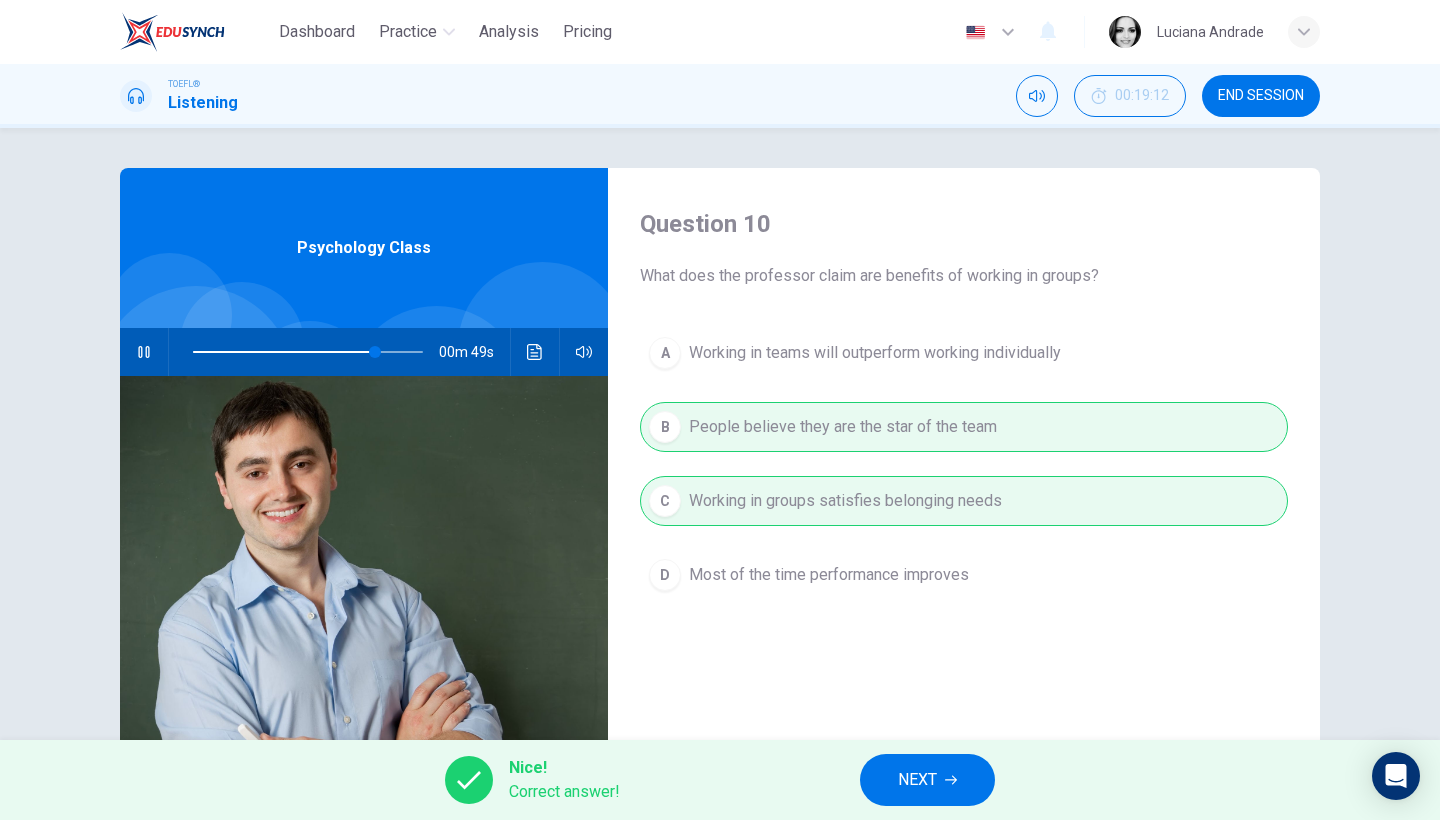 click on "NEXT" at bounding box center (927, 780) 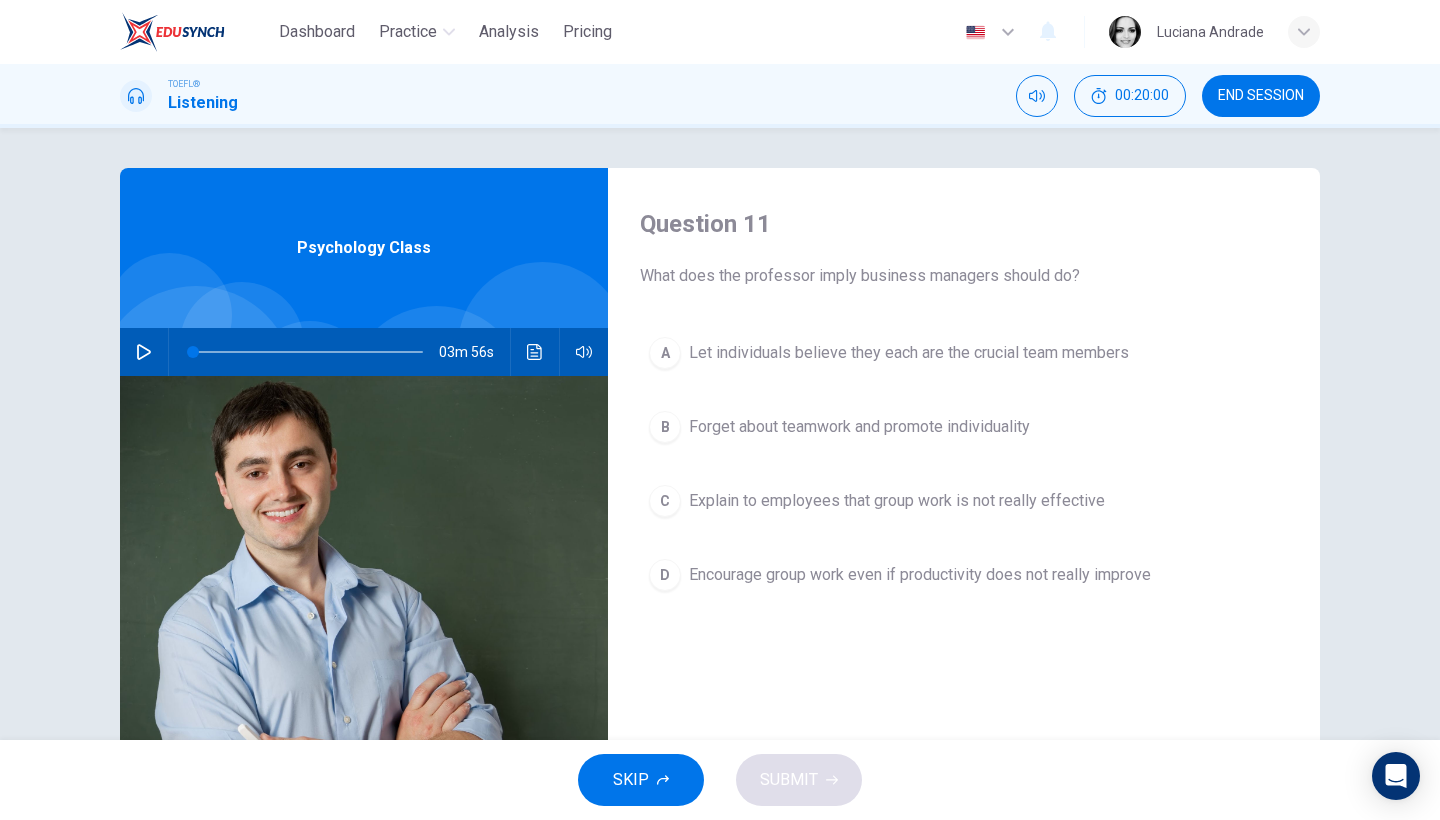 type on "0" 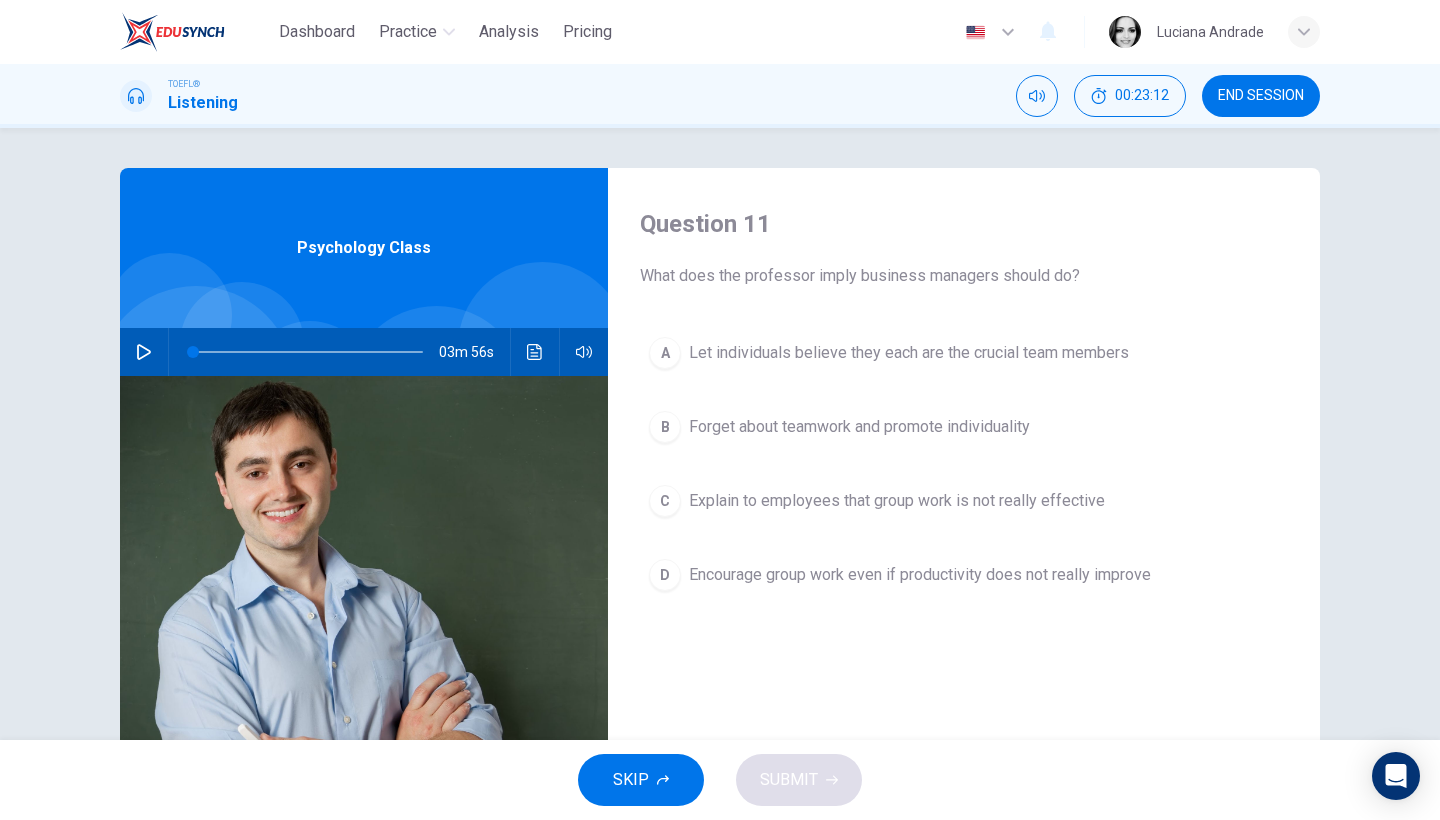 click on "Let individuals believe they each are the crucial team members" at bounding box center (909, 353) 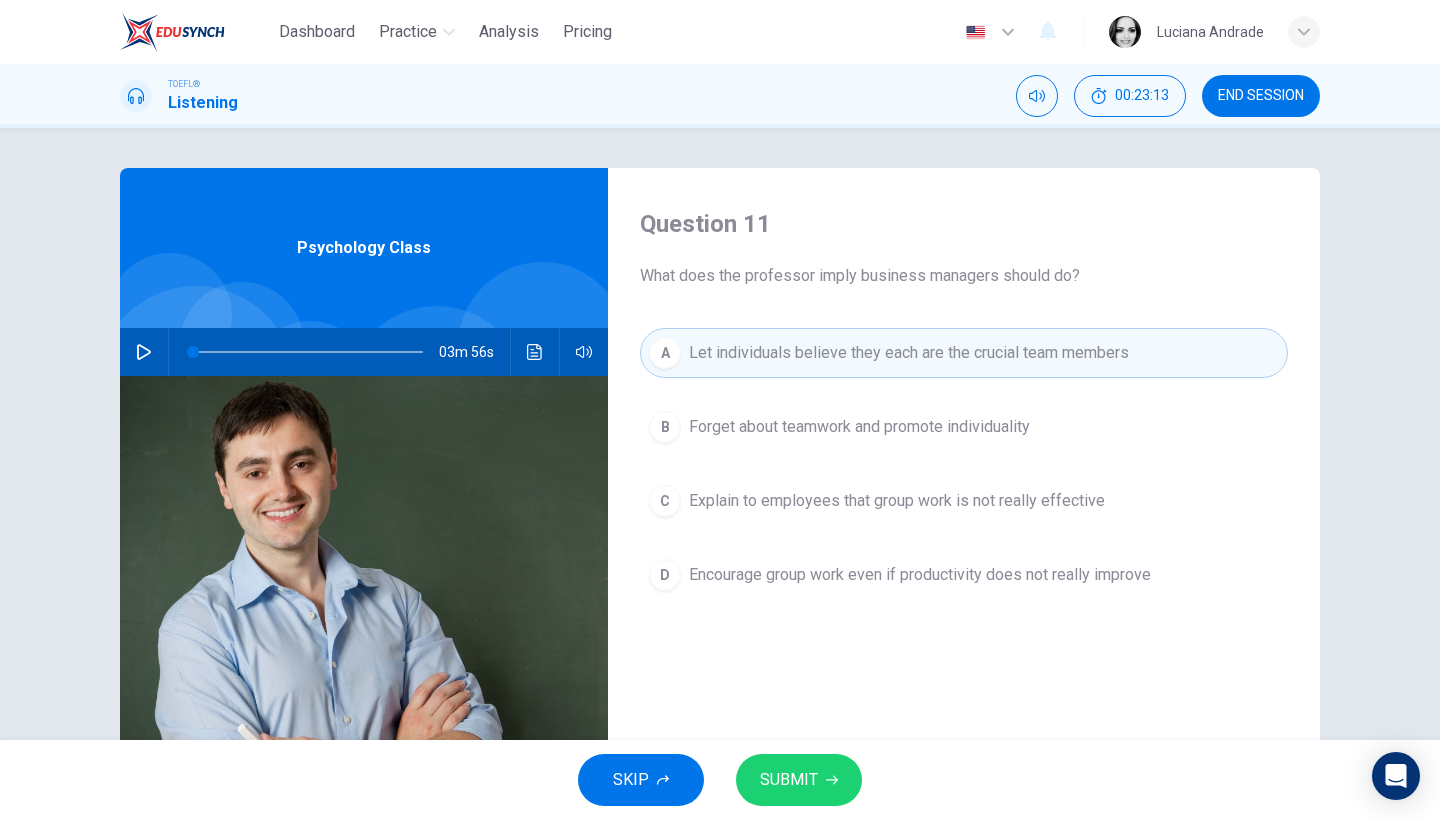 click 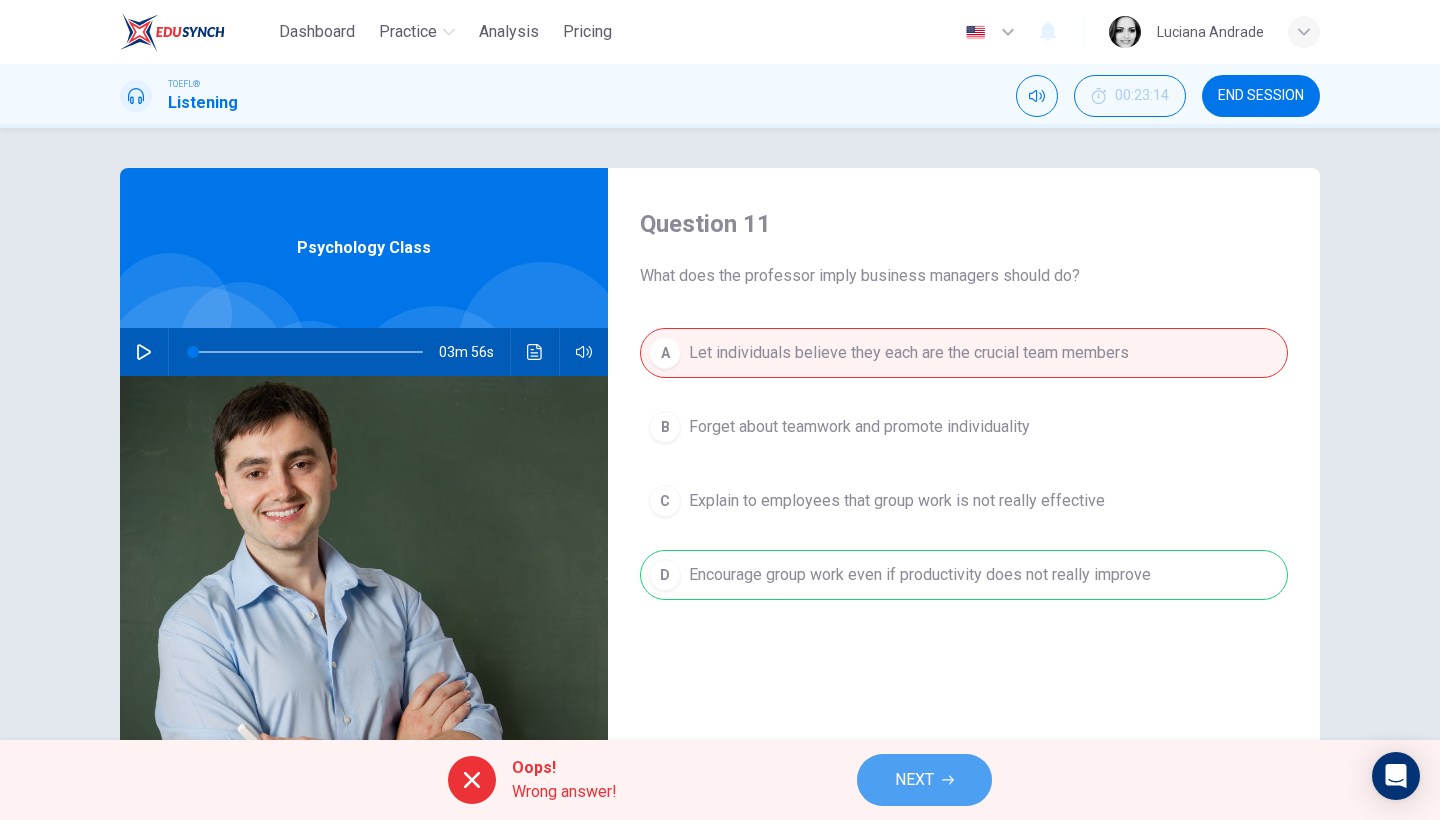 click on "NEXT" at bounding box center [924, 780] 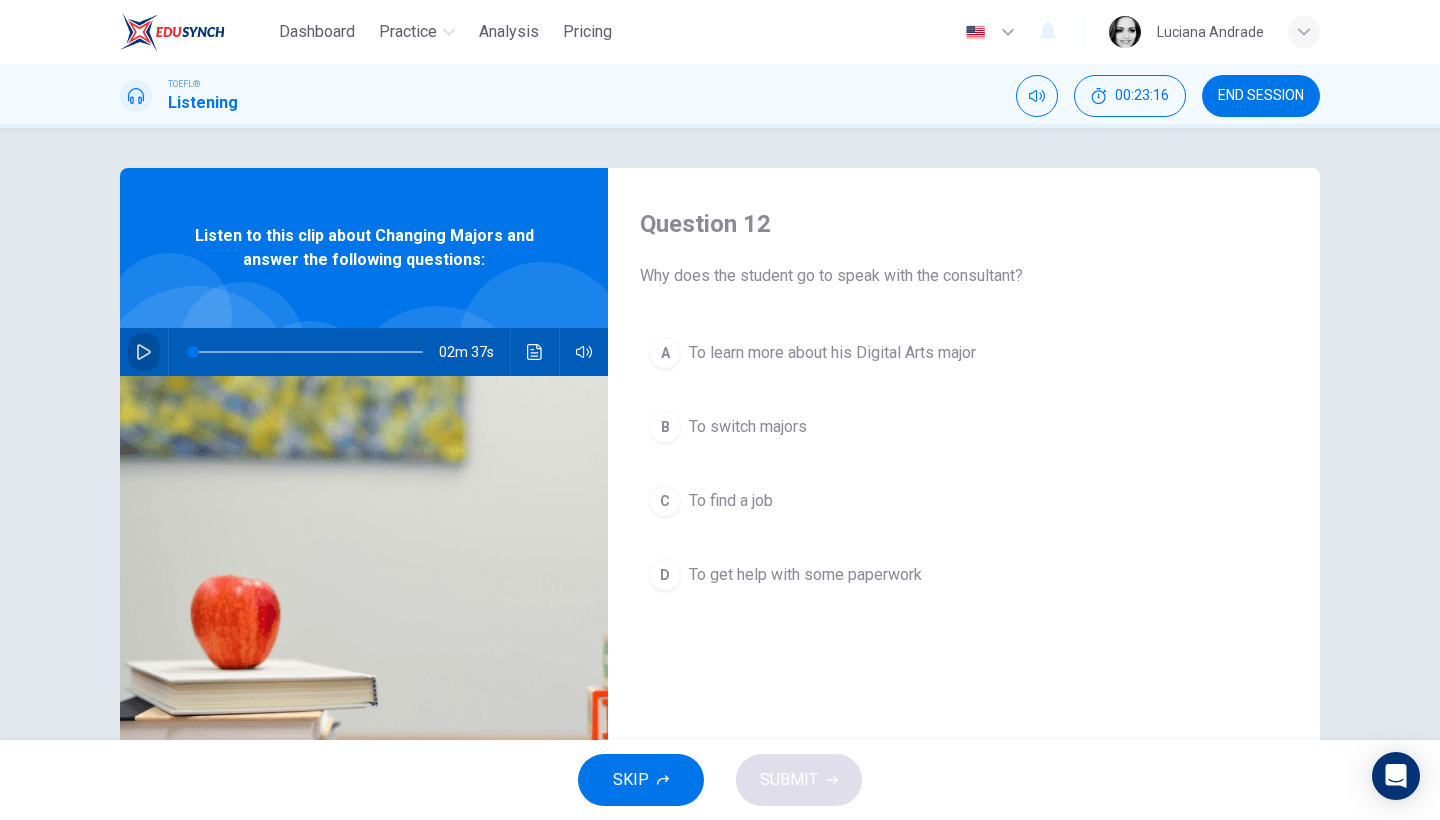 click at bounding box center (144, 352) 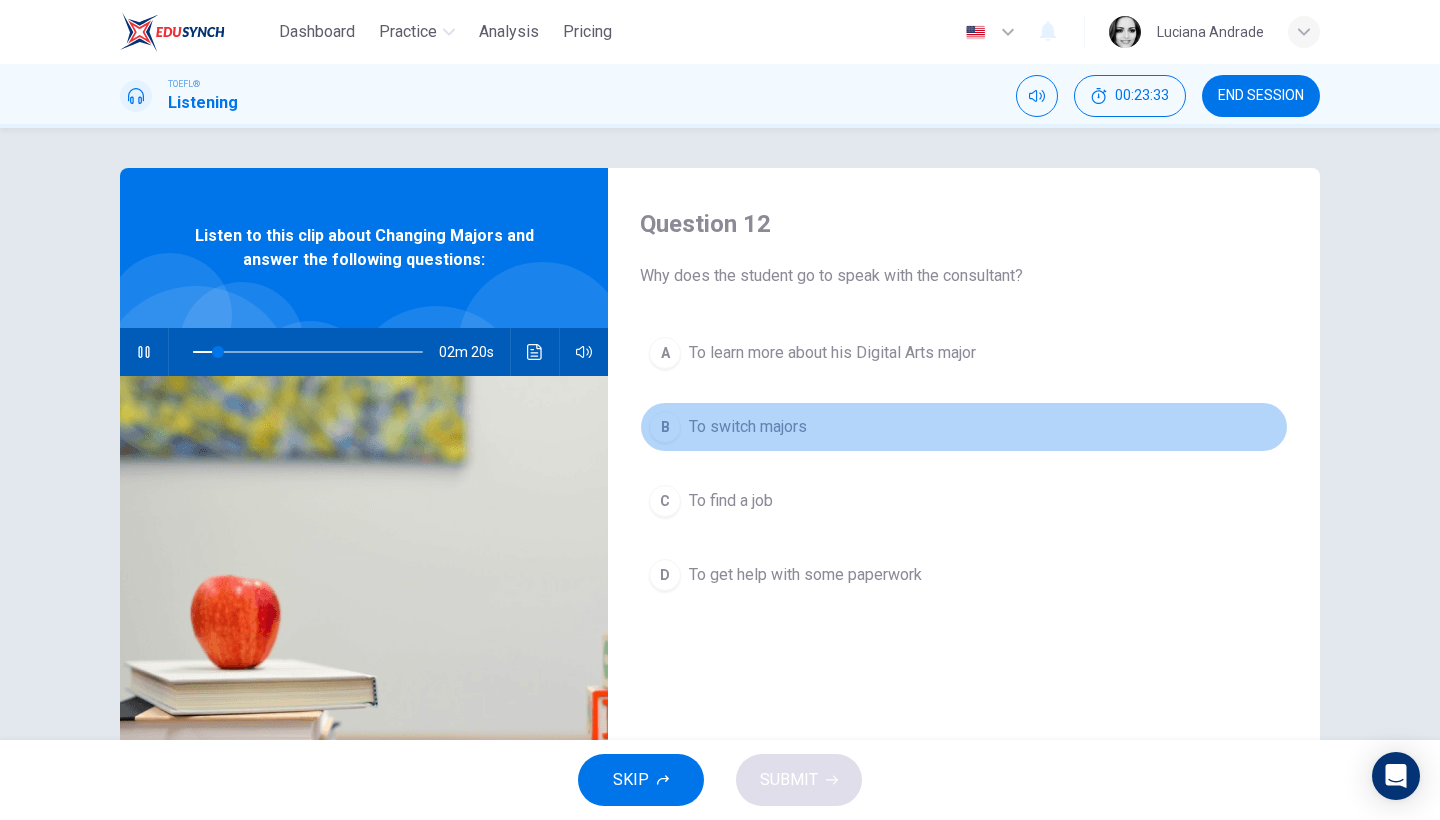 click on "To switch majors" at bounding box center (748, 427) 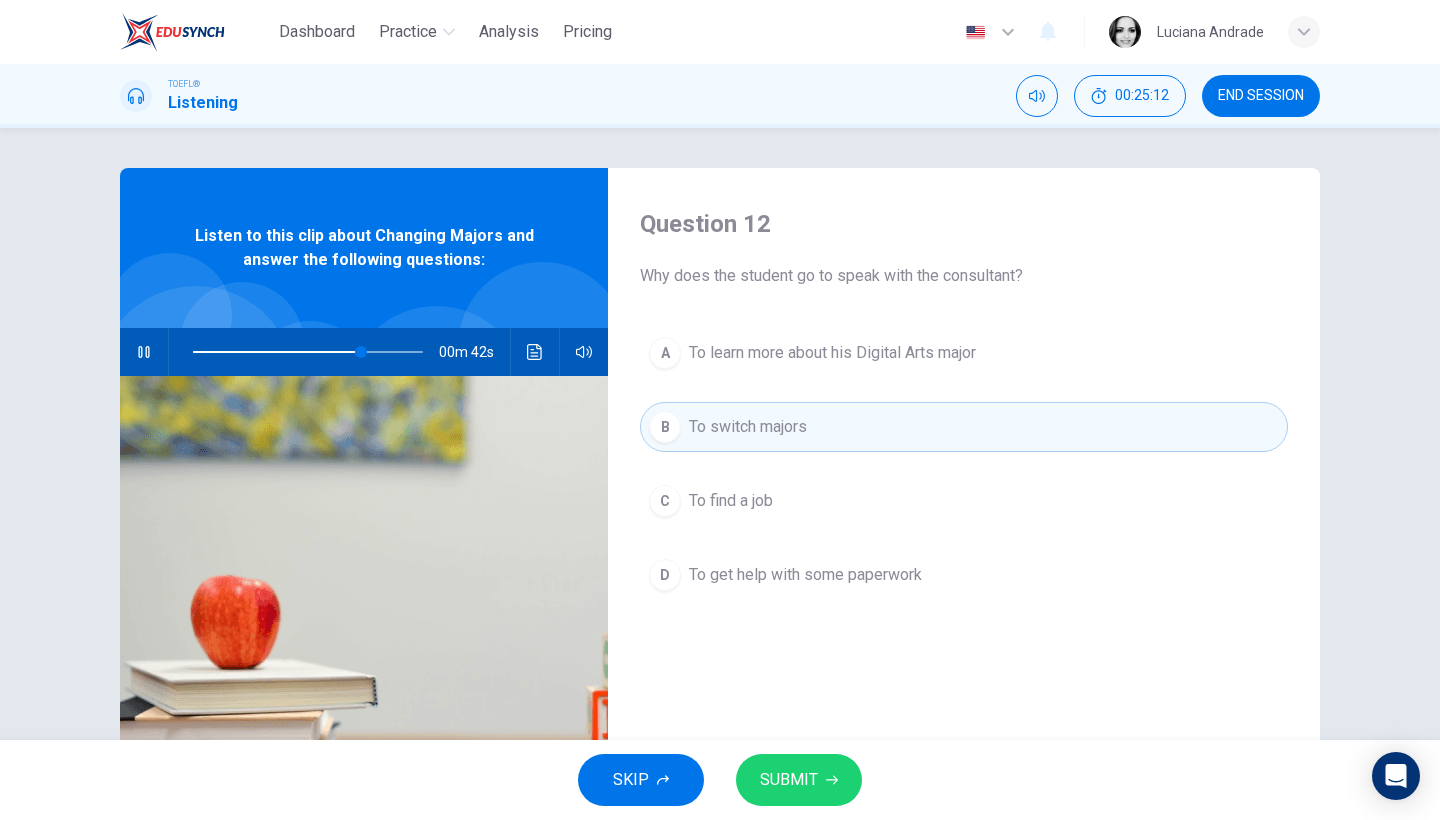 click at bounding box center (308, 352) 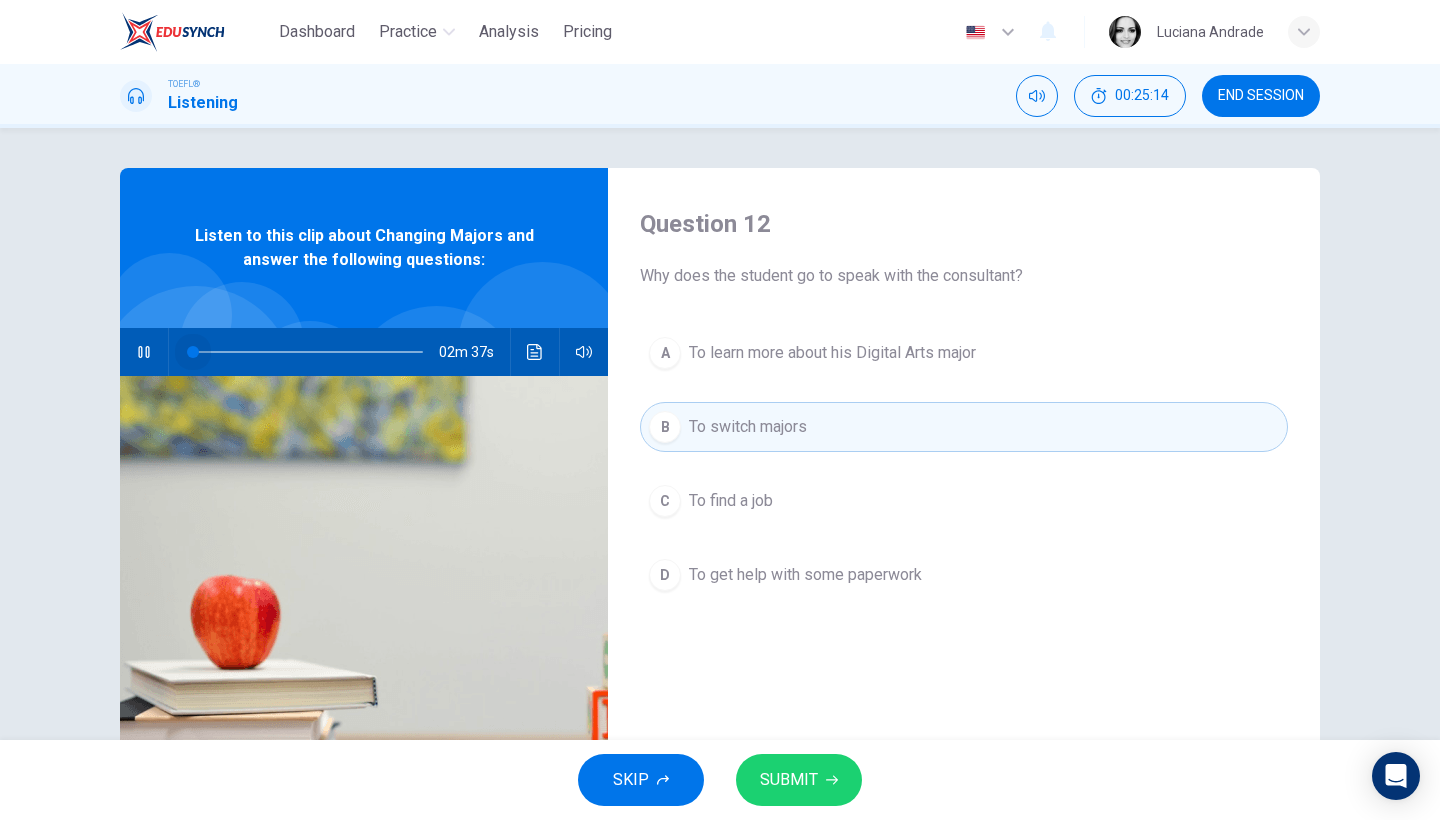drag, startPoint x: 199, startPoint y: 349, endPoint x: 165, endPoint y: 344, distance: 34.36568 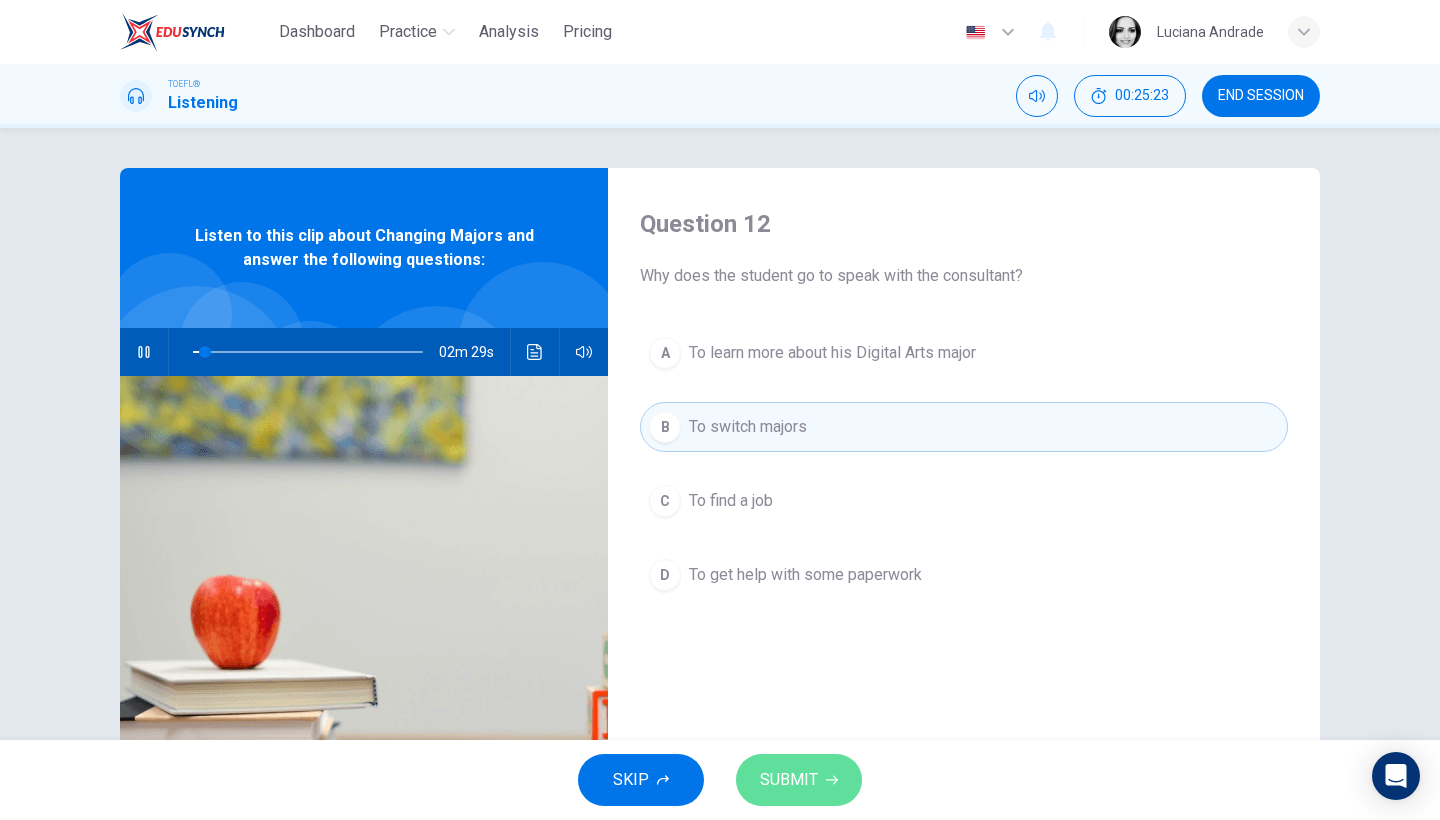 click on "SUBMIT" at bounding box center (799, 780) 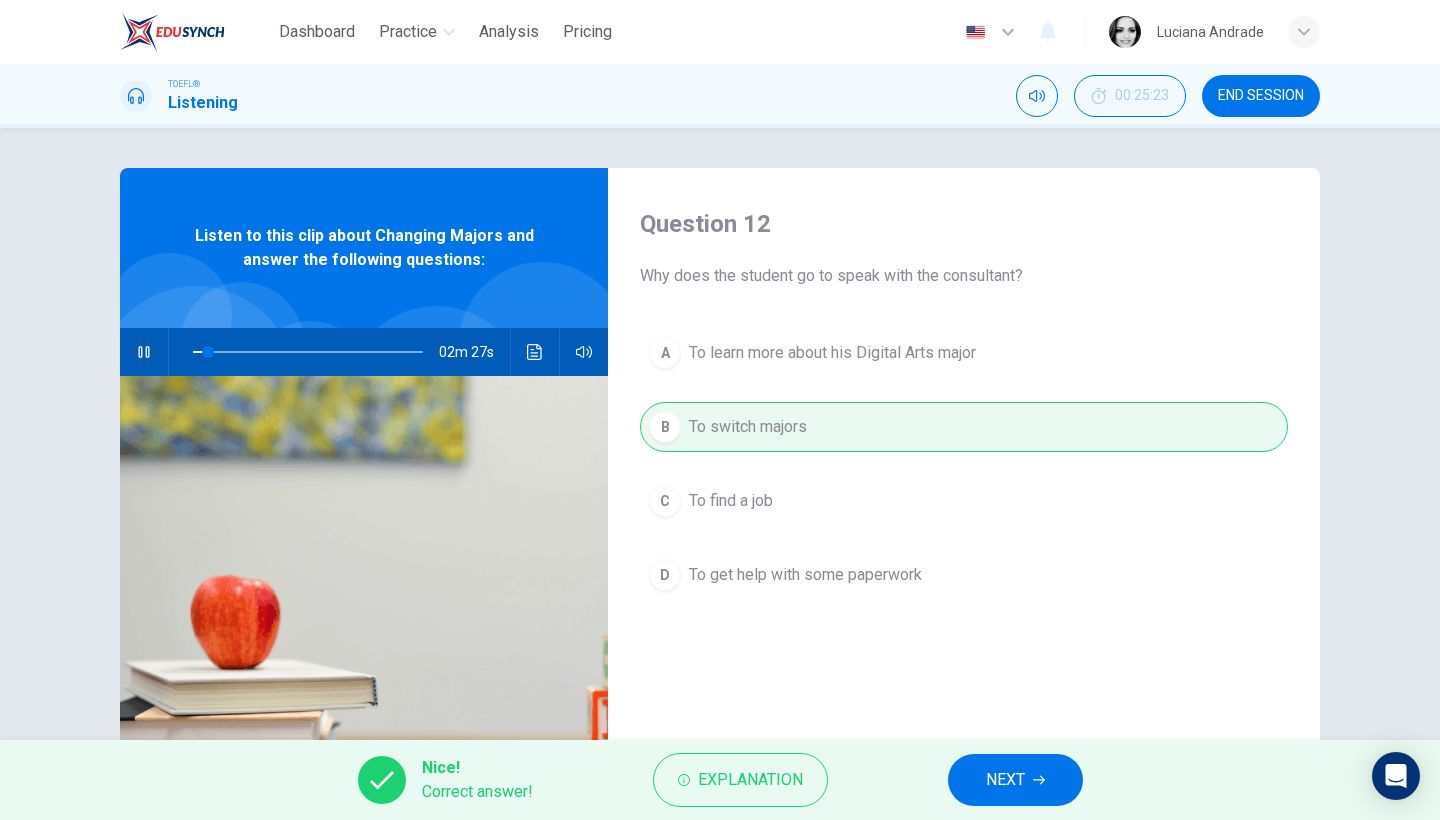 click on "NEXT" at bounding box center [1005, 780] 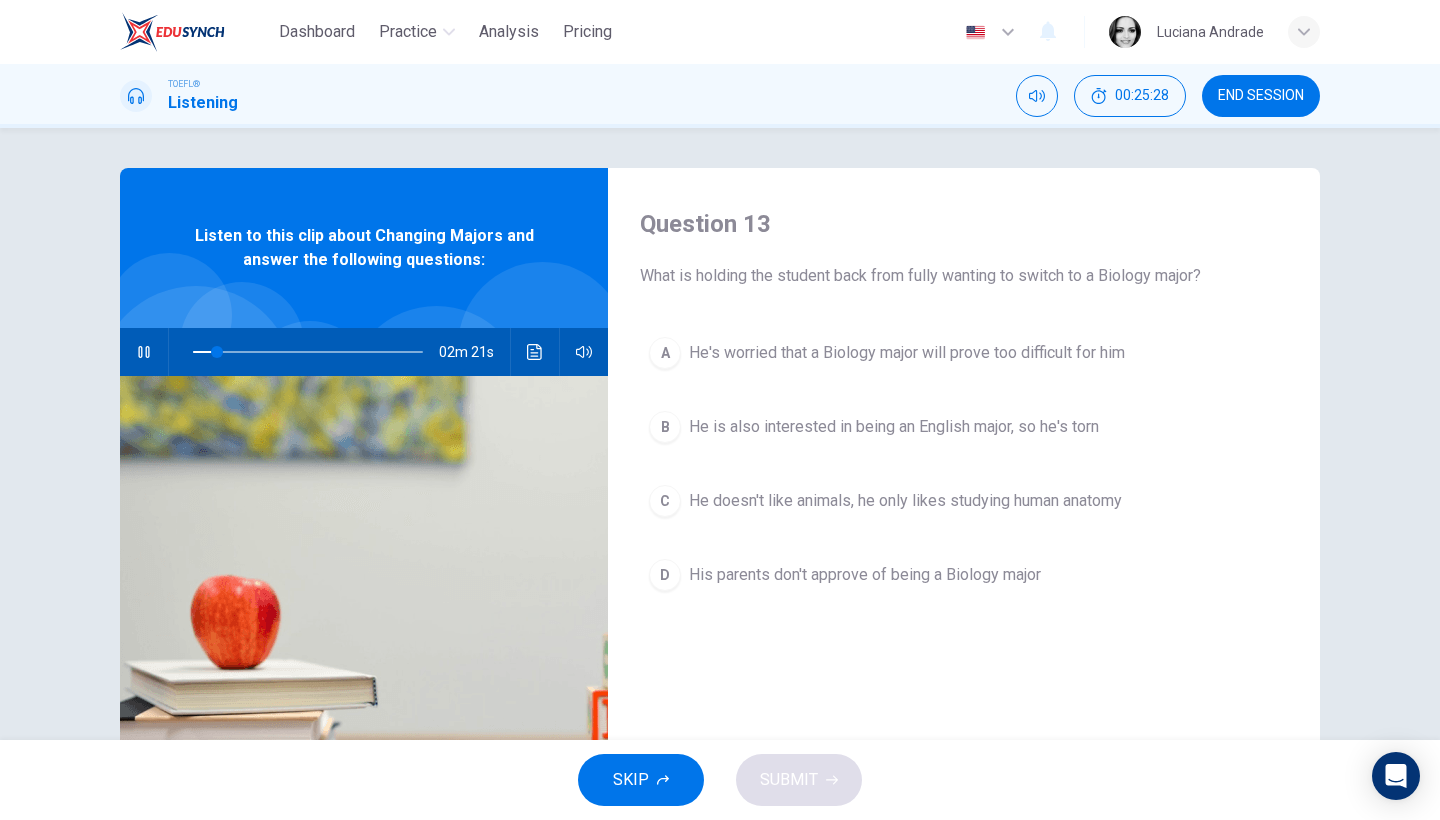click on "He's worried that a Biology major will prove too difficult for him" at bounding box center (907, 353) 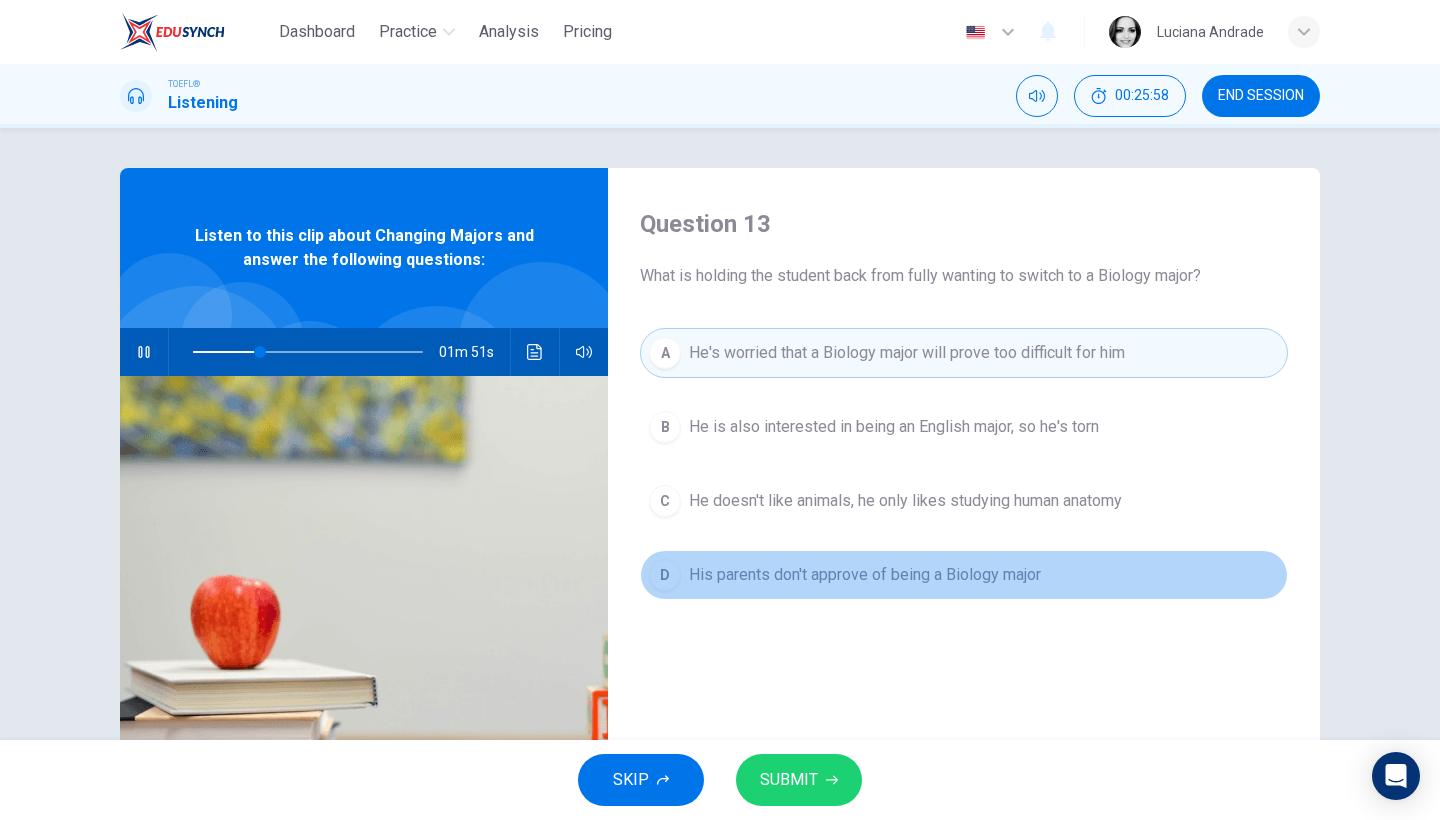 click on "His parents don't approve of being a Biology major" at bounding box center (865, 575) 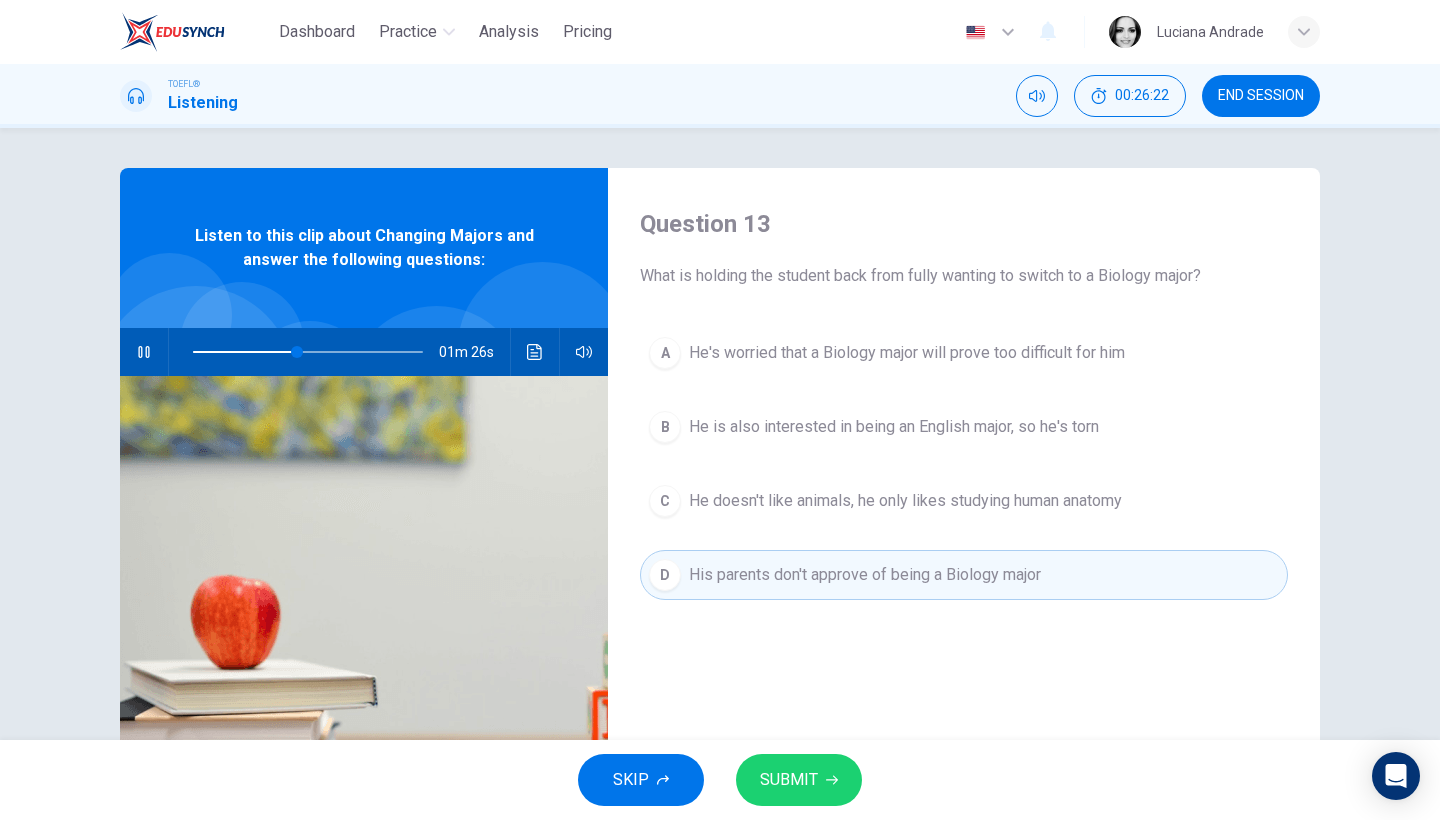 click on "He's worried that a Biology major will prove too difficult for him" at bounding box center [907, 353] 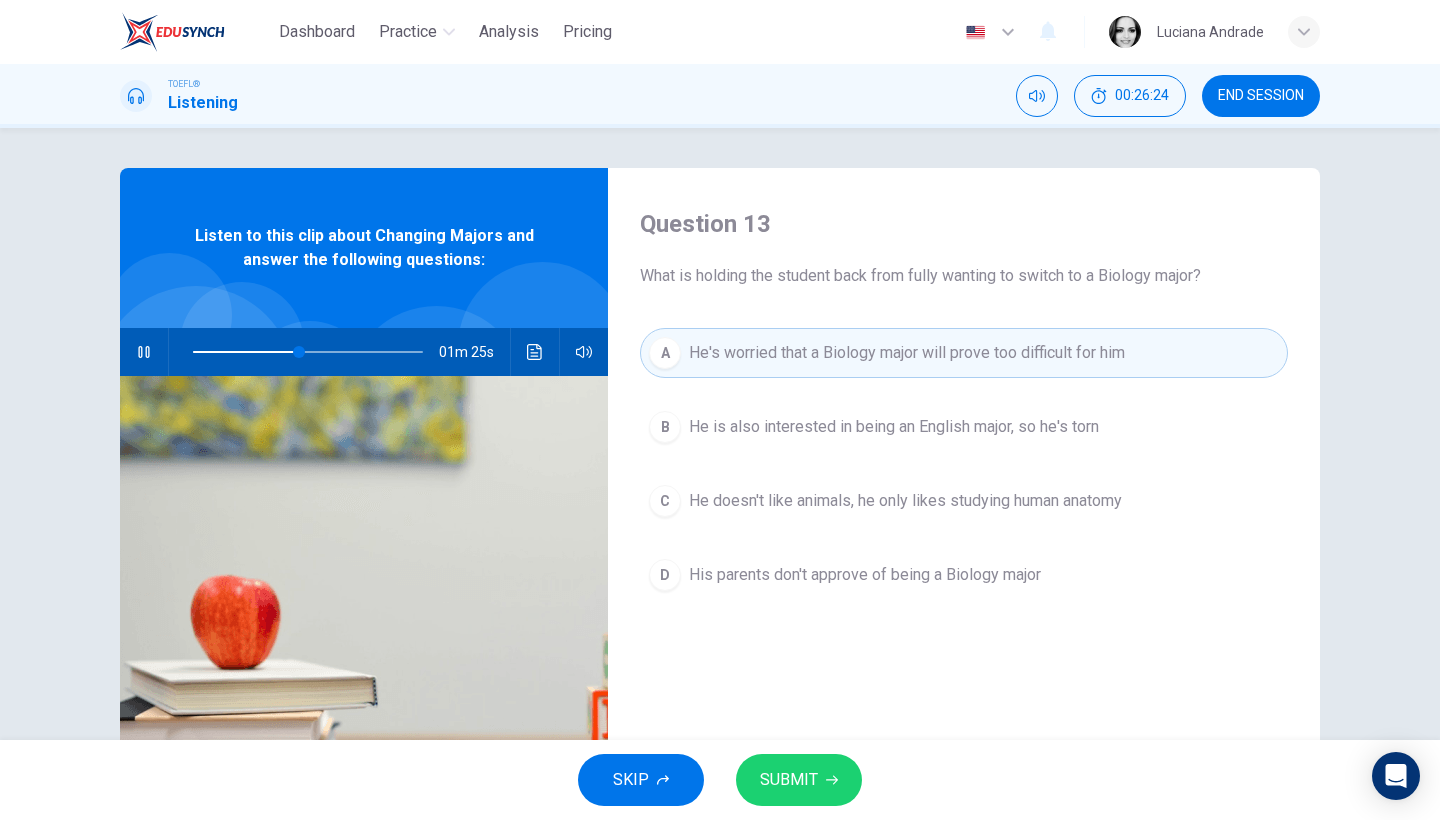 click on "SUBMIT" at bounding box center [799, 780] 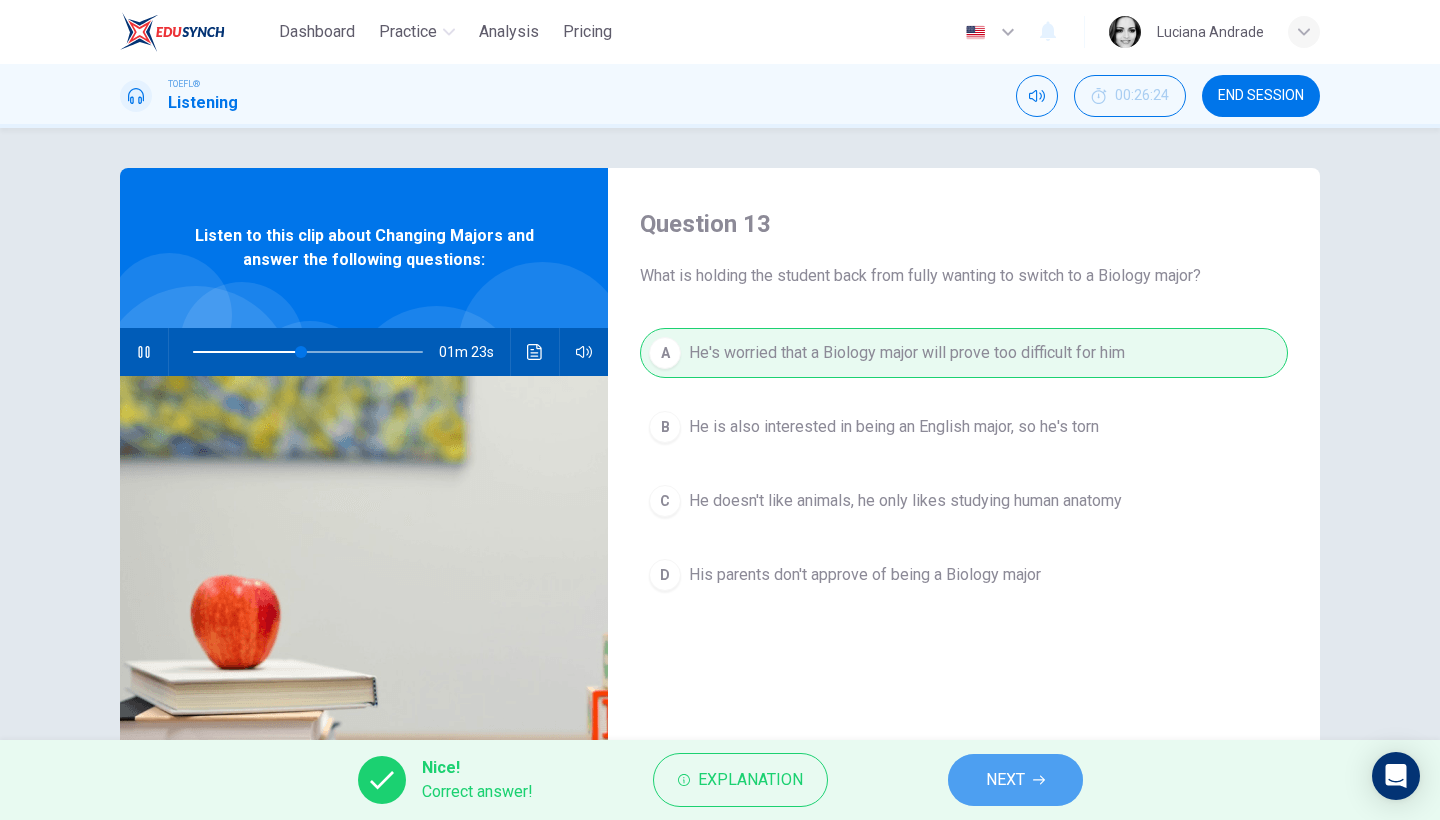 click on "NEXT" at bounding box center [1005, 780] 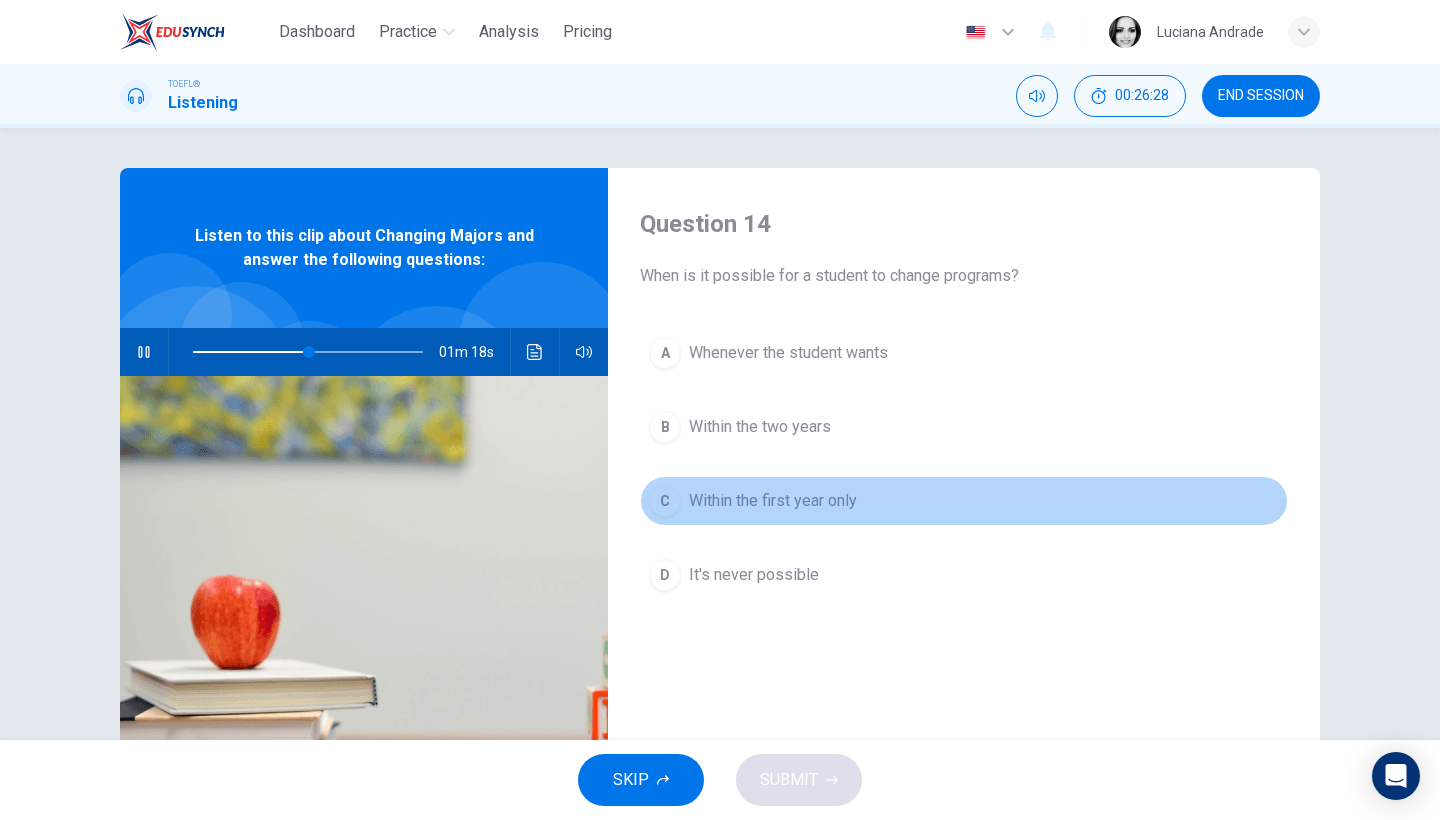 click on "Within the first year only" at bounding box center [773, 501] 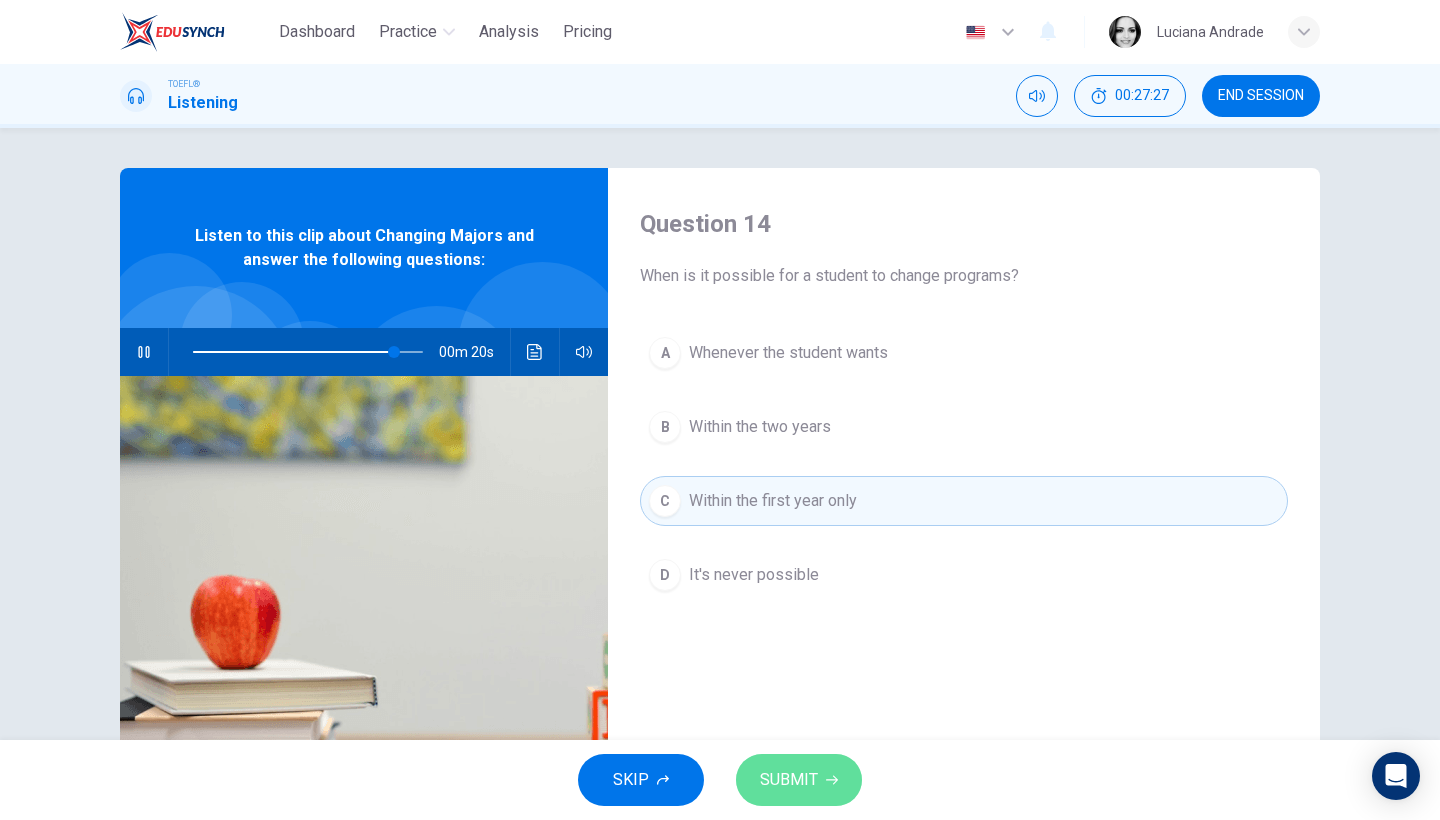 click on "SUBMIT" at bounding box center [799, 780] 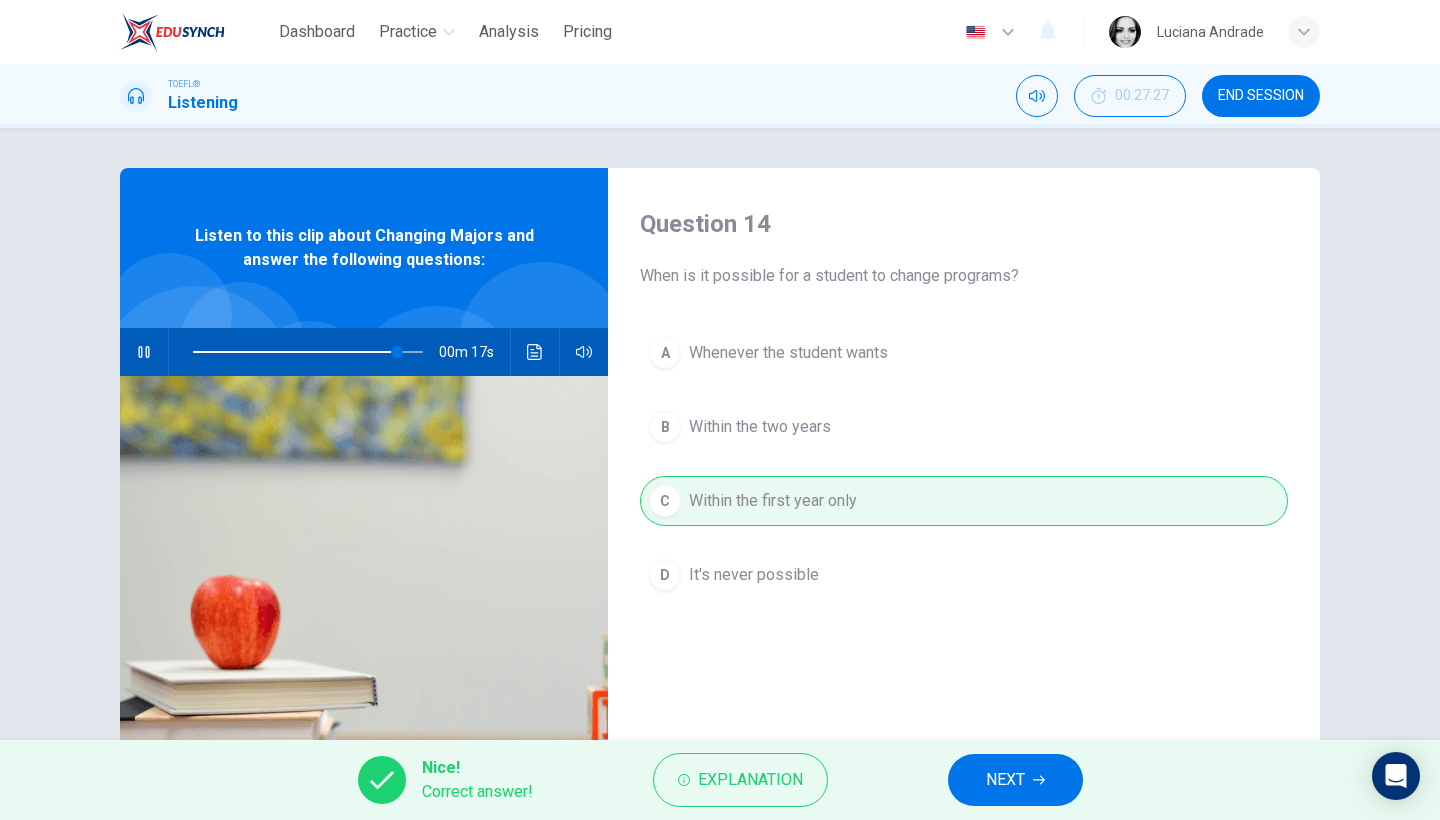 click on "NEXT" at bounding box center [1005, 780] 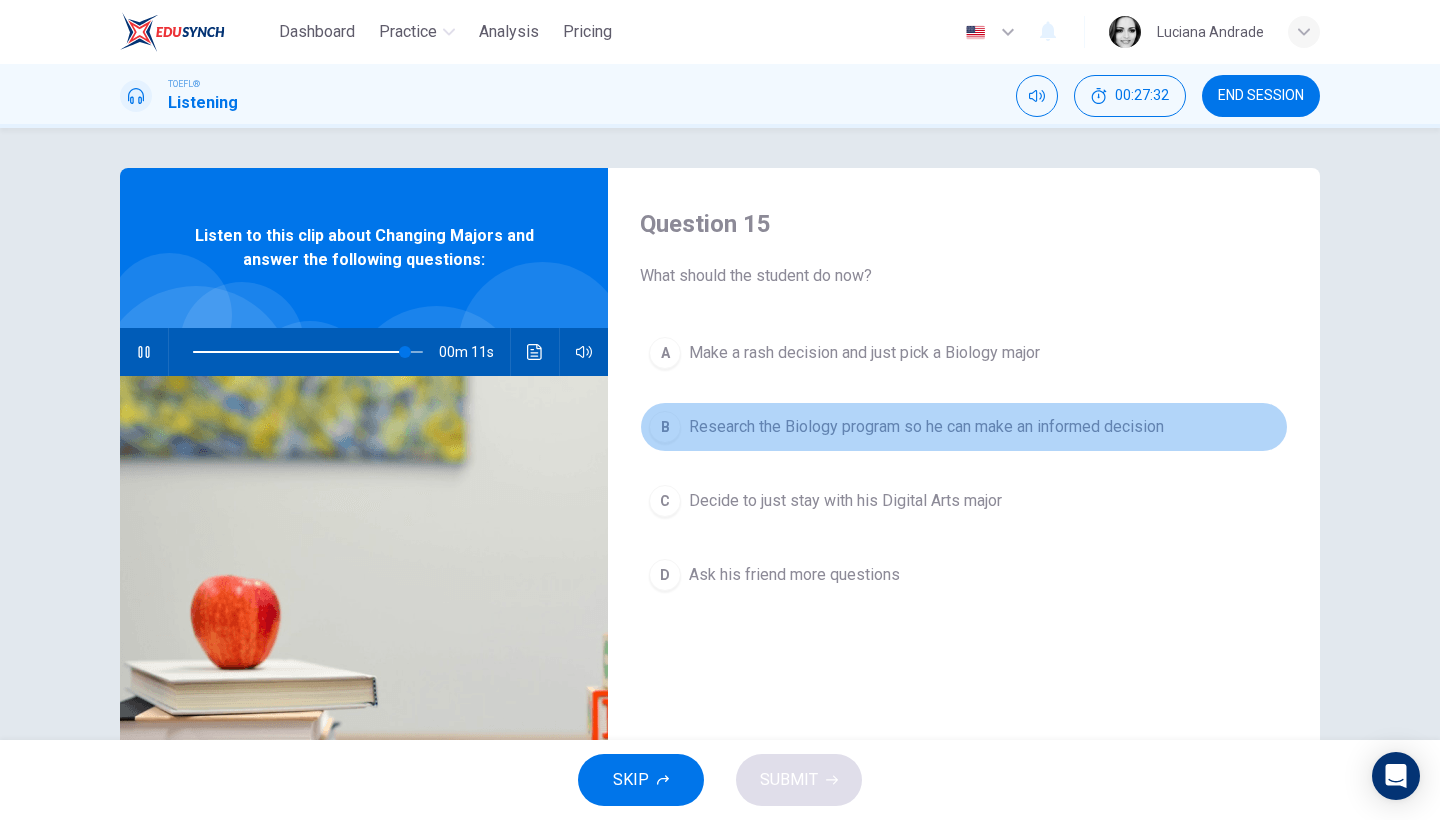 click on "Research the Biology program so he can make an informed decision" at bounding box center [926, 427] 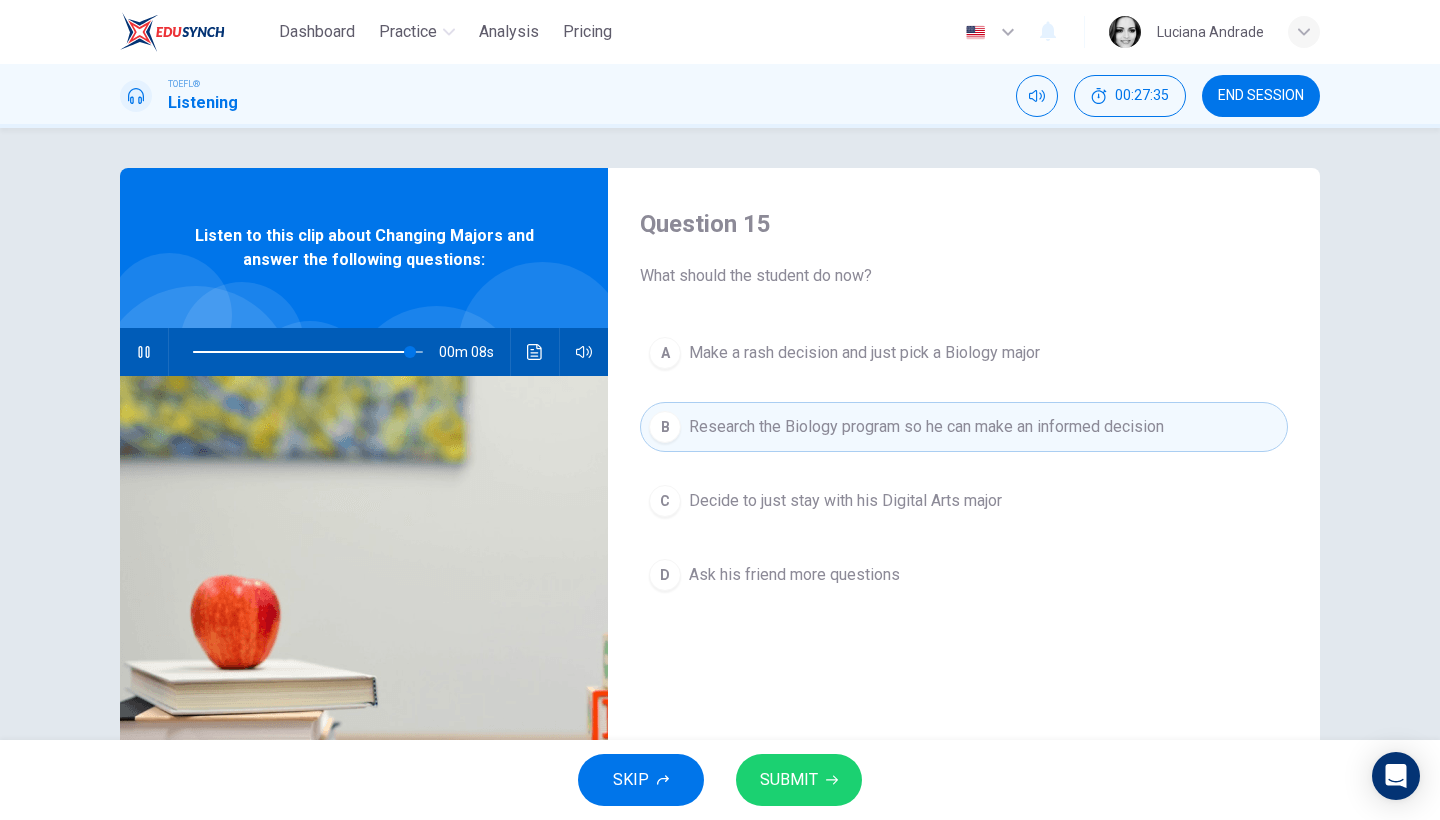 click on "SUBMIT" at bounding box center (789, 780) 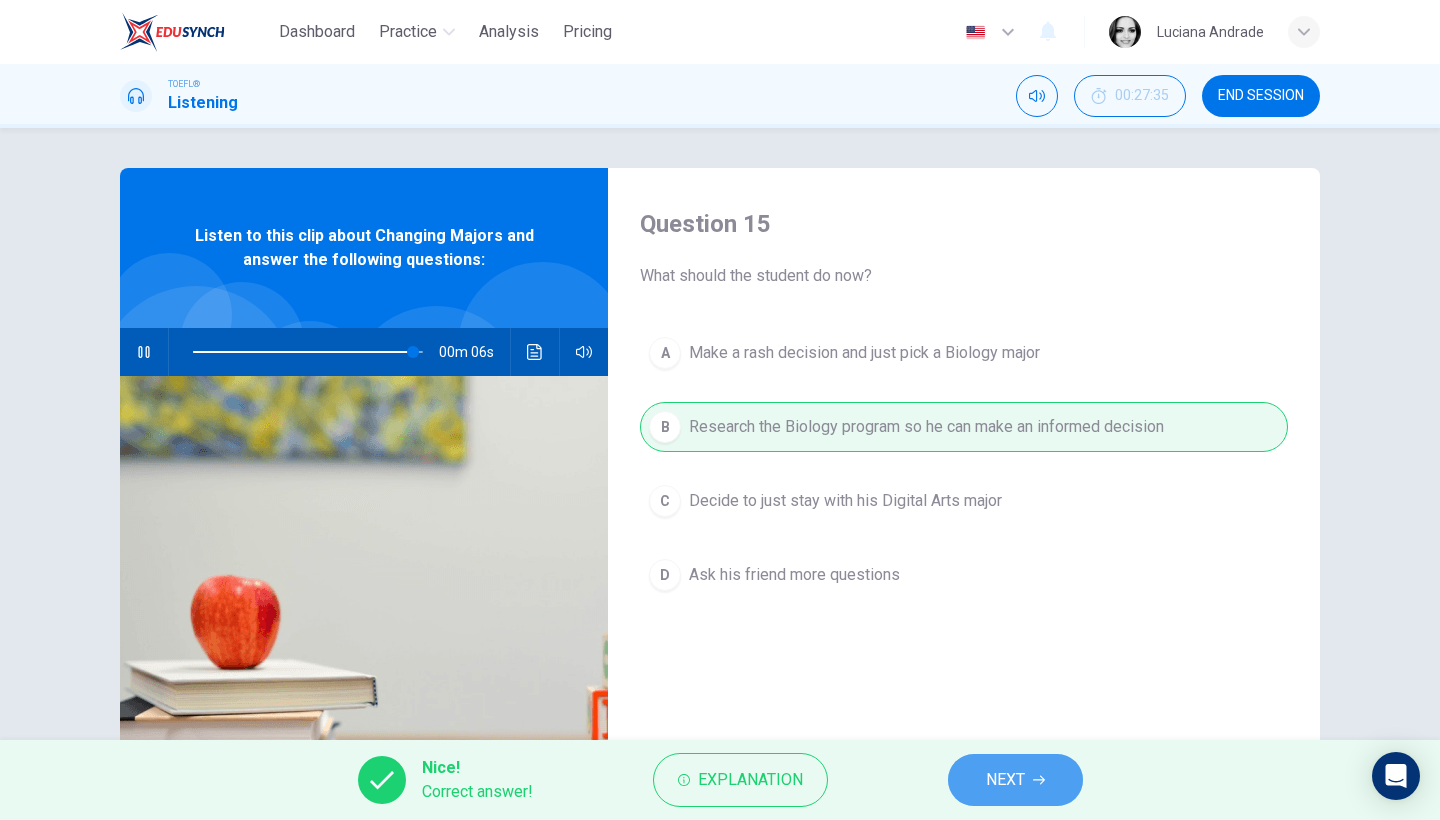 click on "NEXT" at bounding box center (1015, 780) 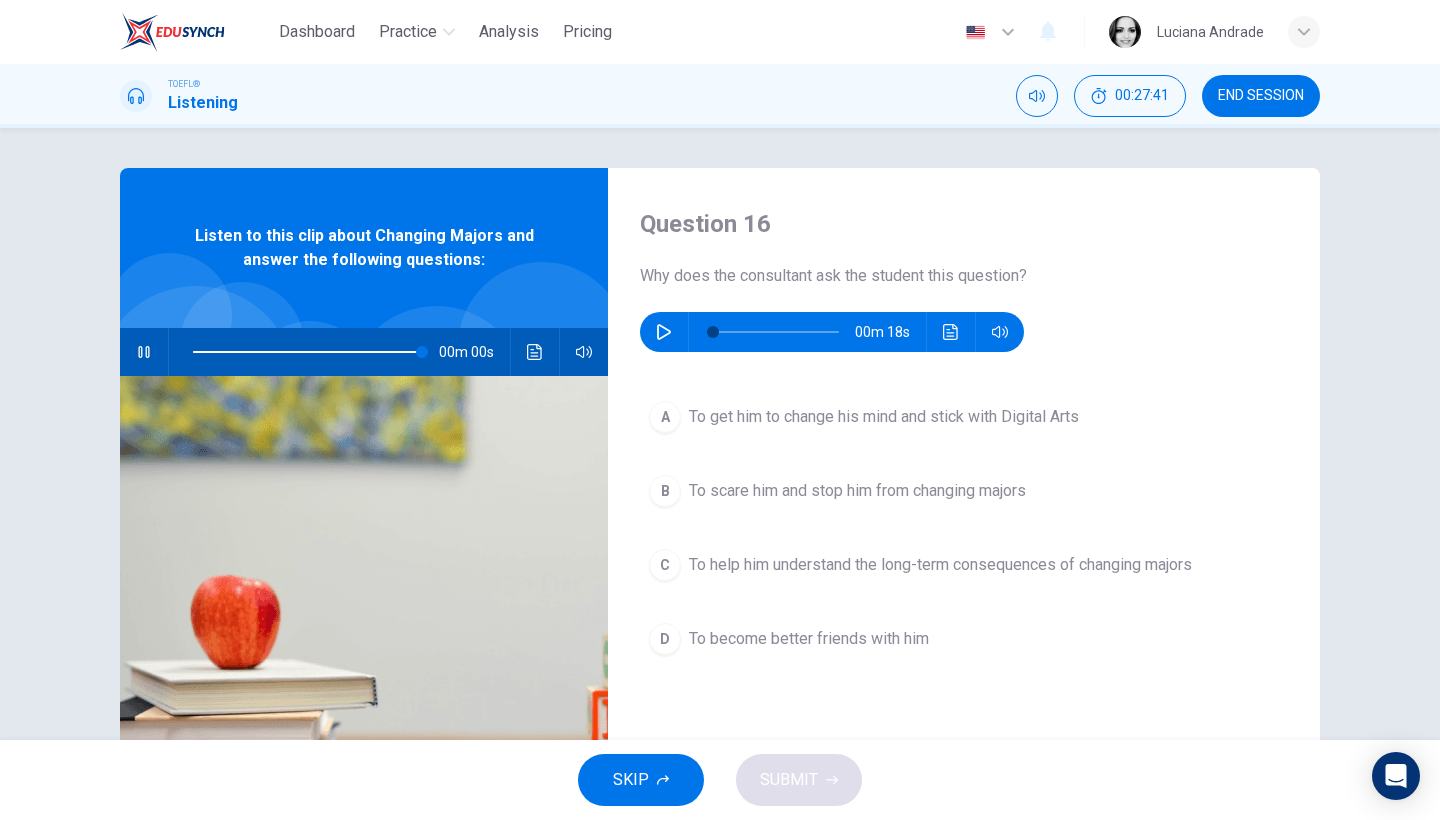 type on "0" 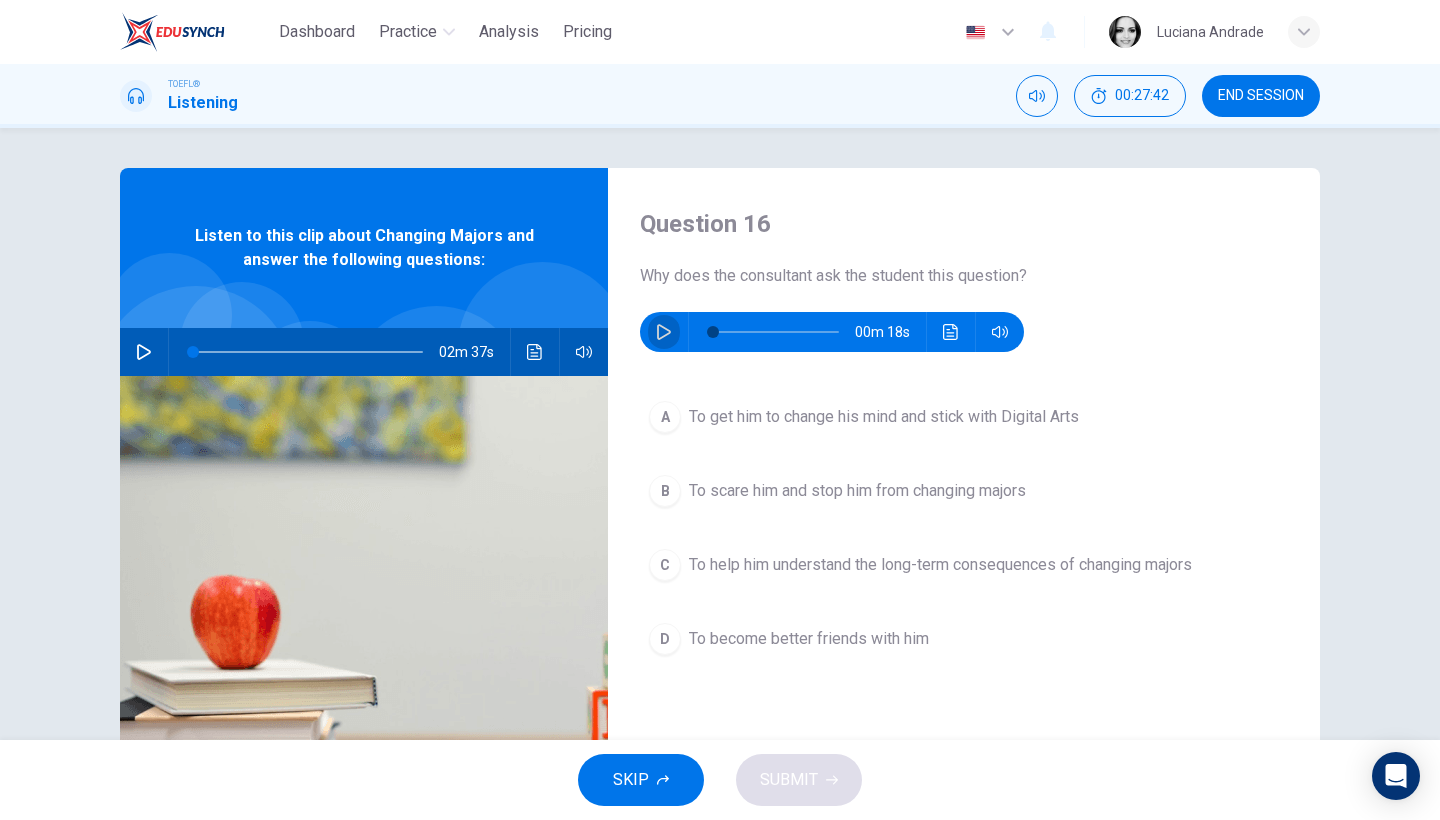 click 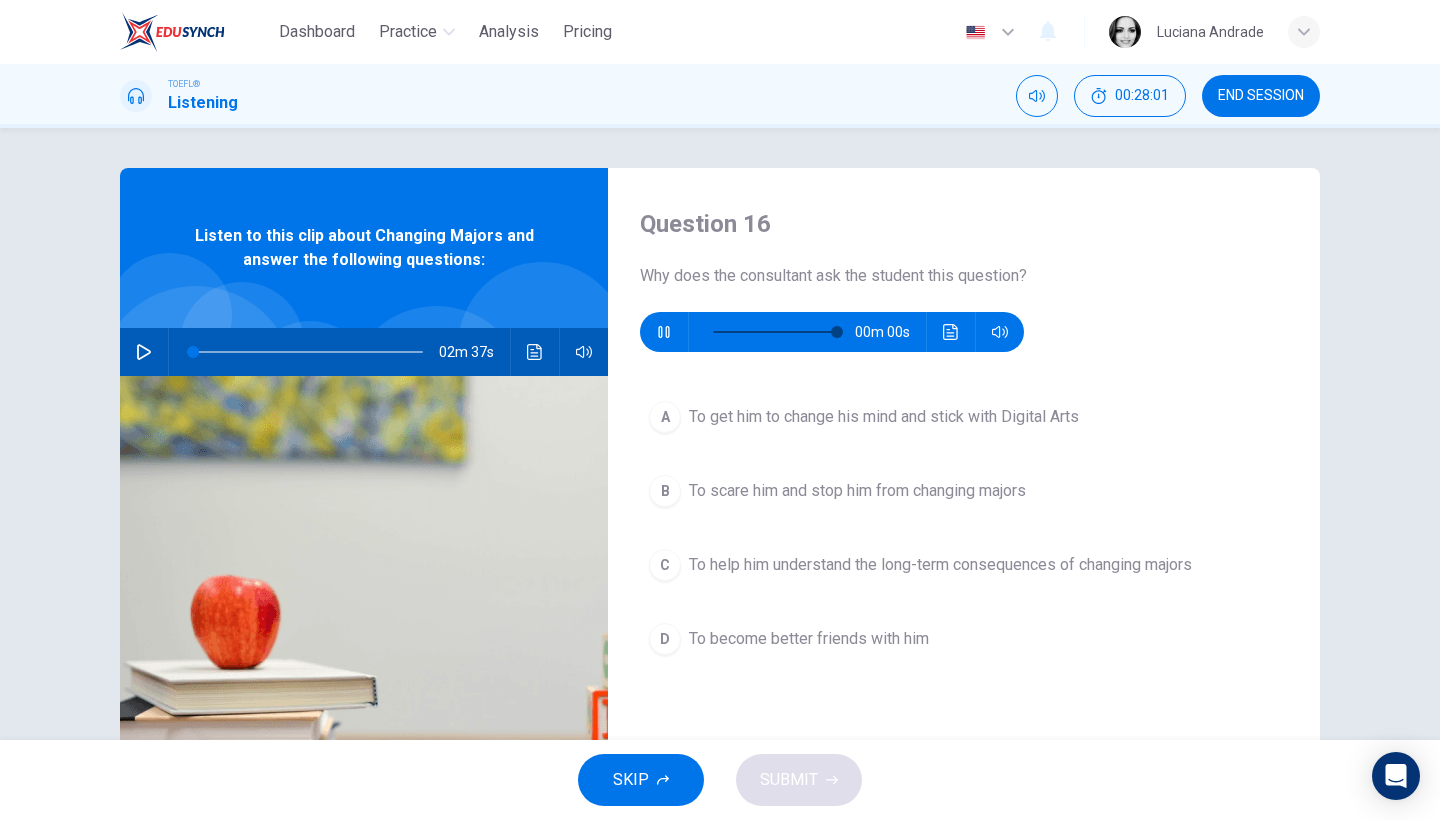 type on "0" 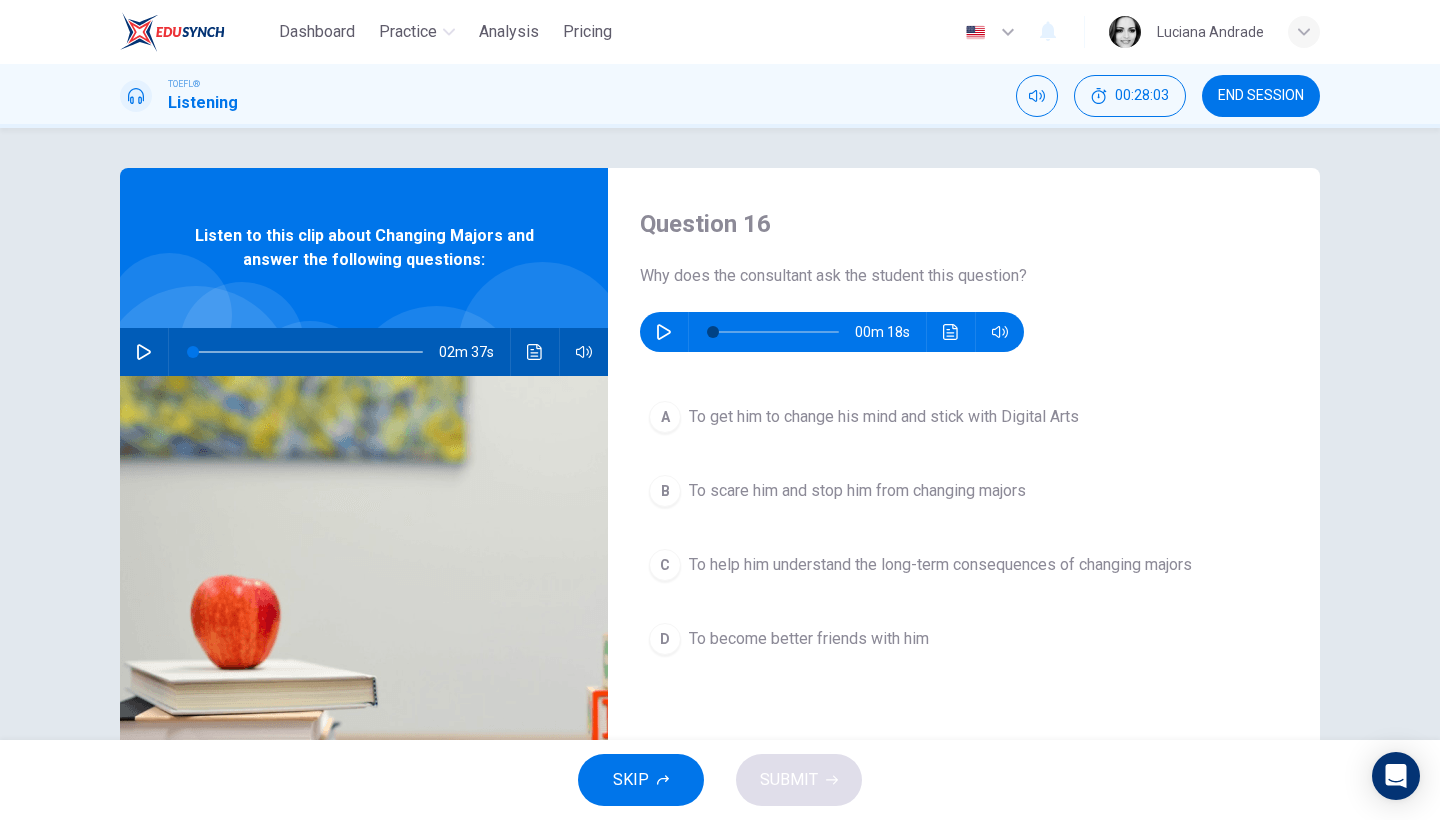 click on "To help him understand the long-term consequences of changing majors" at bounding box center (940, 565) 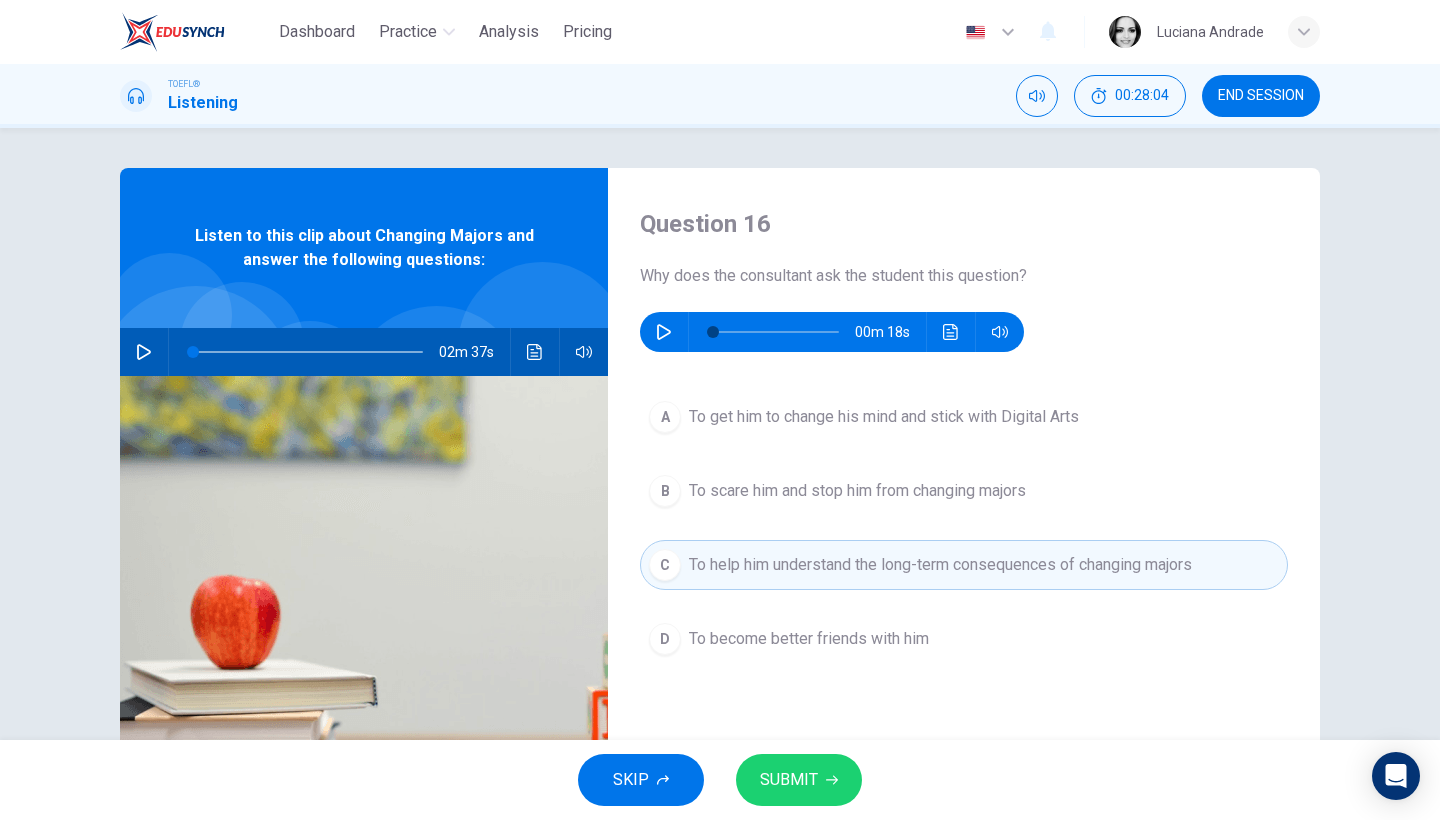 click on "SUBMIT" at bounding box center (789, 780) 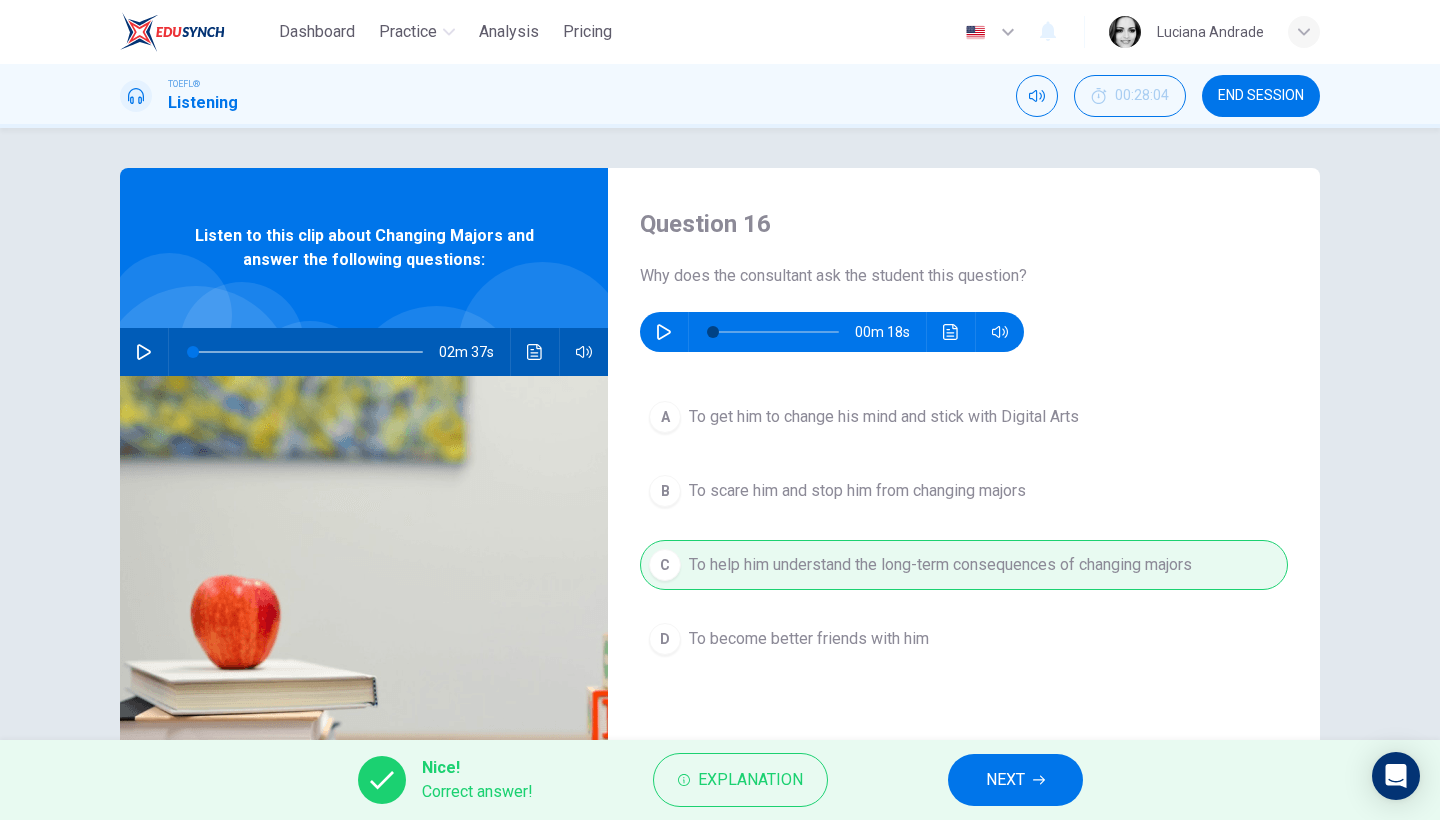click on "NEXT" at bounding box center (1005, 780) 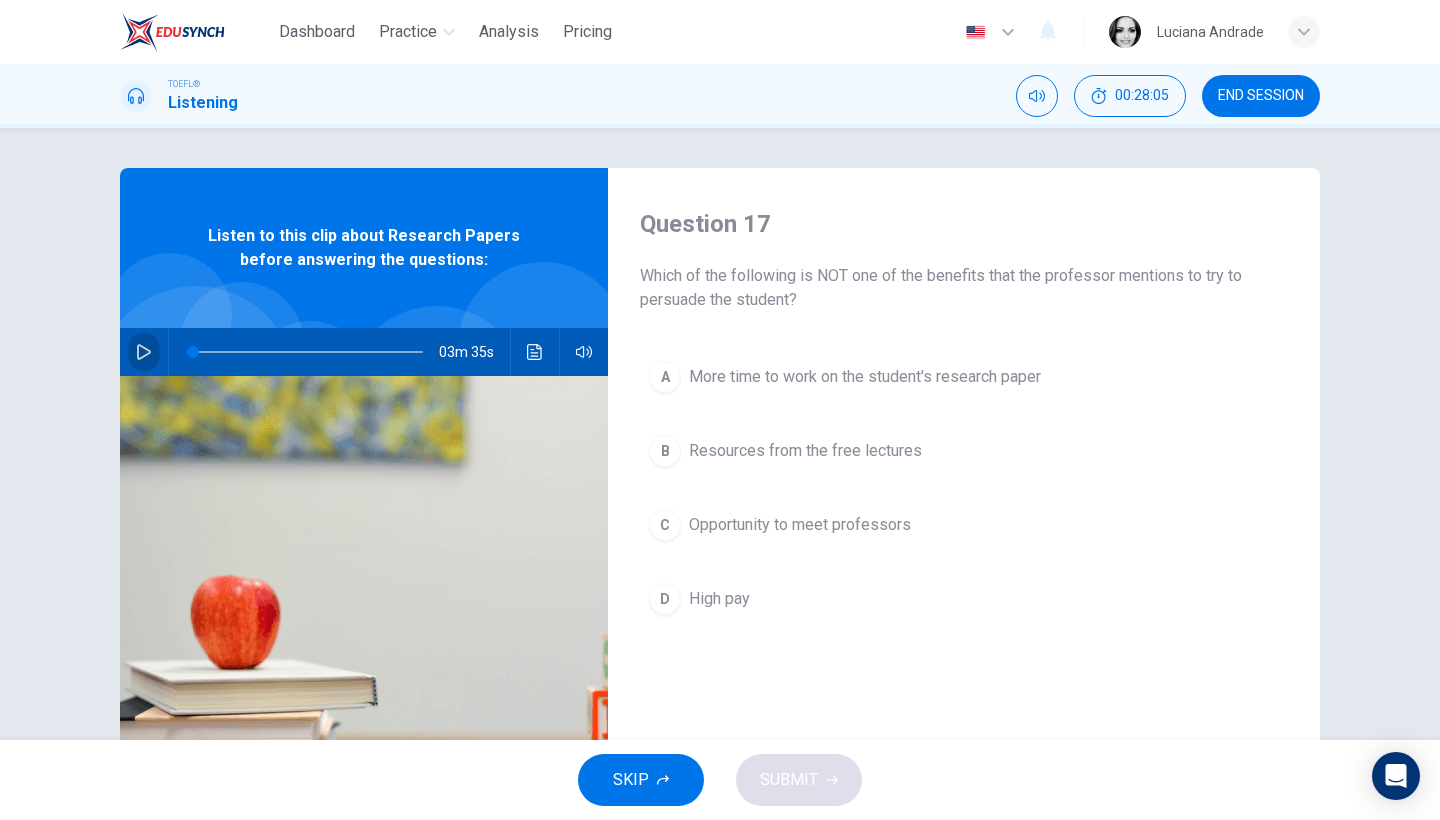 click 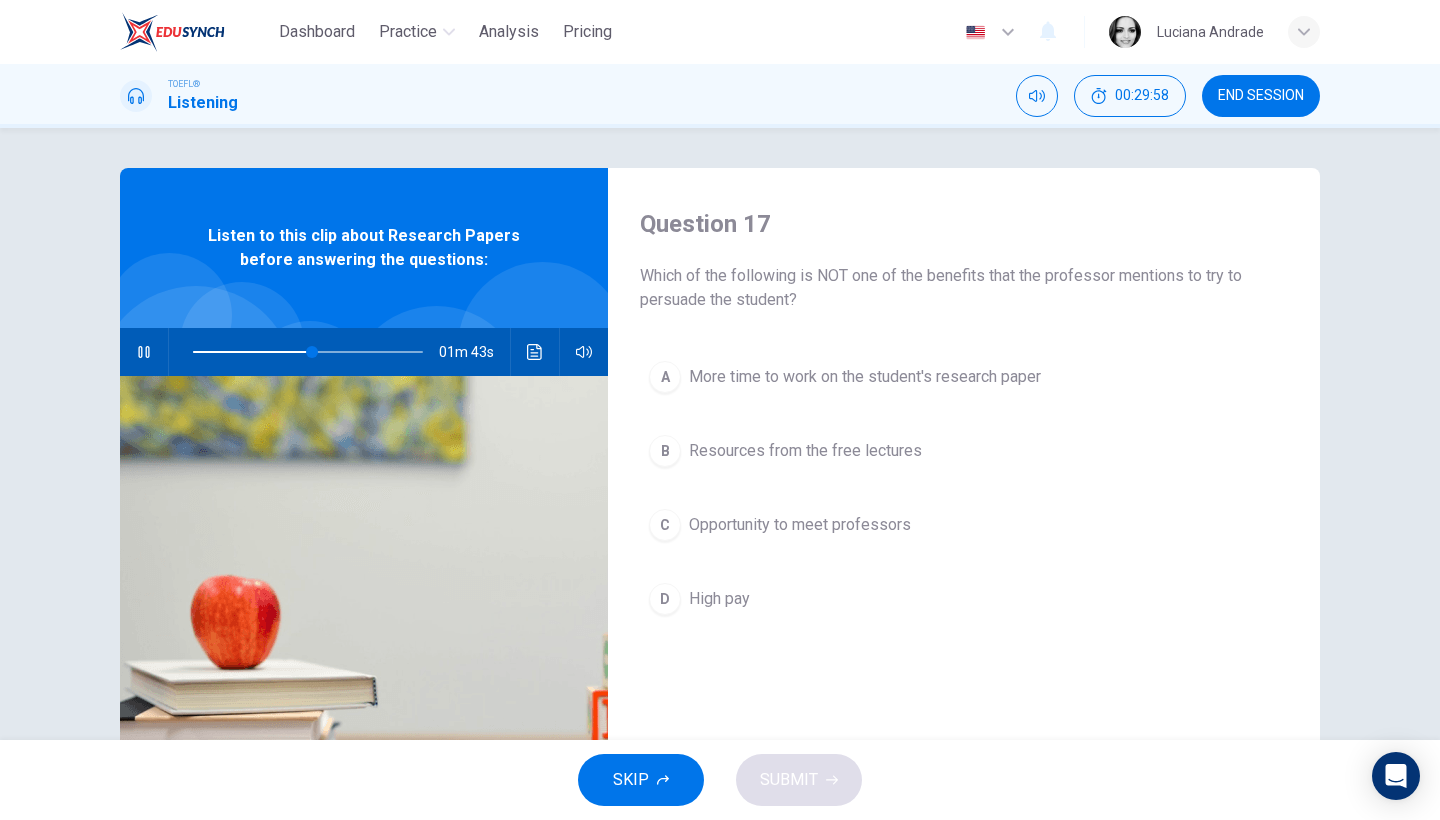 click on "D High pay" at bounding box center [964, 599] 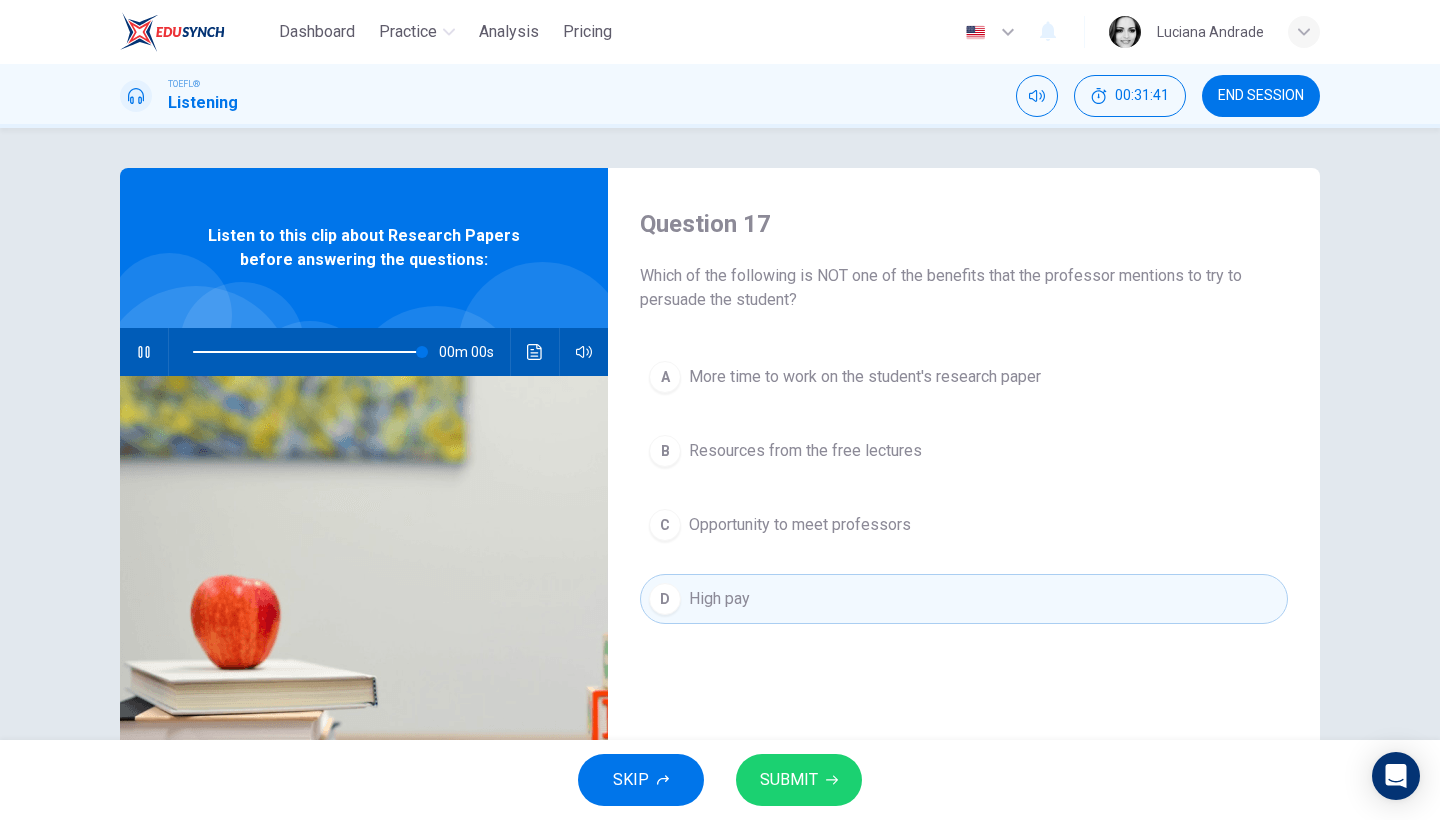 type on "0" 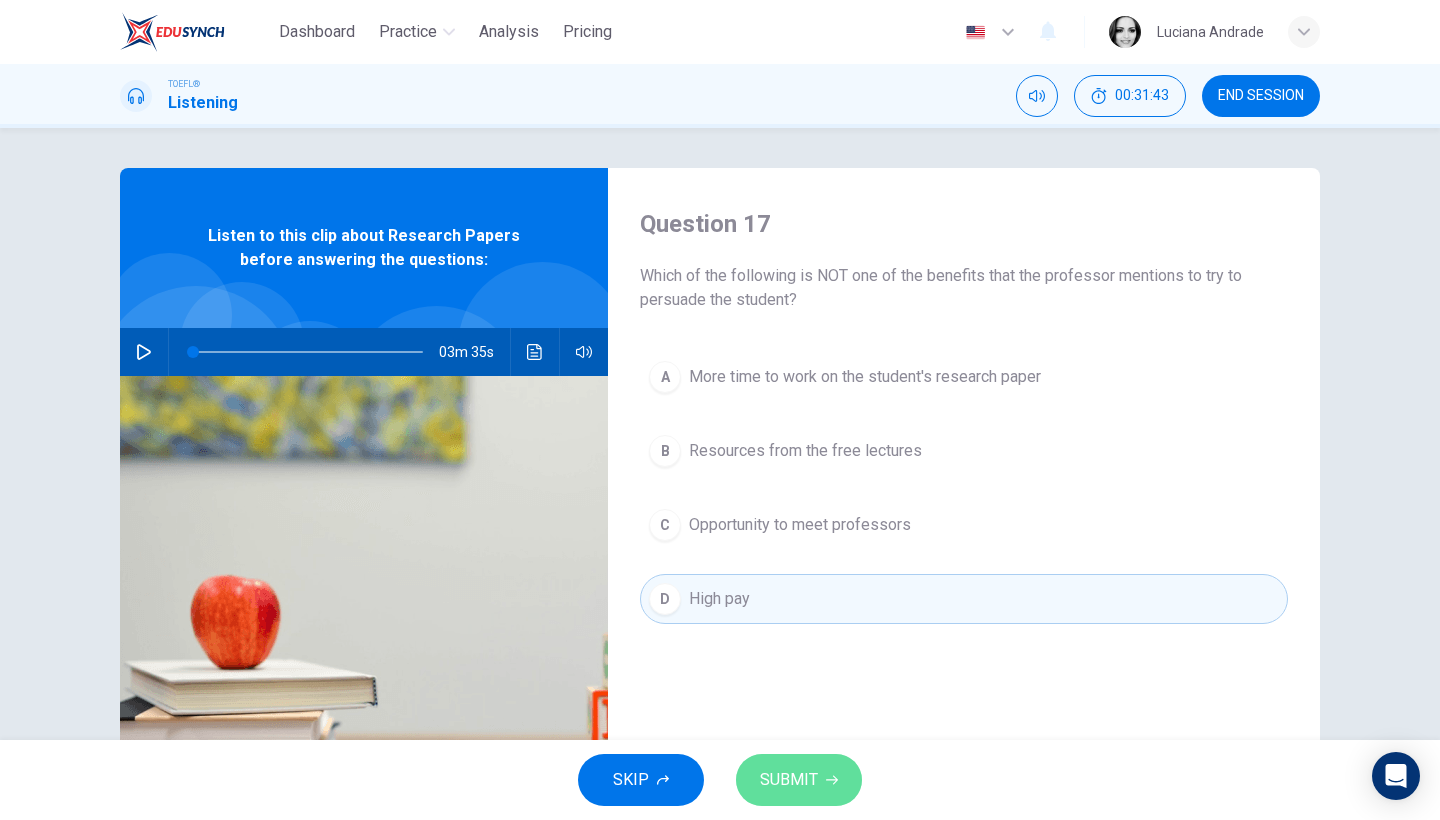 click on "SUBMIT" at bounding box center (789, 780) 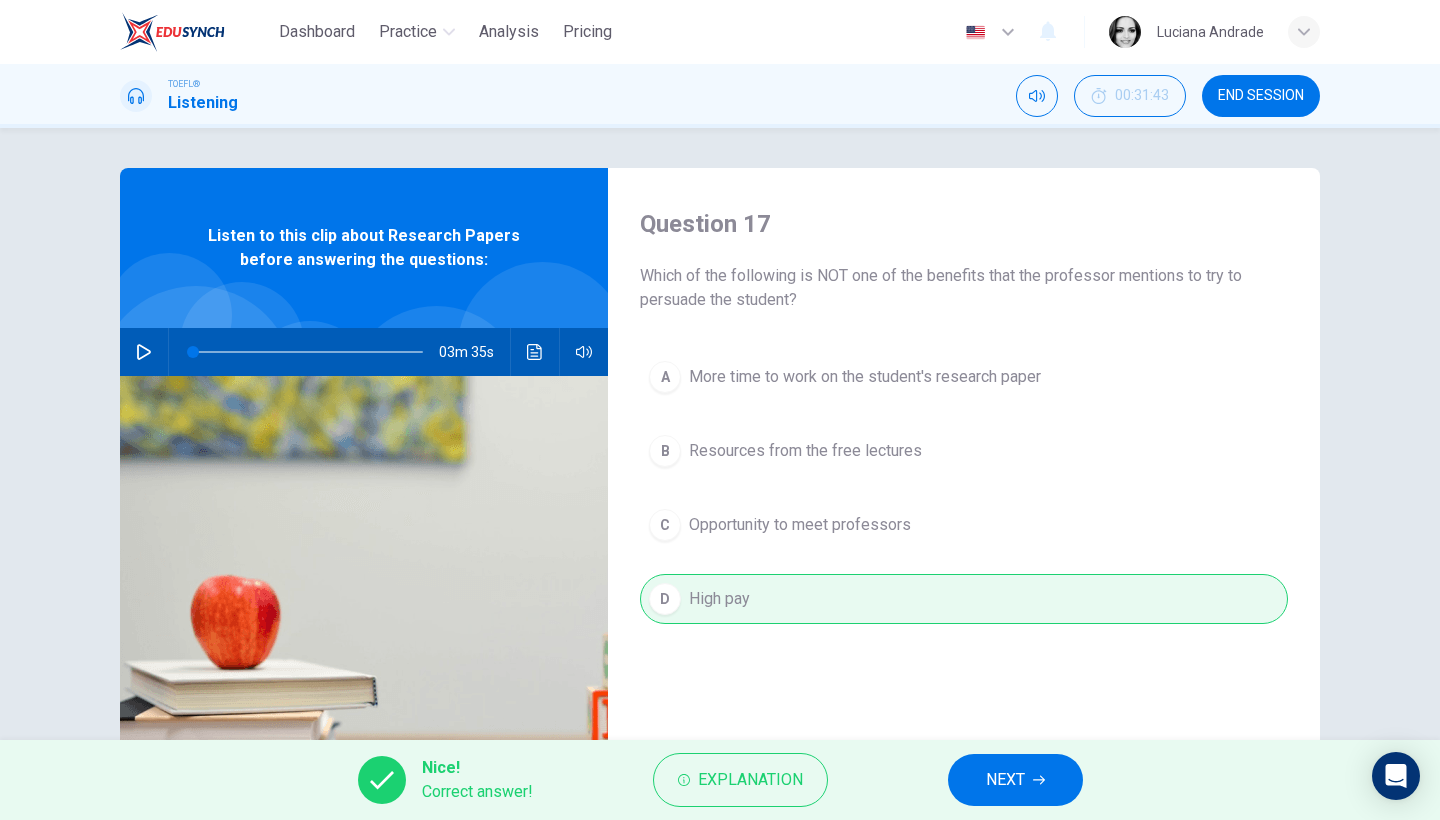 click on "NEXT" at bounding box center [1015, 780] 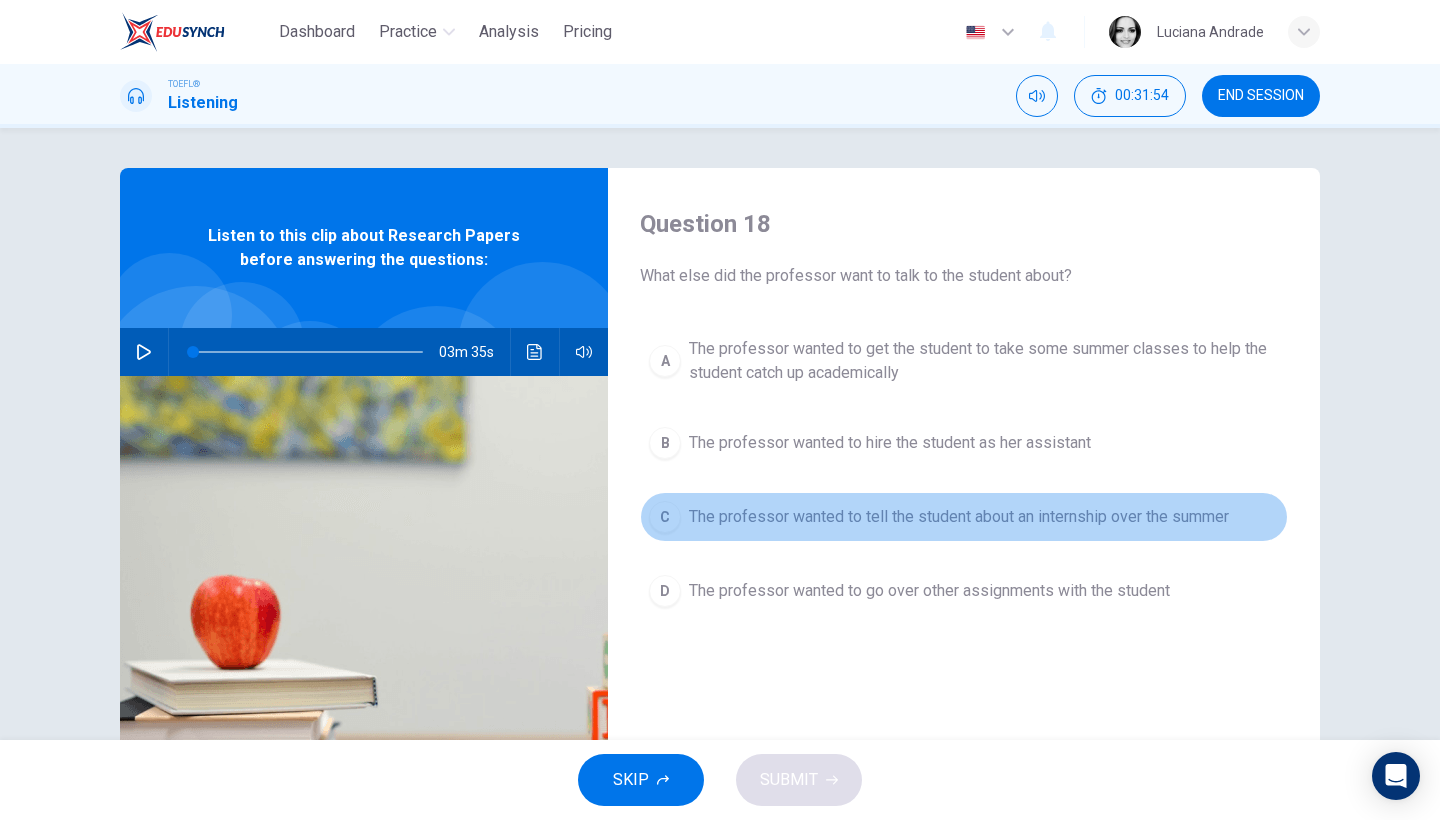click on "The professor wanted to tell the student about an internship over the summer" at bounding box center (959, 517) 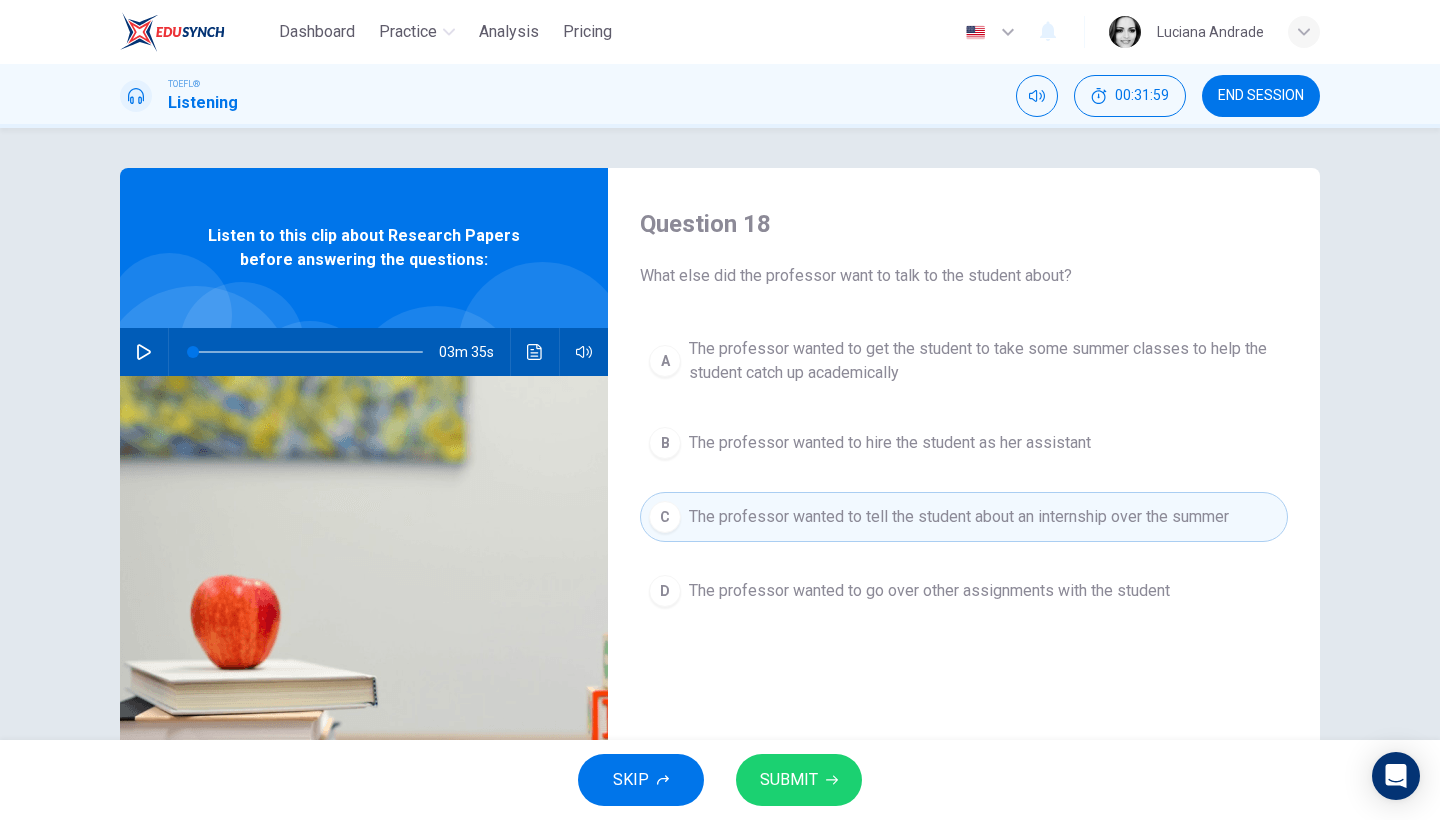 click on "SUBMIT" at bounding box center (789, 780) 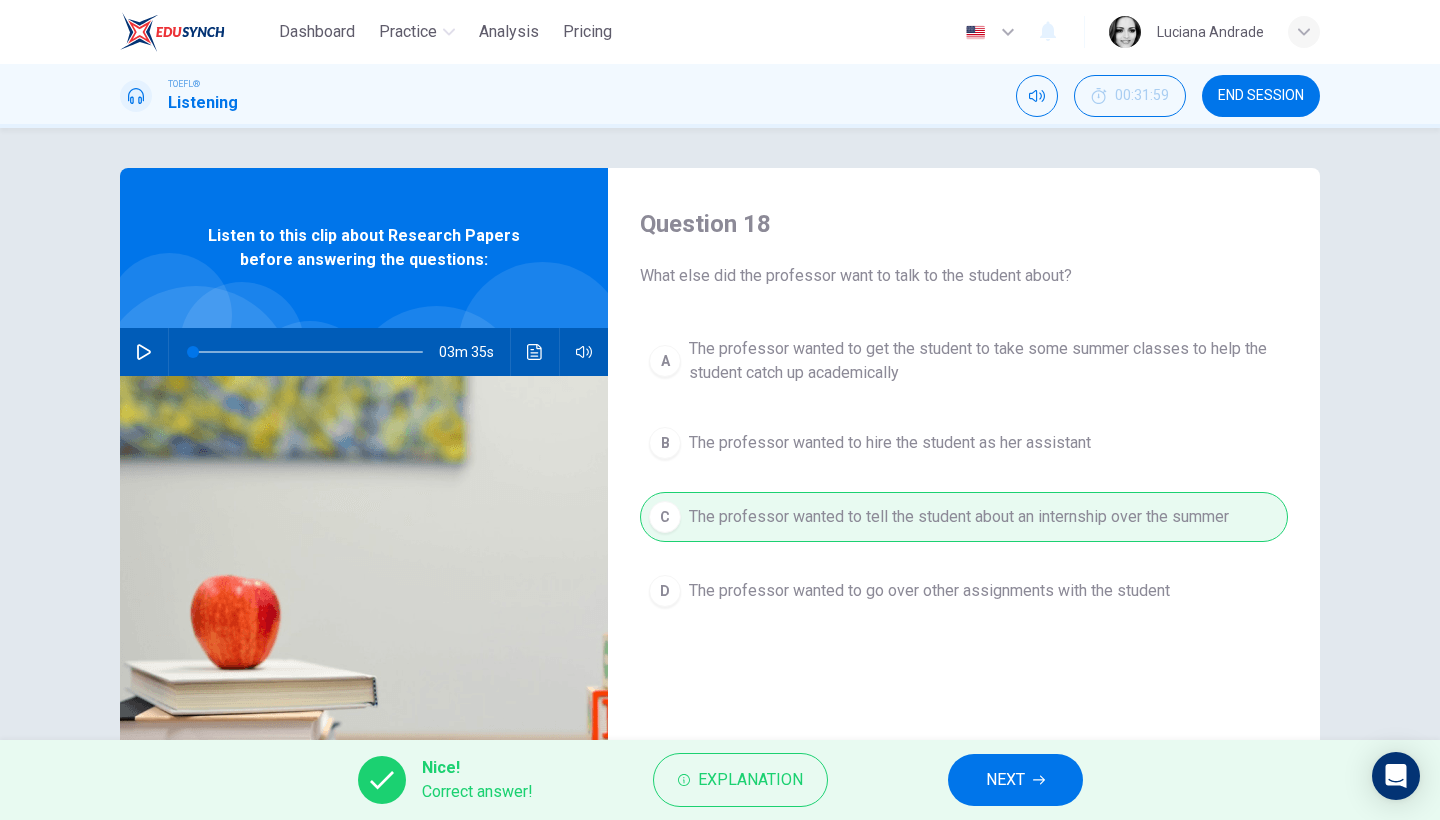 click on "NEXT" at bounding box center (1015, 780) 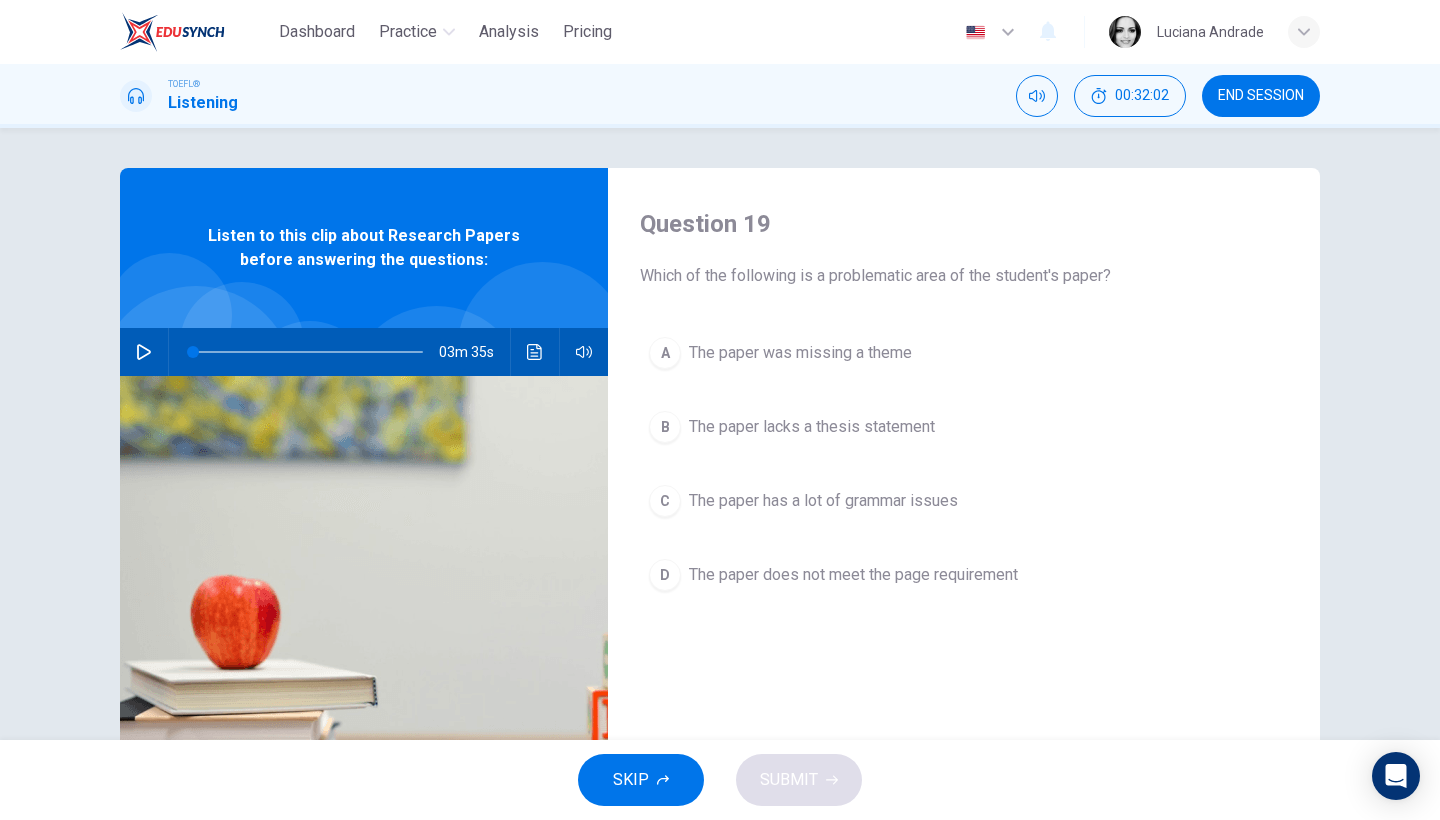 click on "The paper was missing a theme" at bounding box center (800, 353) 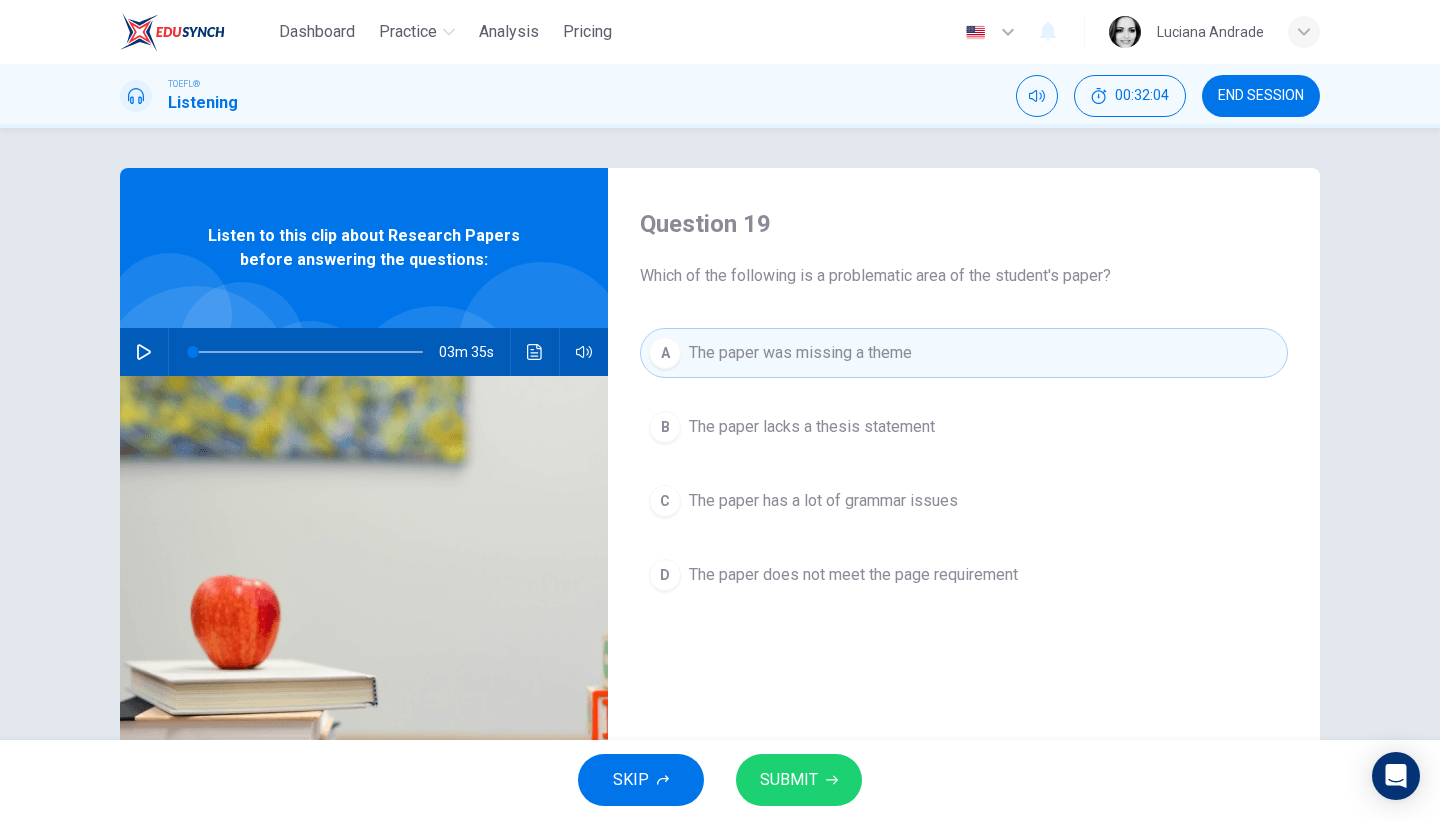 click on "The paper lacks a thesis statement" at bounding box center (812, 427) 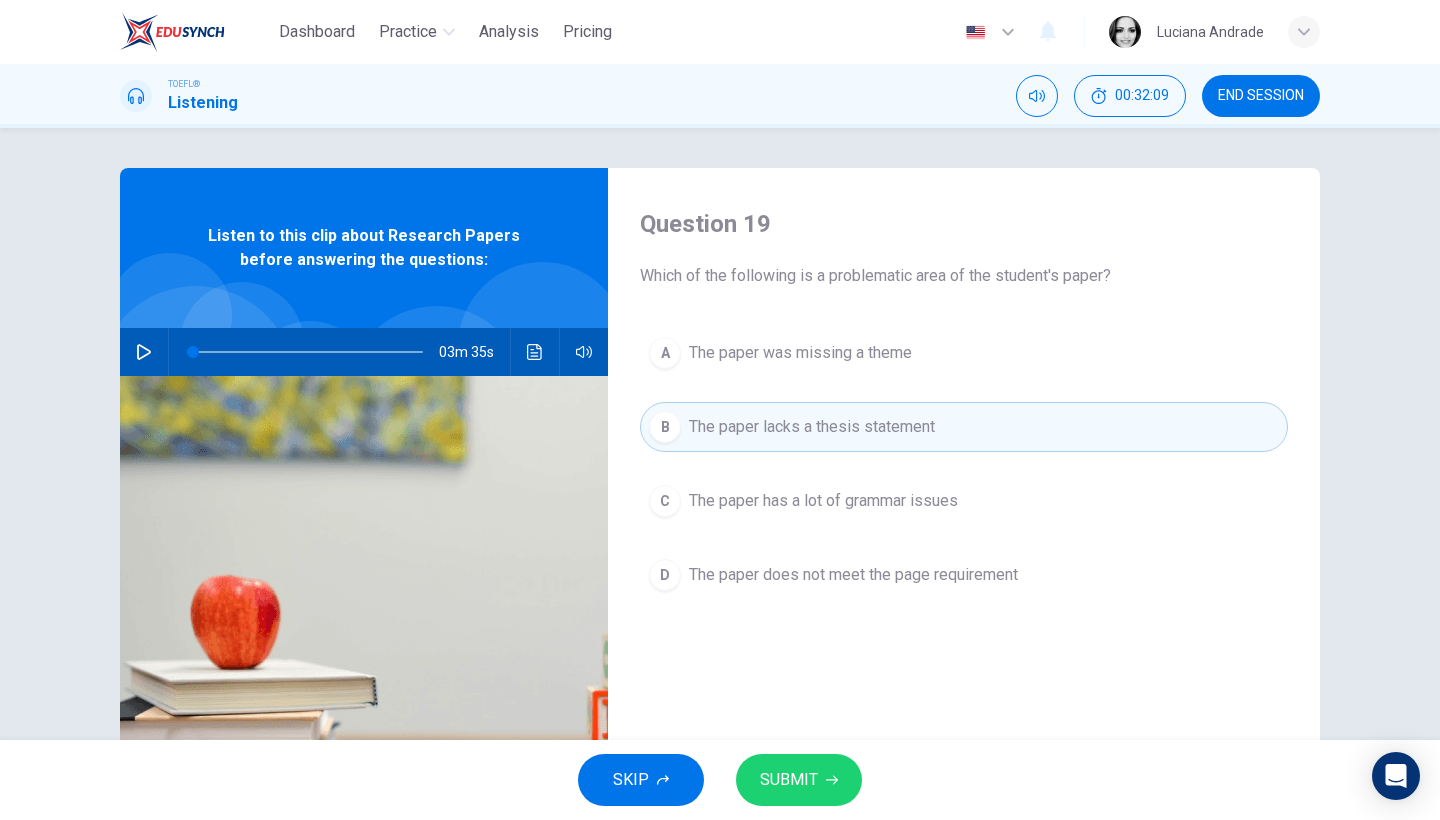 click on "SUBMIT" at bounding box center [799, 780] 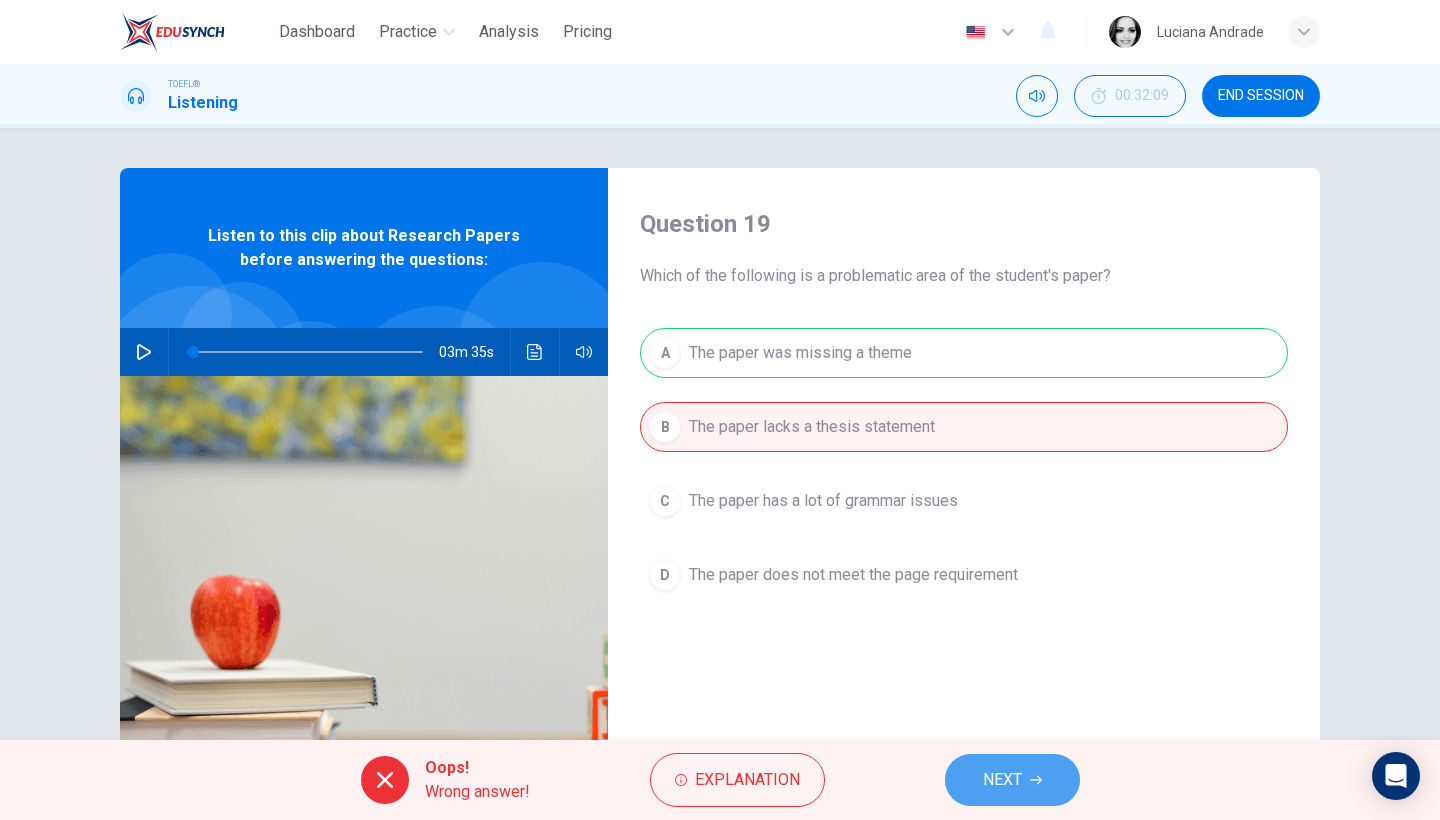 click on "NEXT" at bounding box center (1012, 780) 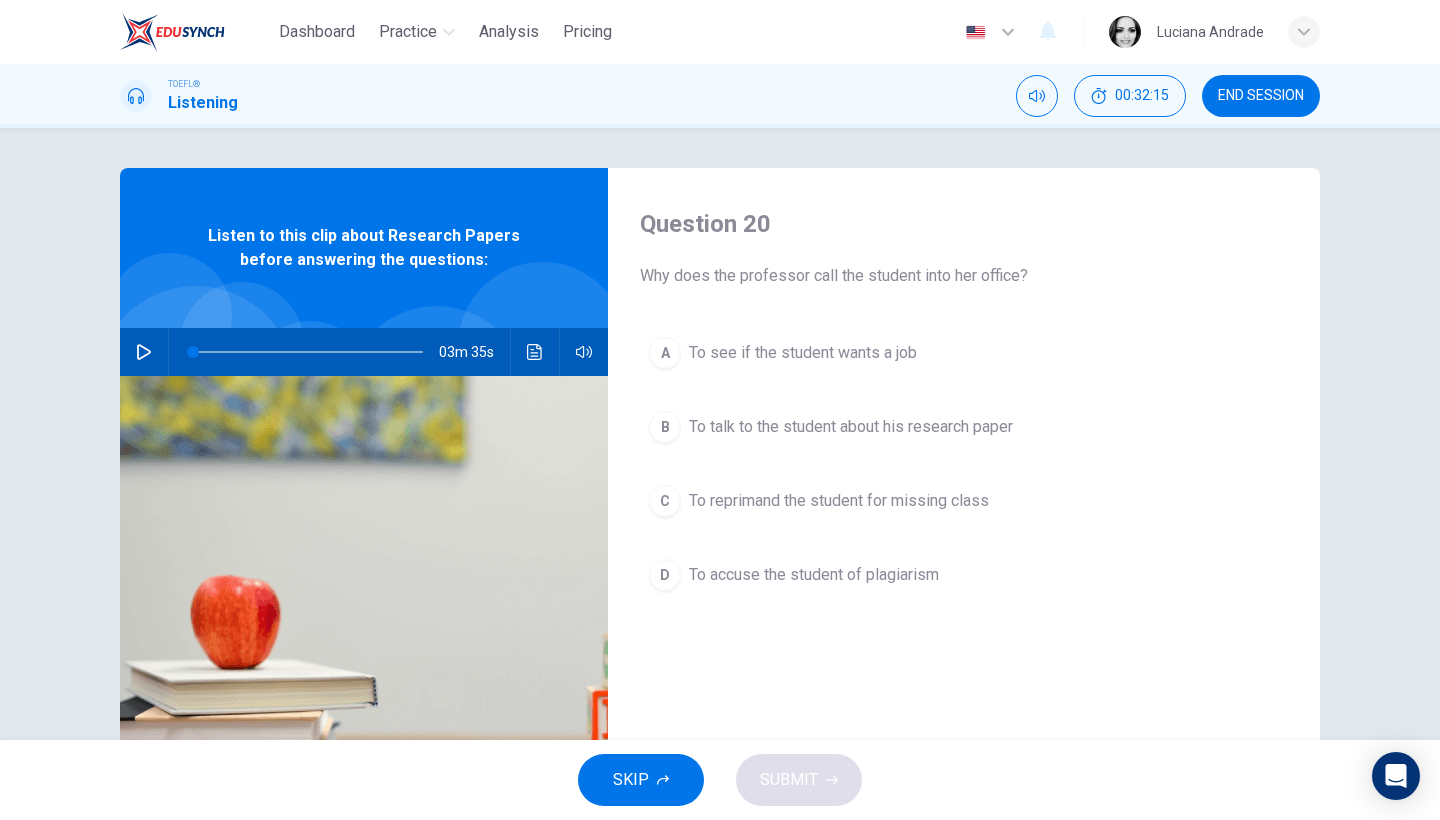 click on "To talk to the student about his research paper" at bounding box center [851, 427] 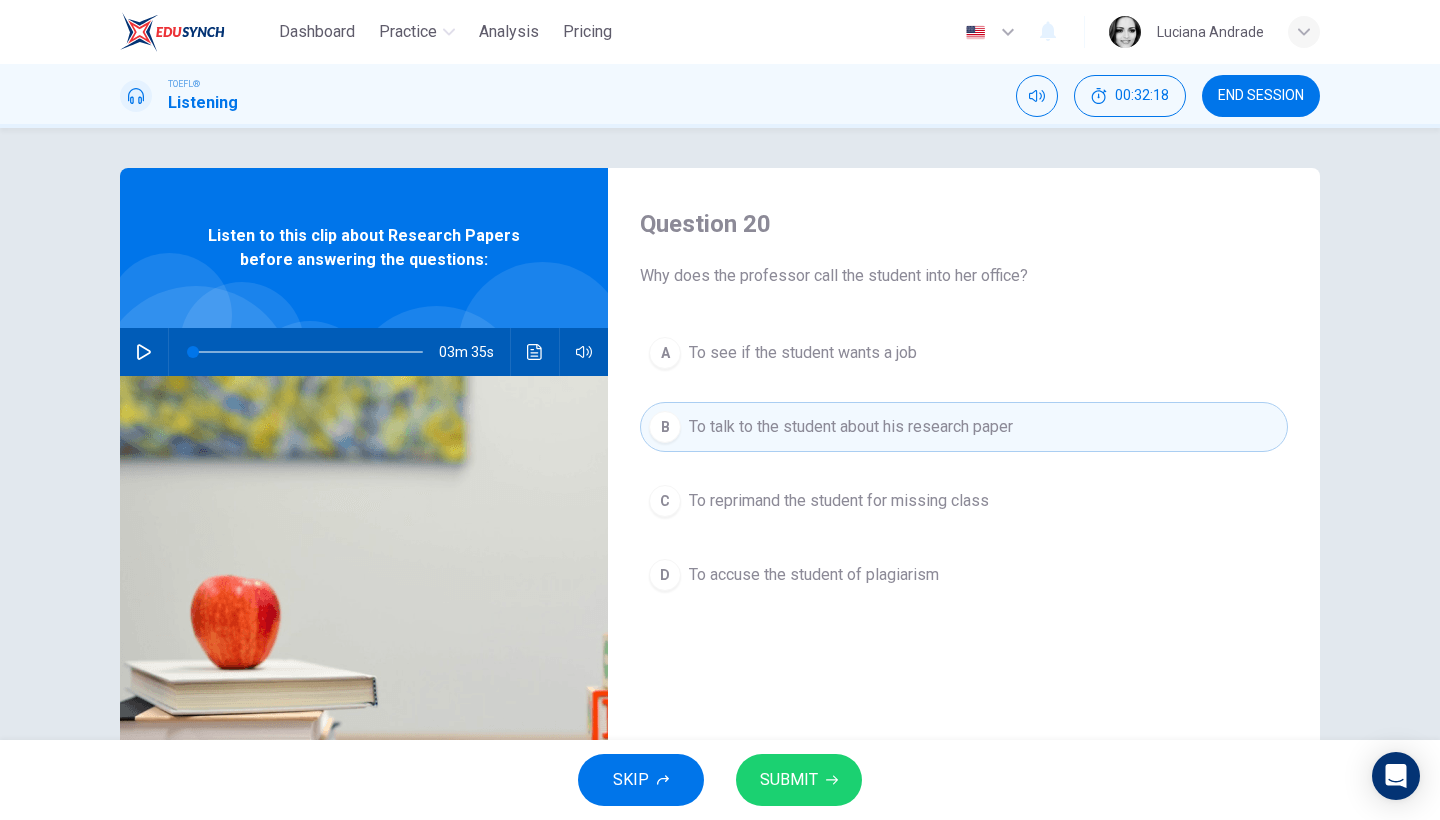 click on "SUBMIT" at bounding box center [799, 780] 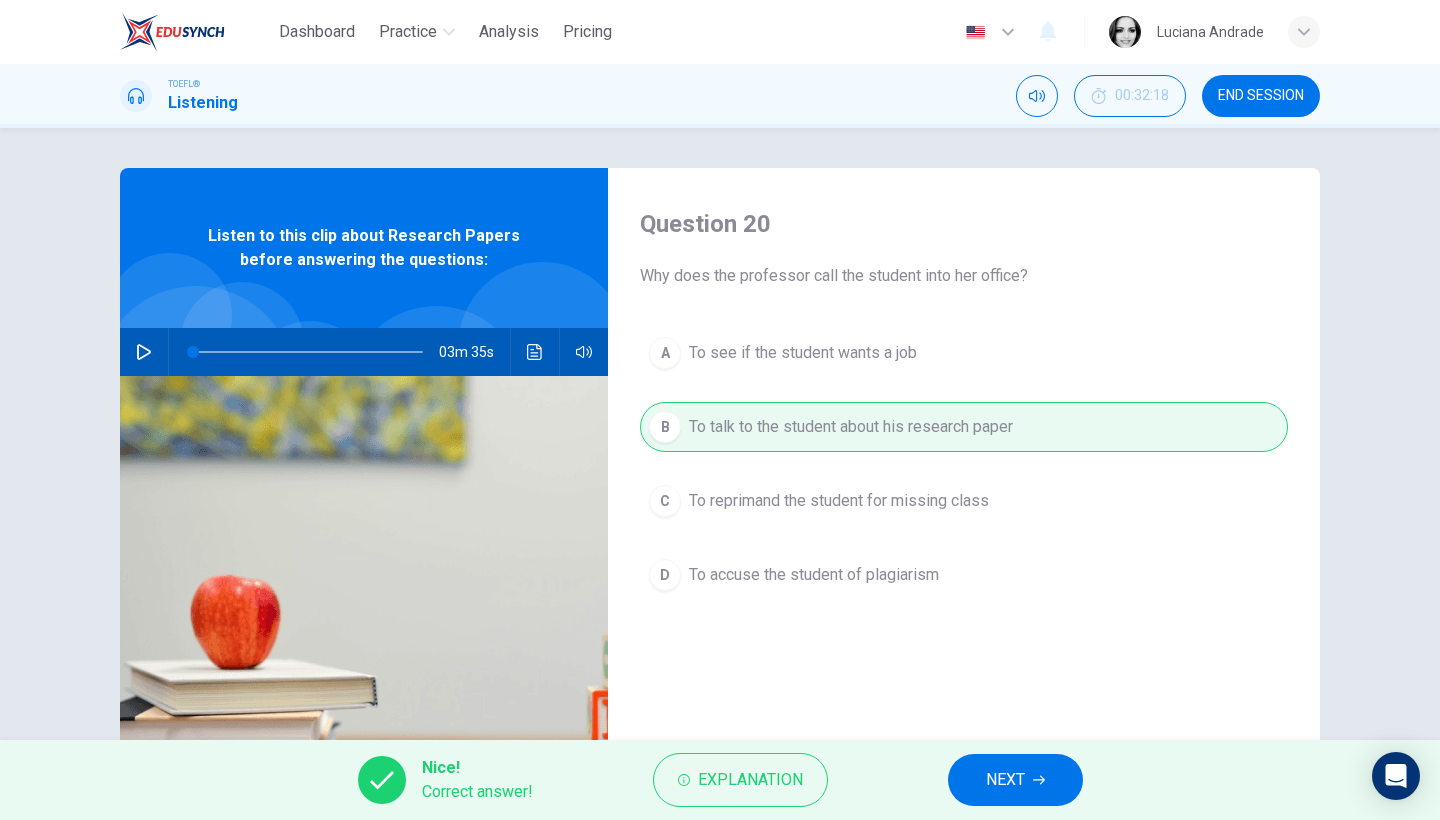 click on "NEXT" at bounding box center [1005, 780] 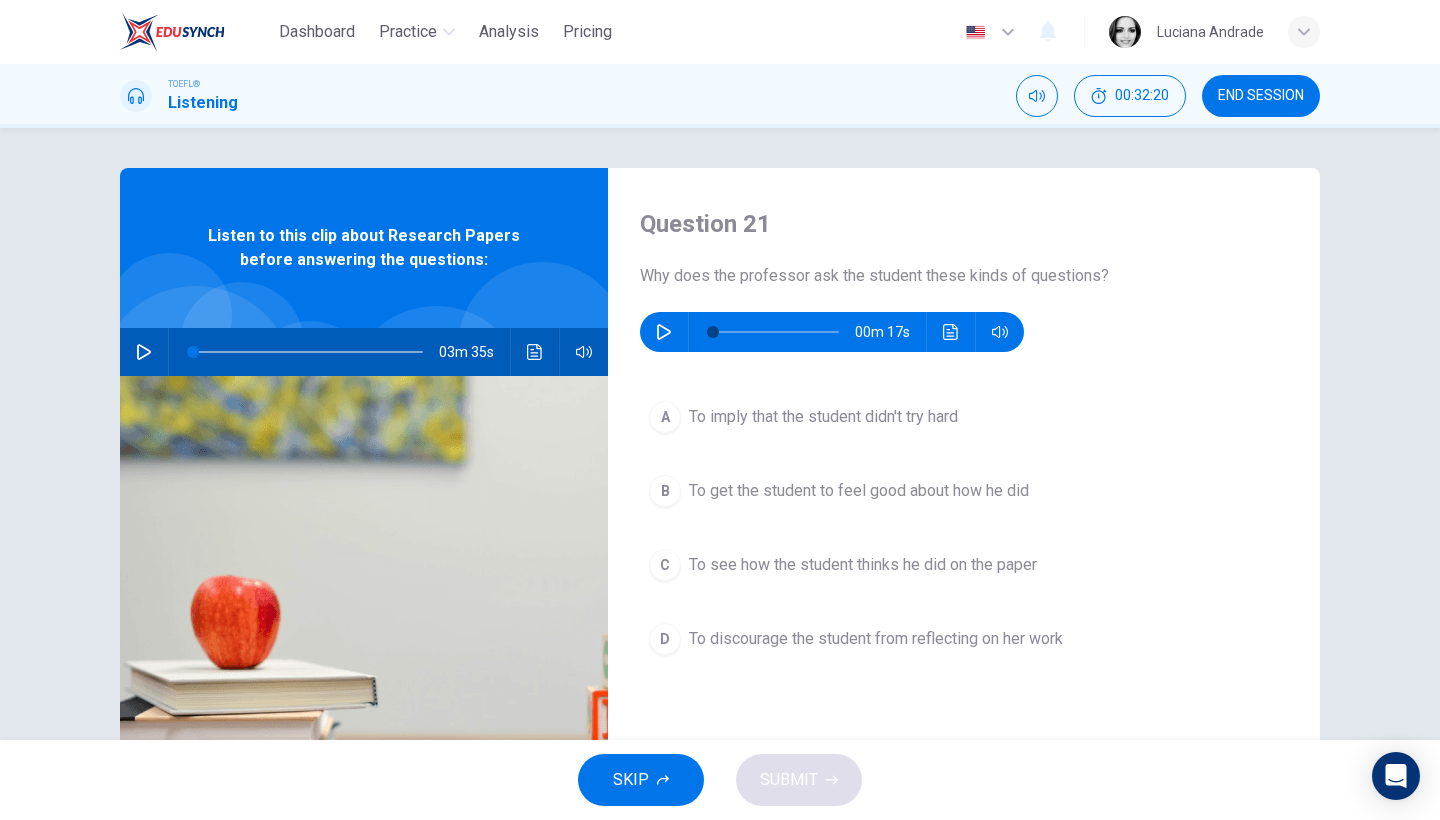 click at bounding box center [664, 332] 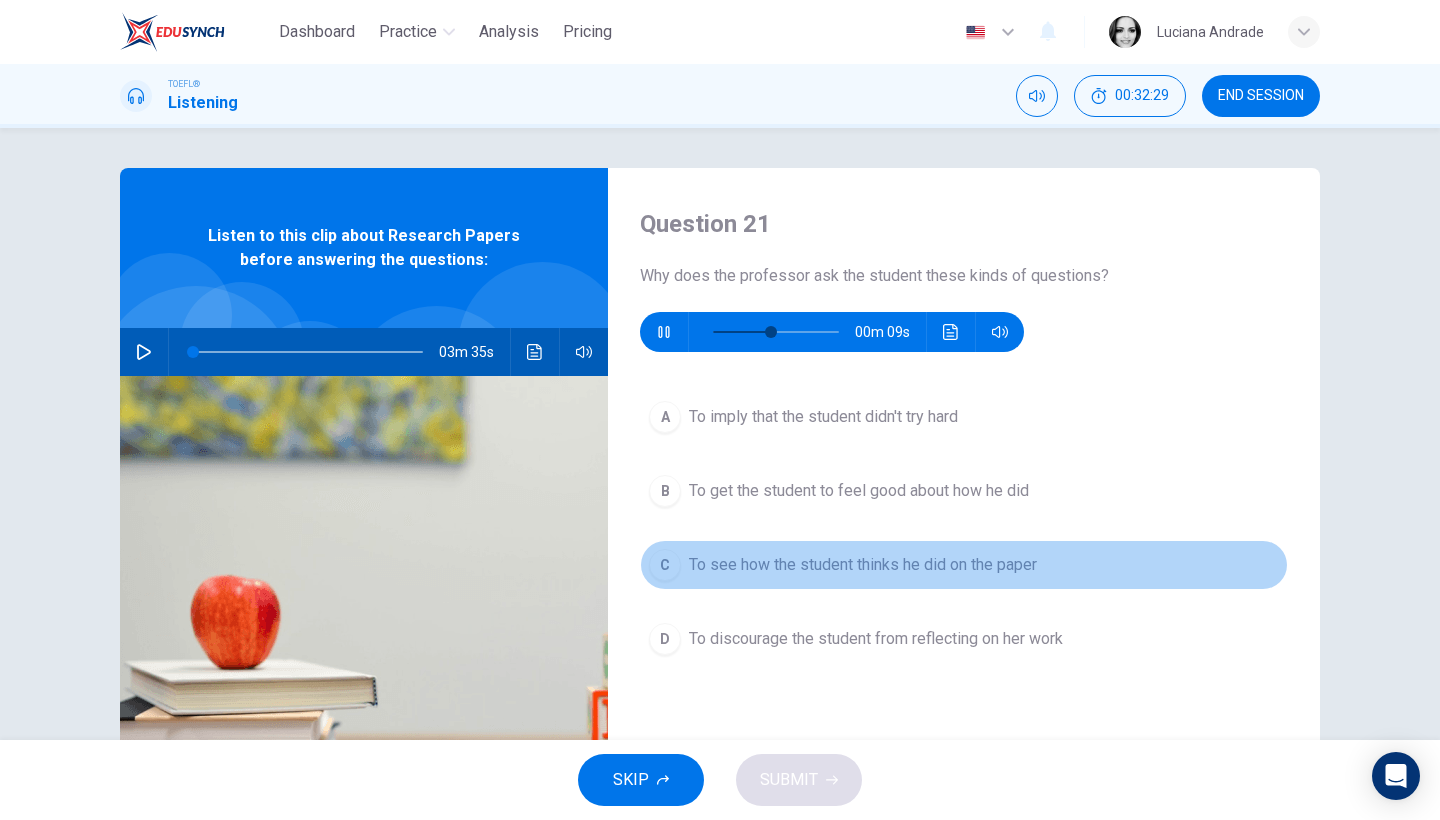 click on "To see how the student thinks he did on the paper" at bounding box center [863, 565] 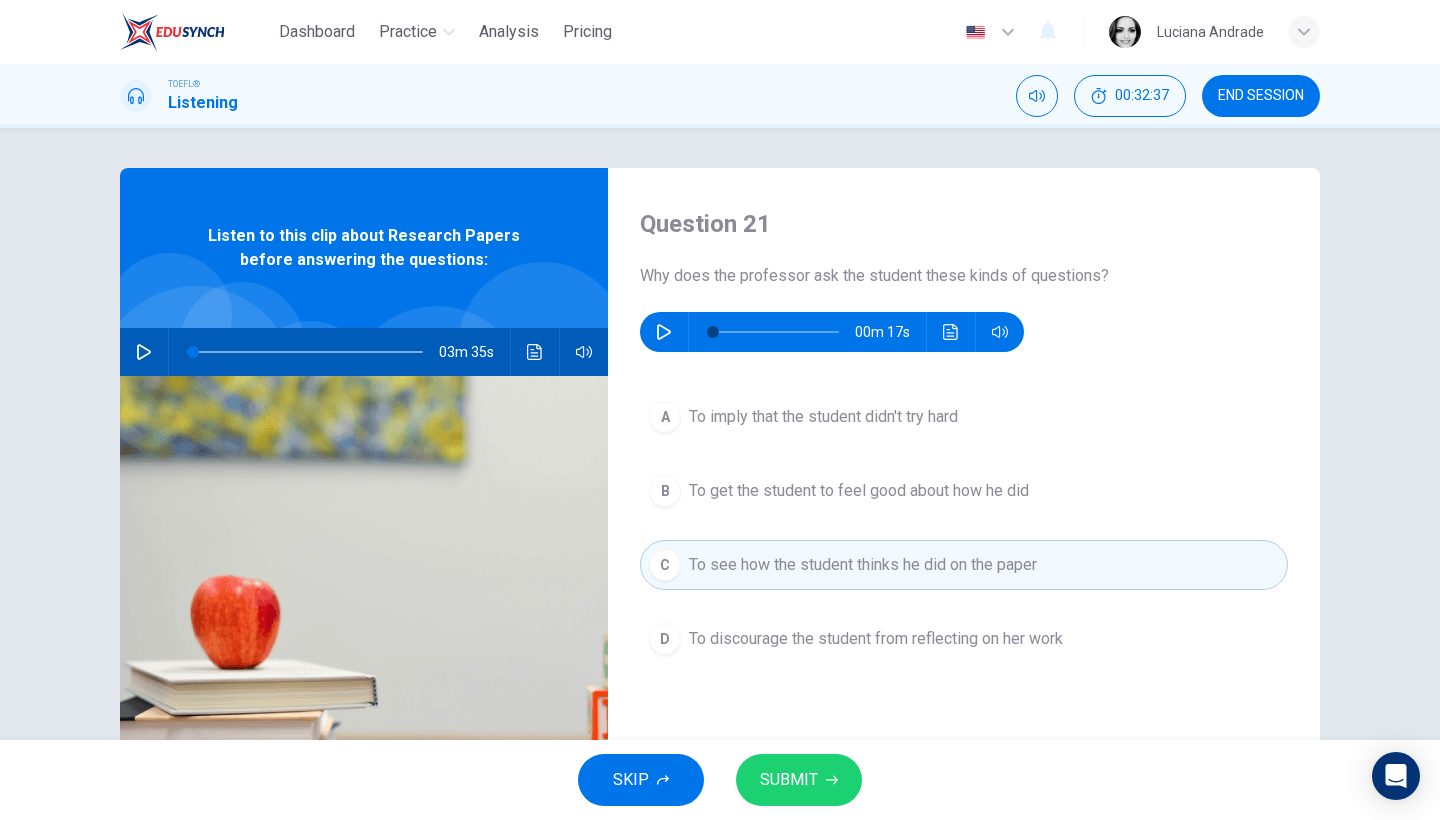 type on "0" 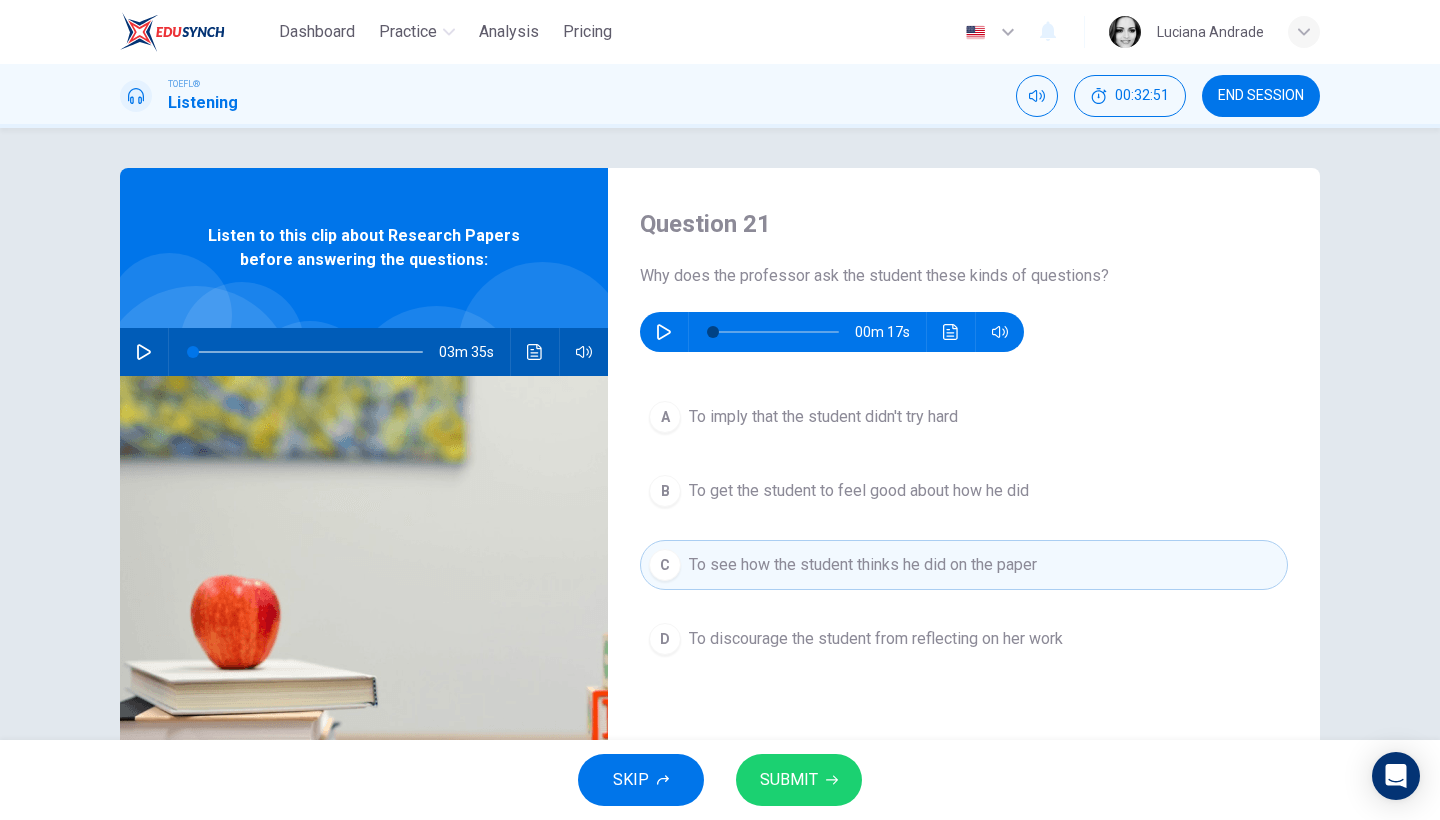 click on "SUBMIT" at bounding box center [789, 780] 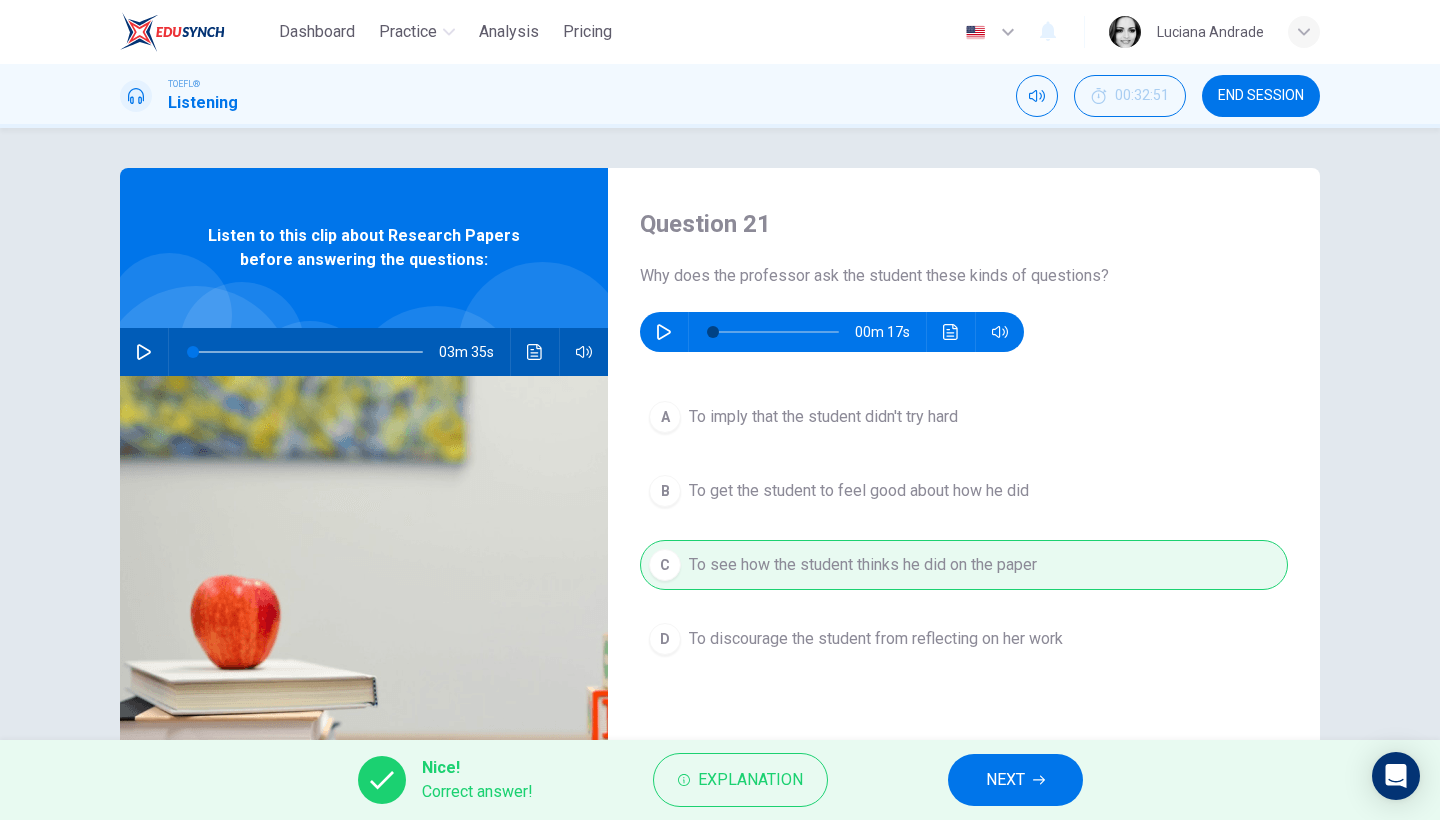 click on "NEXT" at bounding box center (1015, 780) 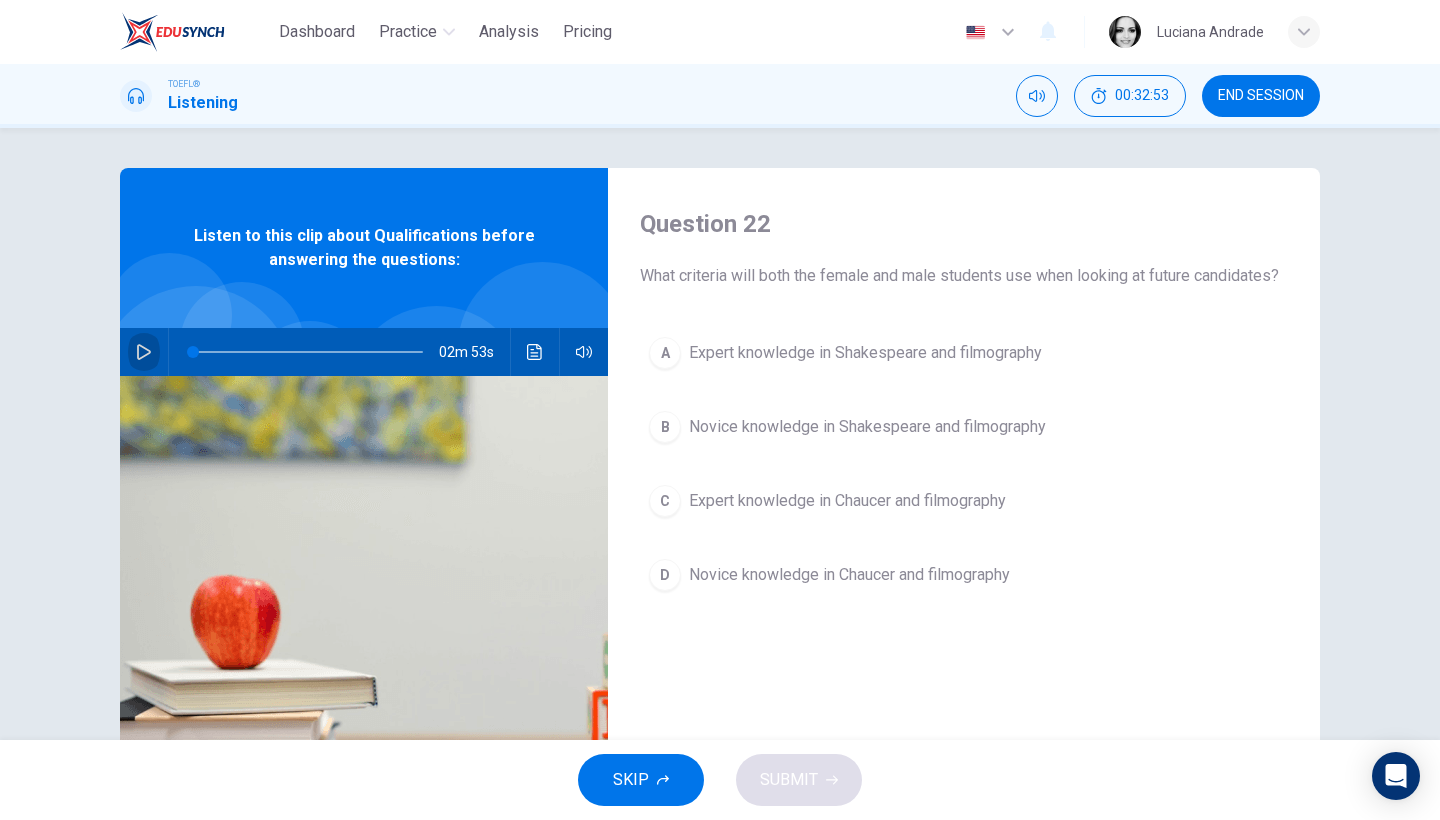click 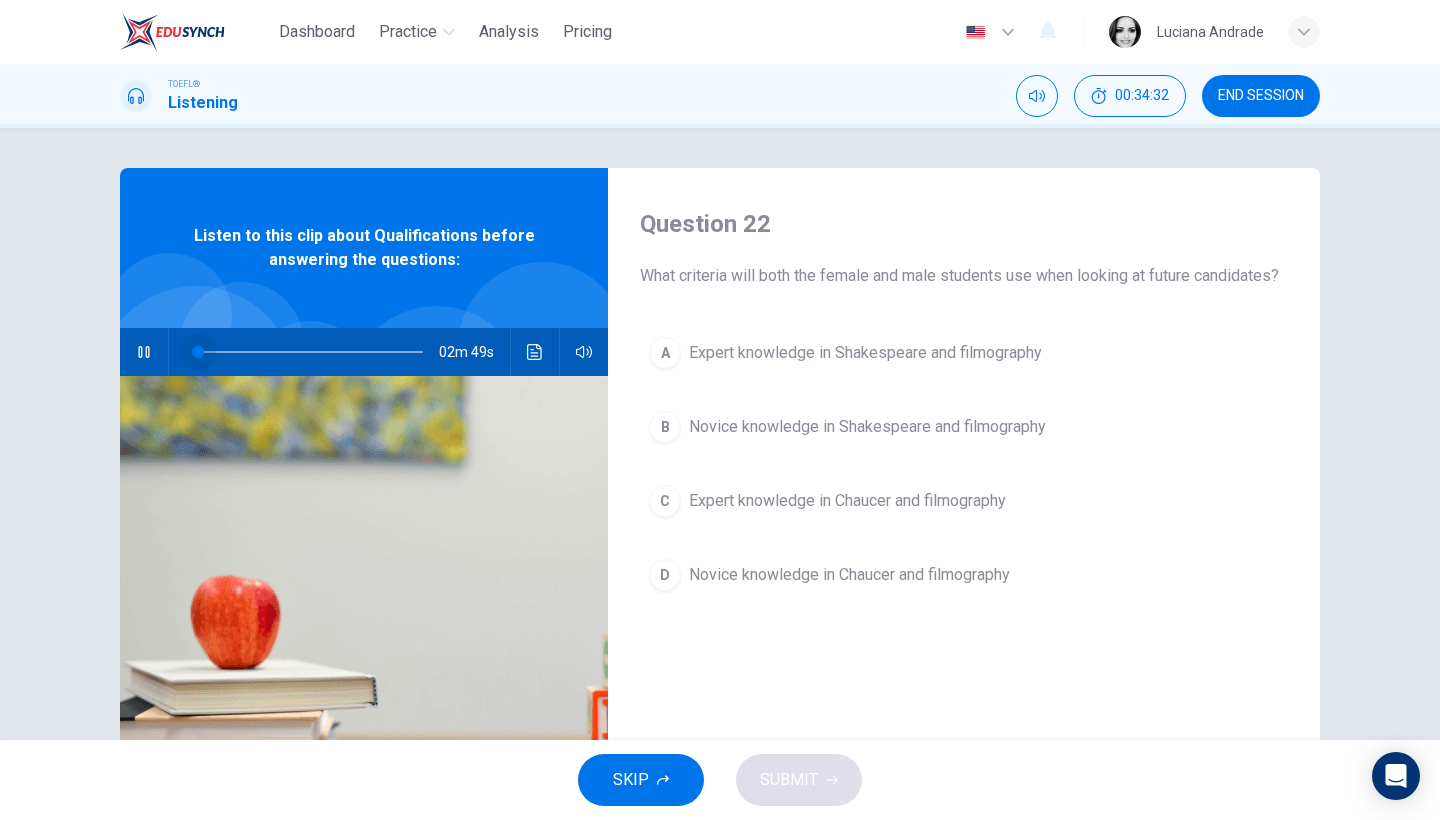 click at bounding box center (308, 352) 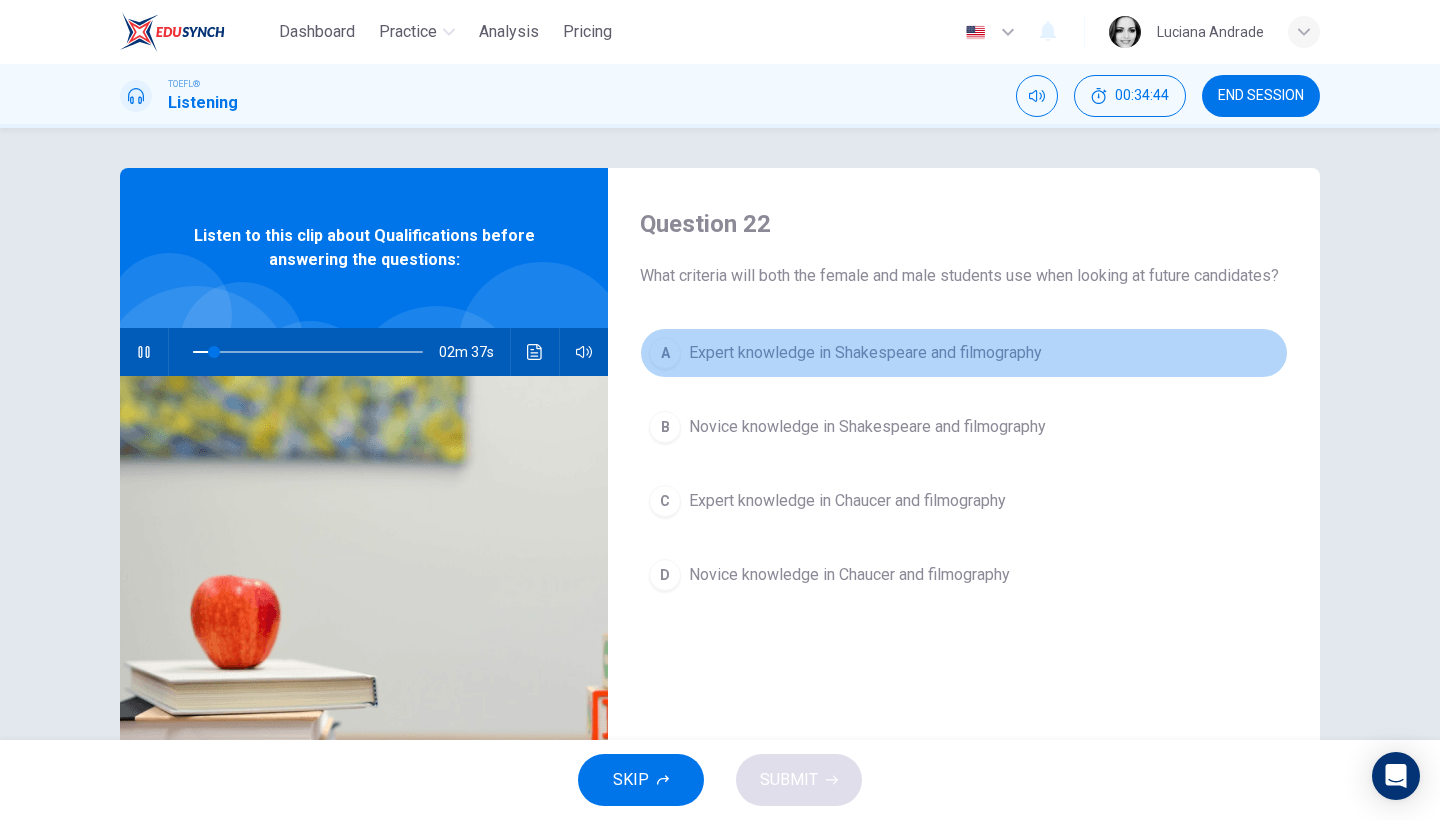 click on "Expert knowledge in Shakespeare and filmography" at bounding box center (865, 353) 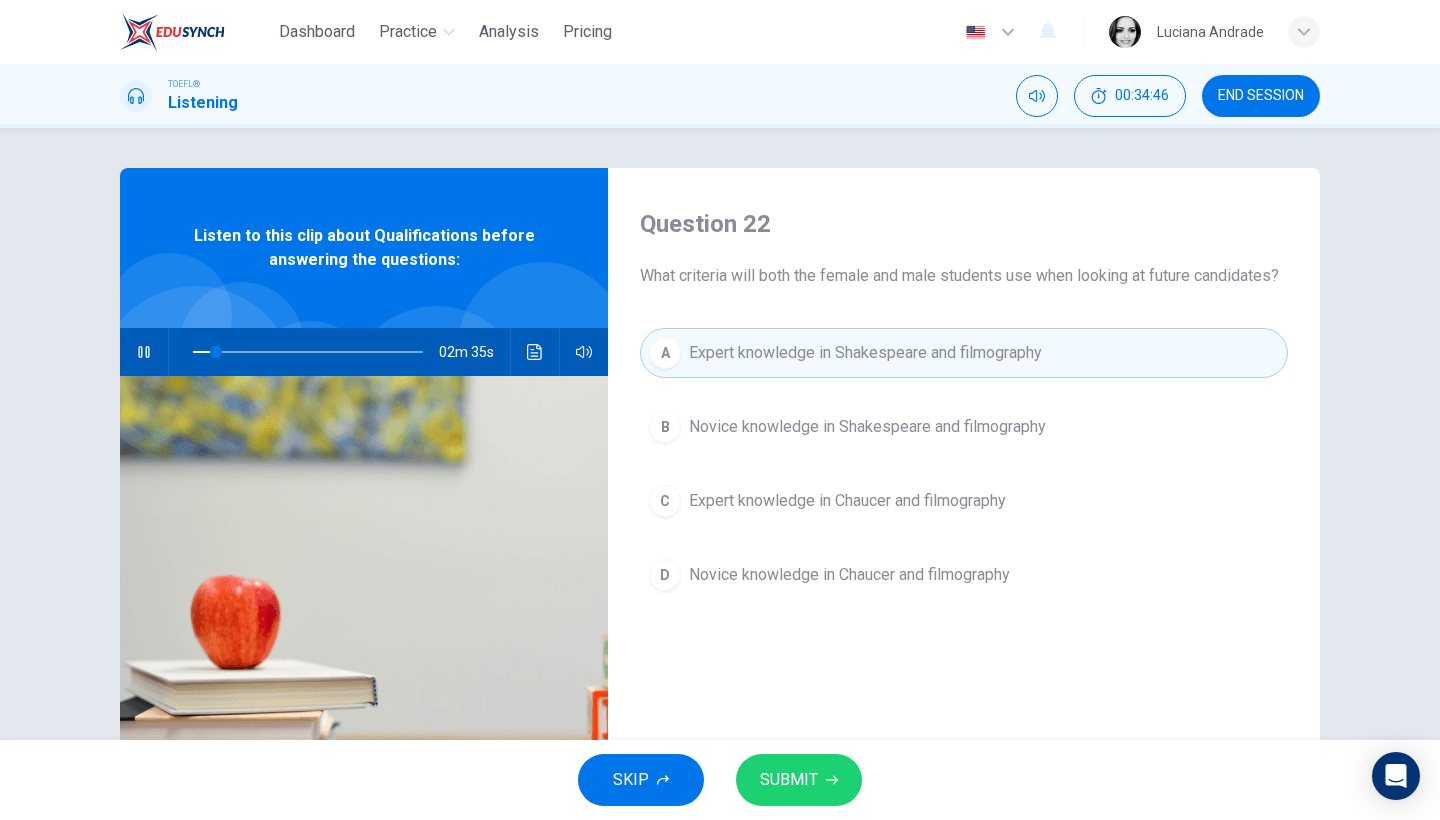 click on "SKIP SUBMIT" at bounding box center [720, 780] 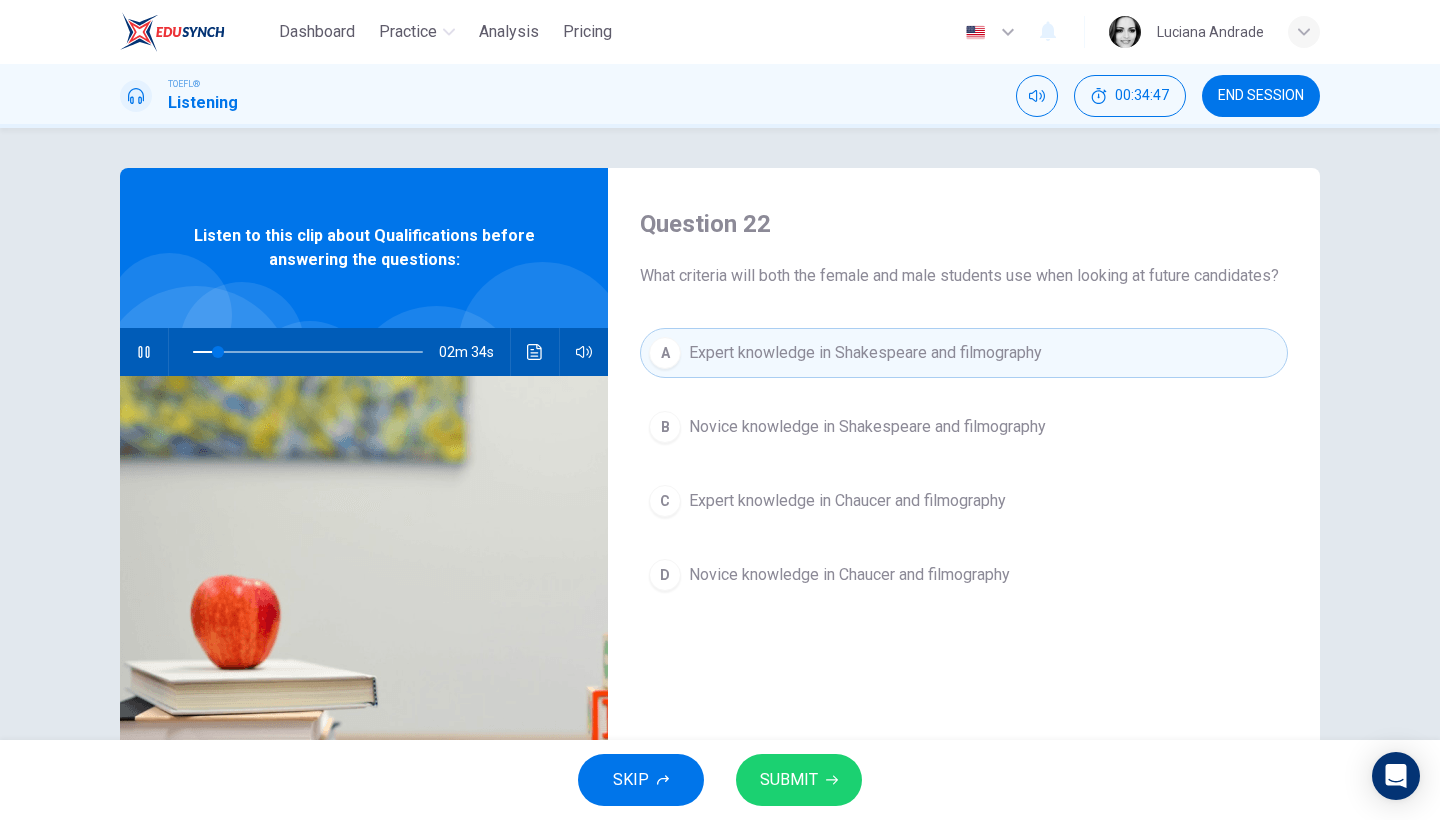 click on "SUBMIT" at bounding box center [799, 780] 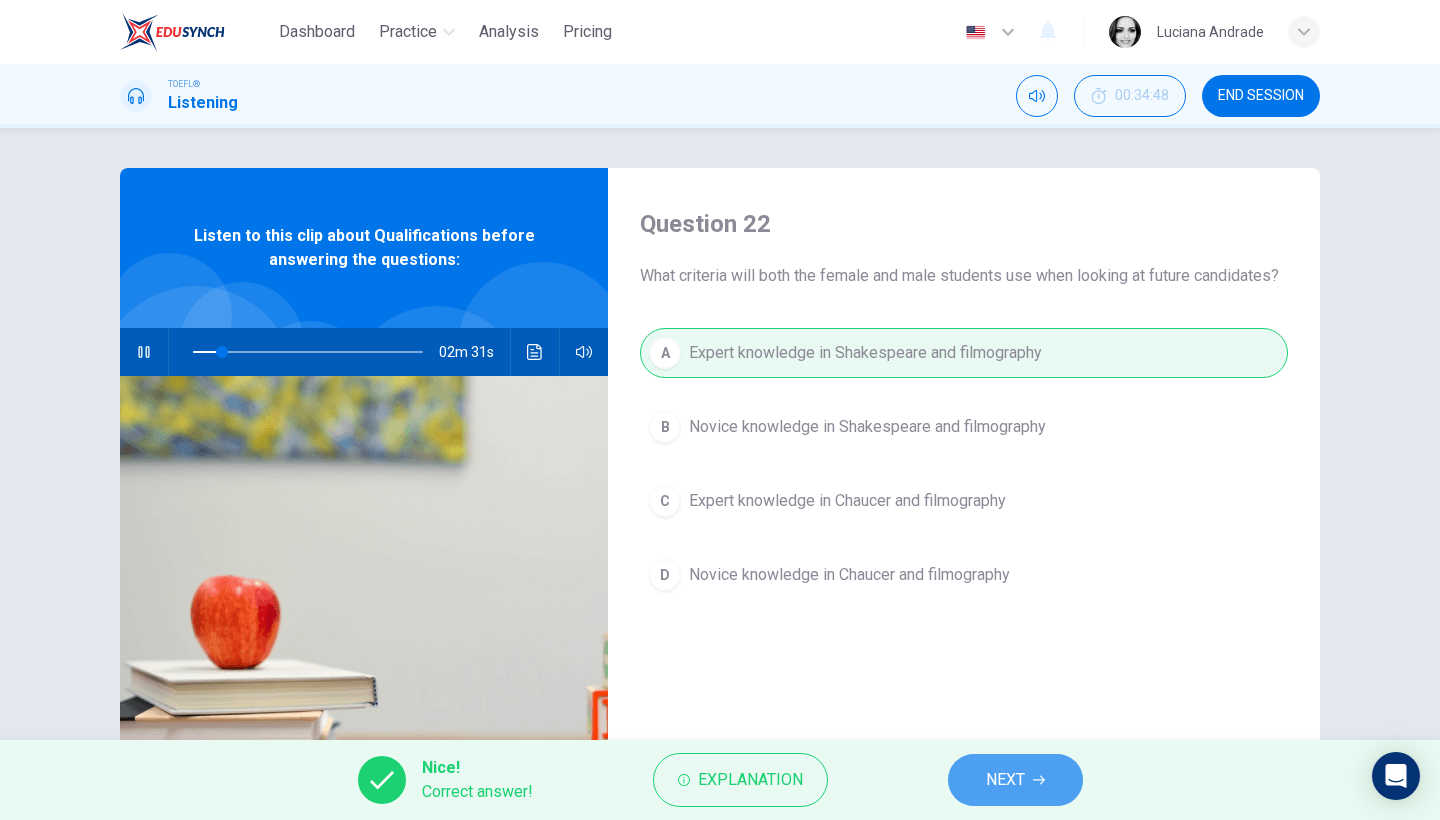 click on "NEXT" at bounding box center (1015, 780) 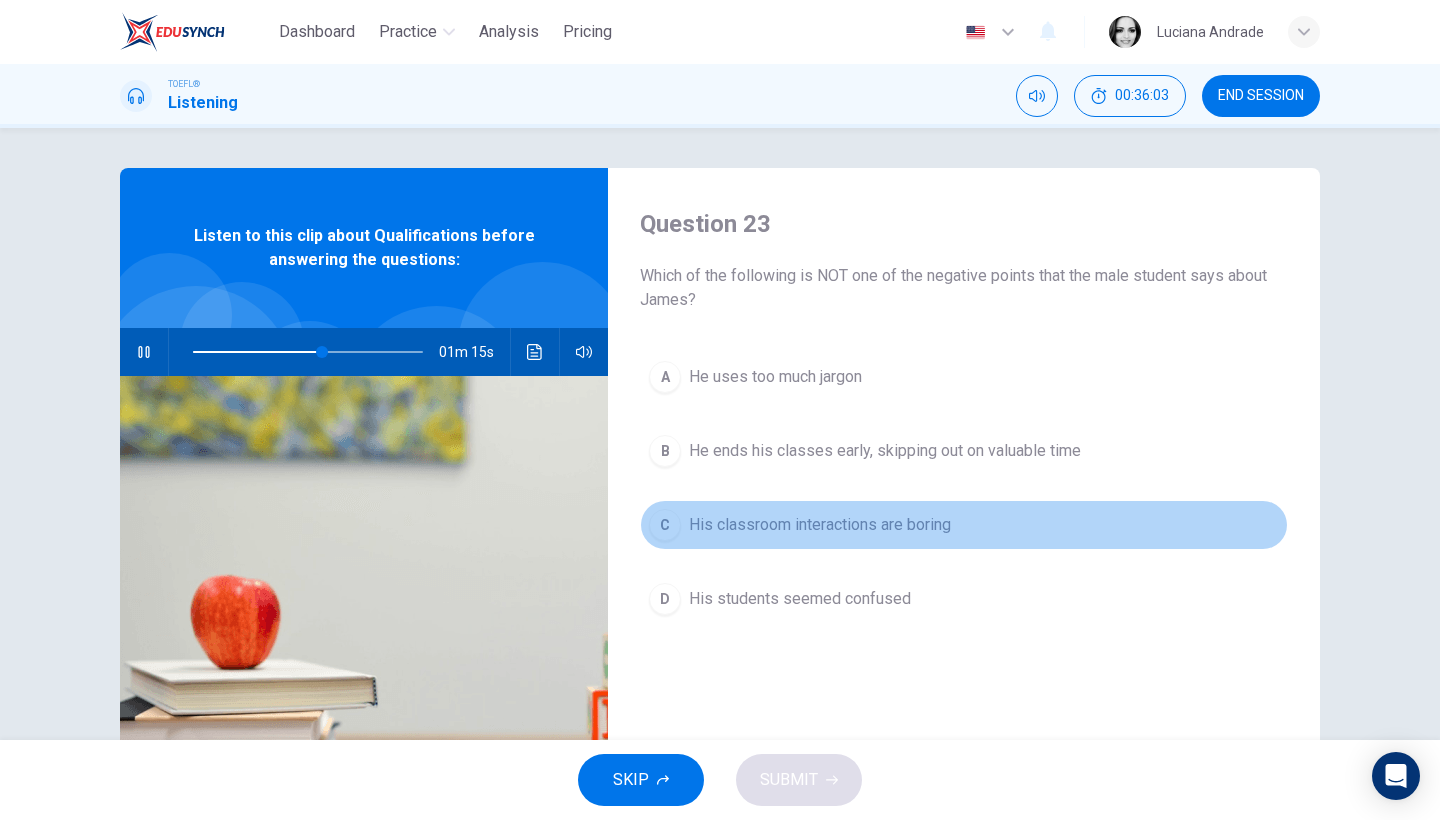 click on "His classroom interactions are boring" at bounding box center (820, 525) 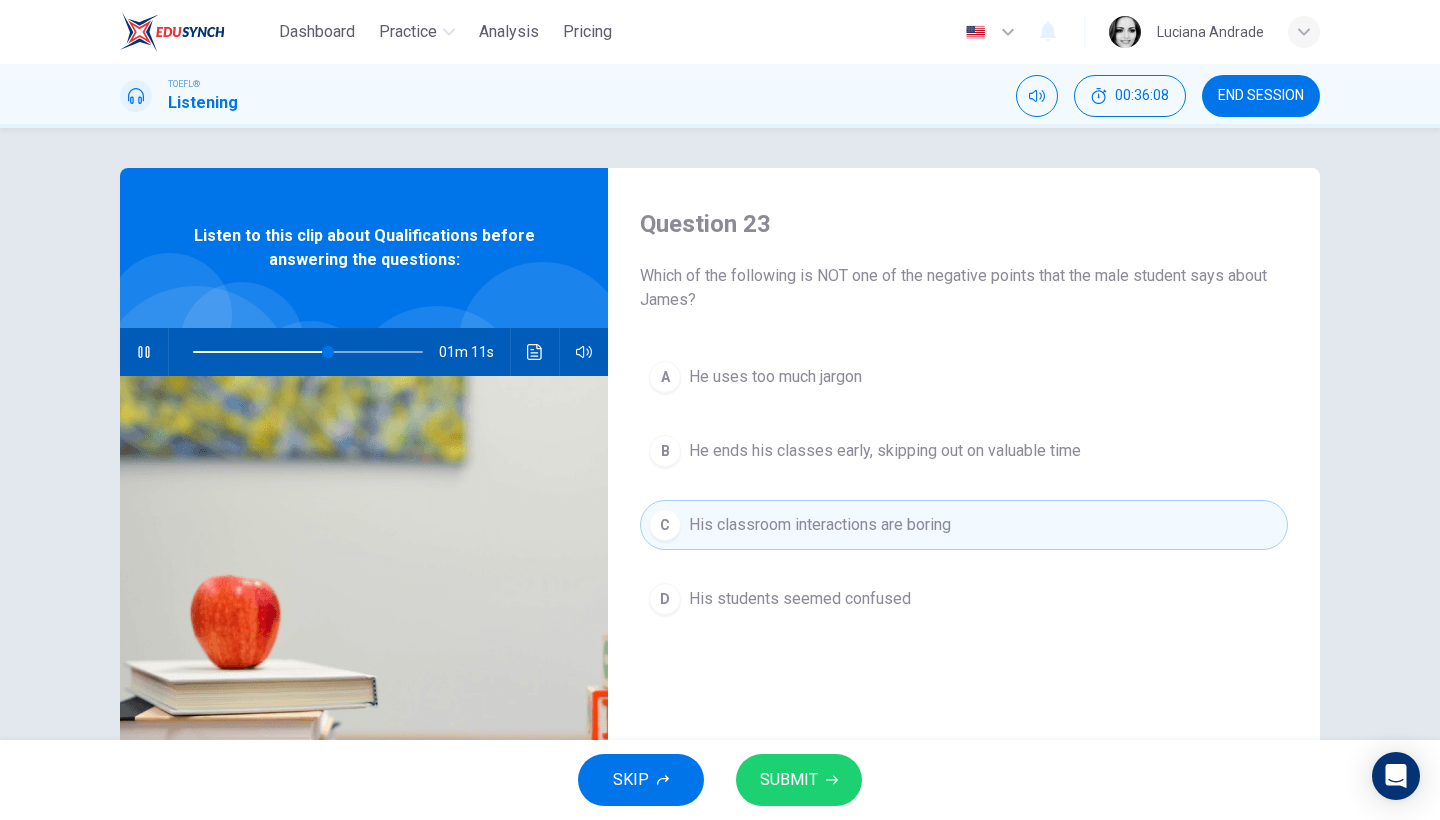 click on "He uses too much jargon" at bounding box center (775, 377) 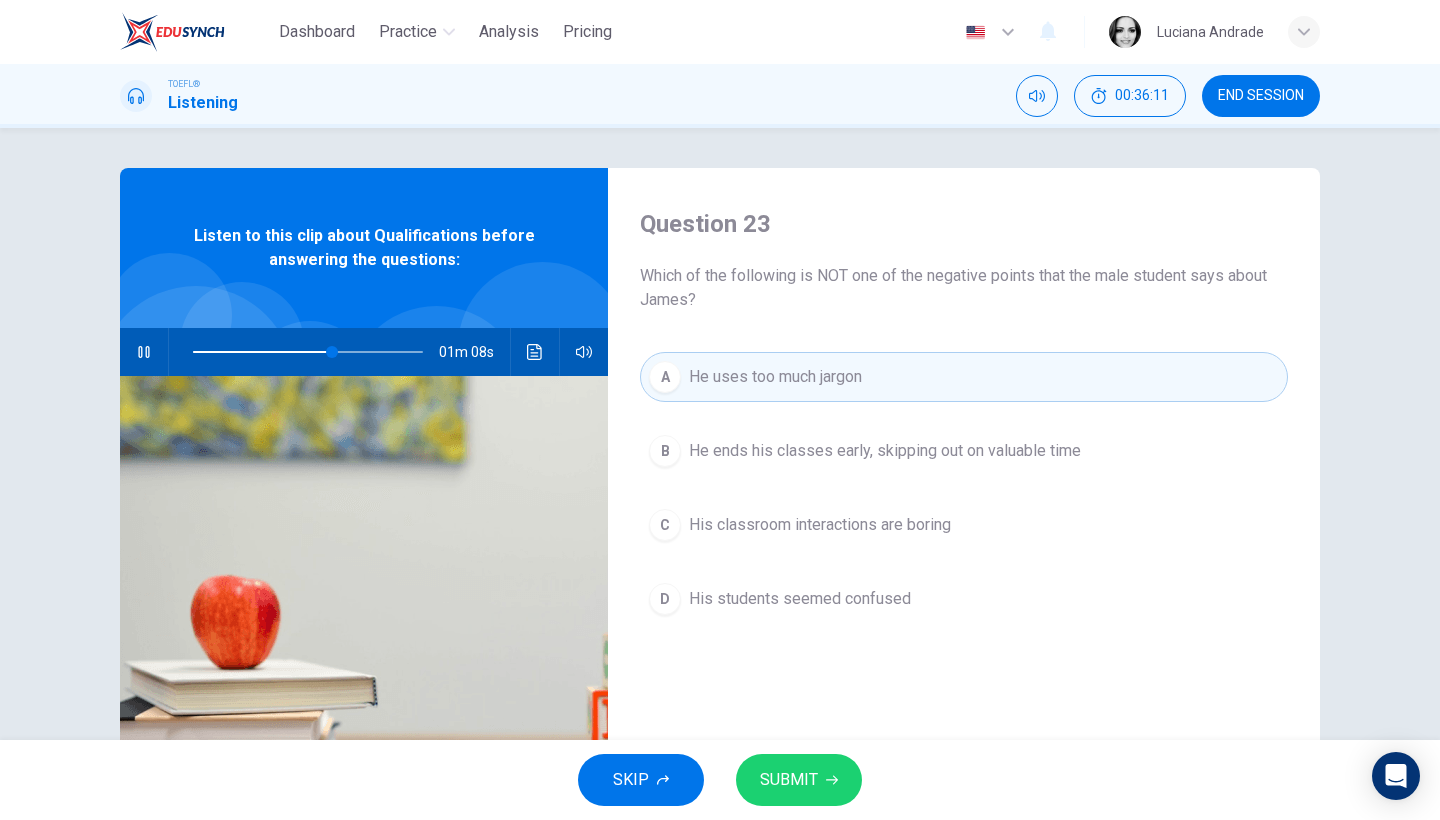 click on "He ends his classes early, skipping out on valuable time" at bounding box center (885, 451) 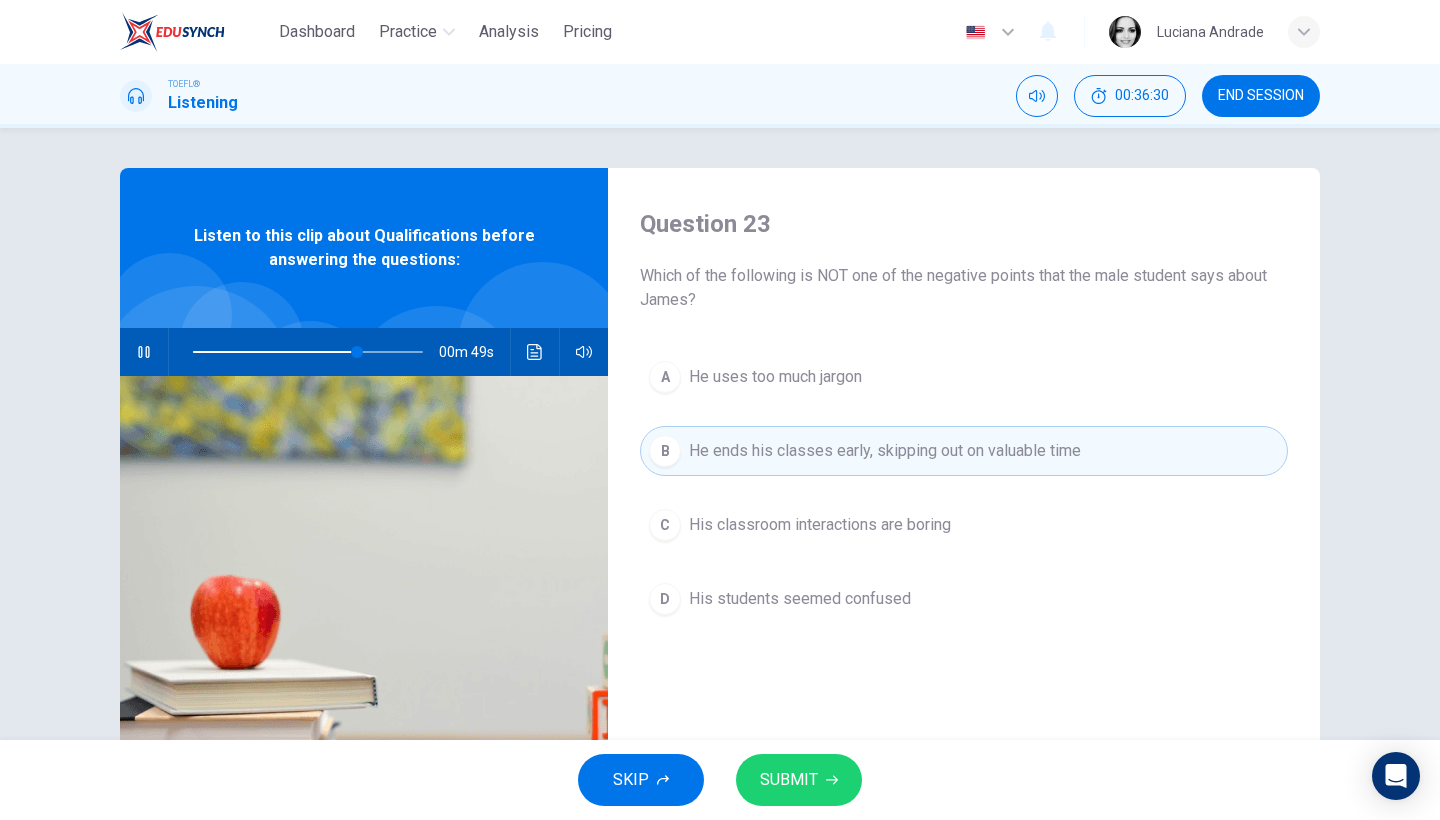 click on "SUBMIT" at bounding box center [789, 780] 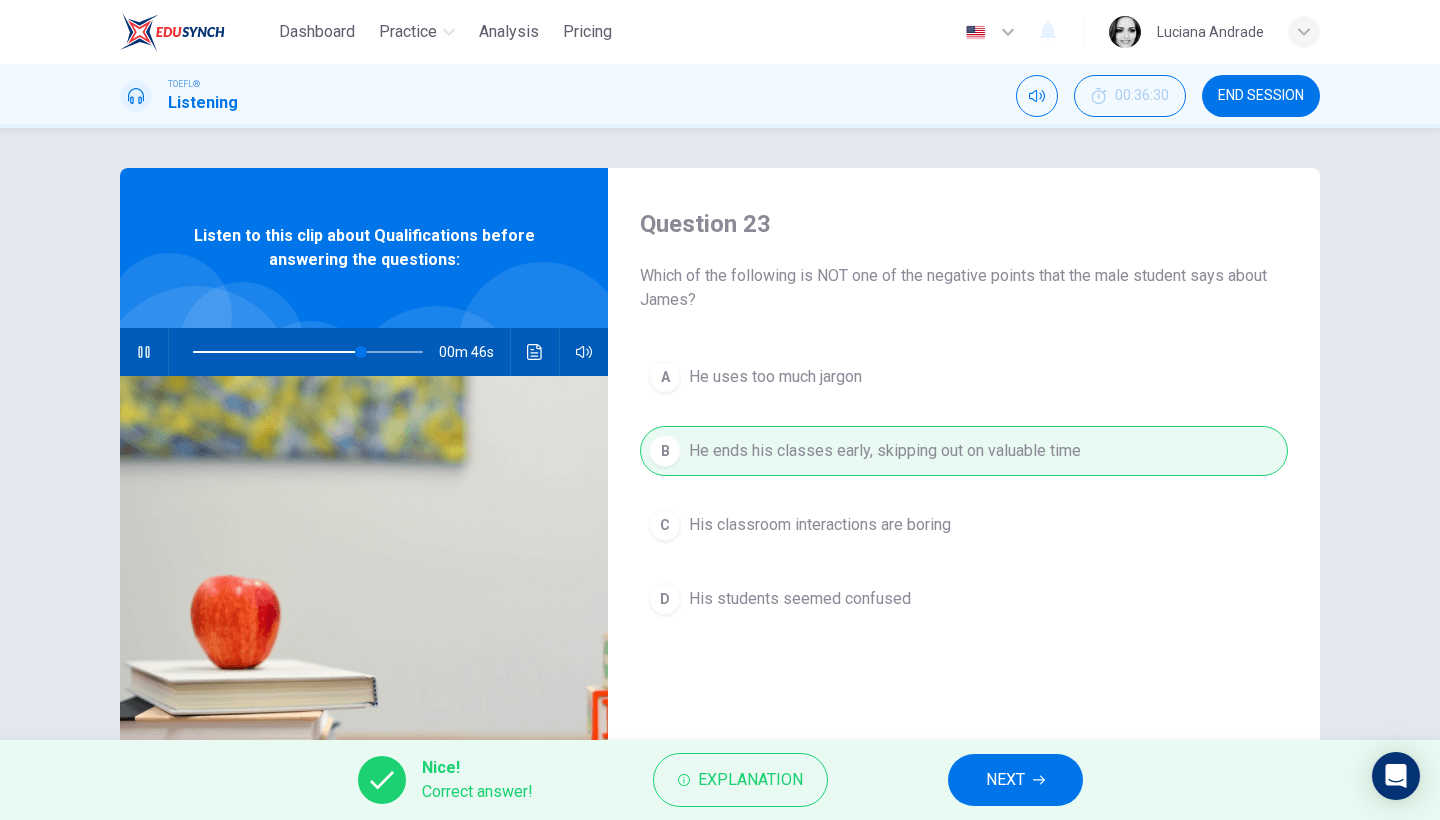 click on "NEXT" at bounding box center [1005, 780] 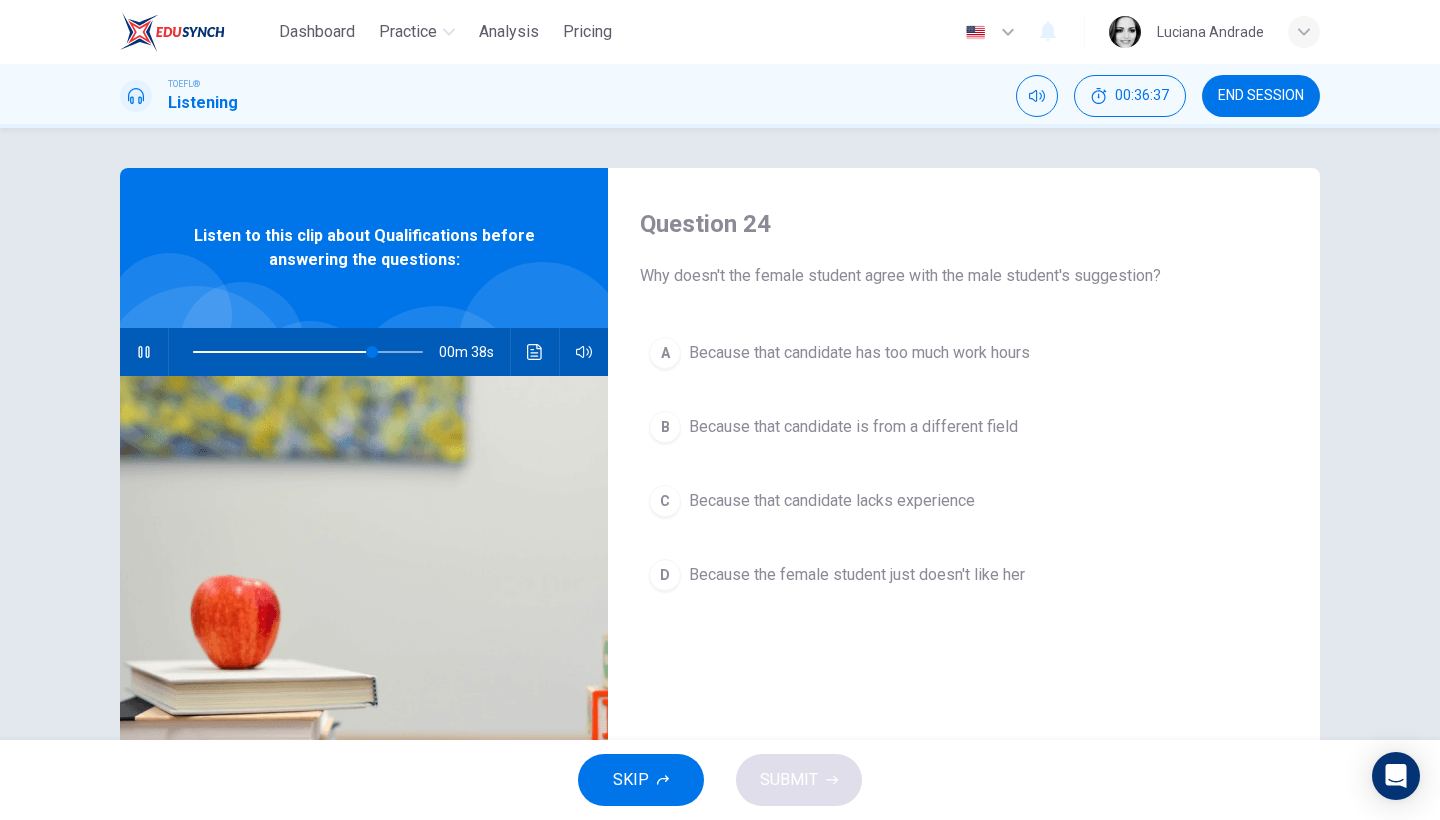 click on "C Because that candidate lacks experience" at bounding box center [964, 501] 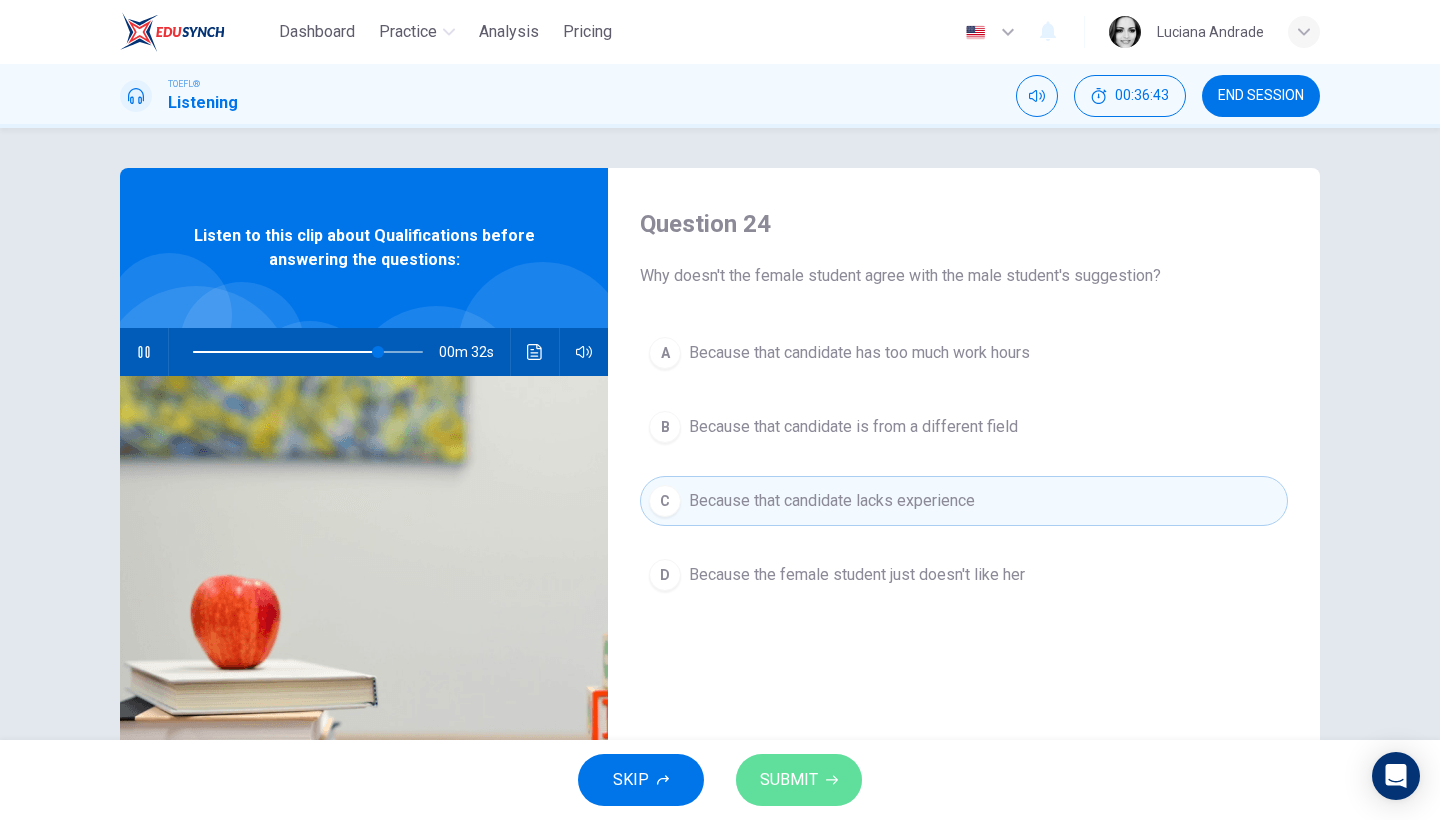 click on "SUBMIT" at bounding box center [799, 780] 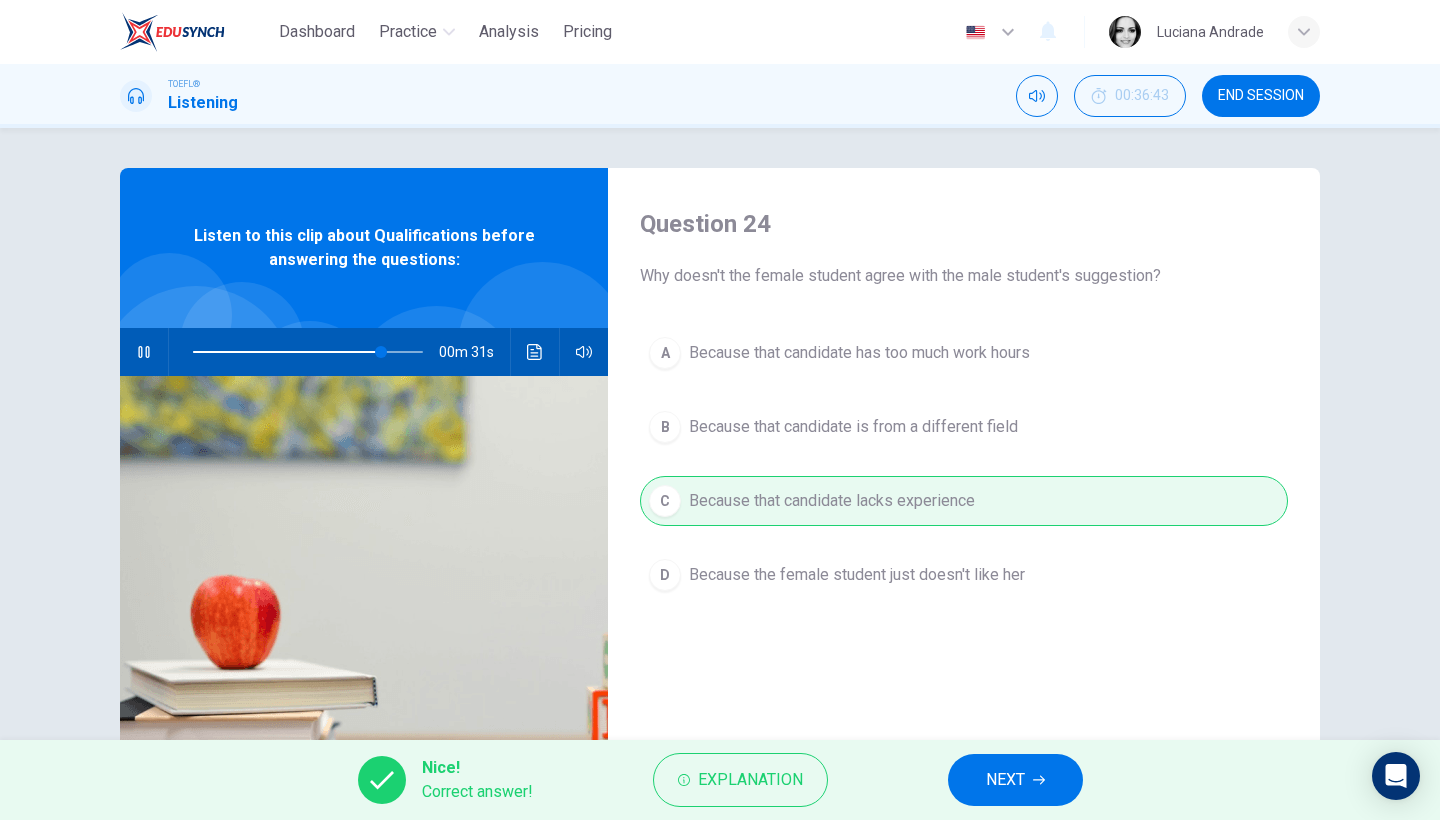 click 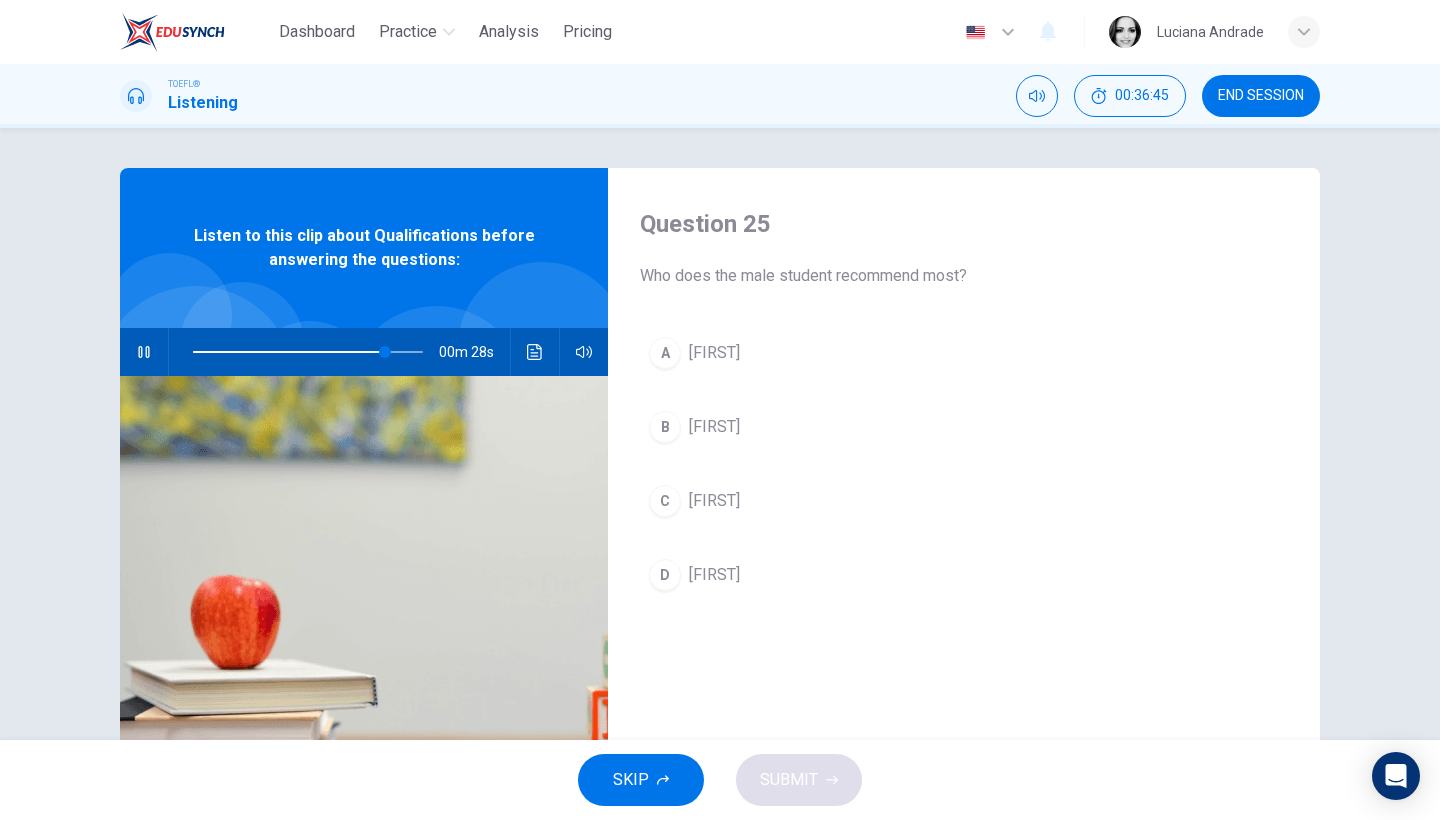 click on "Amilia" at bounding box center (714, 427) 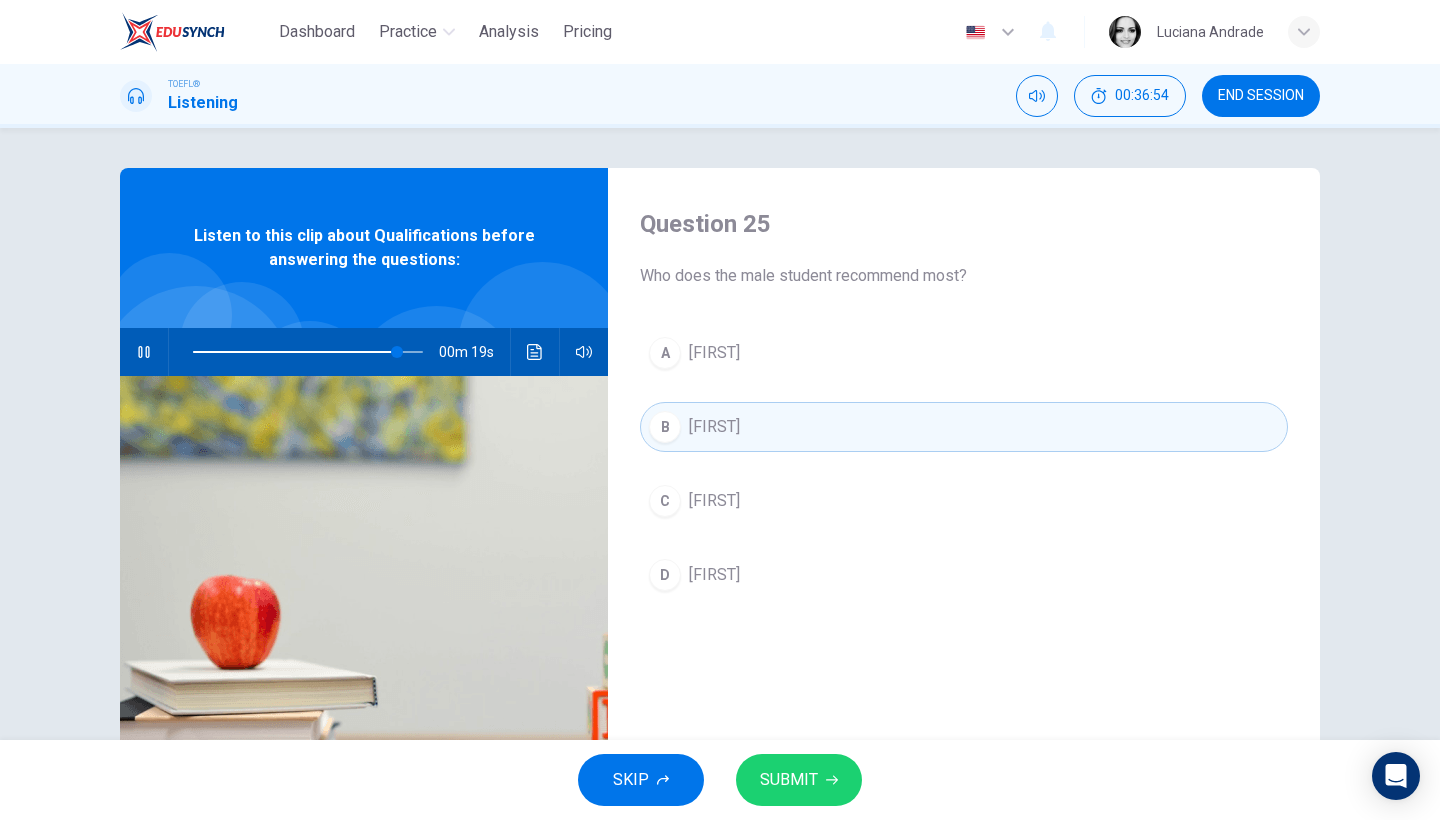 click on "George" at bounding box center (714, 575) 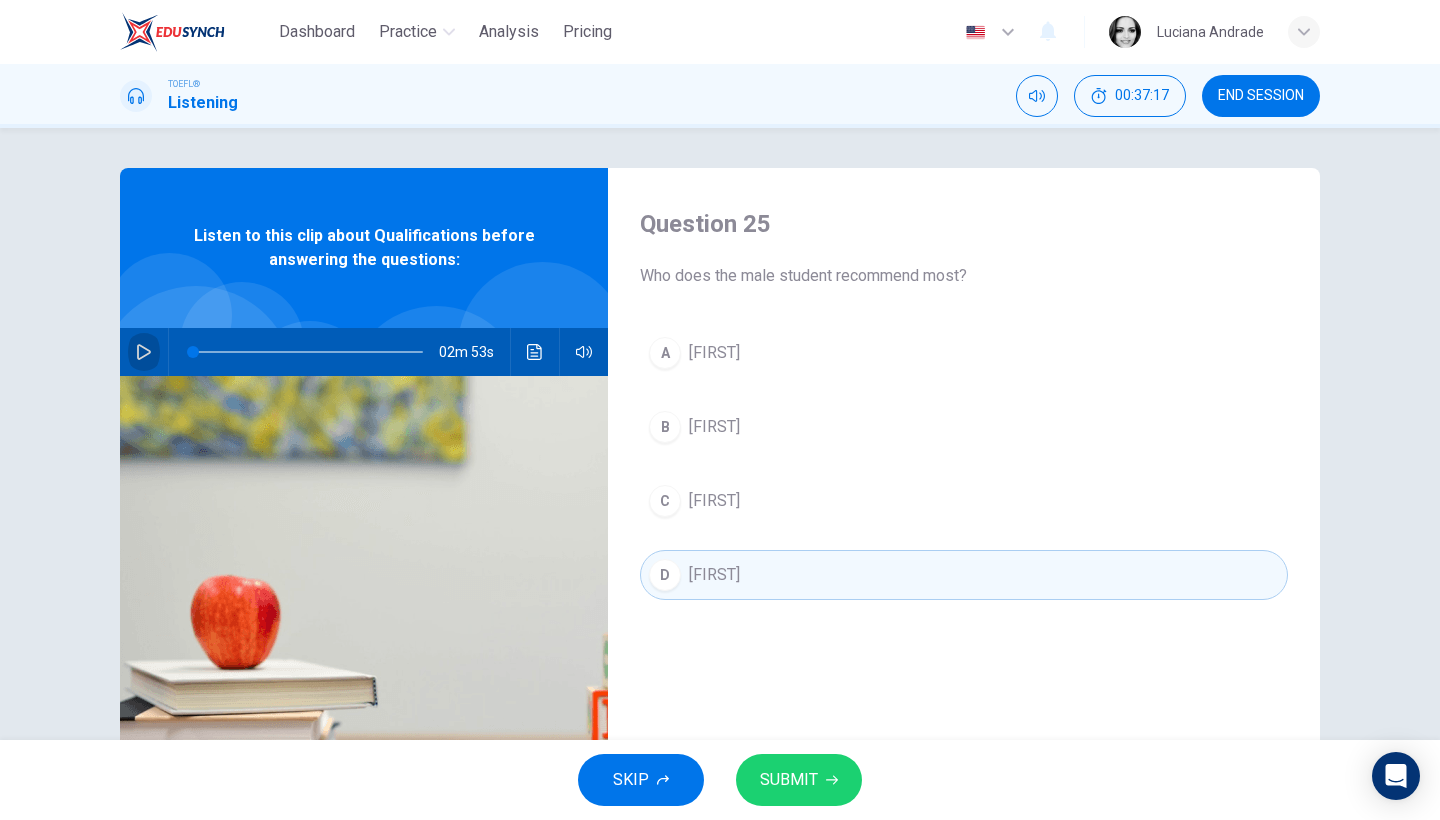 click at bounding box center [144, 352] 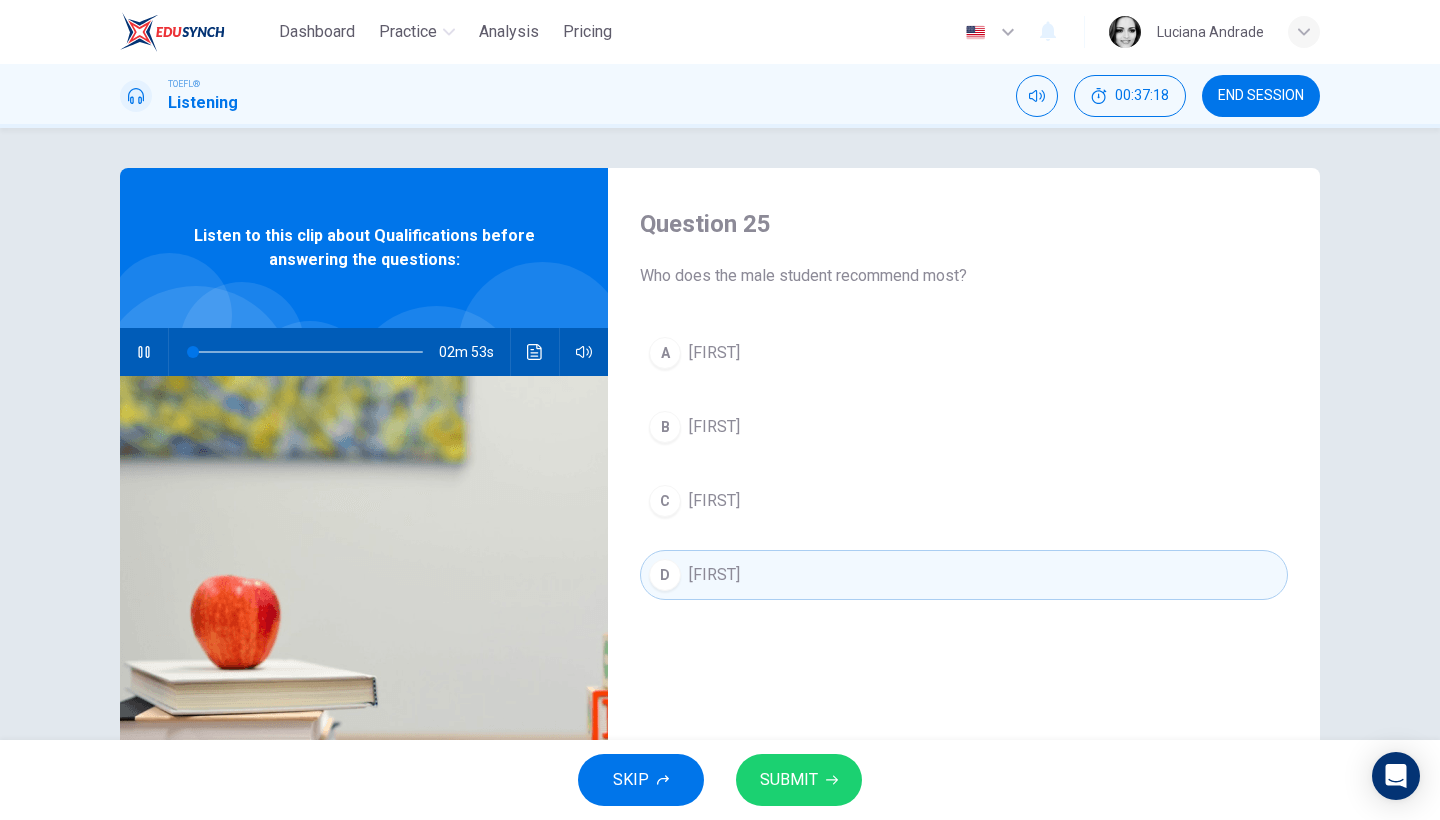 click on "Amilia" at bounding box center [714, 427] 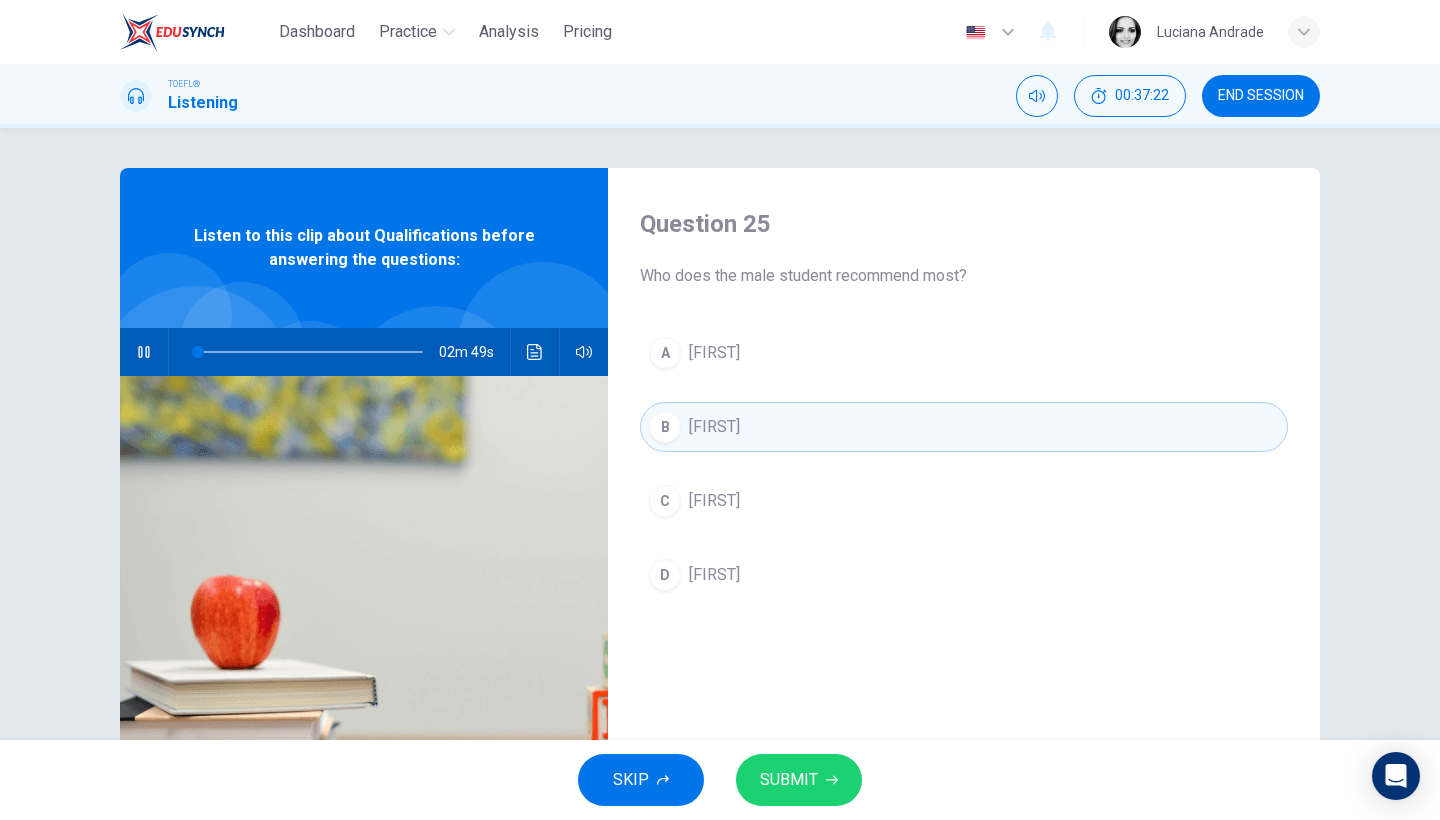 click on "SUBMIT" at bounding box center (789, 780) 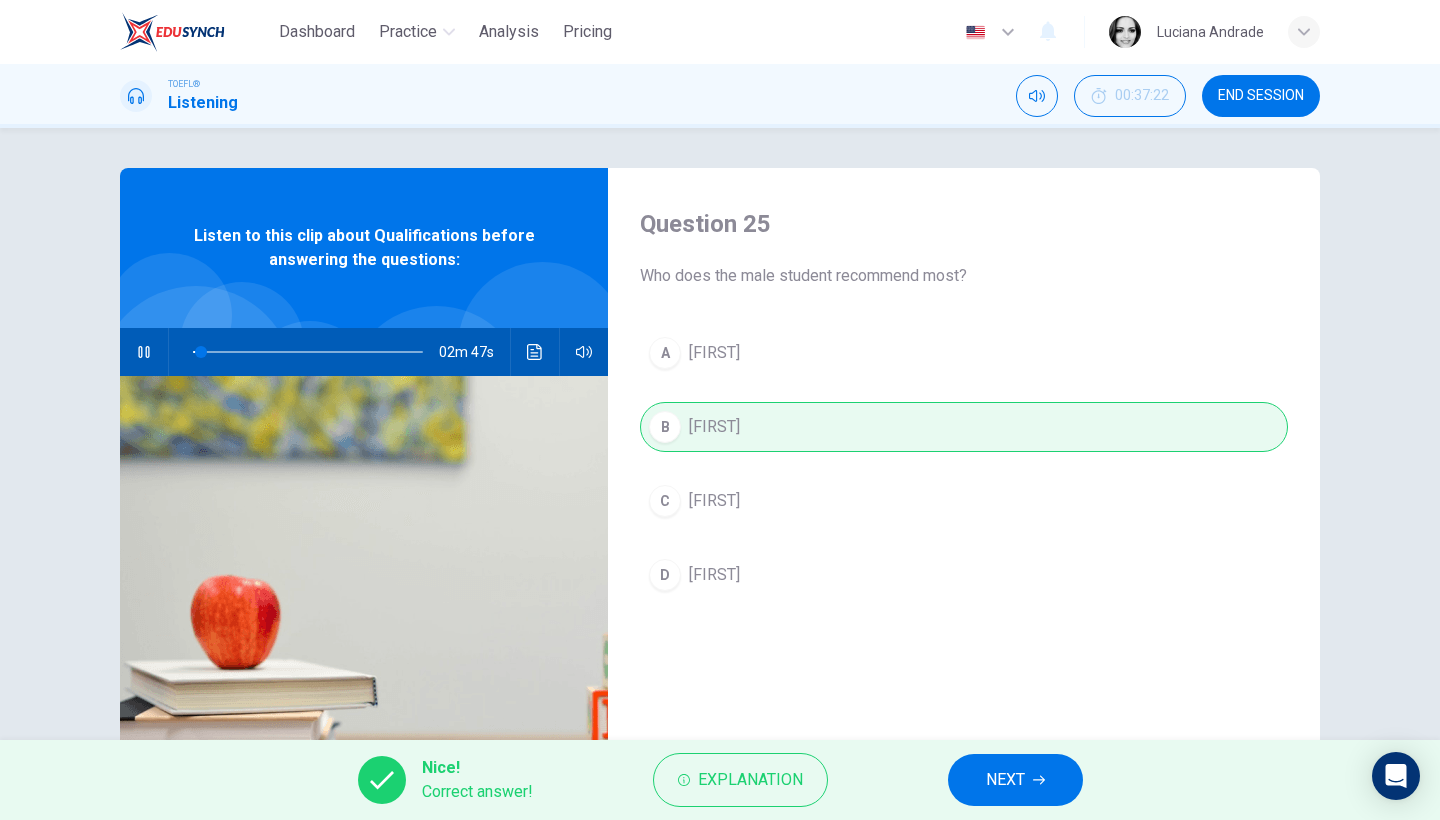 click on "NEXT" at bounding box center (1015, 780) 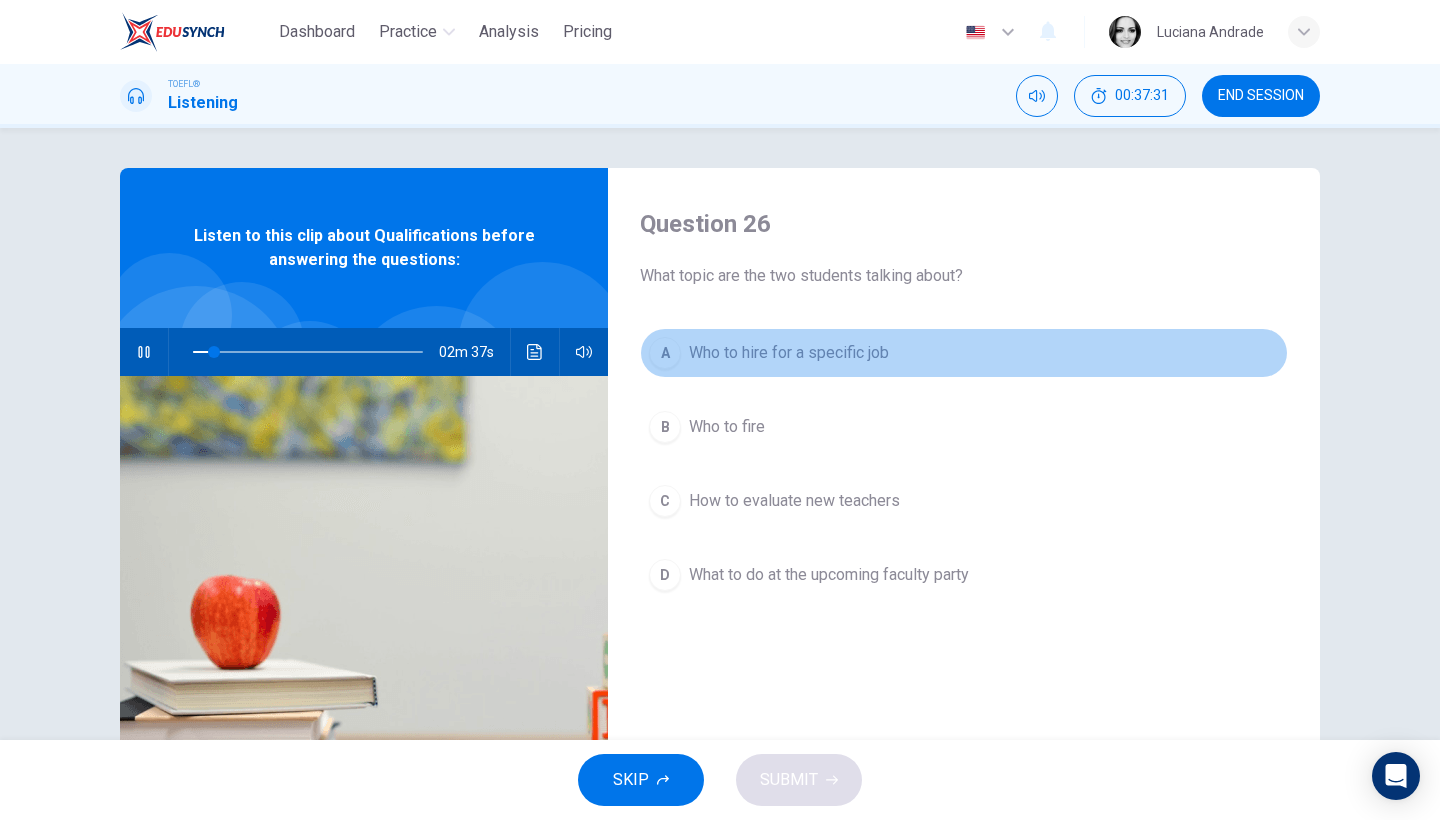 click on "Who to hire for a specific job" at bounding box center [789, 353] 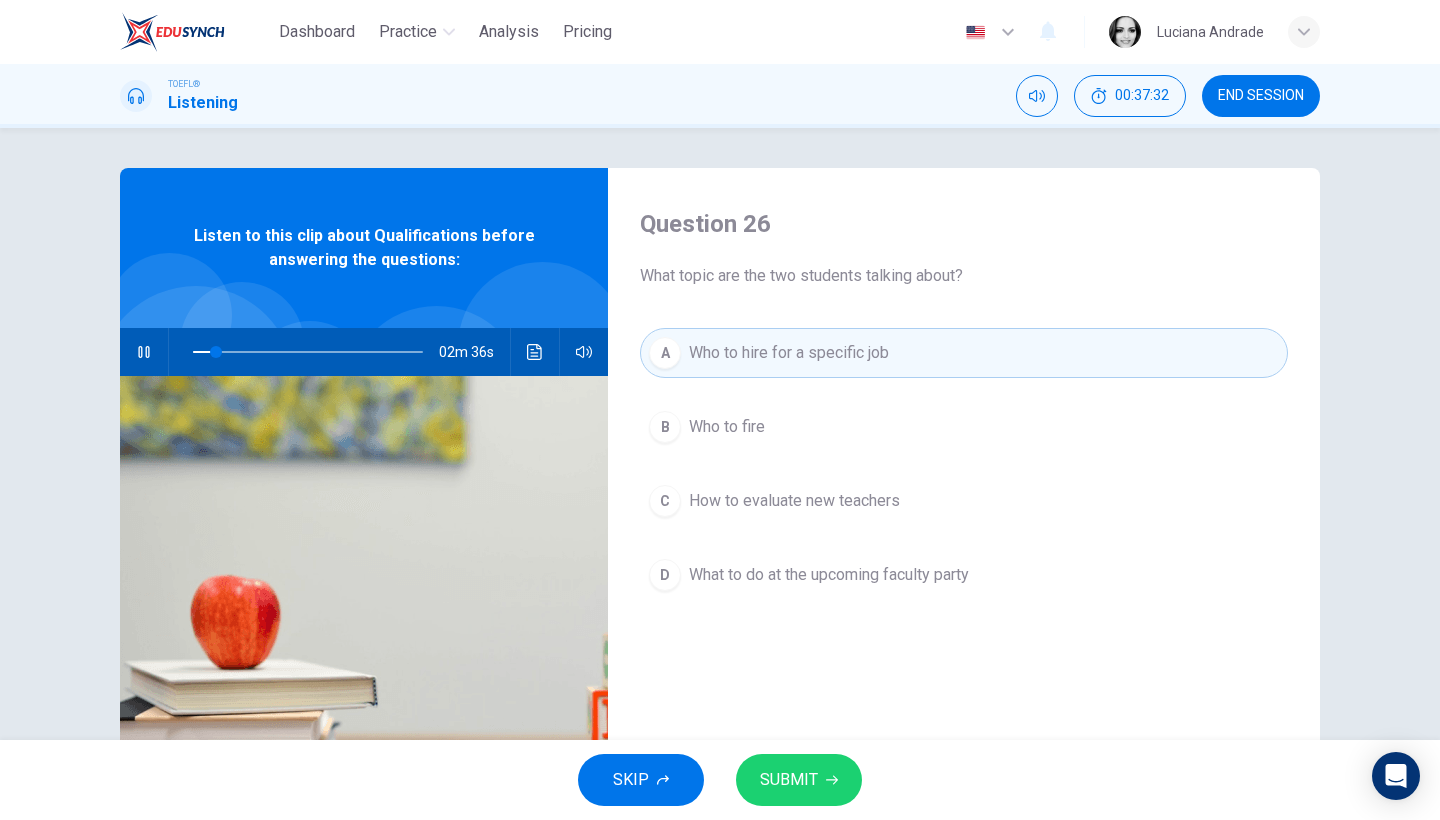 click 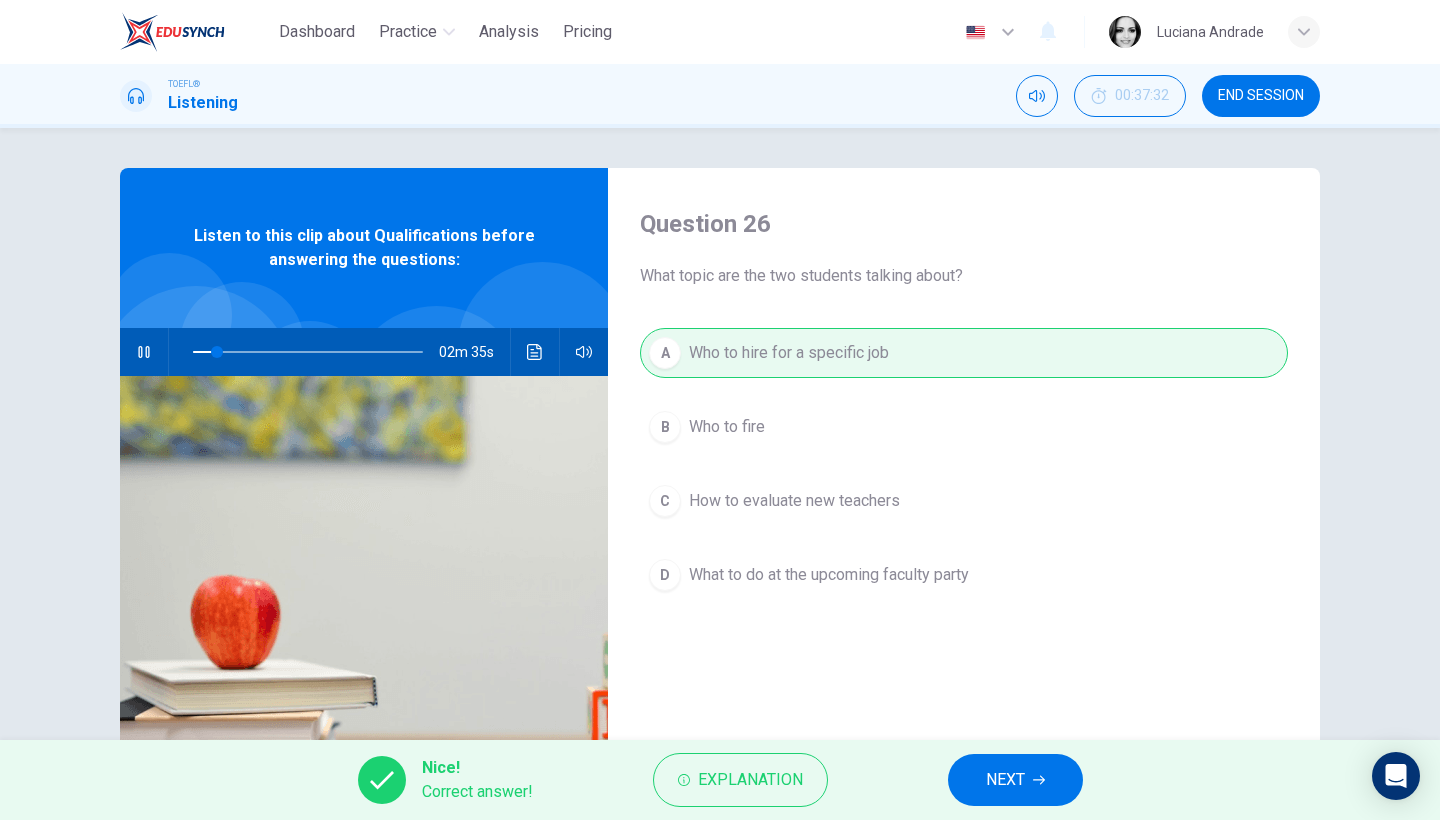 type on "11" 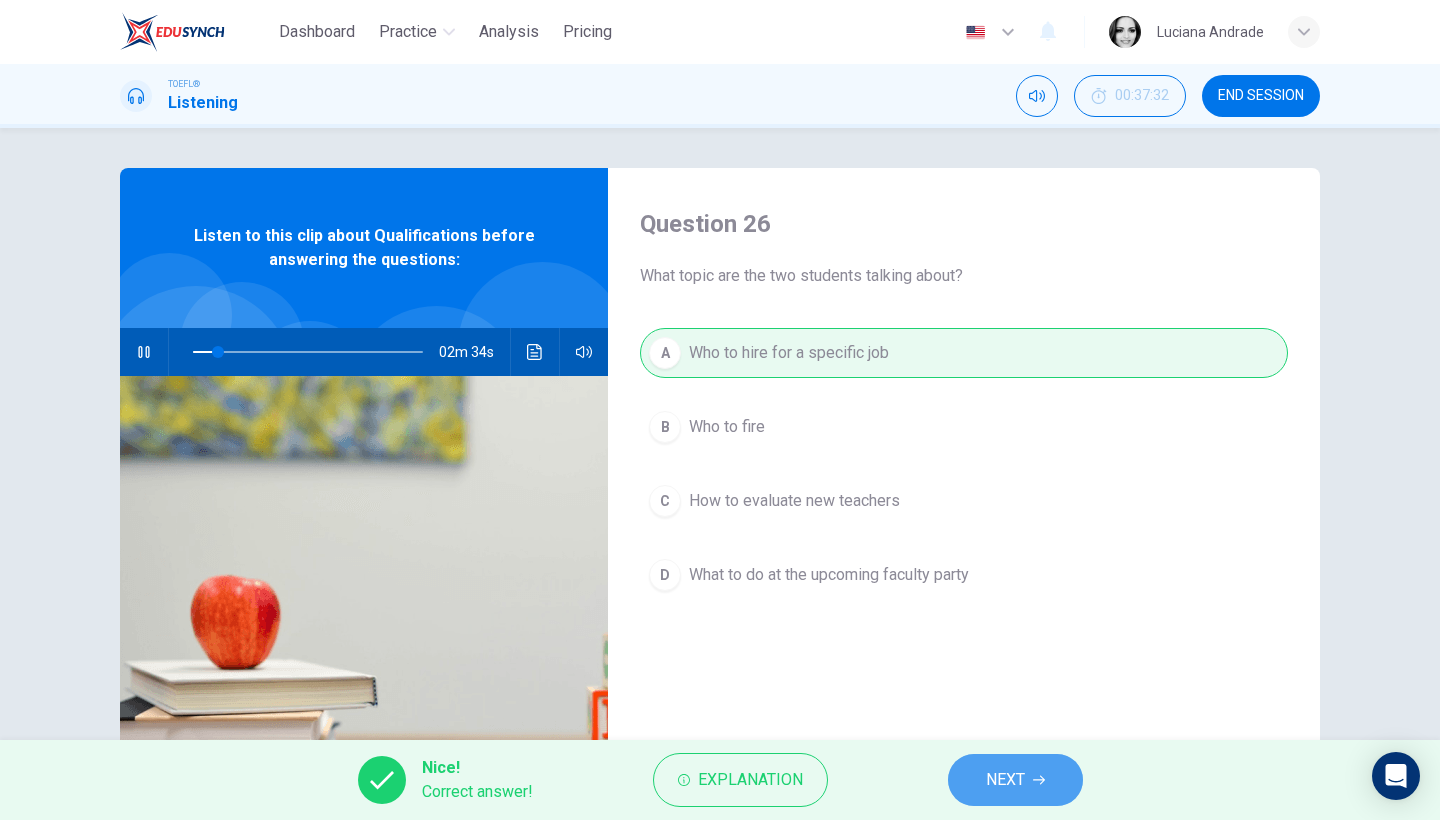 click on "NEXT" at bounding box center (1015, 780) 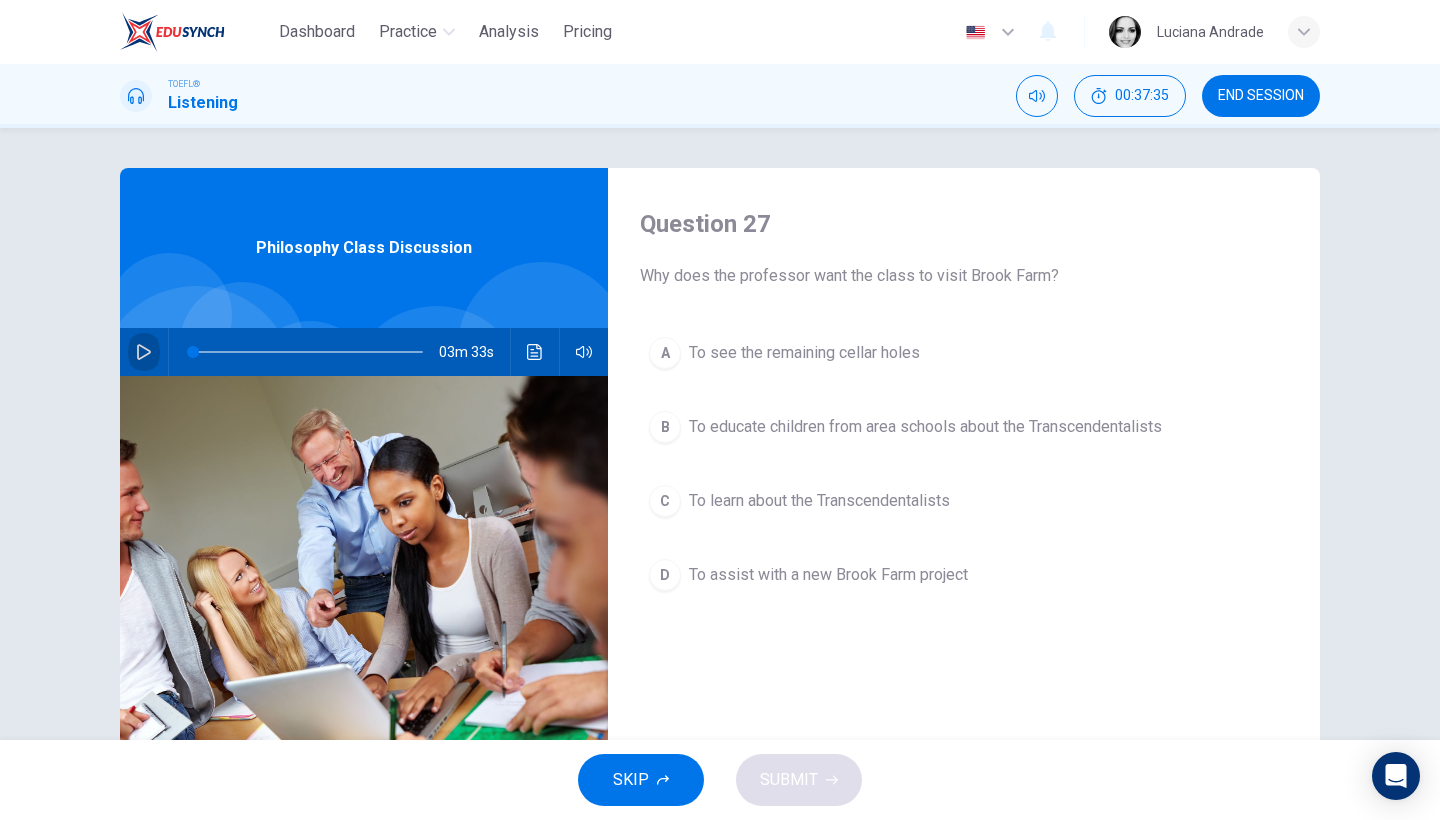 click 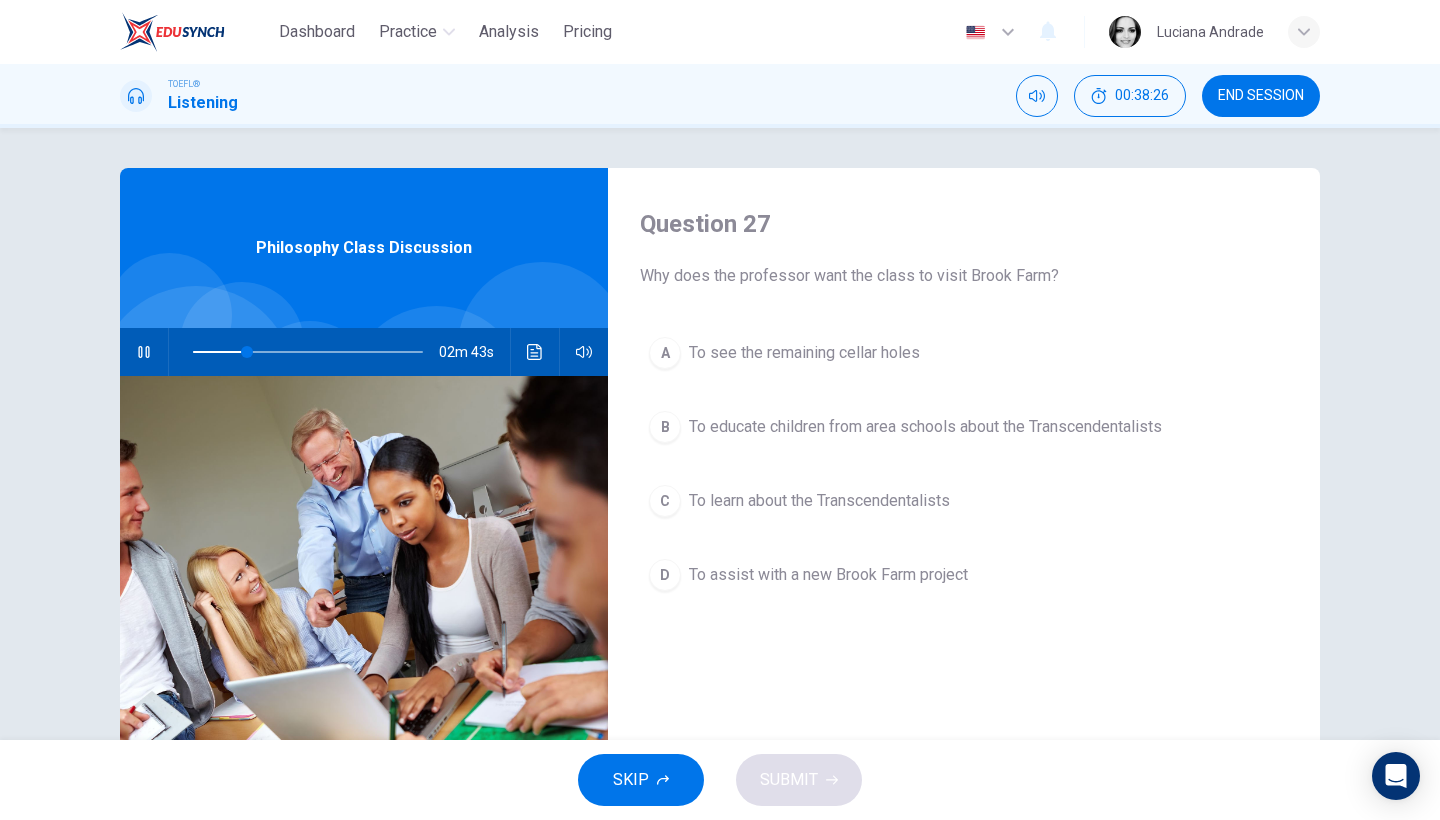click on "To assist with a new Brook Farm project" at bounding box center (828, 575) 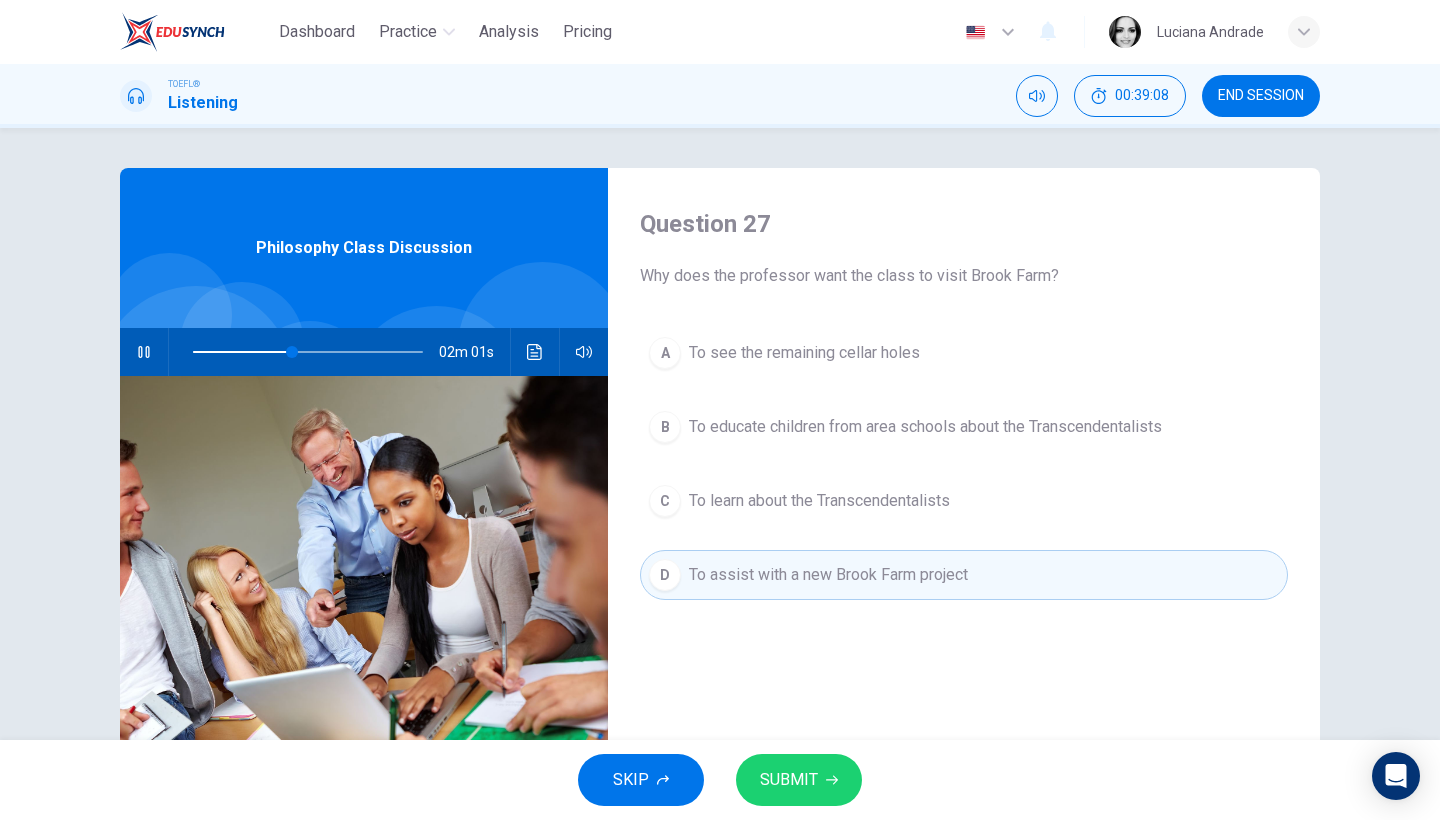 click on "SUBMIT" at bounding box center [789, 780] 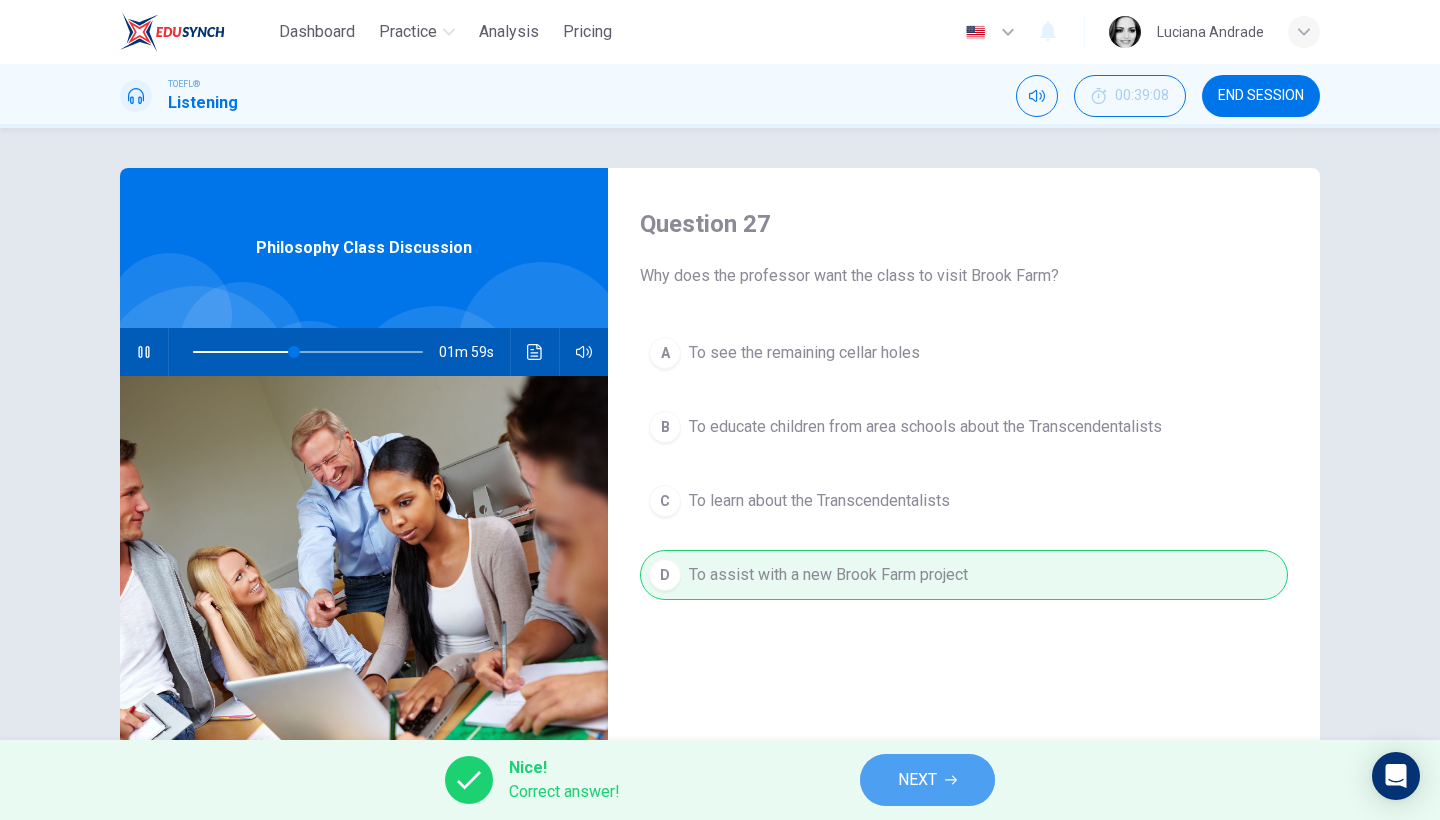 click on "NEXT" at bounding box center (917, 780) 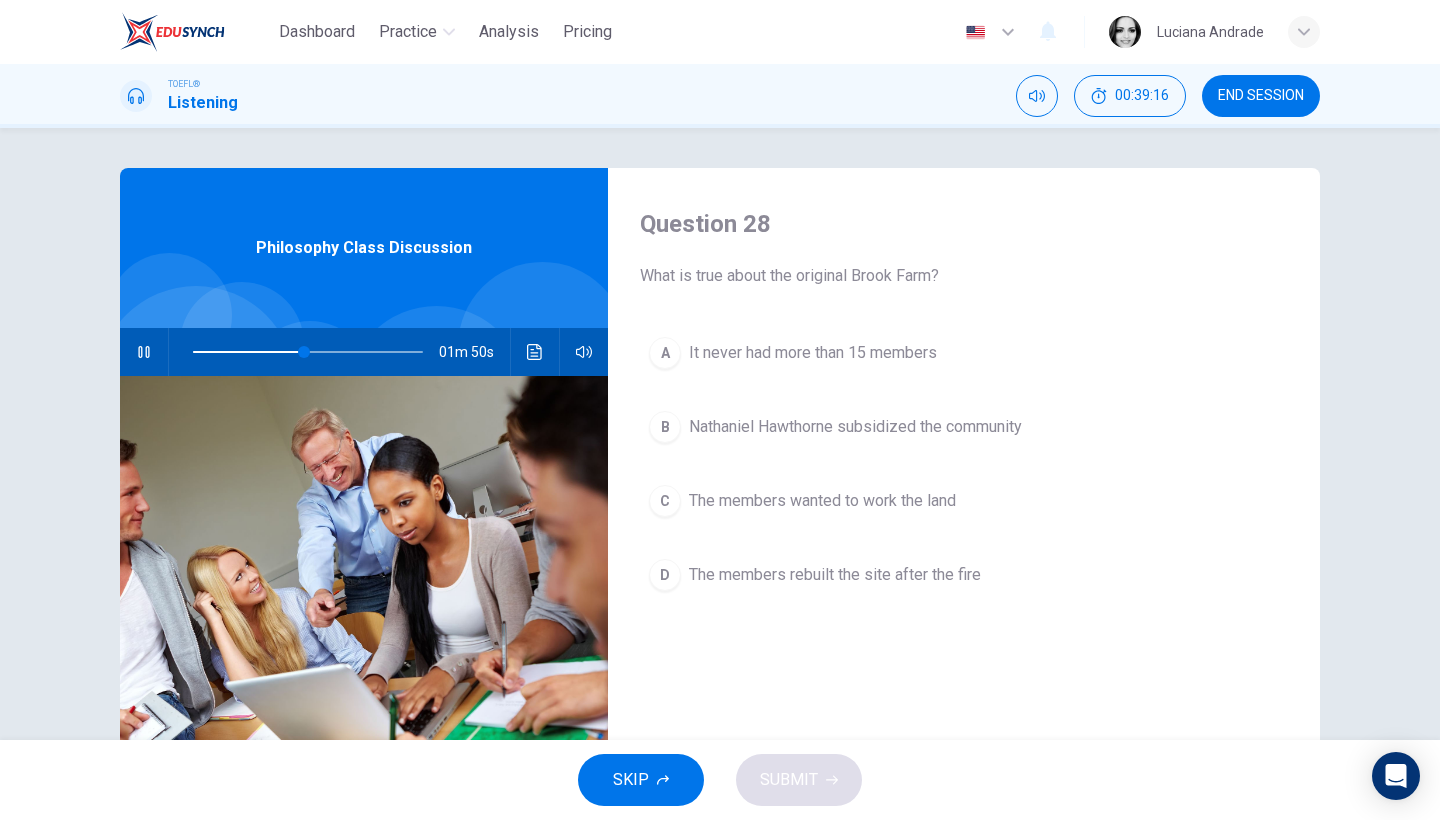 click at bounding box center [308, 352] 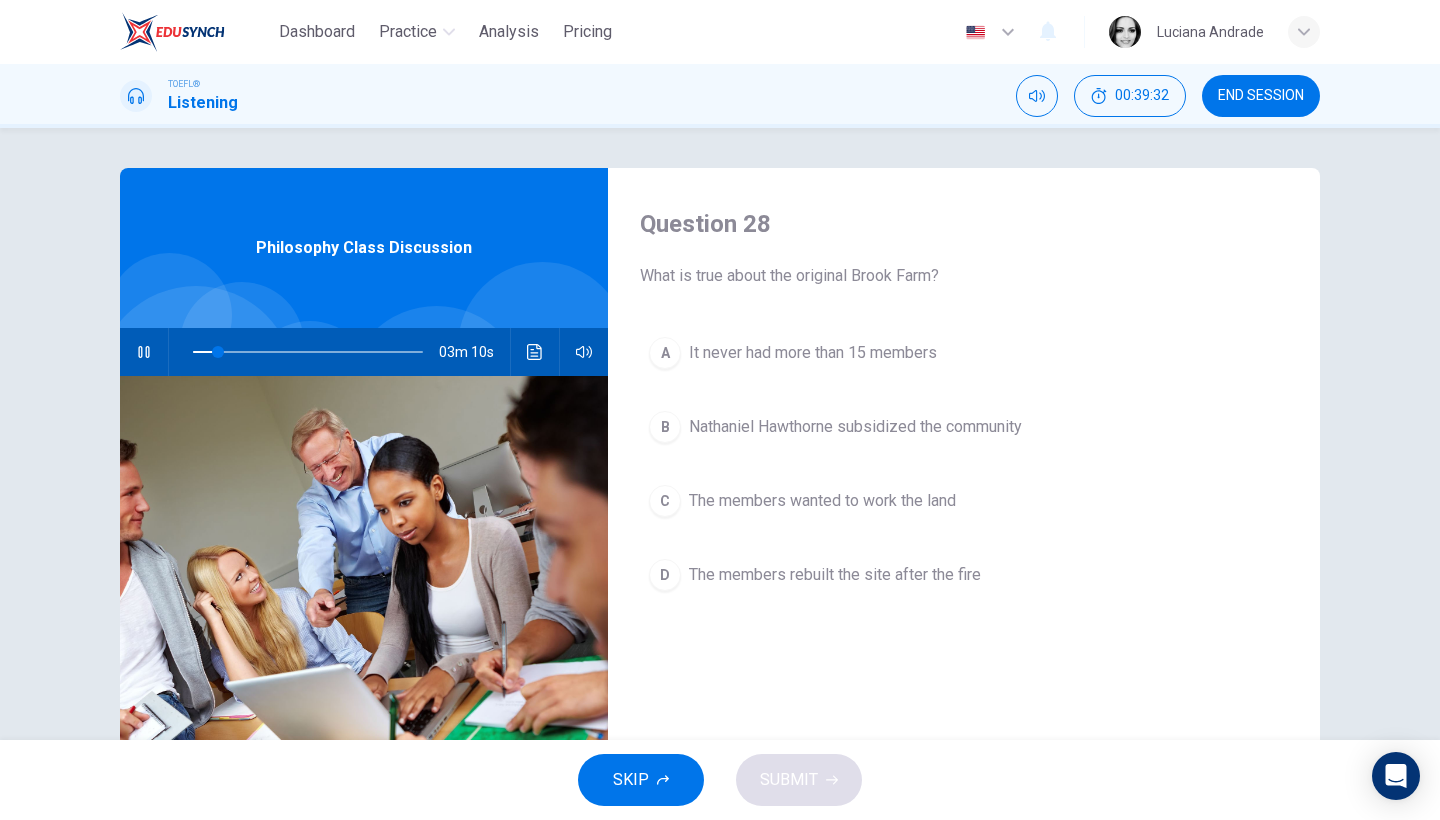 click on "The members rebuilt the site after the fire" at bounding box center (835, 575) 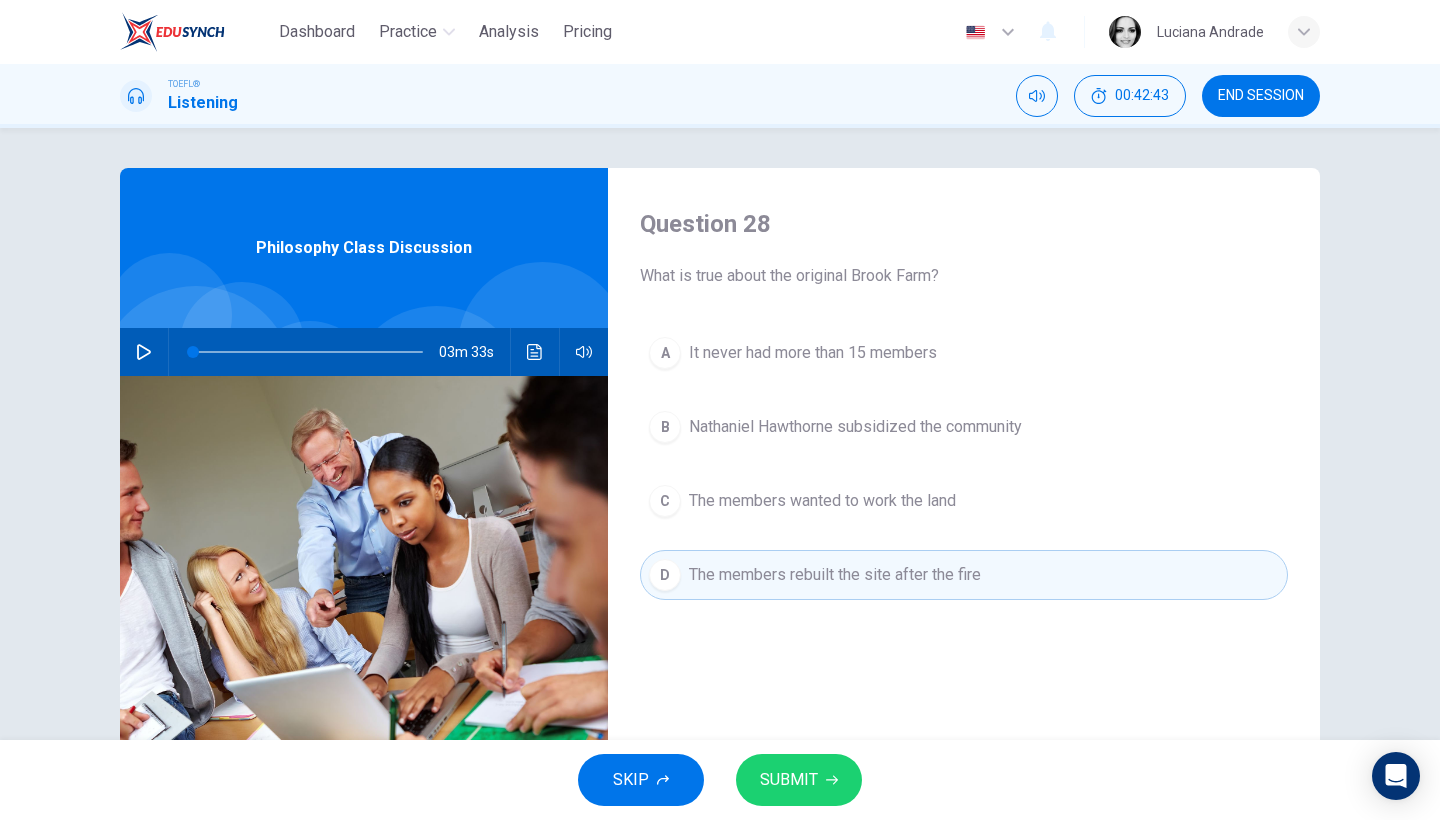 click 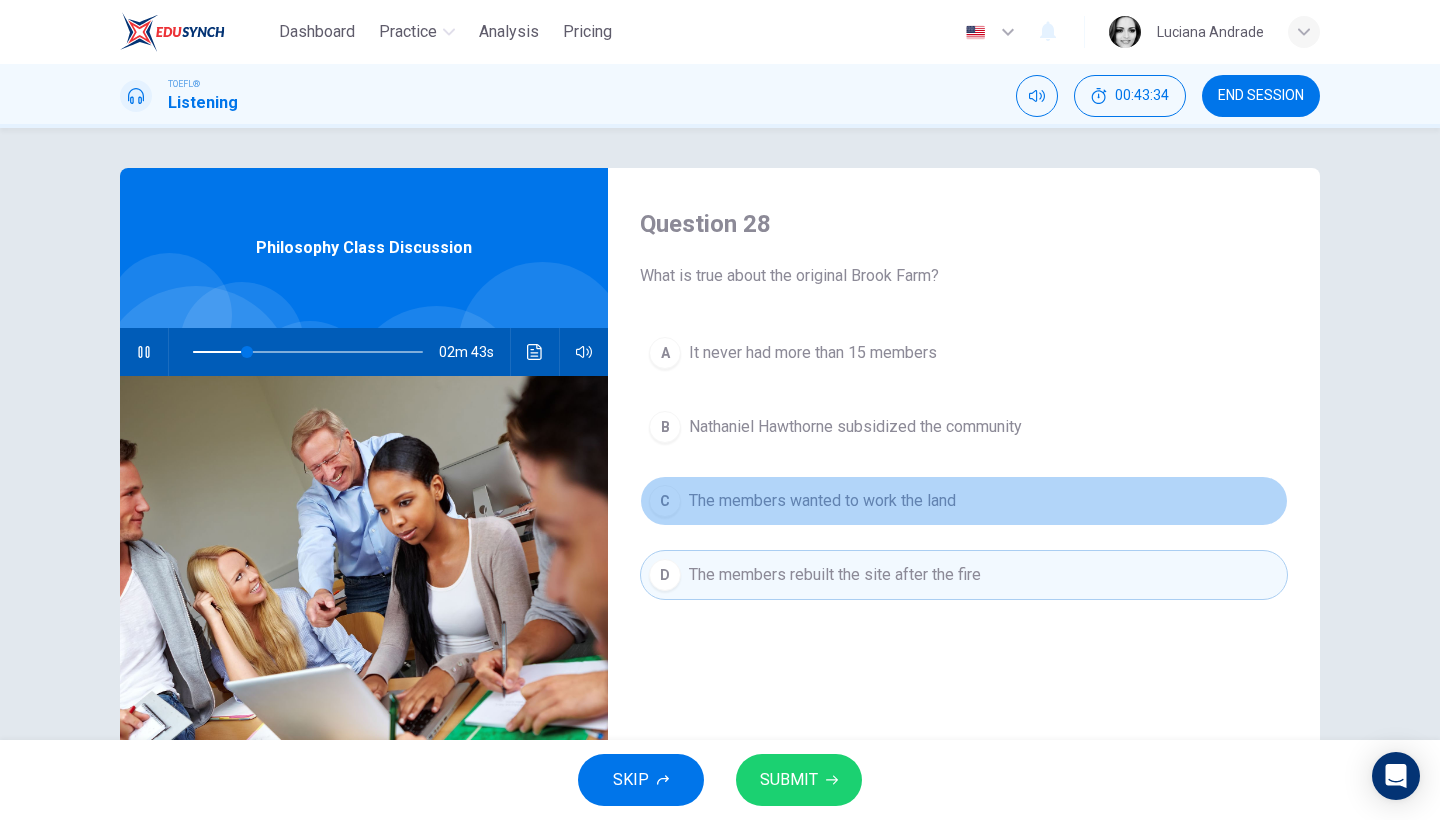click on "C The members wanted to work the land" at bounding box center [964, 501] 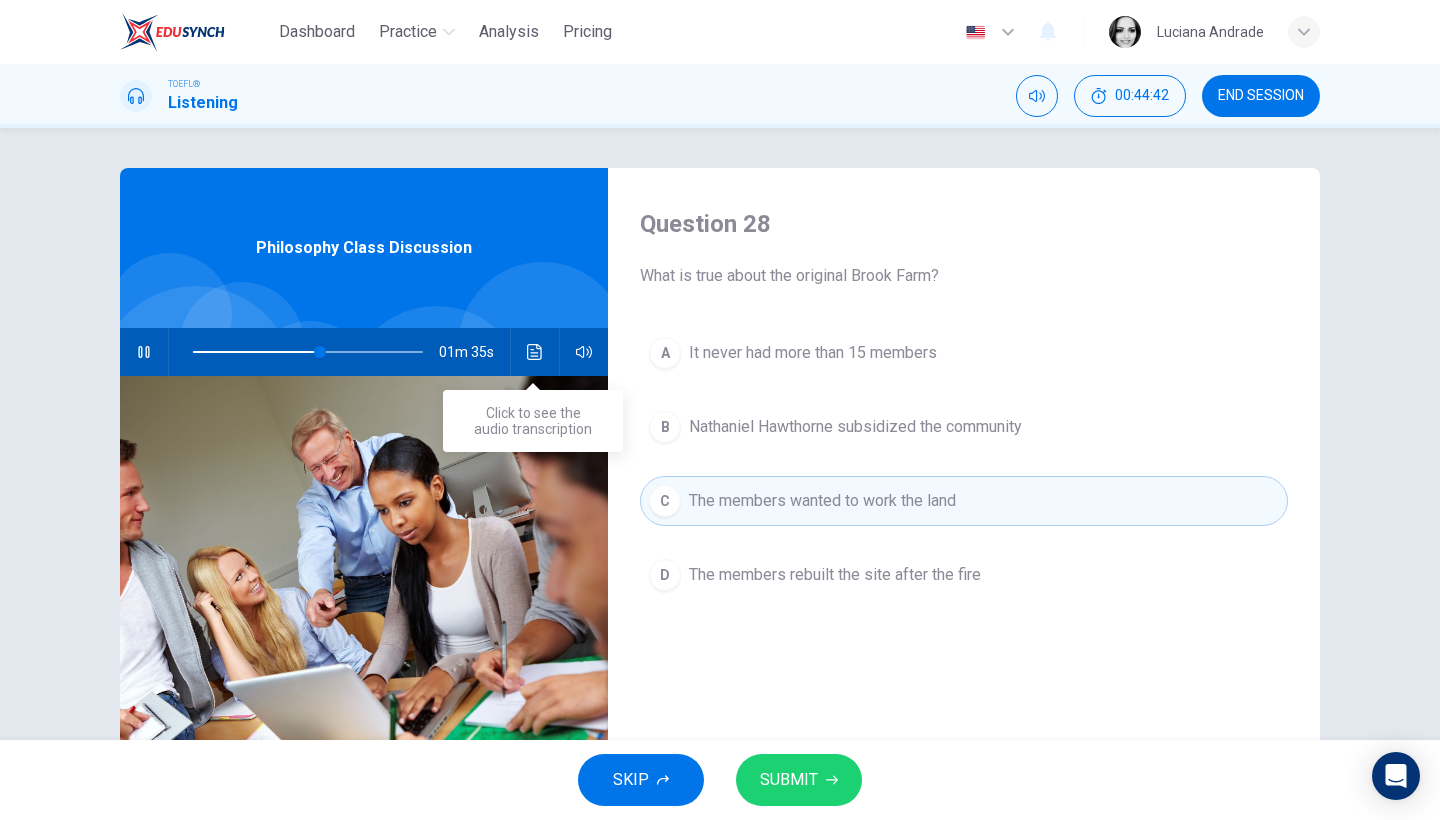 click at bounding box center (535, 352) 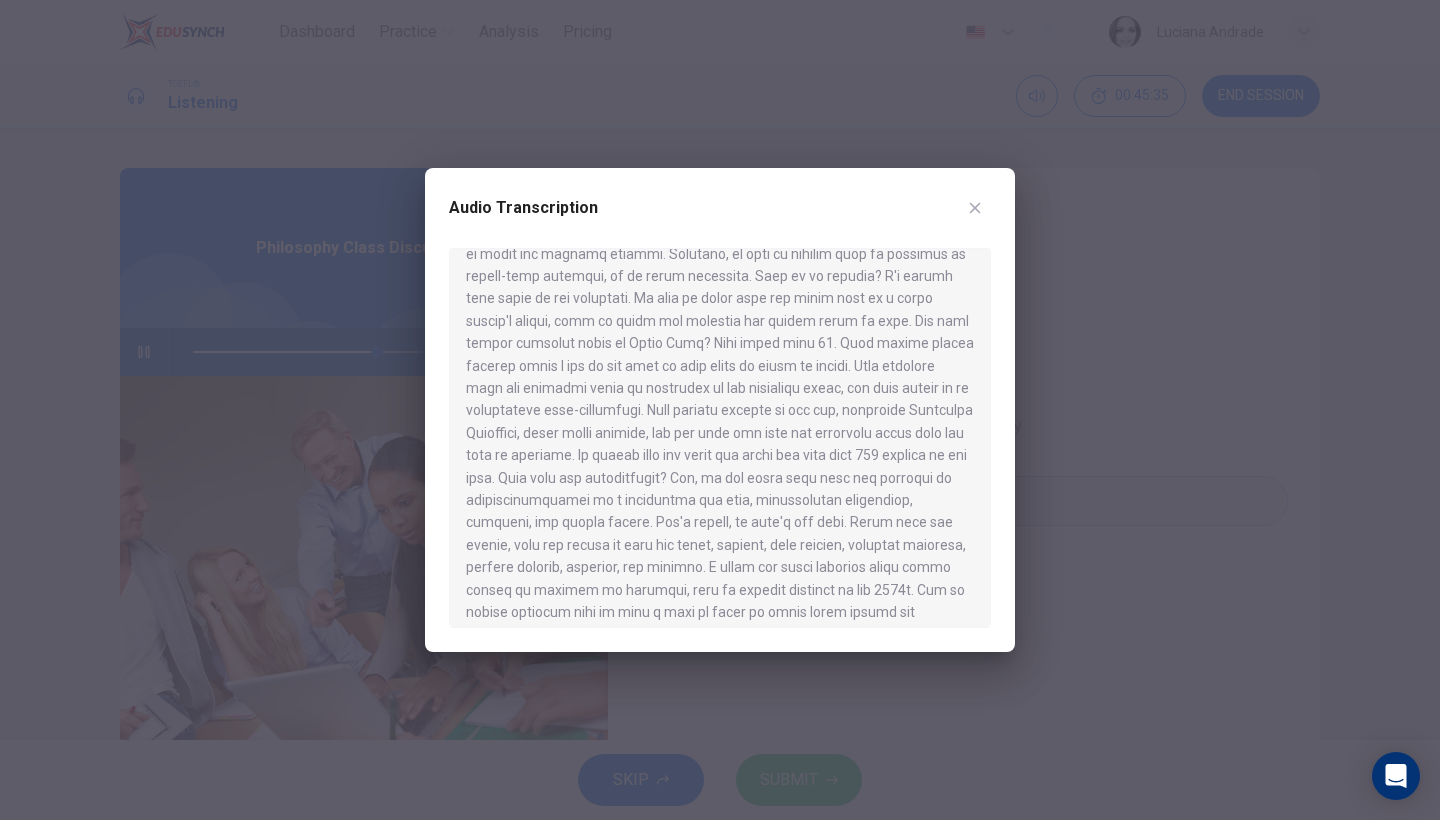 scroll, scrollTop: 432, scrollLeft: 0, axis: vertical 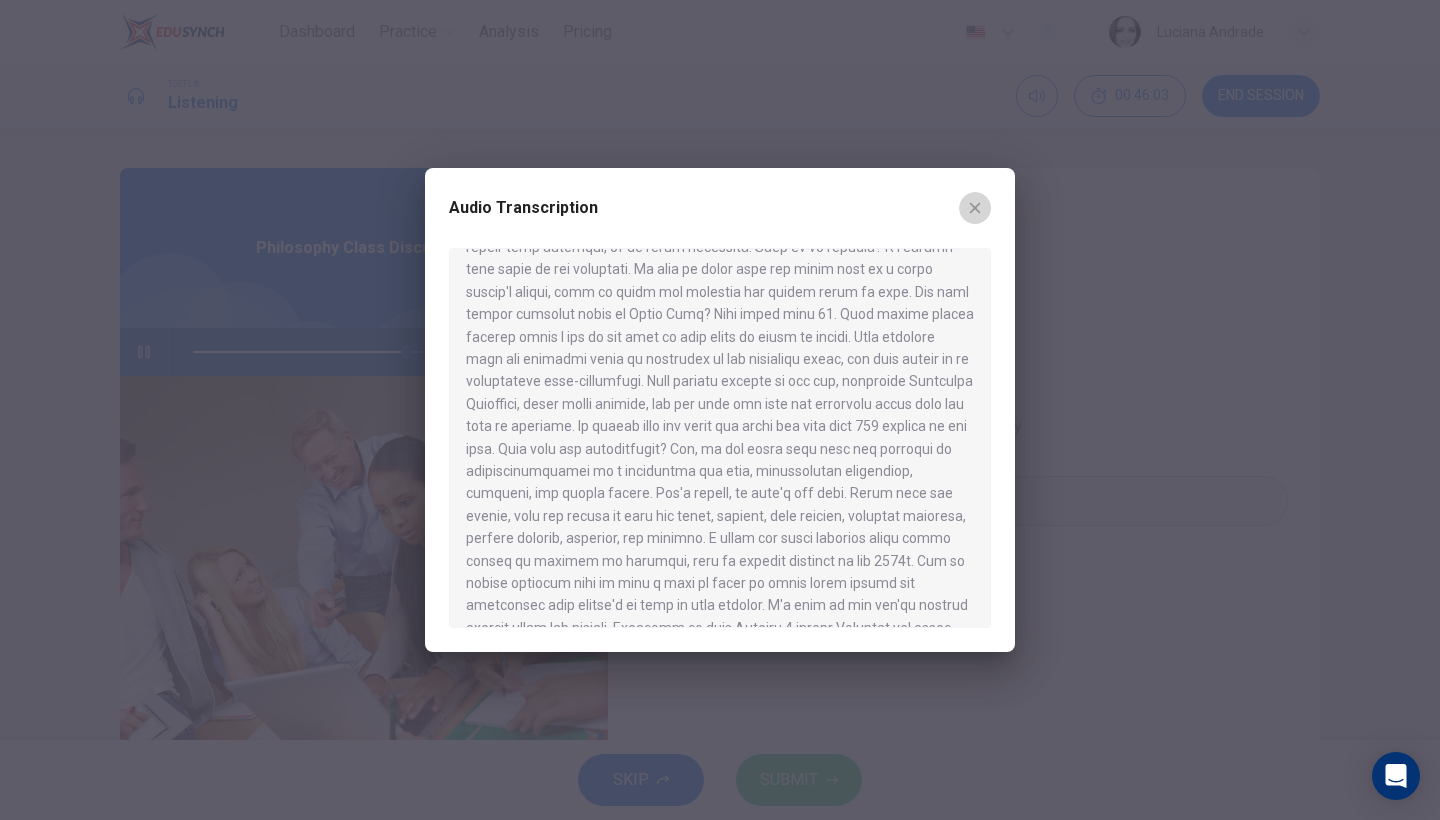 click 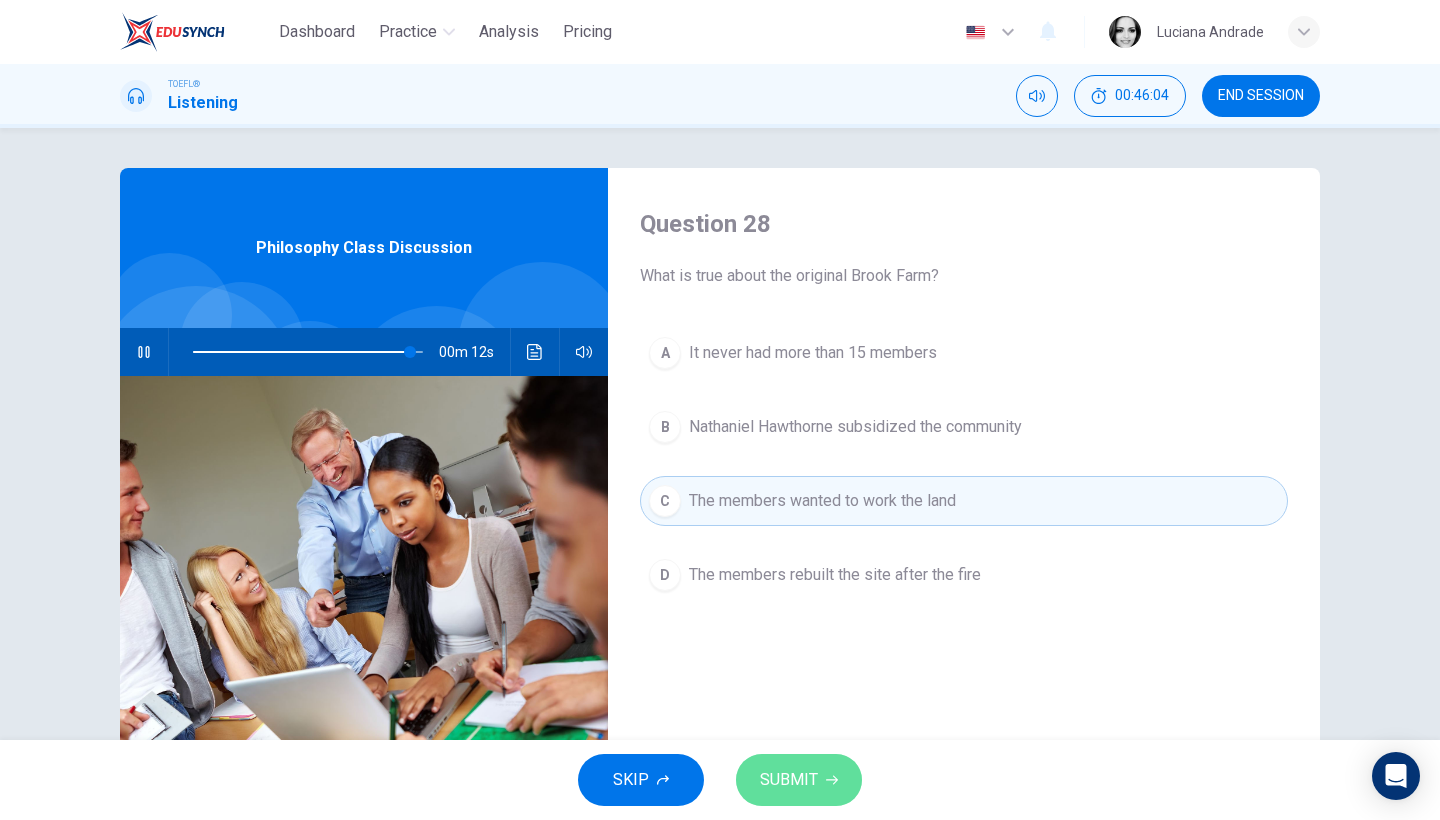 click on "SUBMIT" at bounding box center (789, 780) 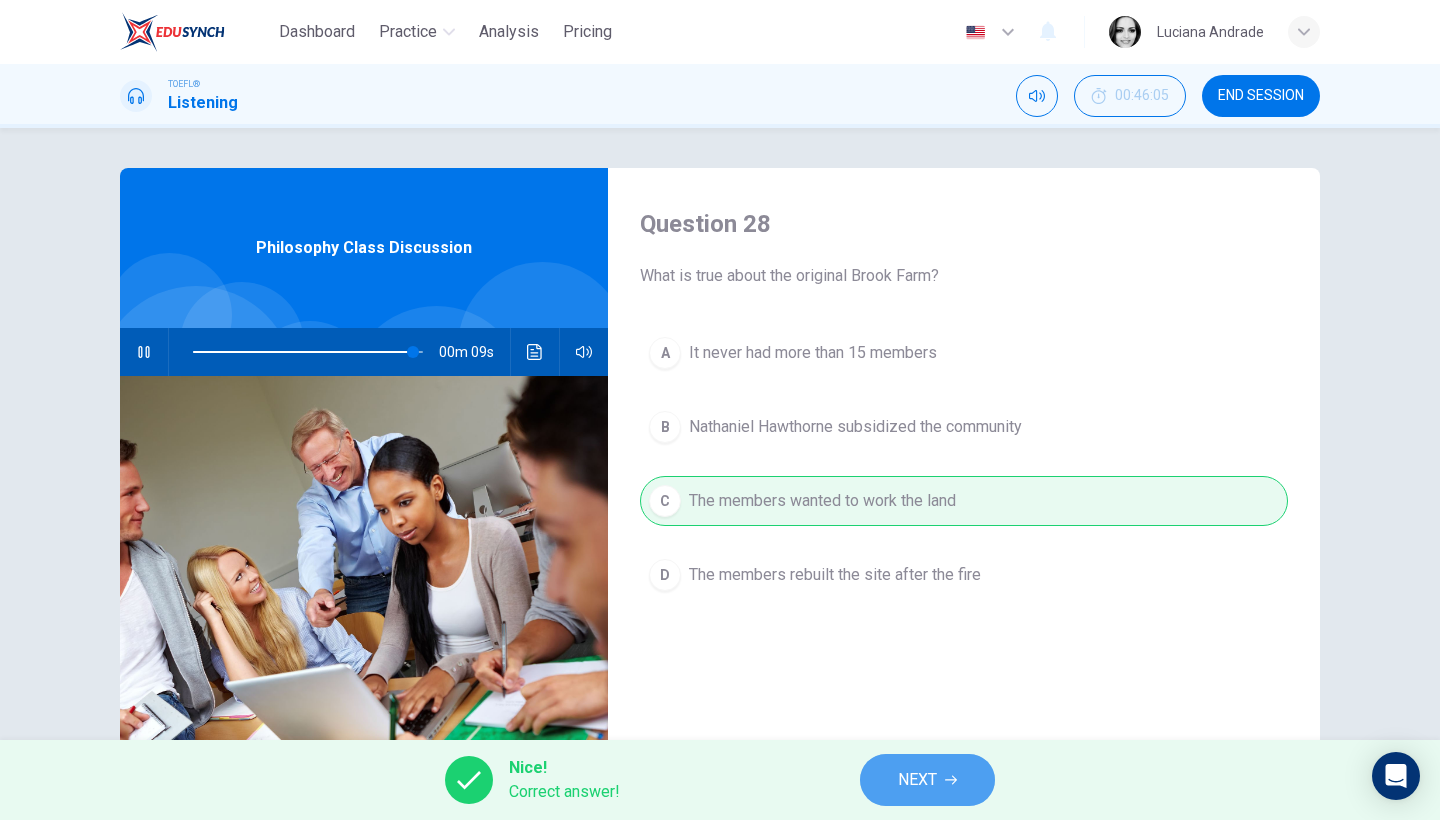 click on "NEXT" at bounding box center [917, 780] 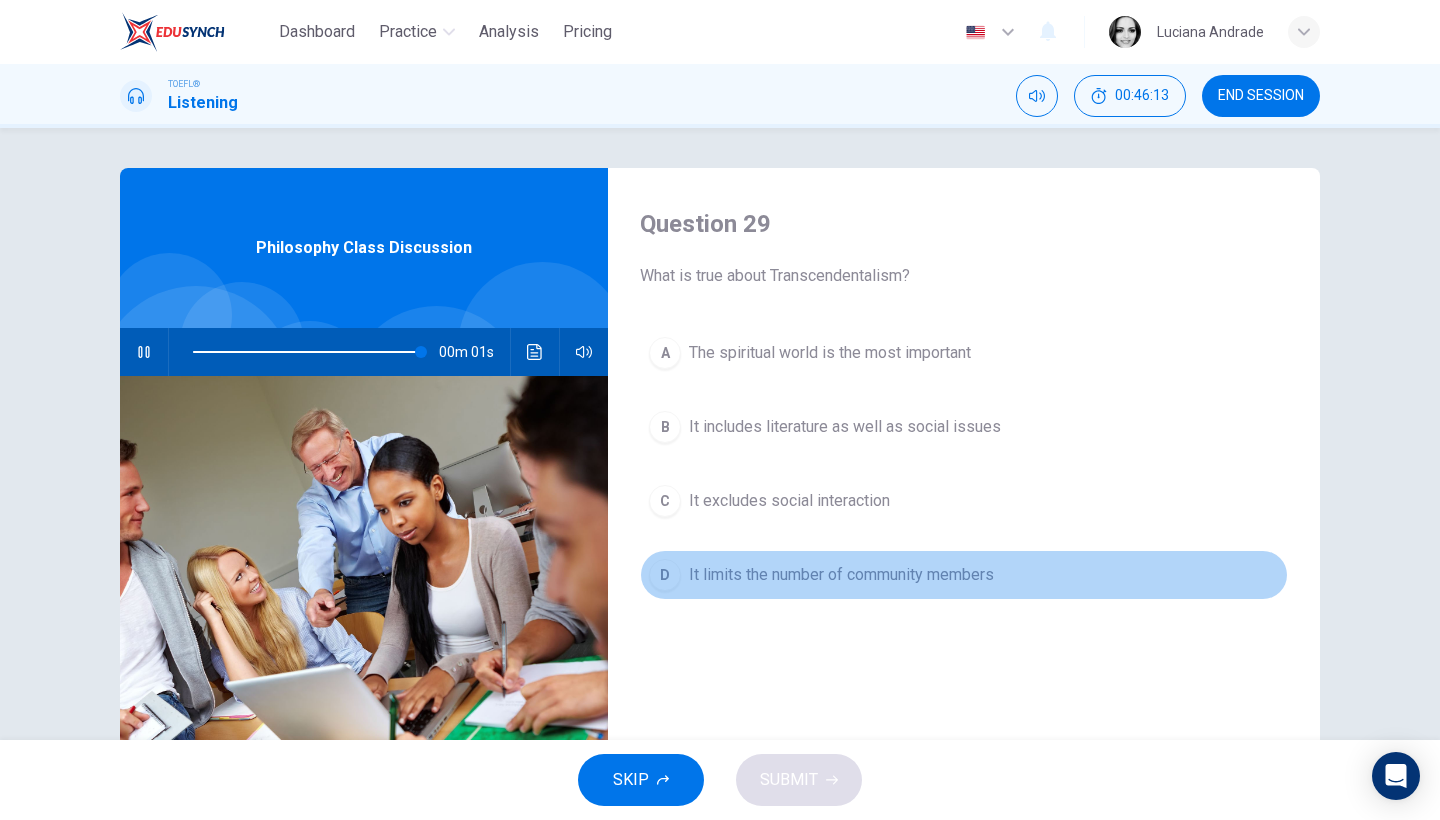 click on "It limits the number of community members" at bounding box center (841, 575) 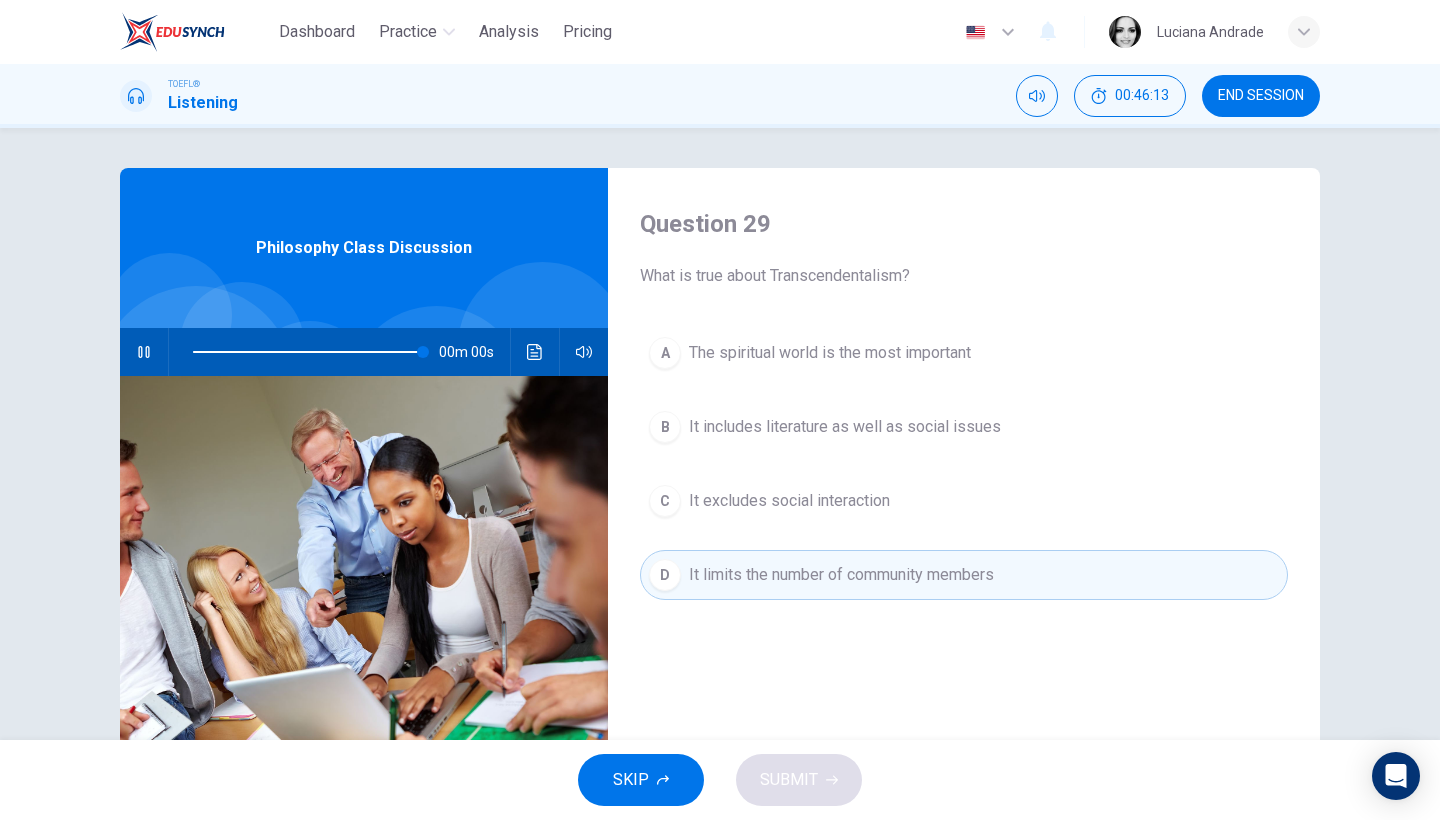 type on "0" 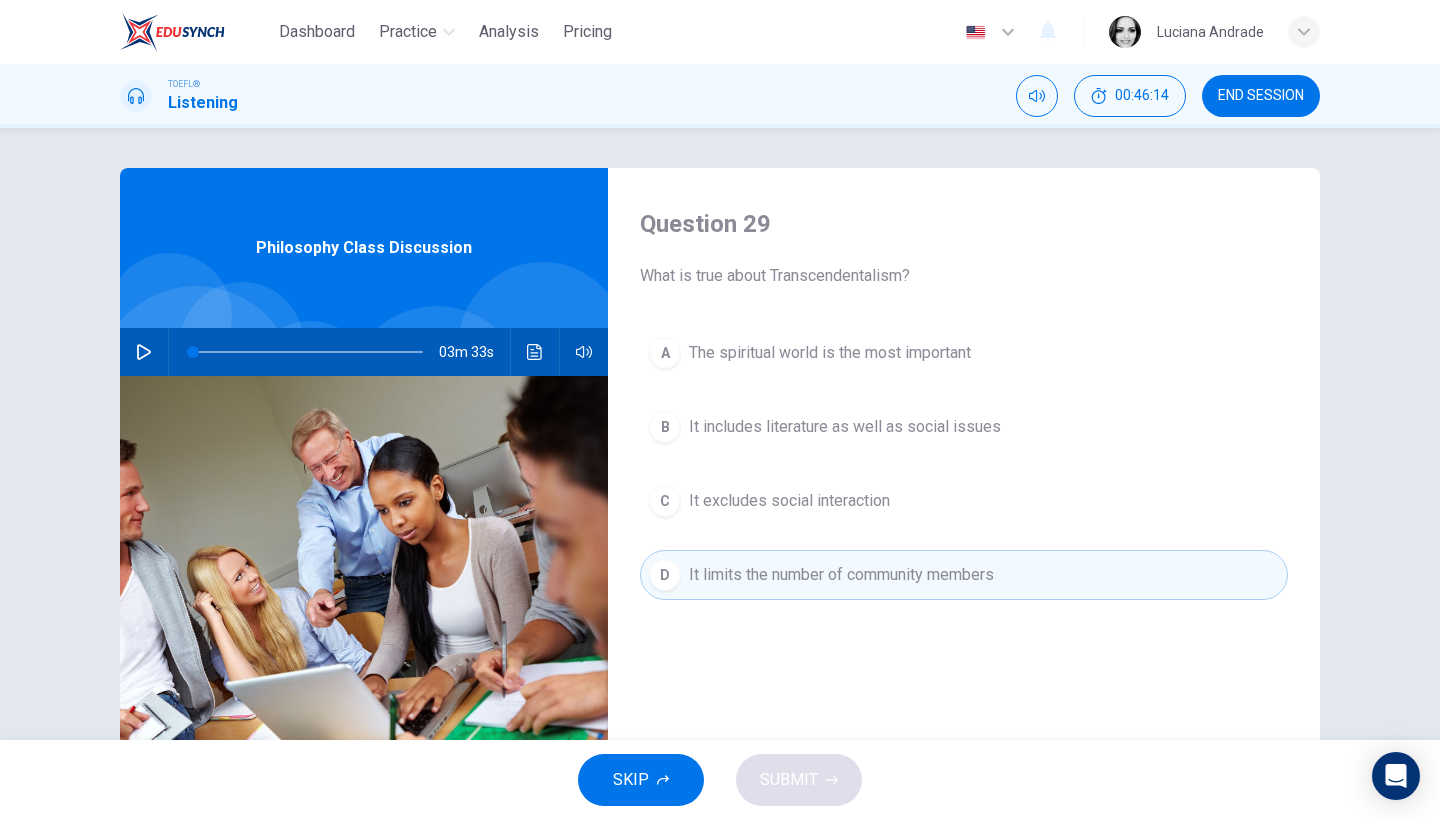click on "A The spiritual world is the most important" at bounding box center (964, 353) 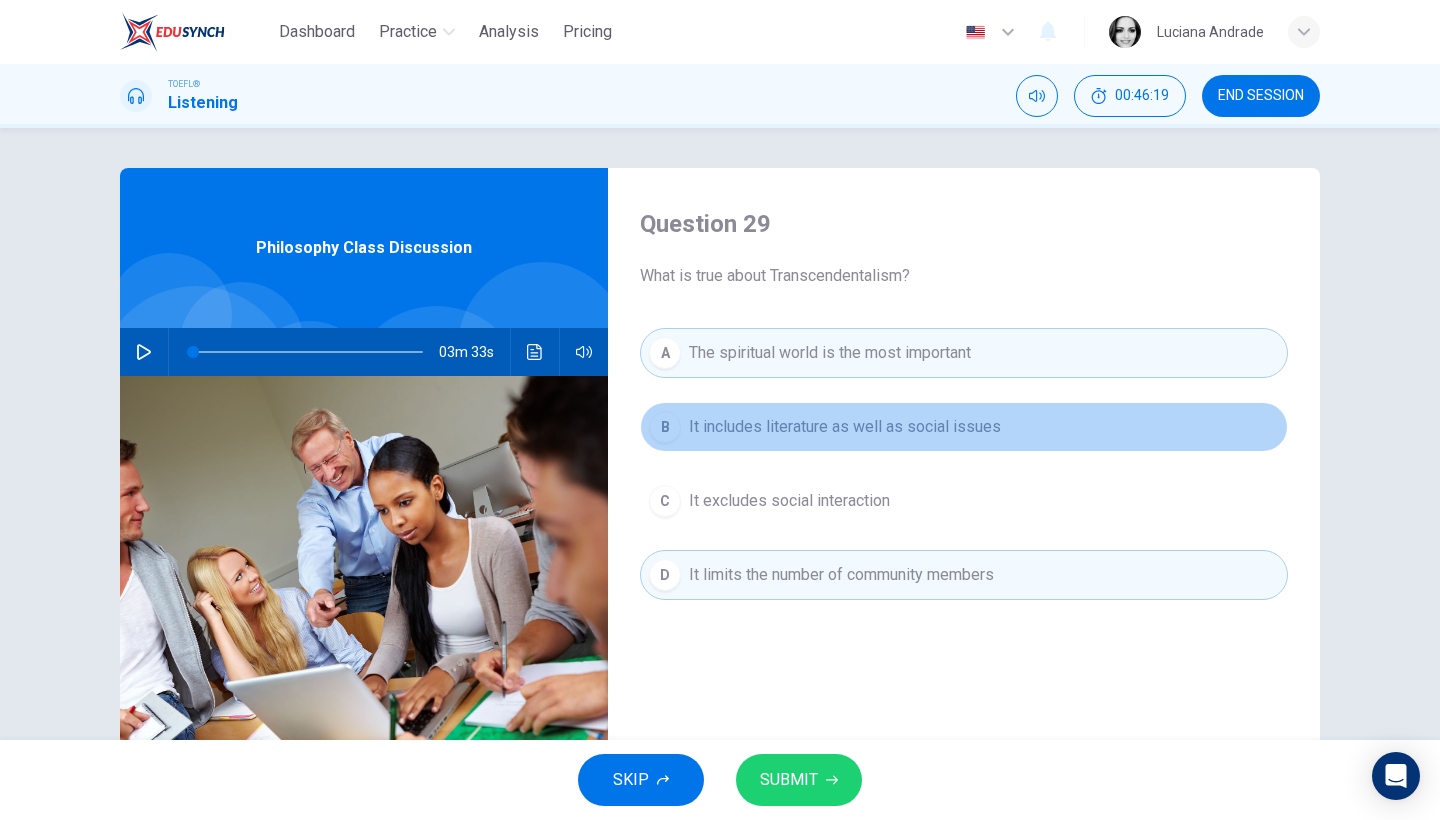 click on "It includes literature as well as social issues" at bounding box center [845, 427] 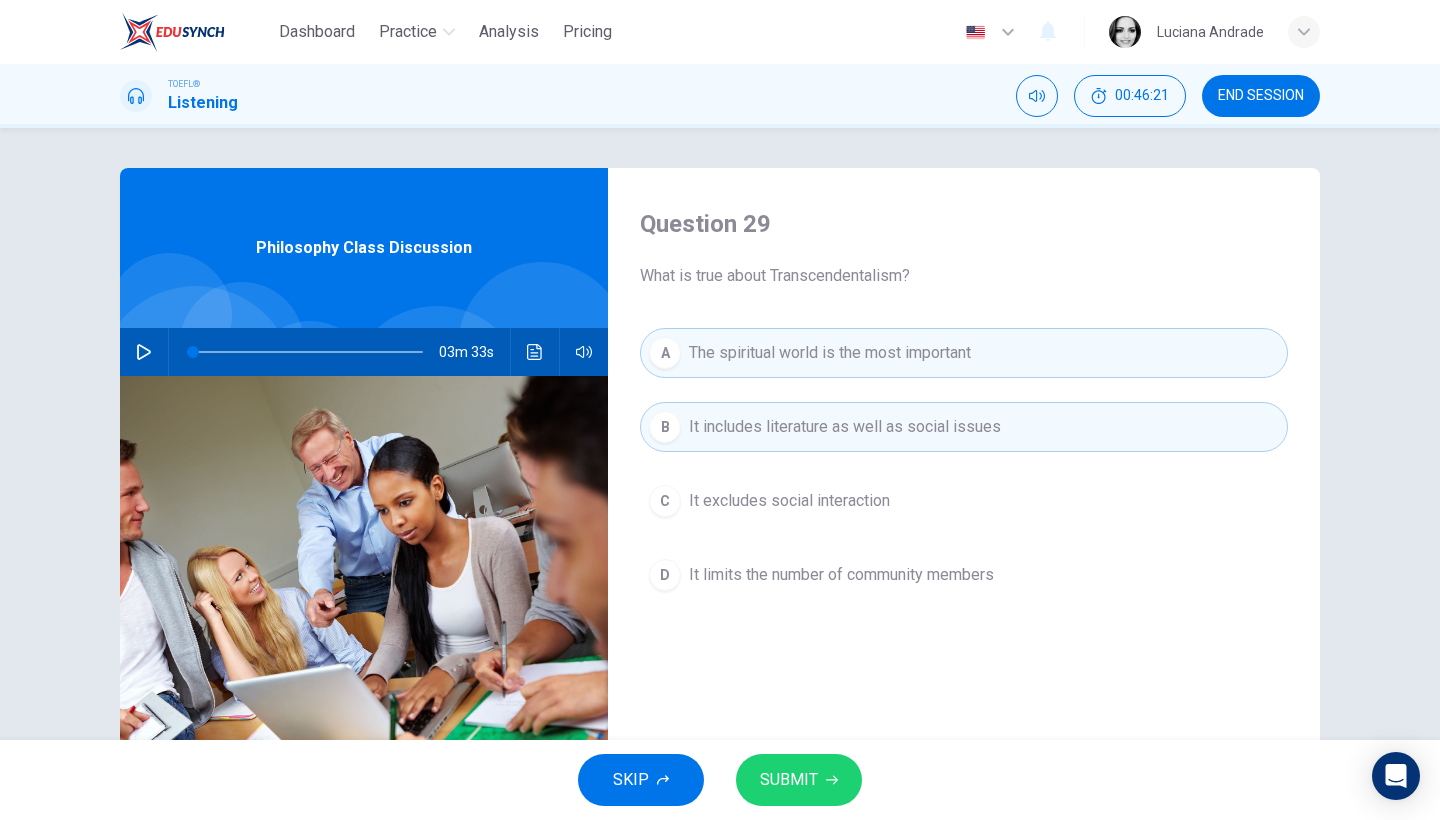 click on "SUBMIT" at bounding box center [789, 780] 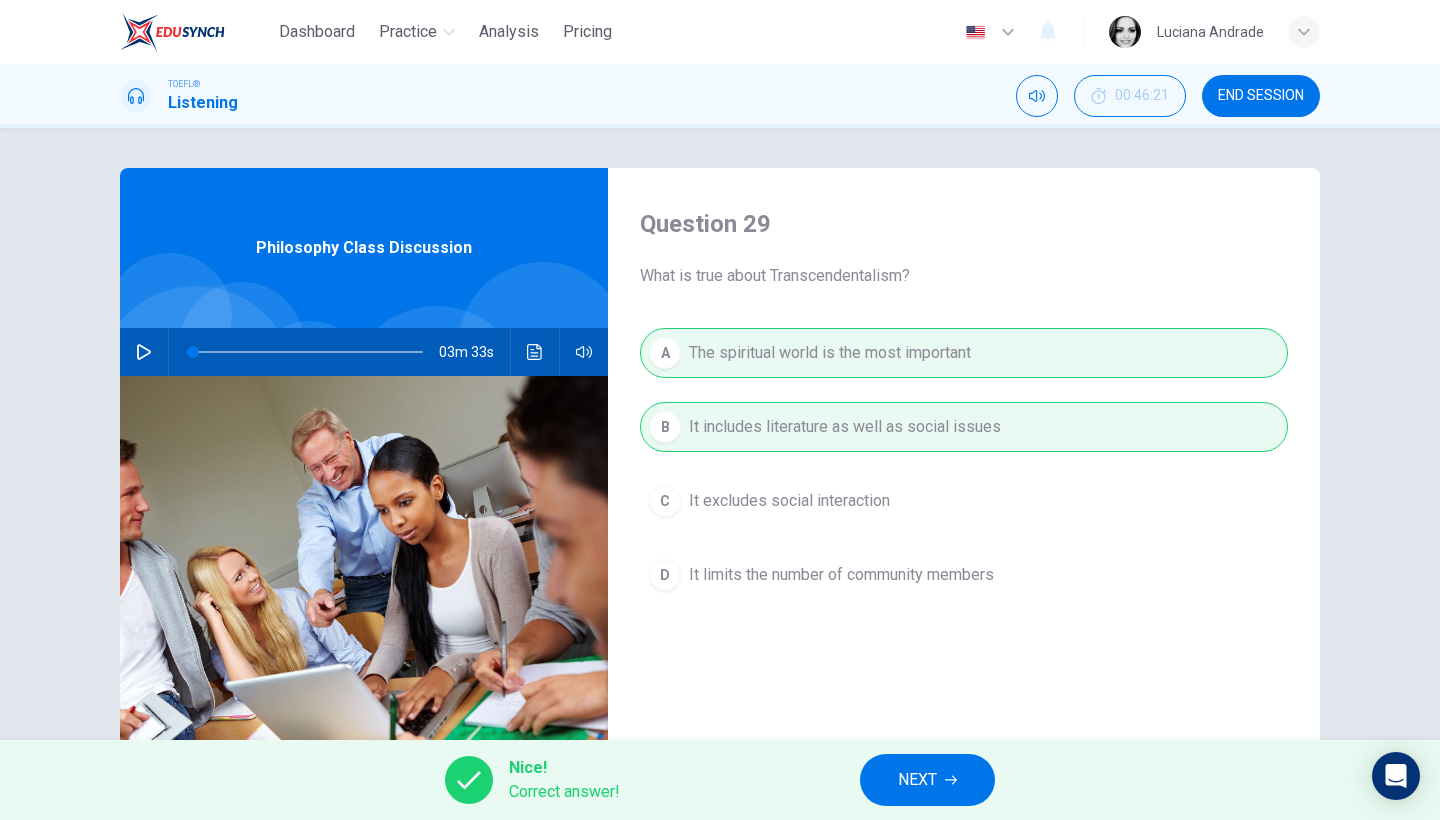 click 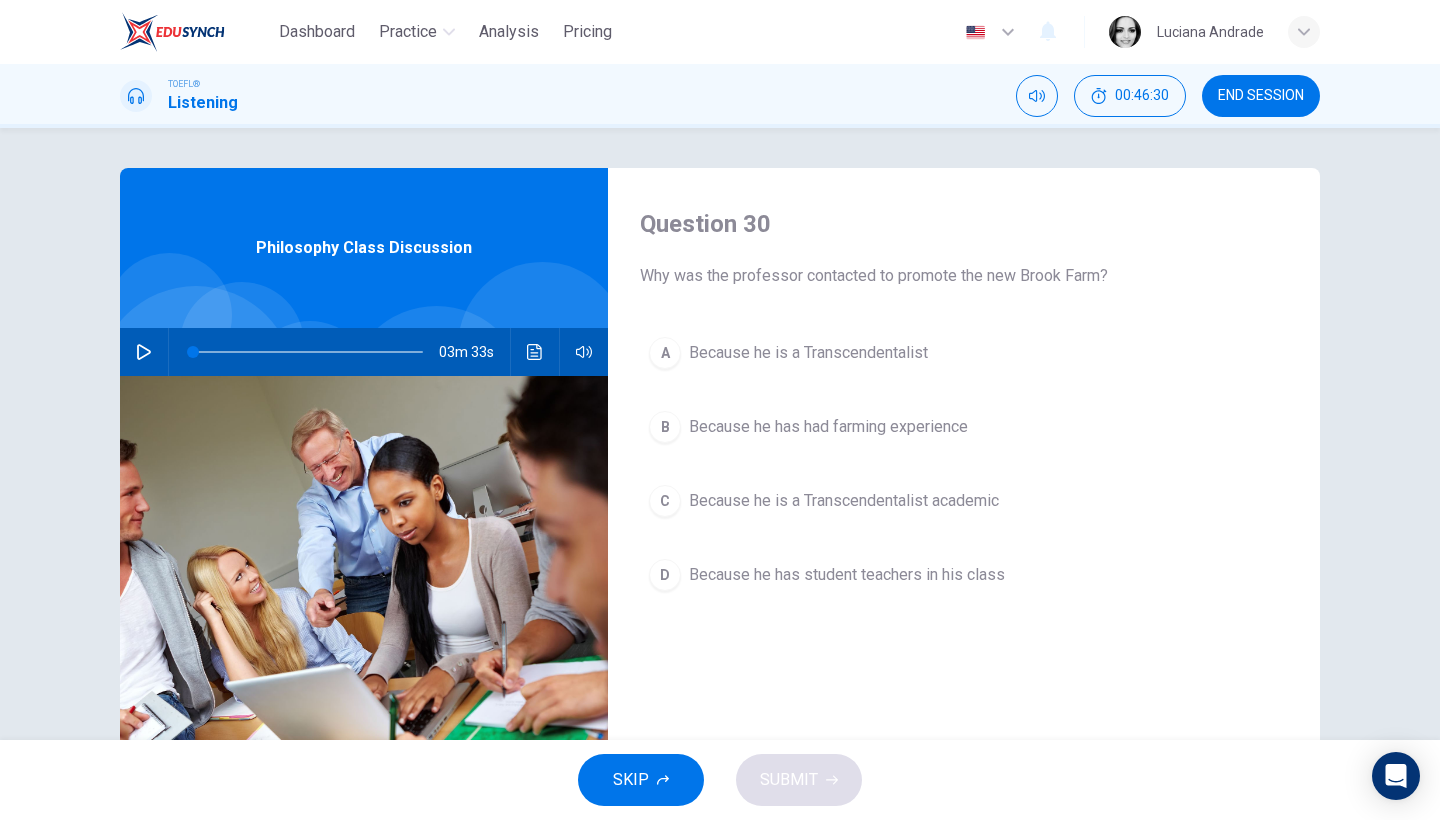 click on "Because he is a Transcendentalist academic" at bounding box center (844, 501) 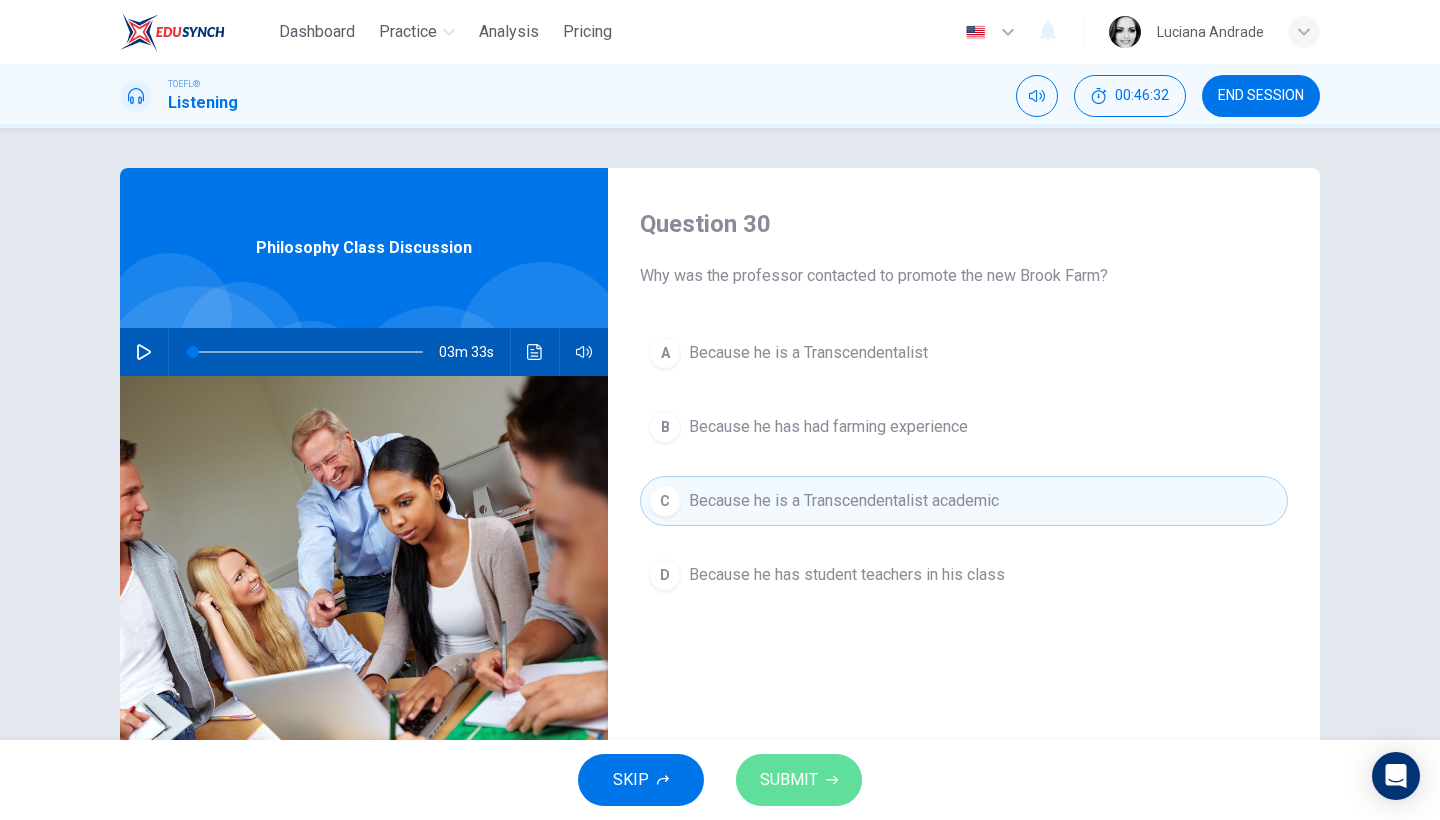 click on "SUBMIT" at bounding box center [789, 780] 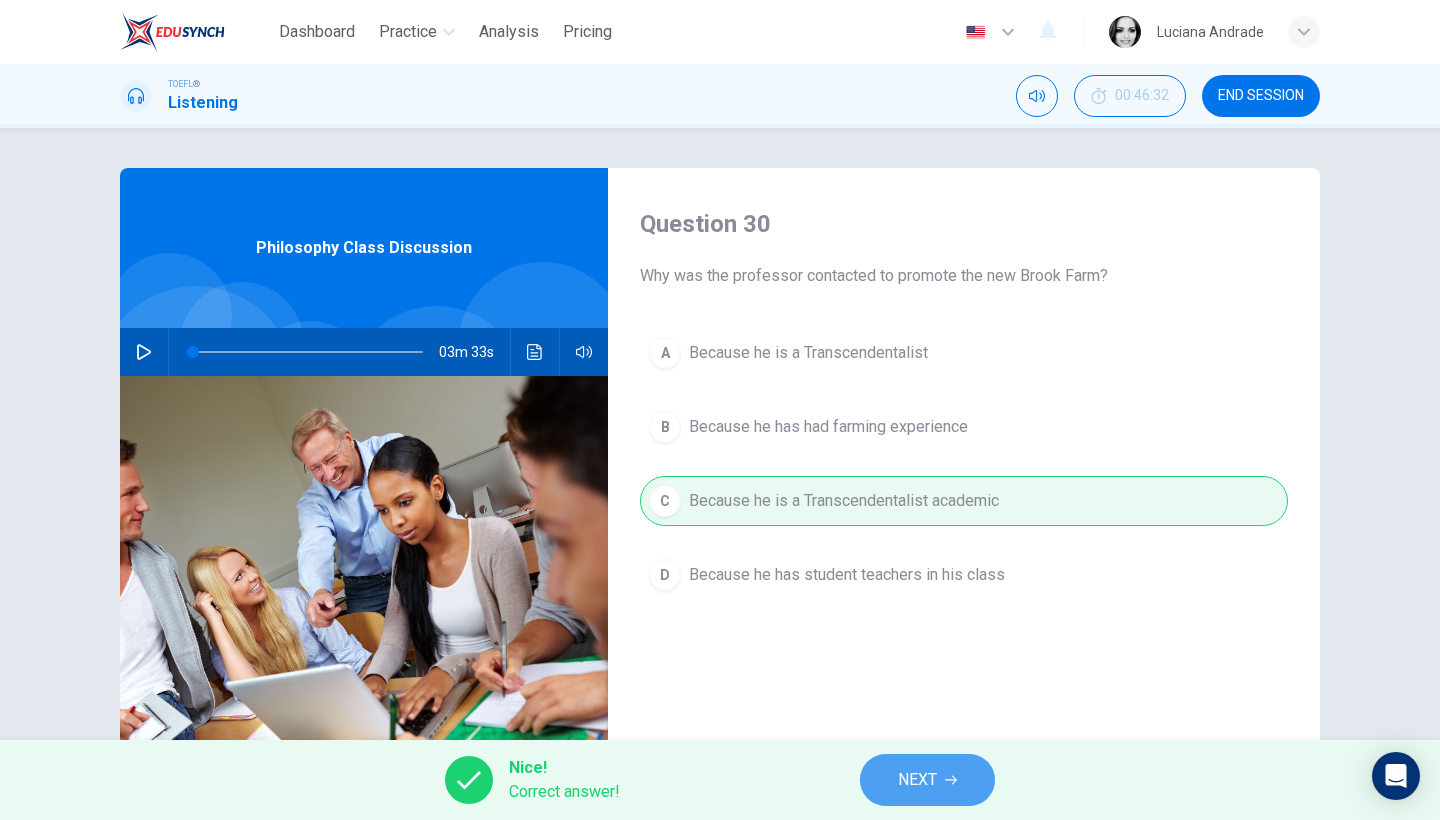 click on "NEXT" at bounding box center [917, 780] 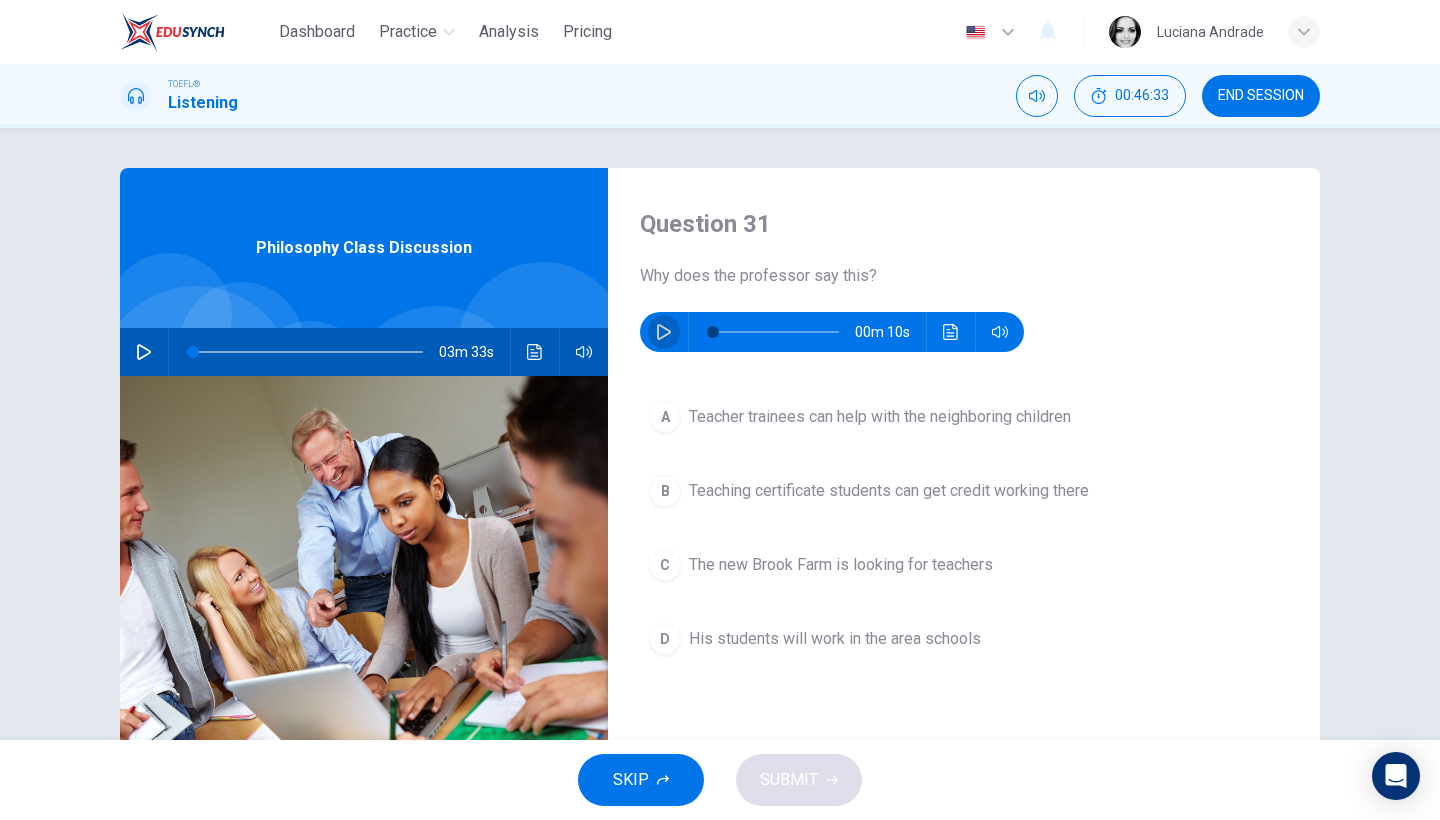 click 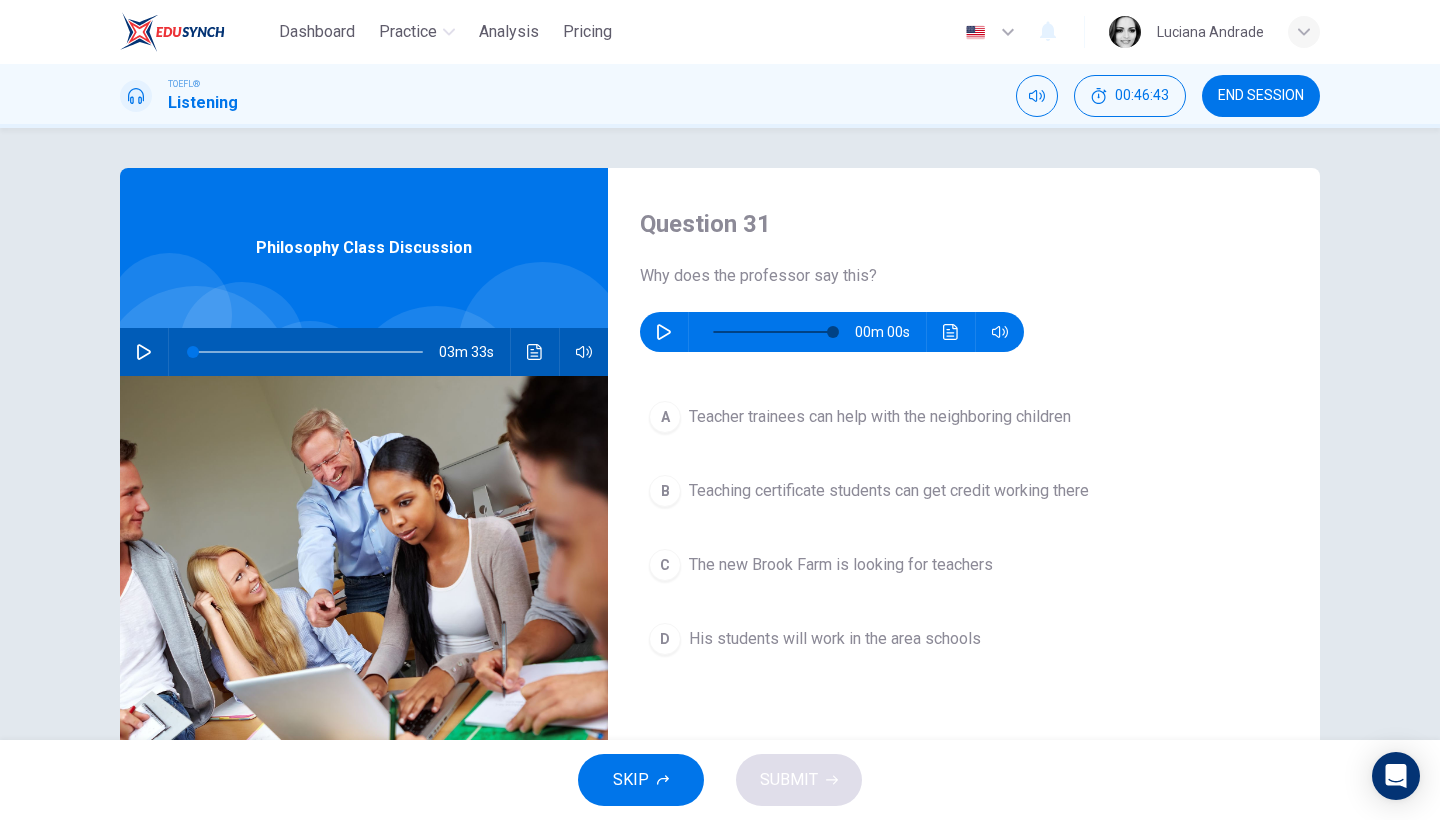 type on "0" 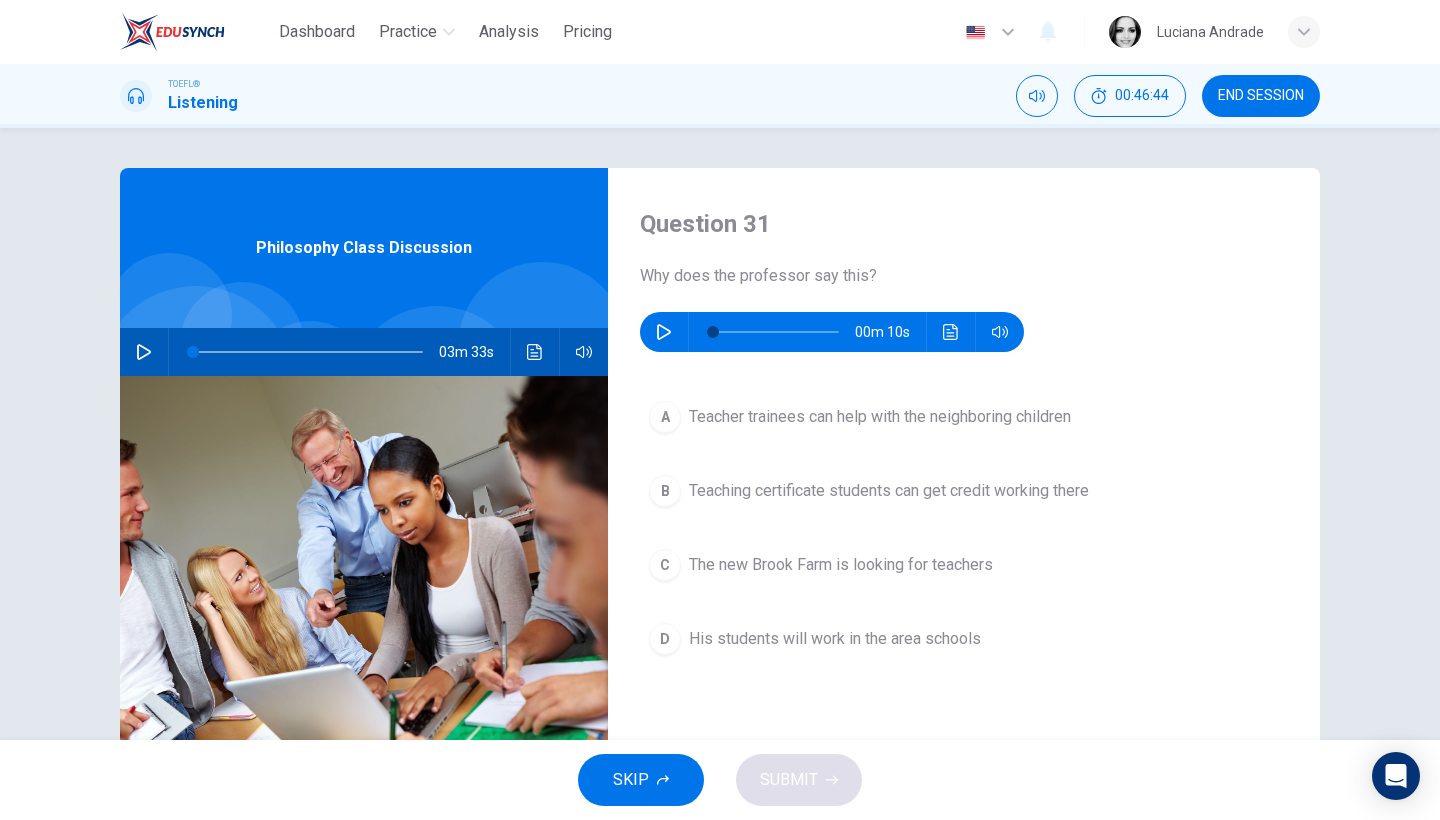 click on "Teaching certificate students can get credit working there" at bounding box center [889, 491] 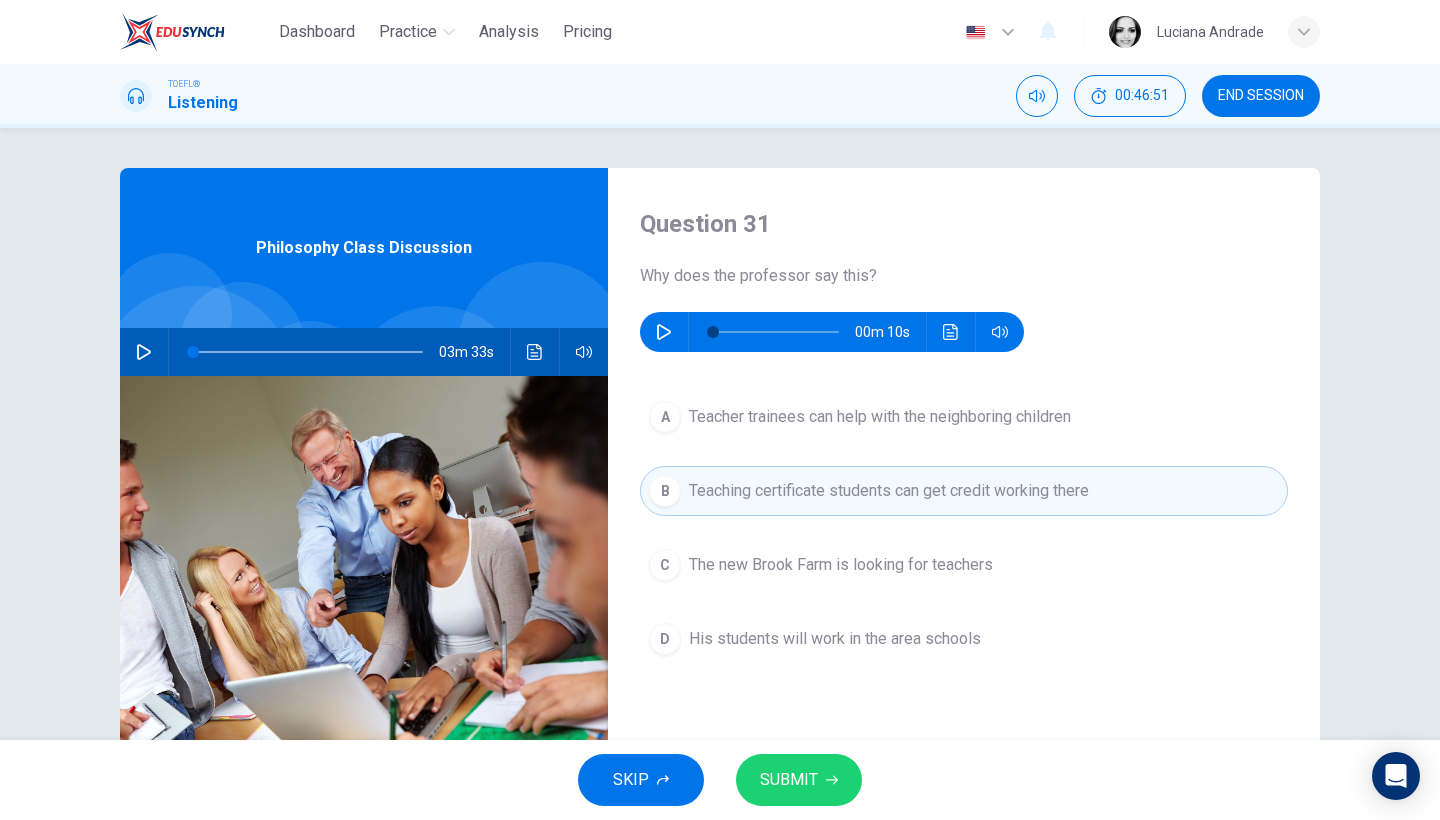 click on "His students will work in the area schools" at bounding box center [835, 639] 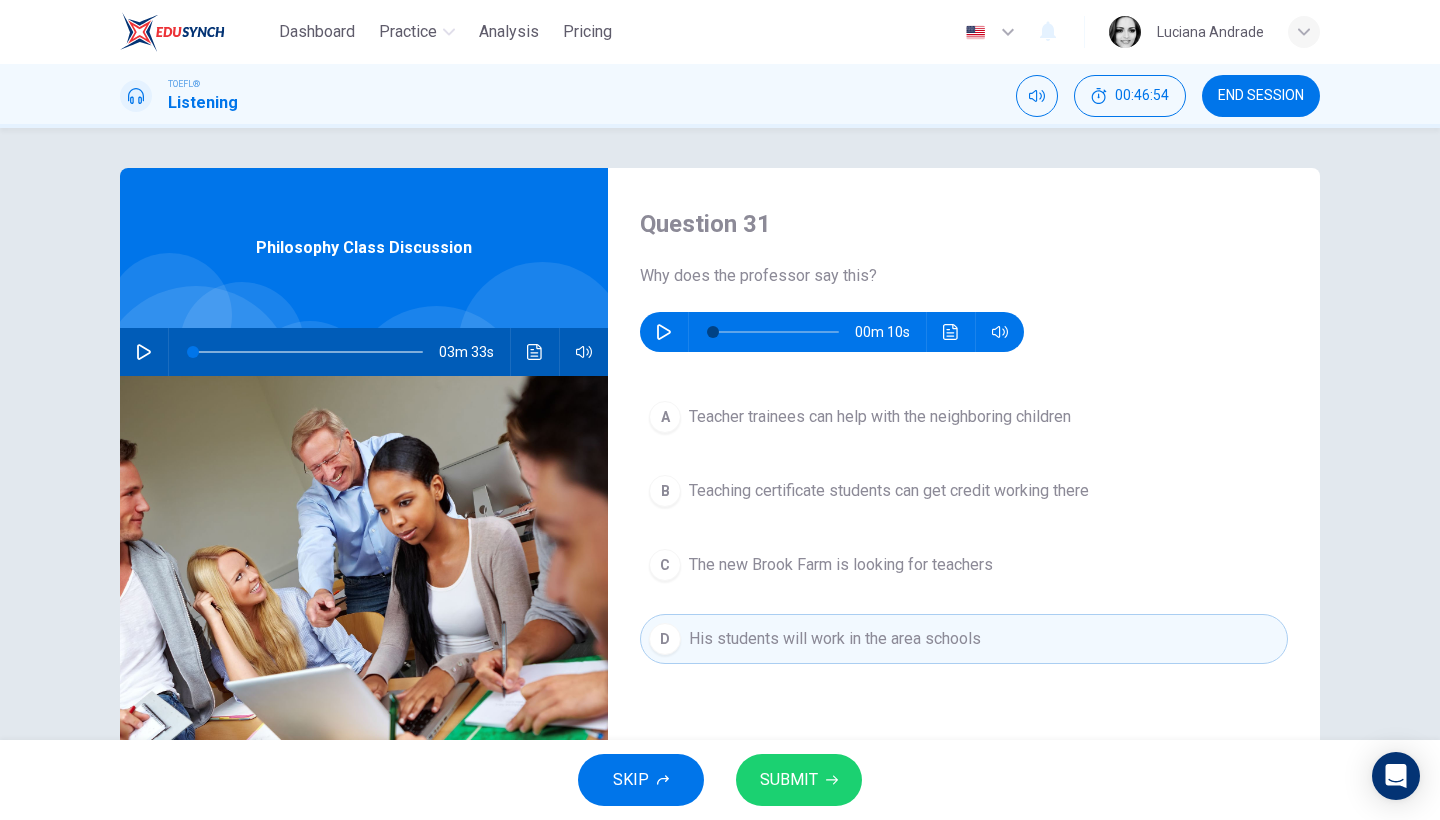 click on "SUBMIT" at bounding box center [799, 780] 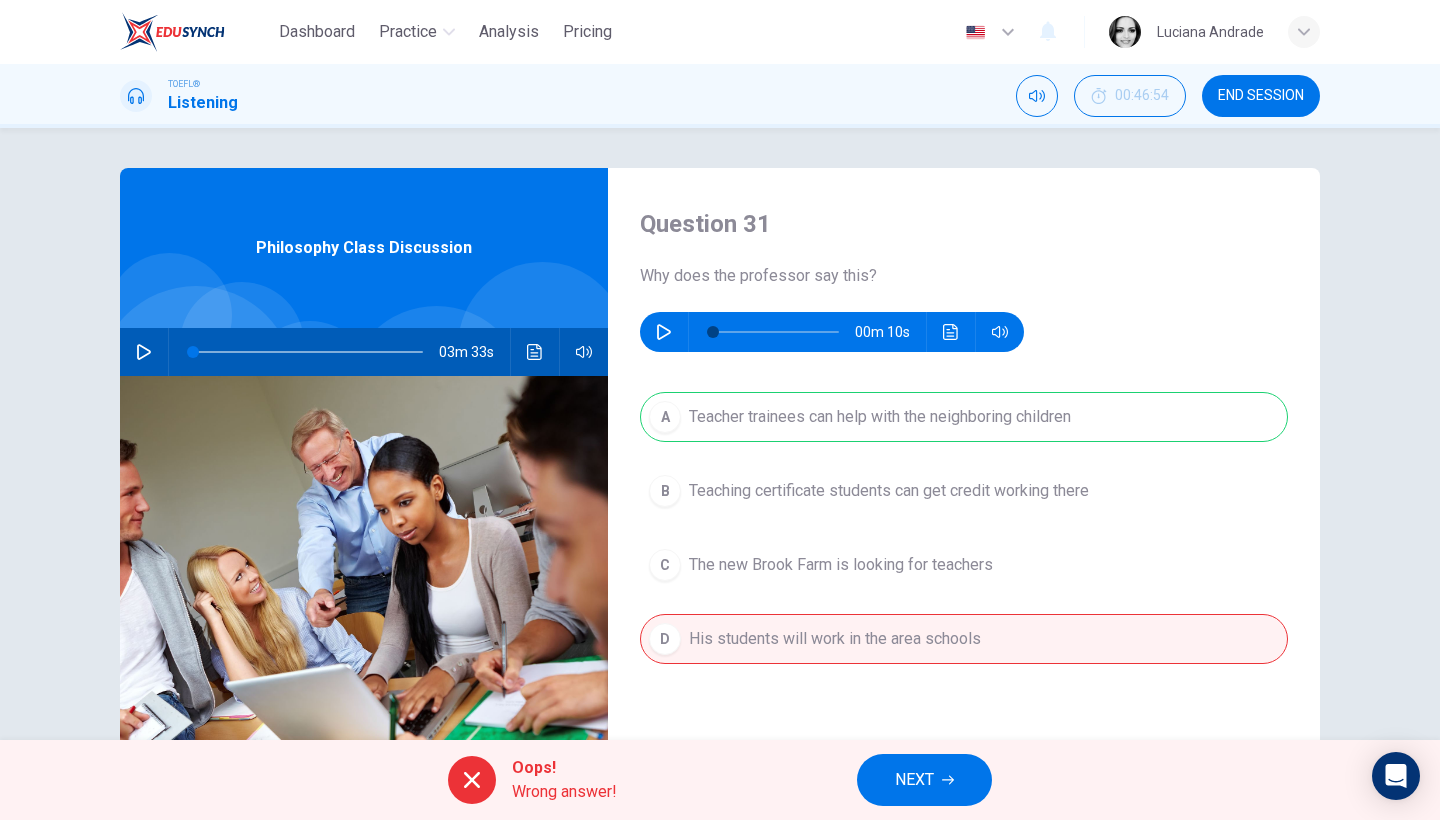 click on "NEXT" at bounding box center (914, 780) 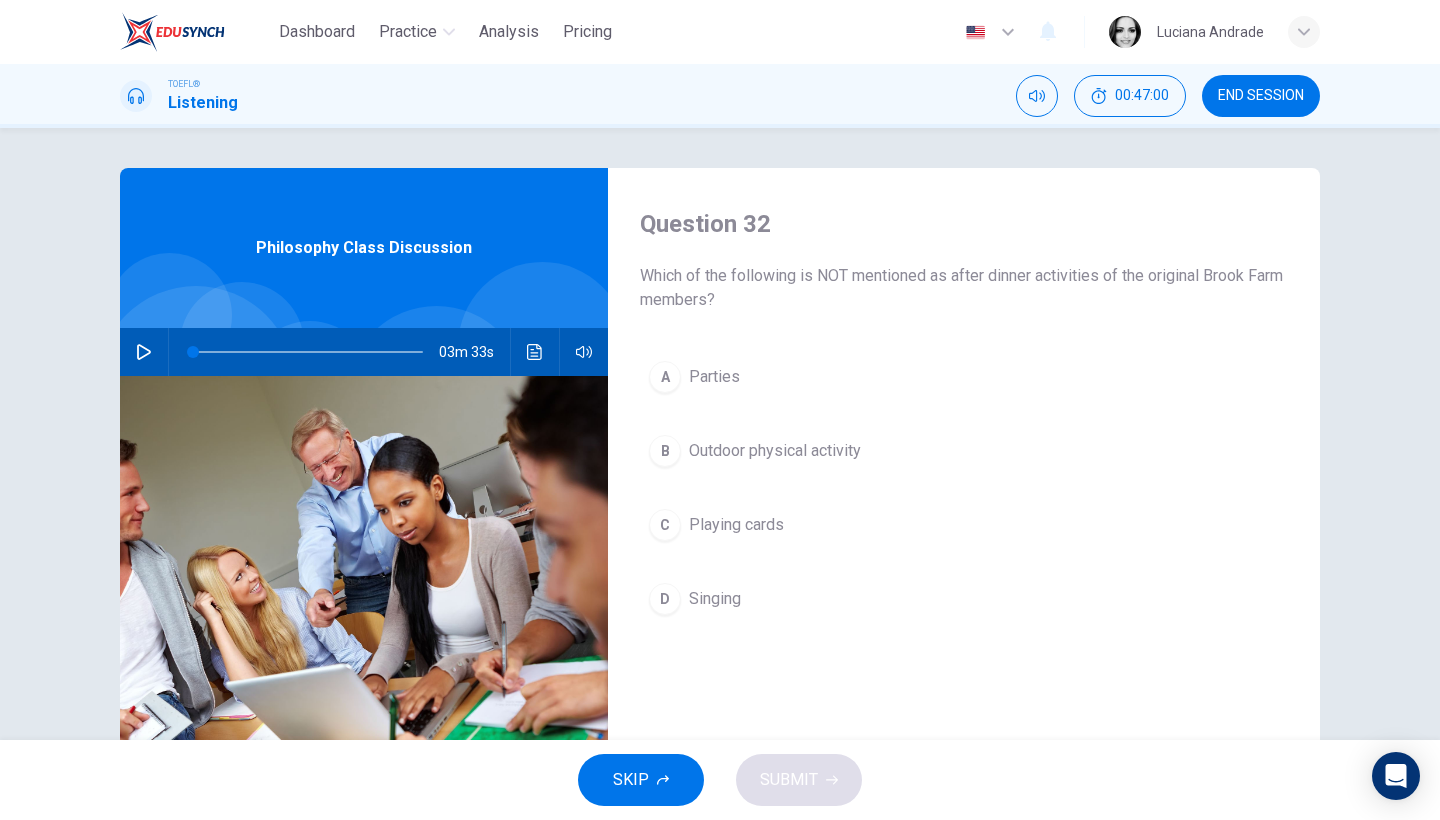 click at bounding box center [144, 352] 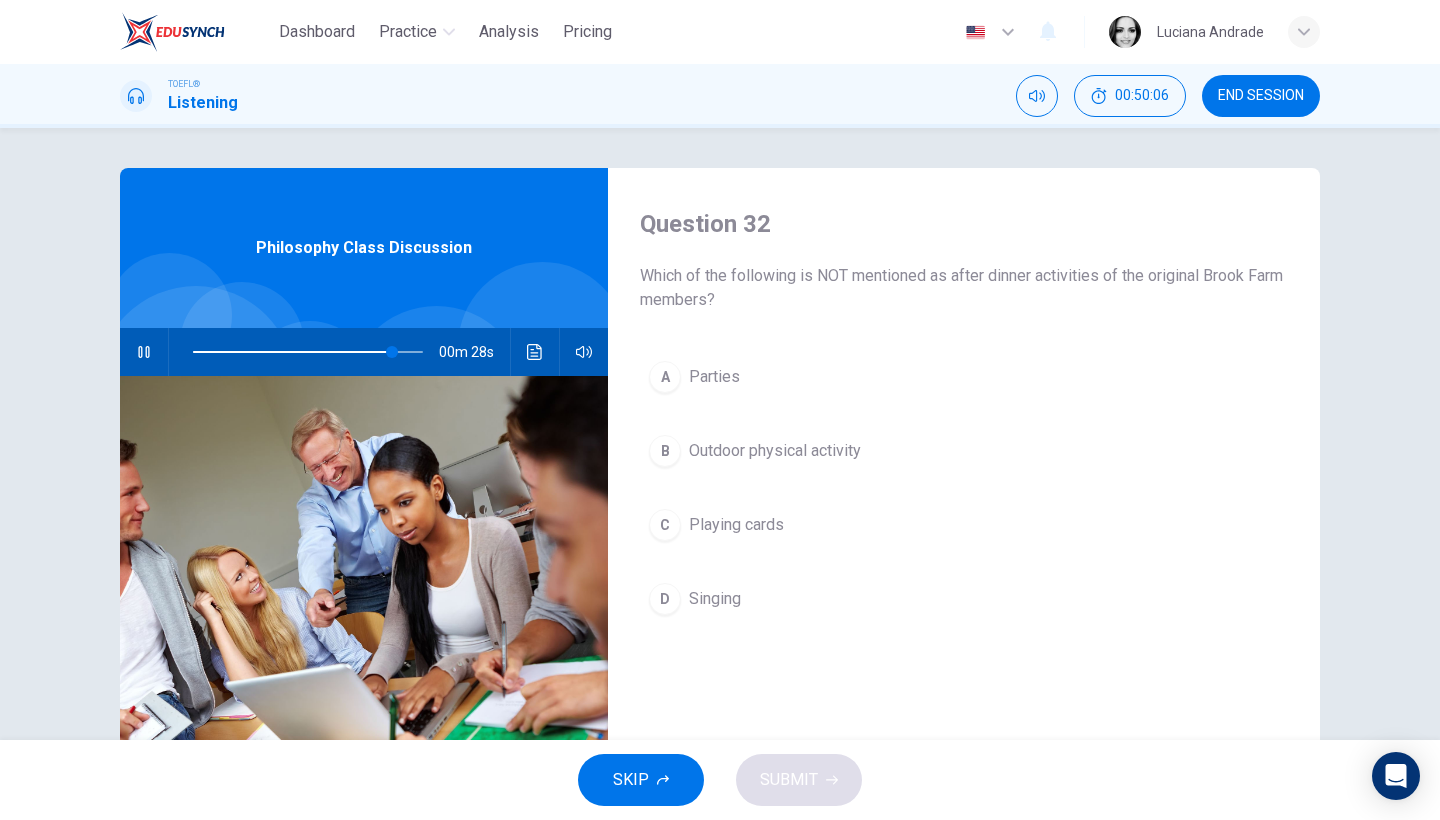 click on "Outdoor physical activity" at bounding box center (775, 451) 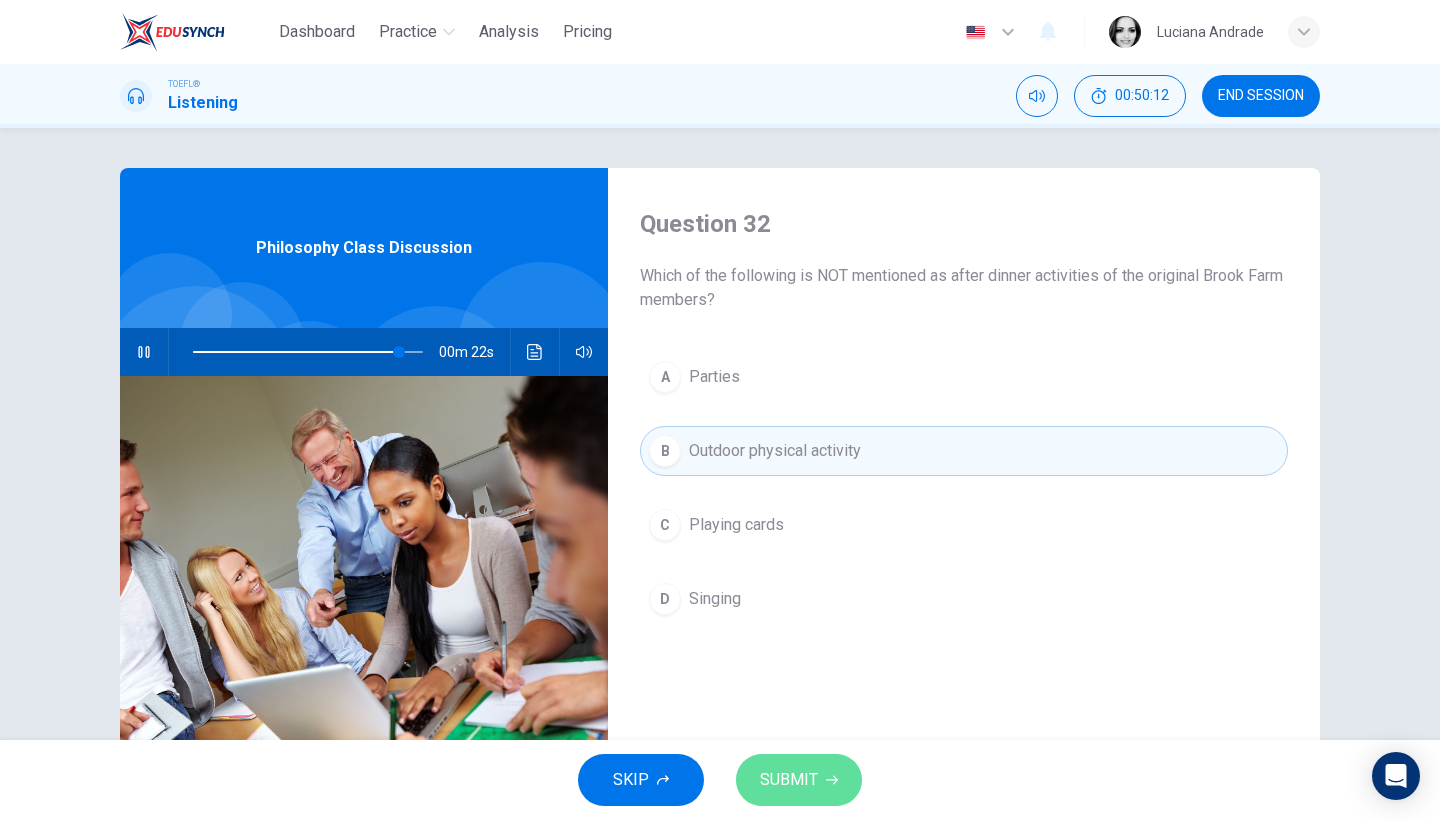 click on "SUBMIT" at bounding box center (789, 780) 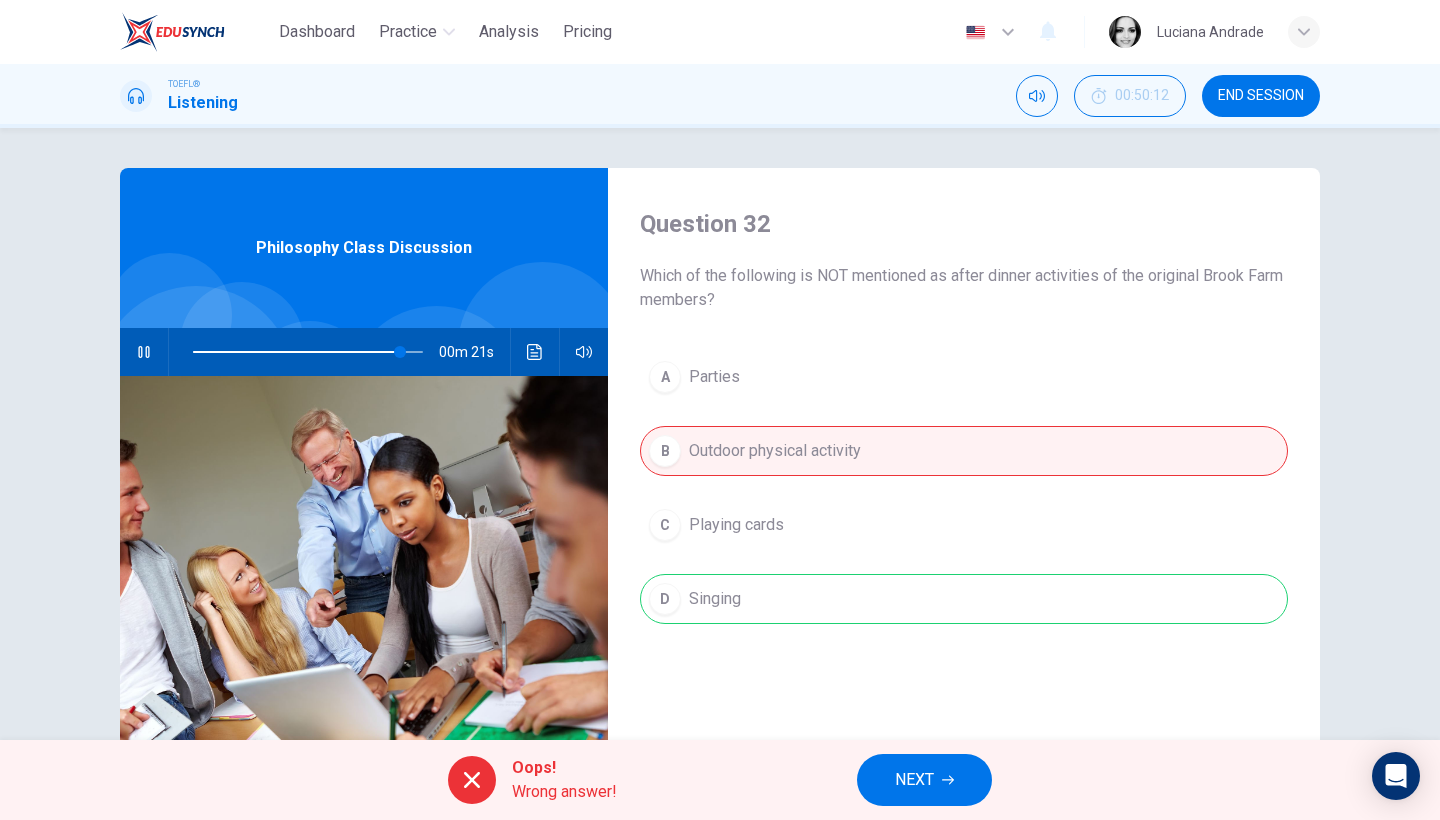 type on "90" 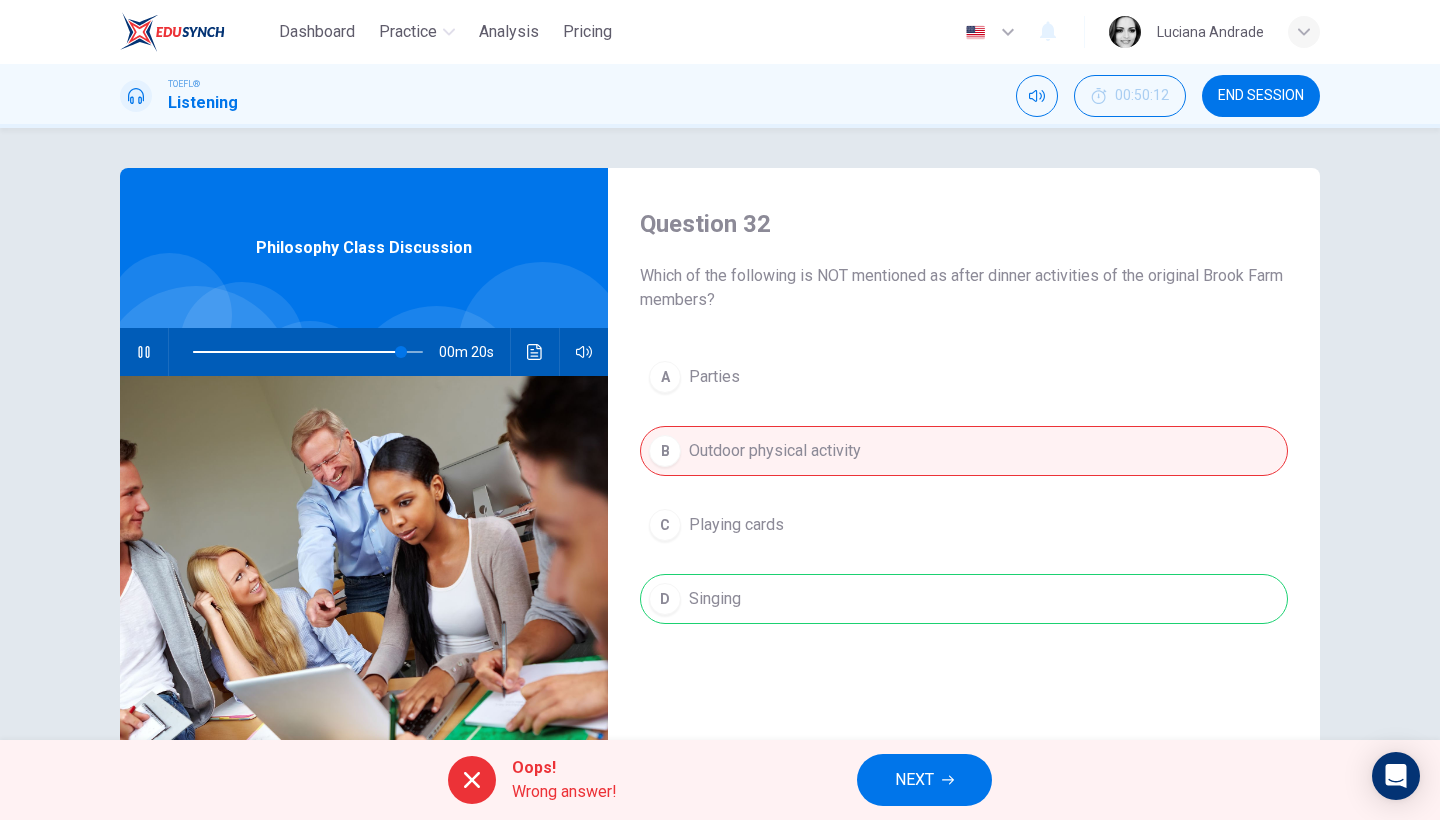 click on "NEXT" at bounding box center [924, 780] 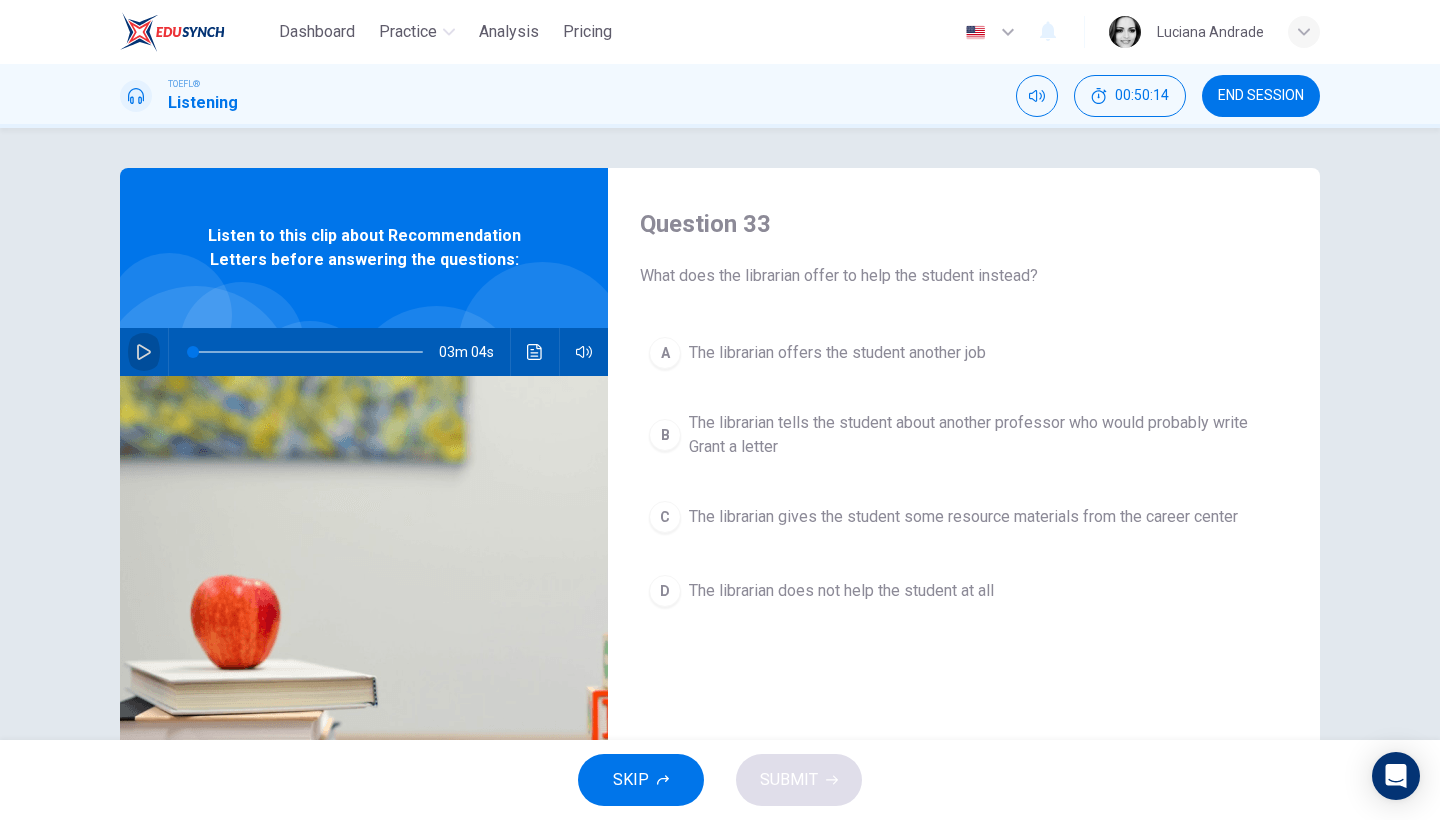 click 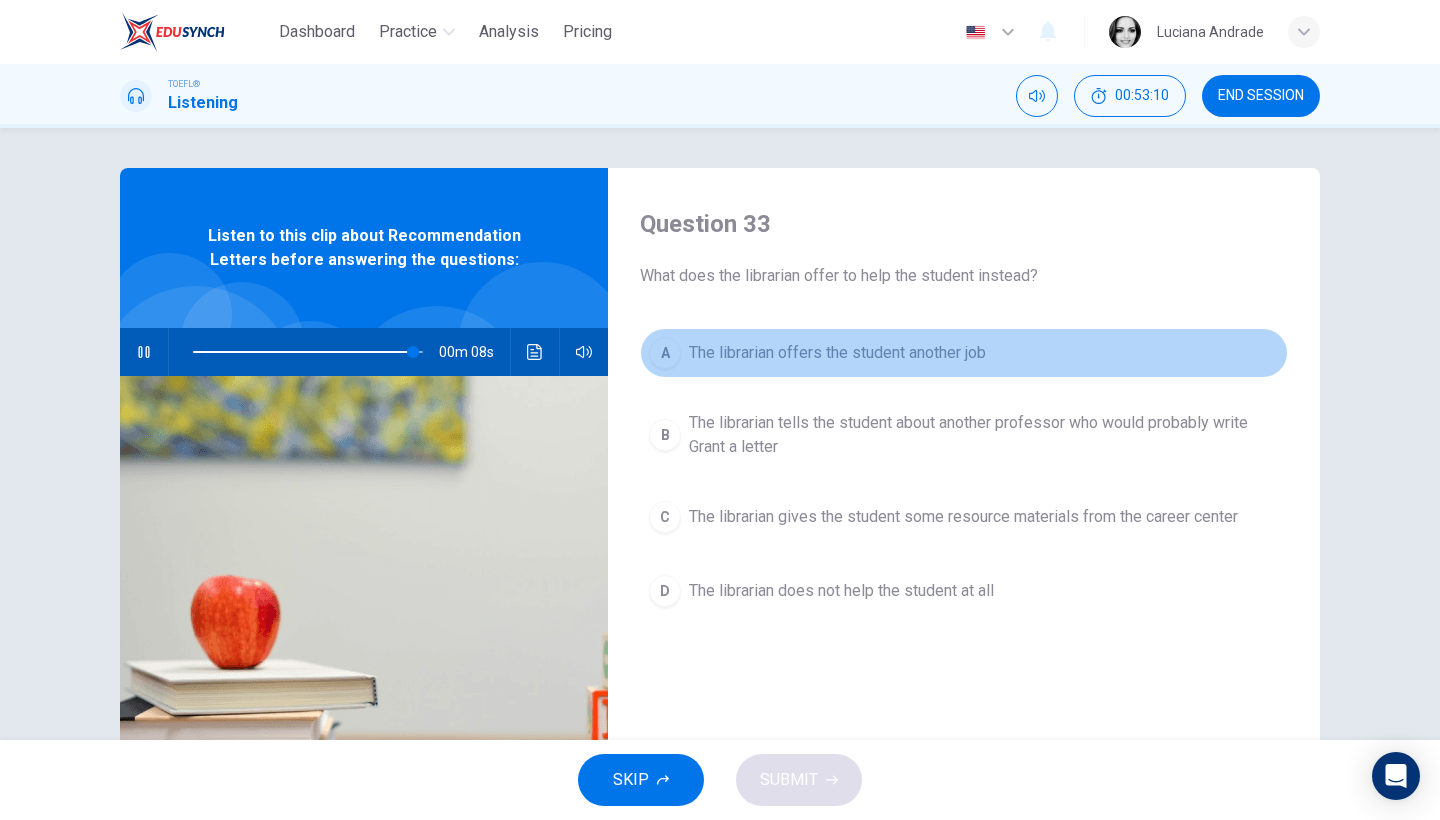 click on "The librarian offers the student another job" at bounding box center [837, 353] 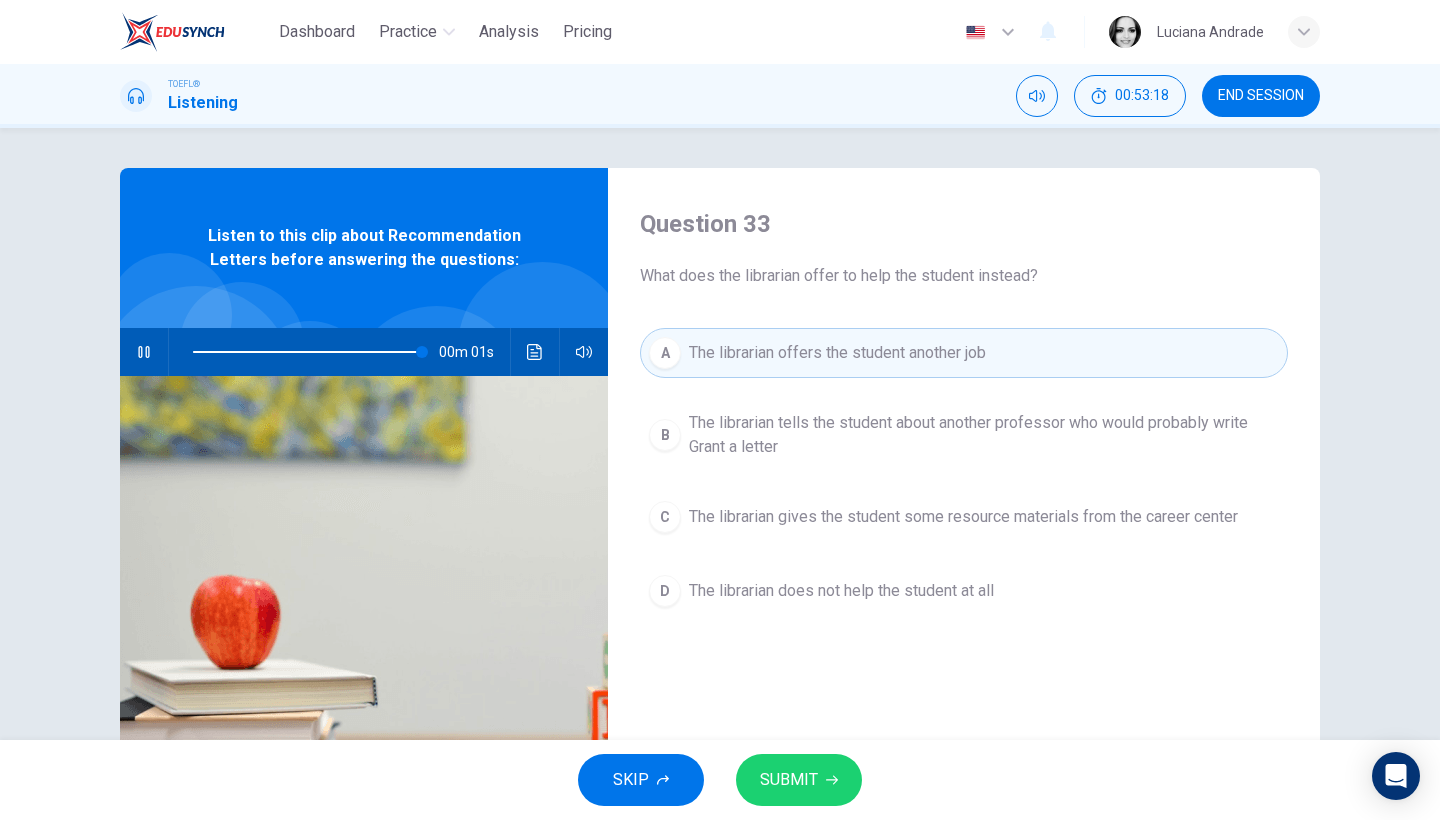 click on "SUBMIT" at bounding box center [789, 780] 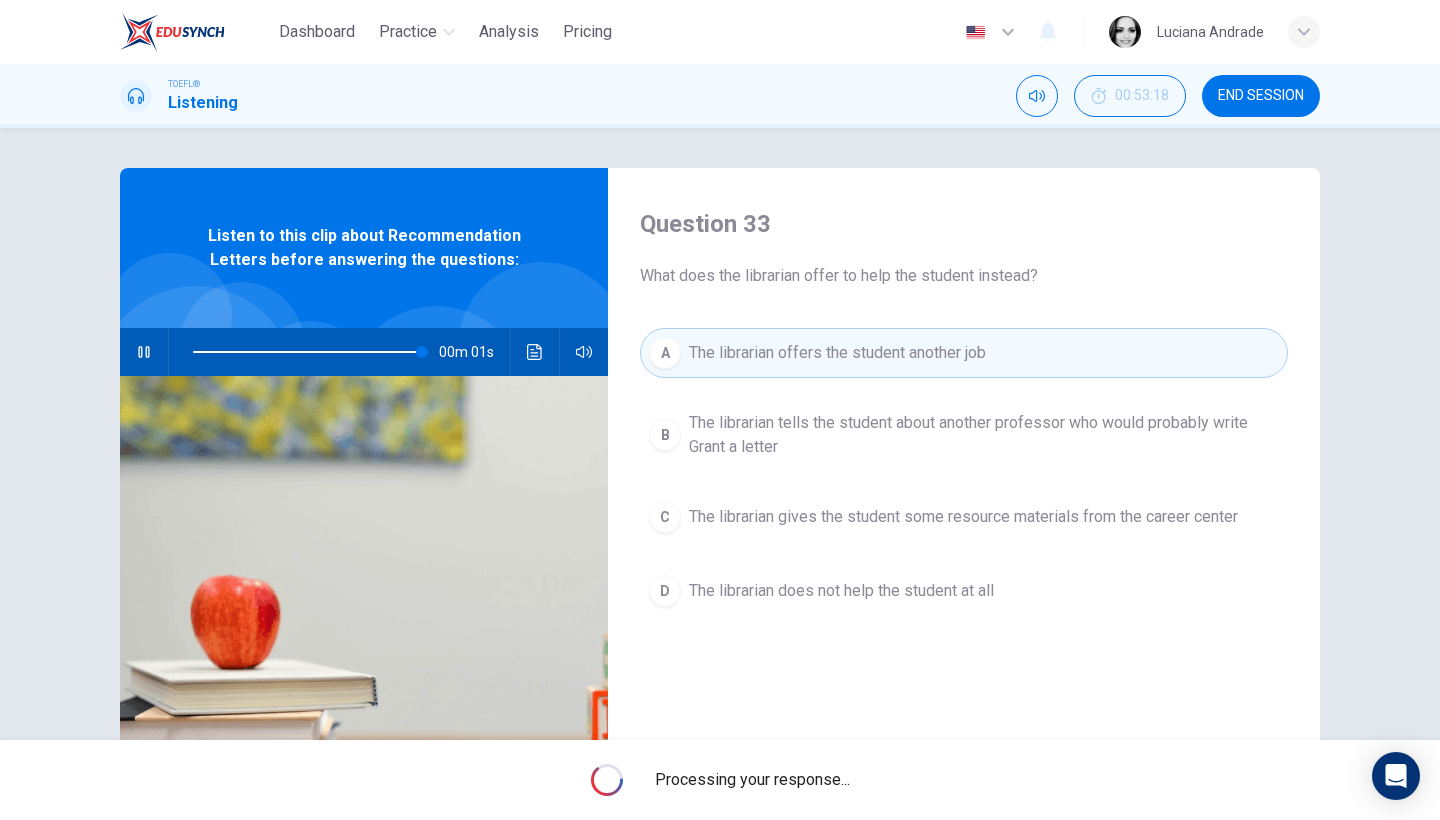 type on "0" 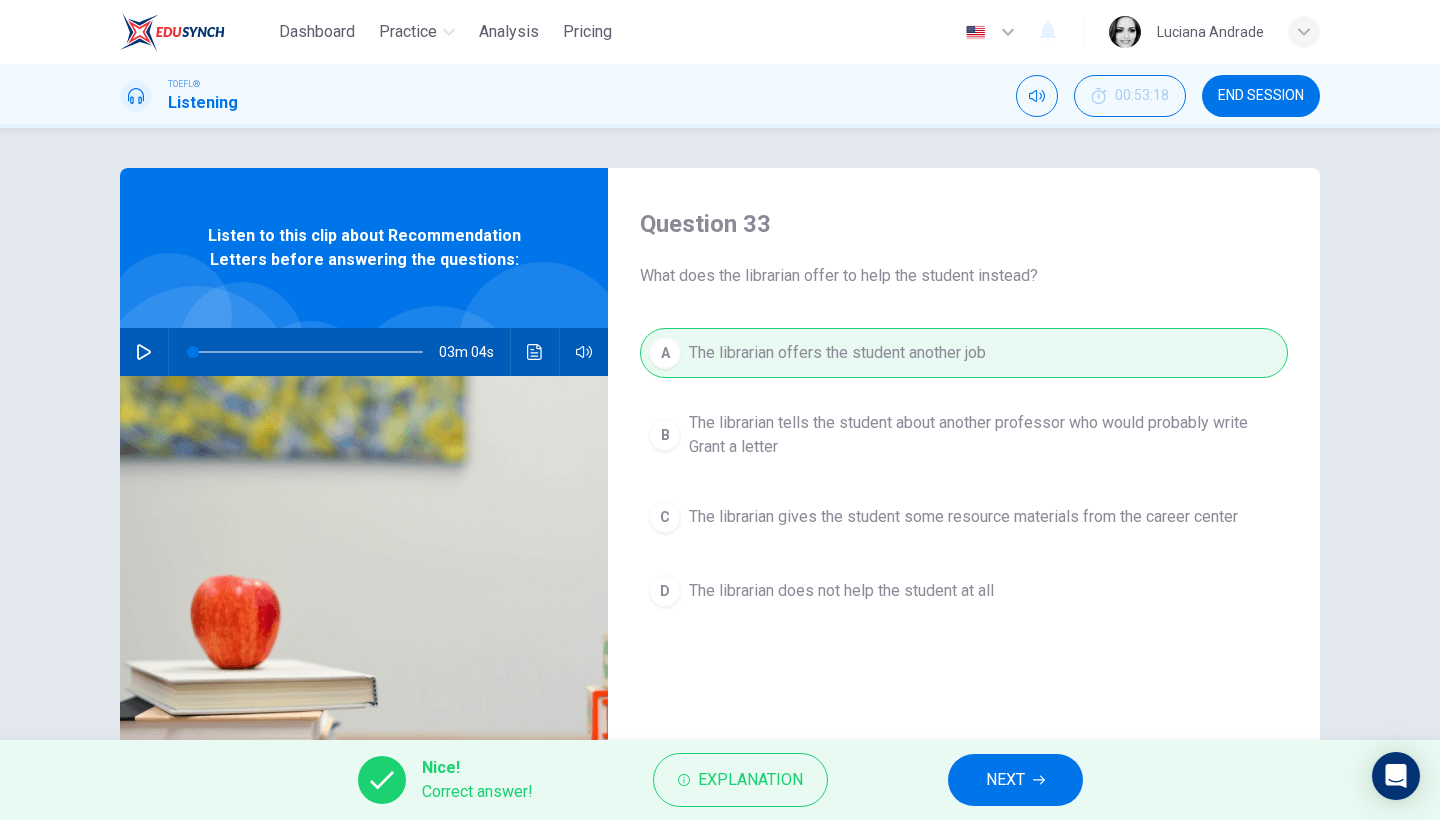click on "NEXT" at bounding box center (1005, 780) 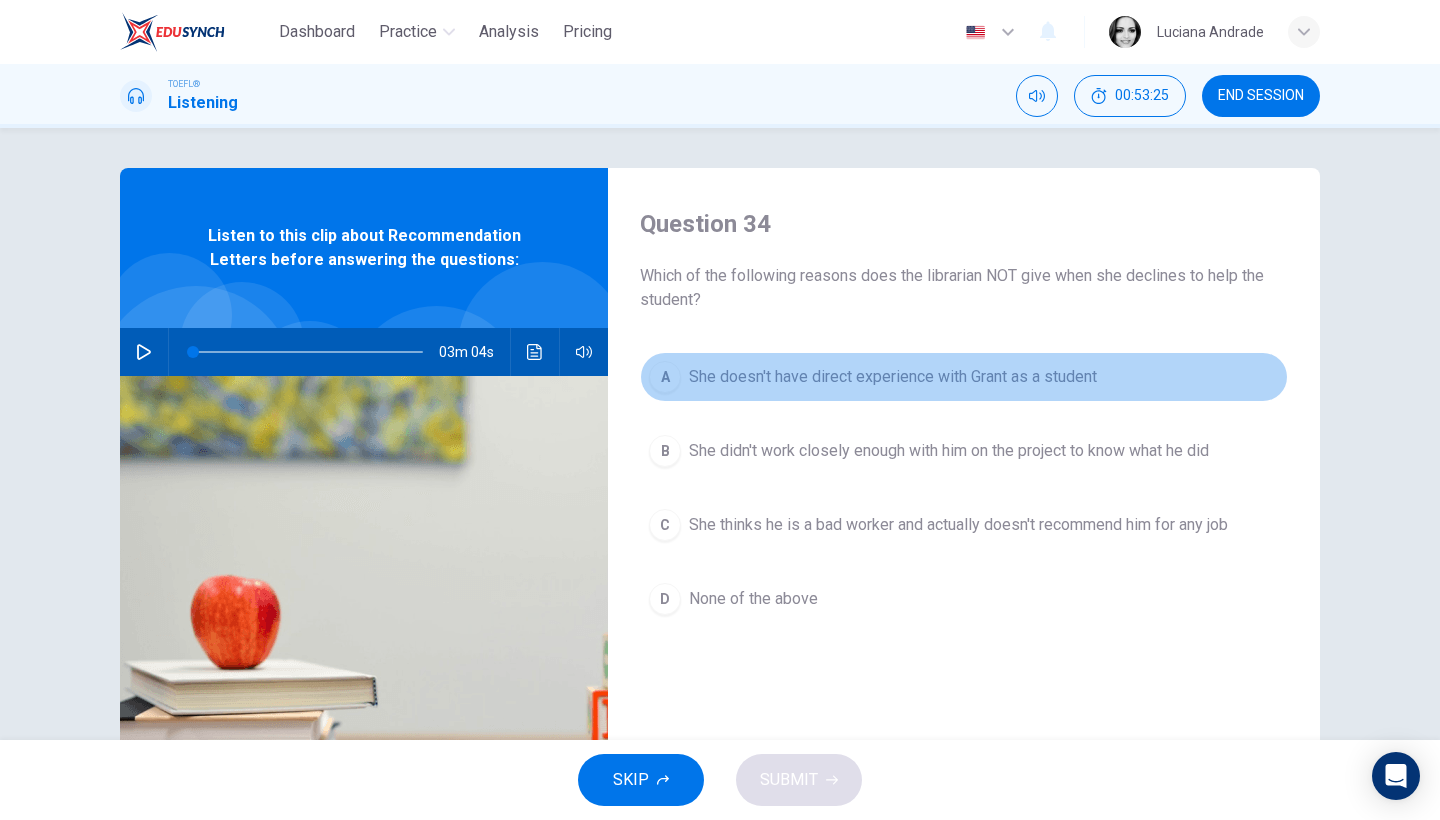 click on "She doesn't have direct experience with Grant as a student" at bounding box center (893, 377) 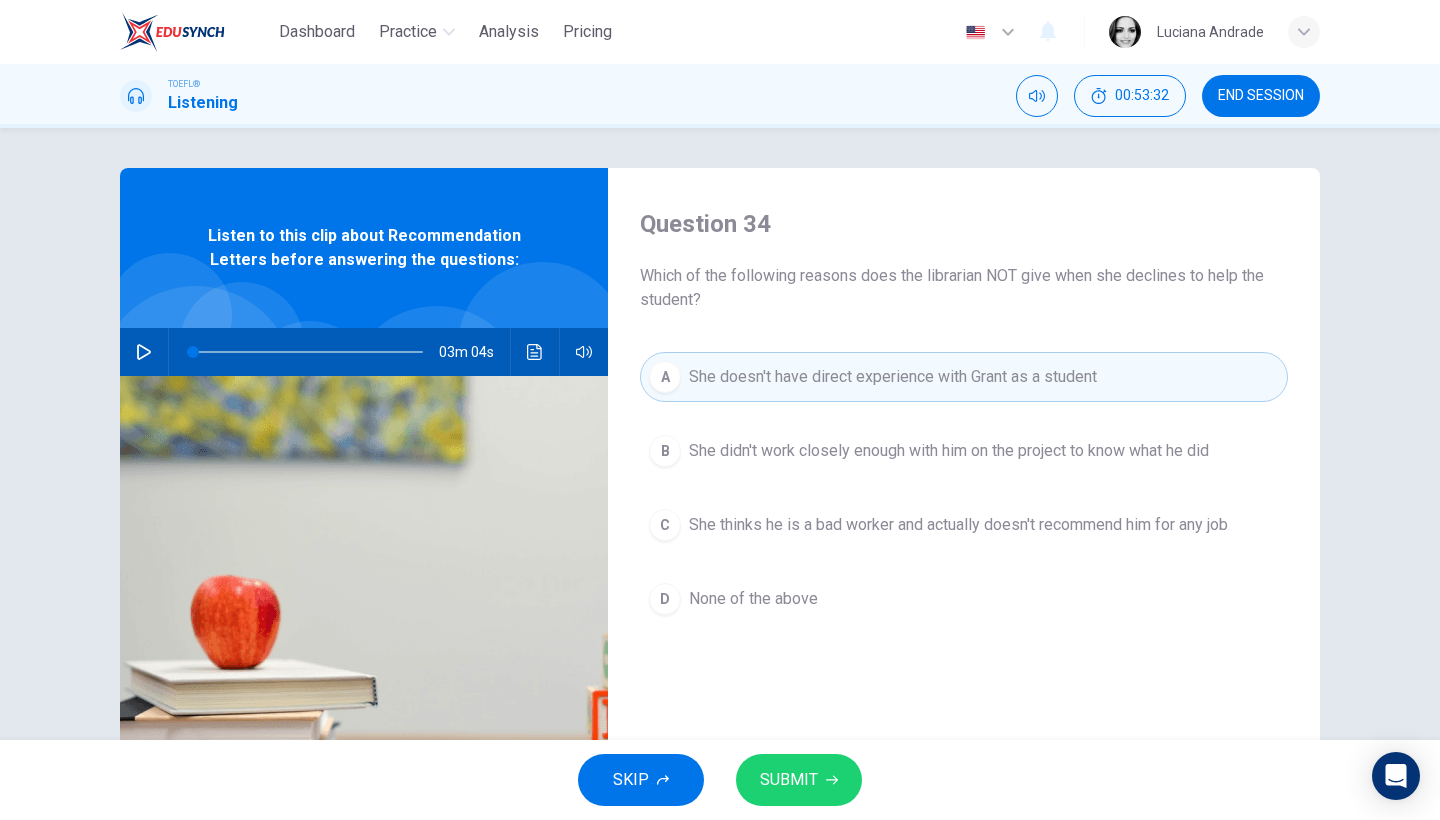 click on "She didn't work closely enough with him on the project to know what he did" at bounding box center [949, 451] 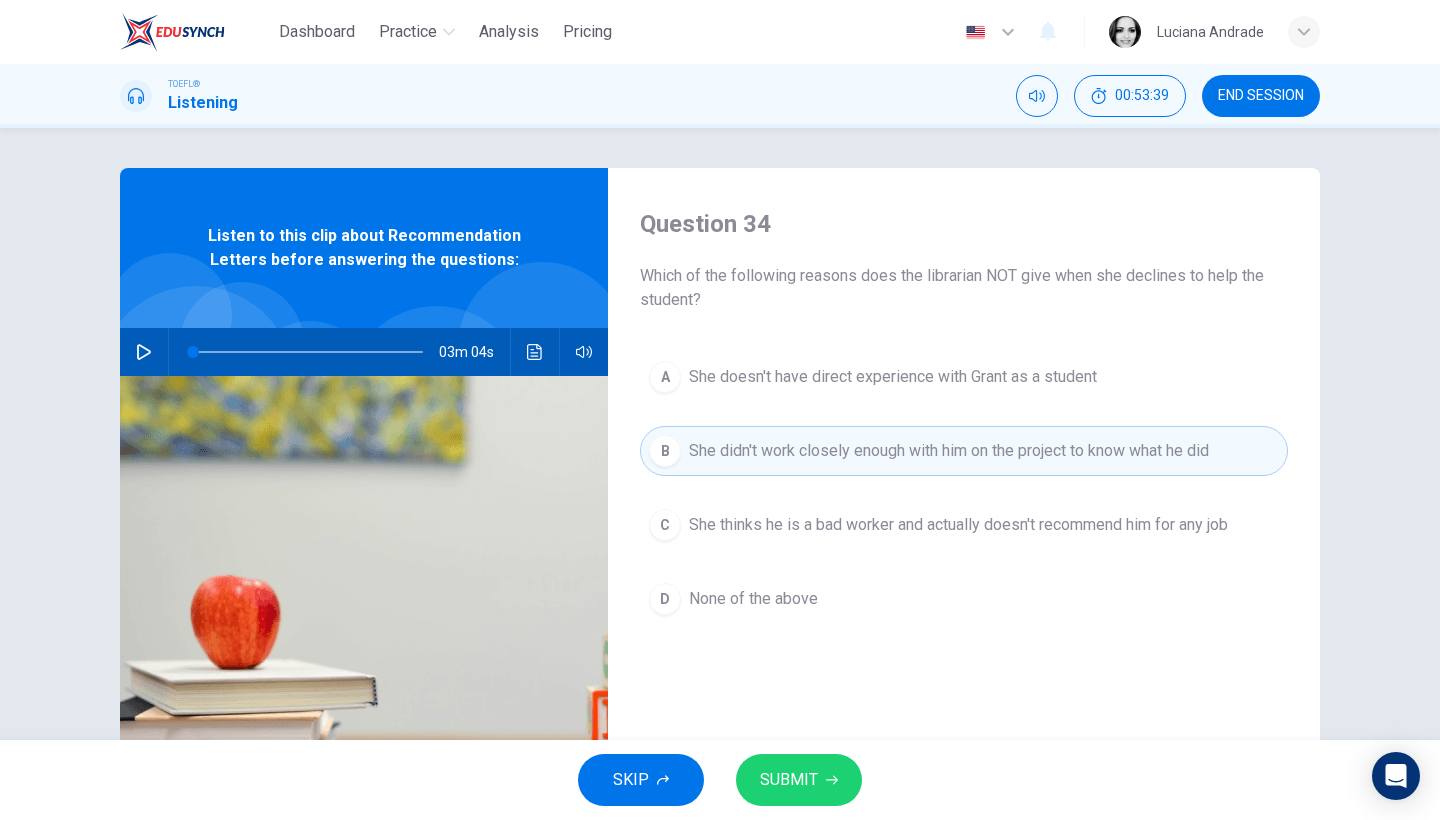click on "SUBMIT" at bounding box center (789, 780) 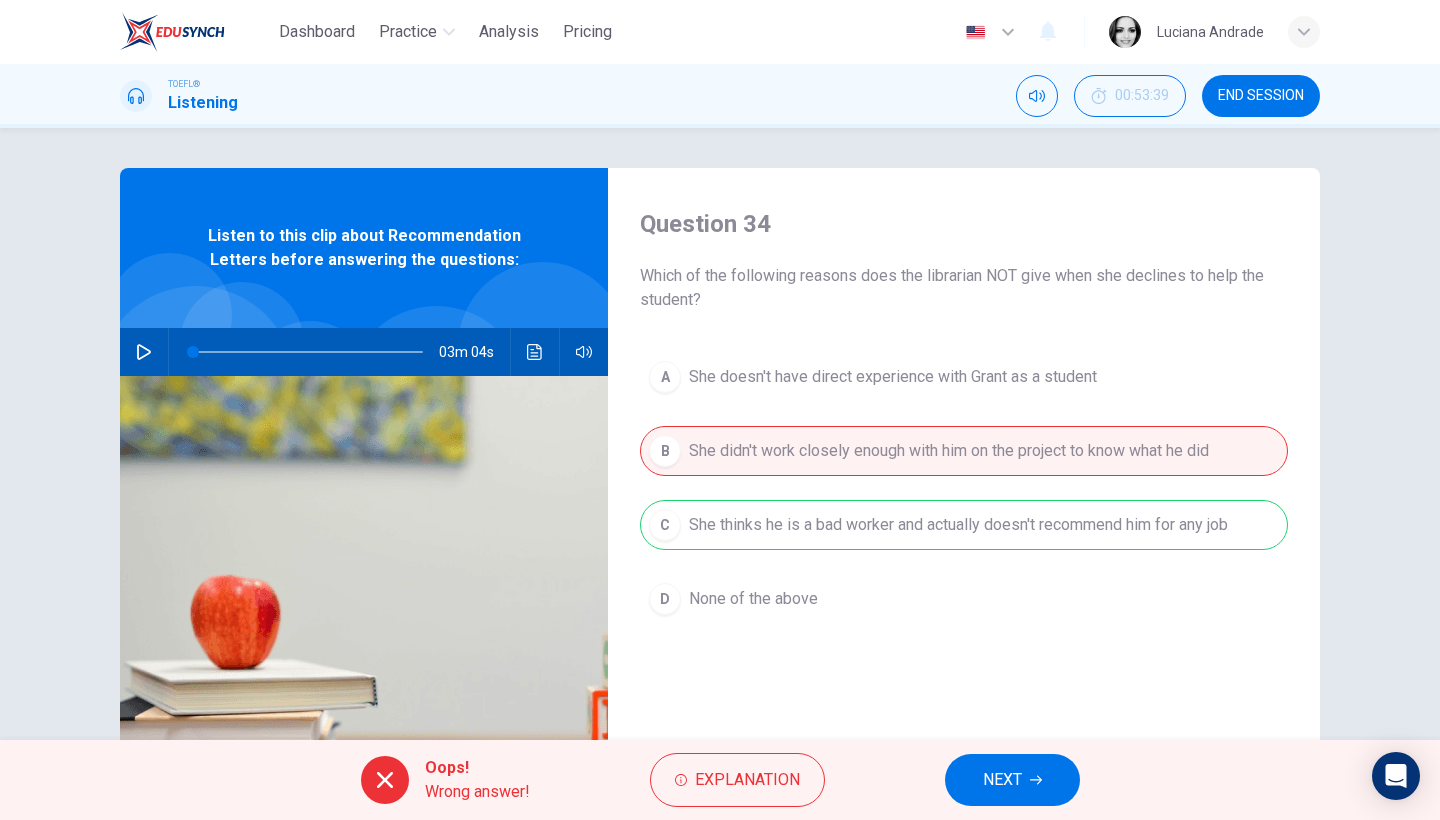 click on "NEXT" at bounding box center [1002, 780] 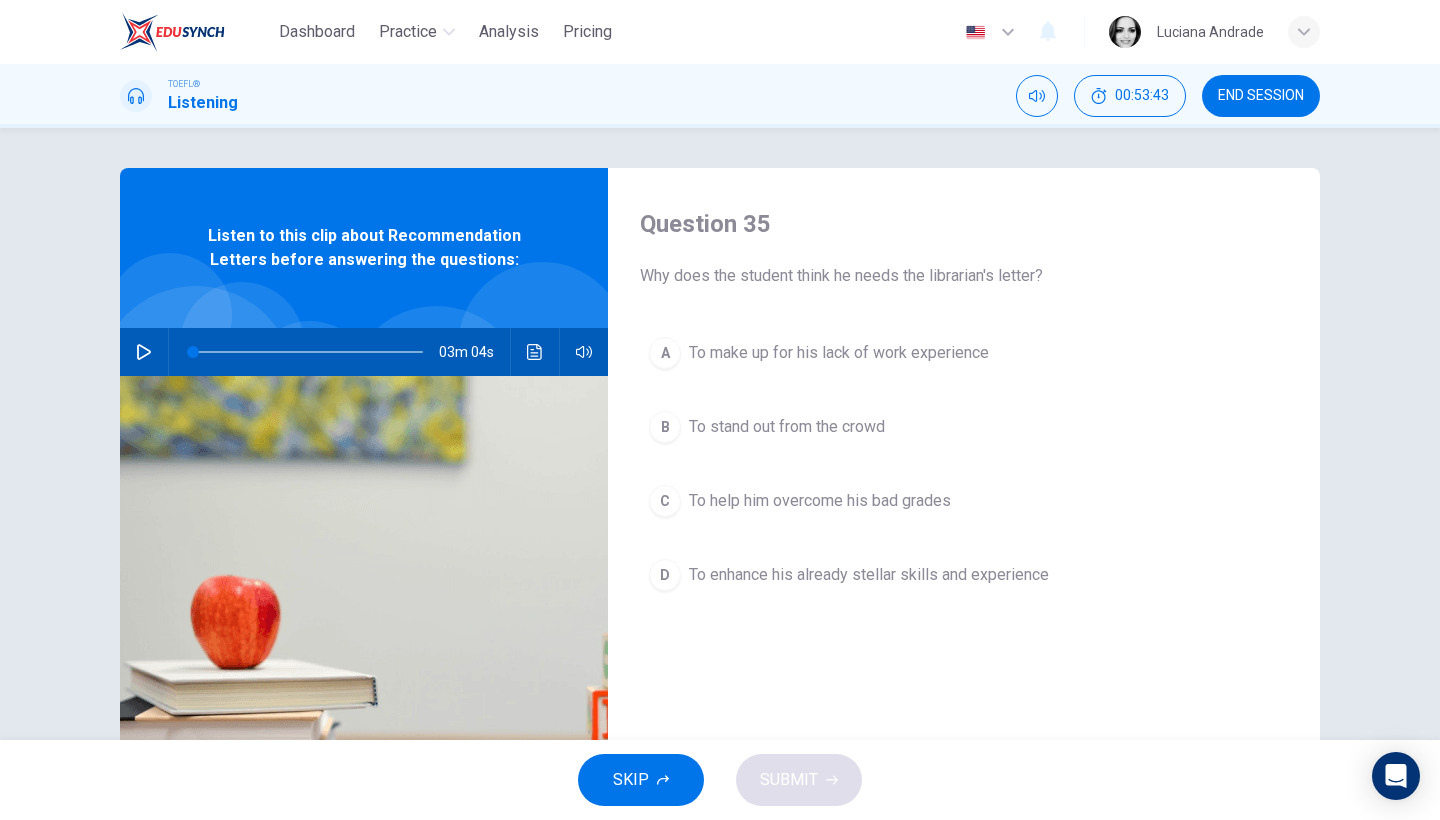 click on "To make up for his lack of work experience" at bounding box center [839, 353] 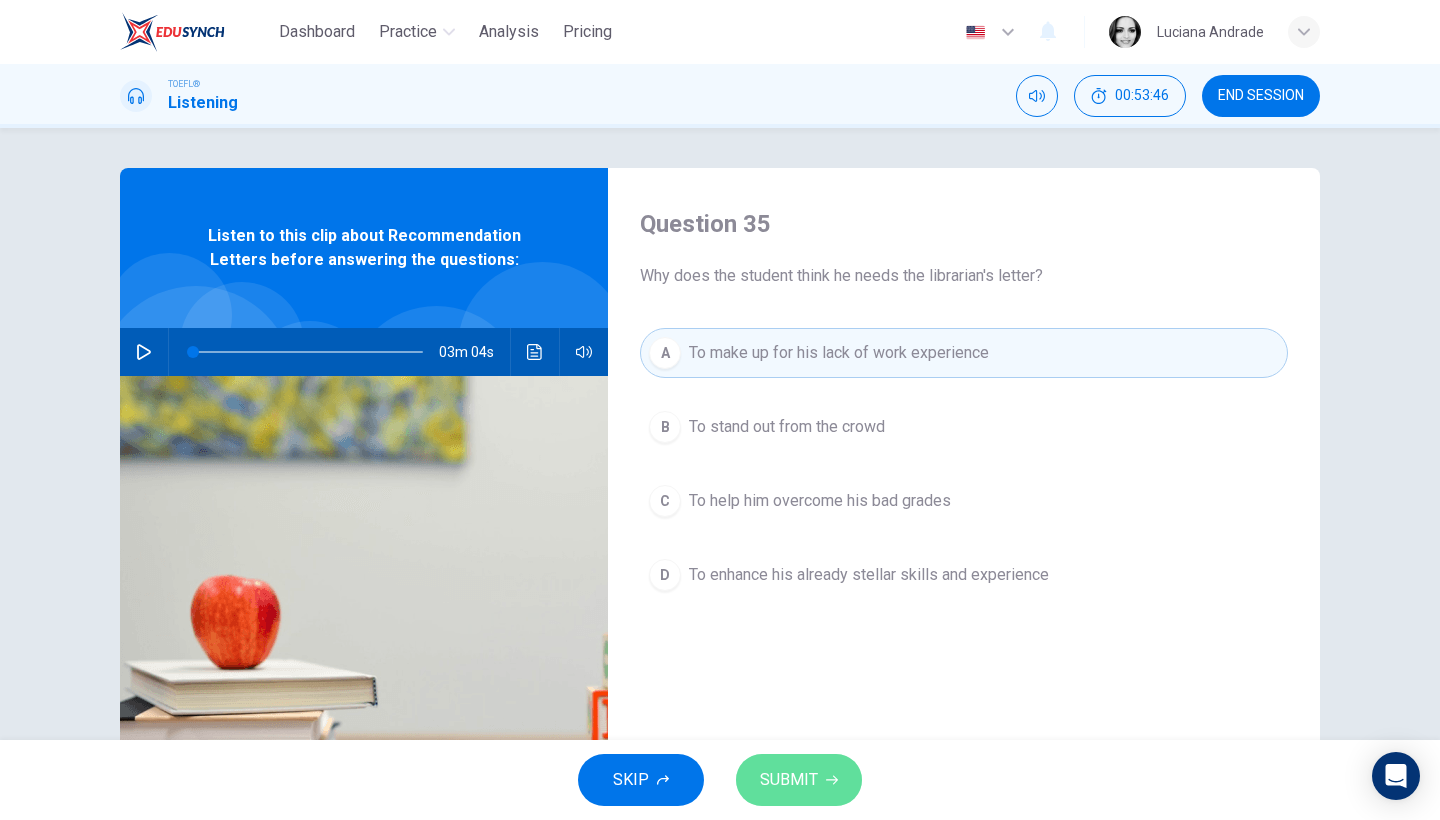 click on "SUBMIT" at bounding box center [789, 780] 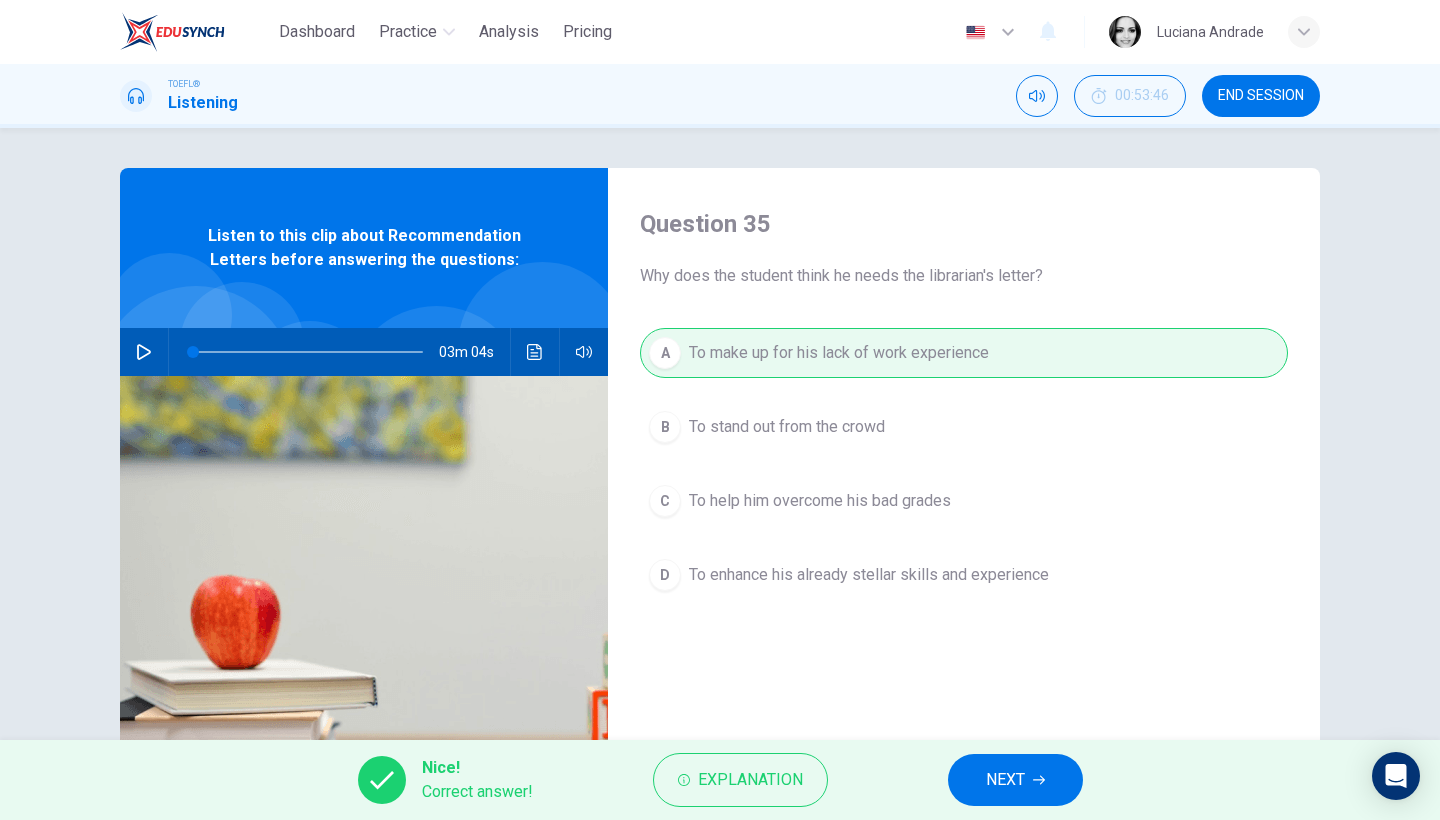 click on "NEXT" at bounding box center (1015, 780) 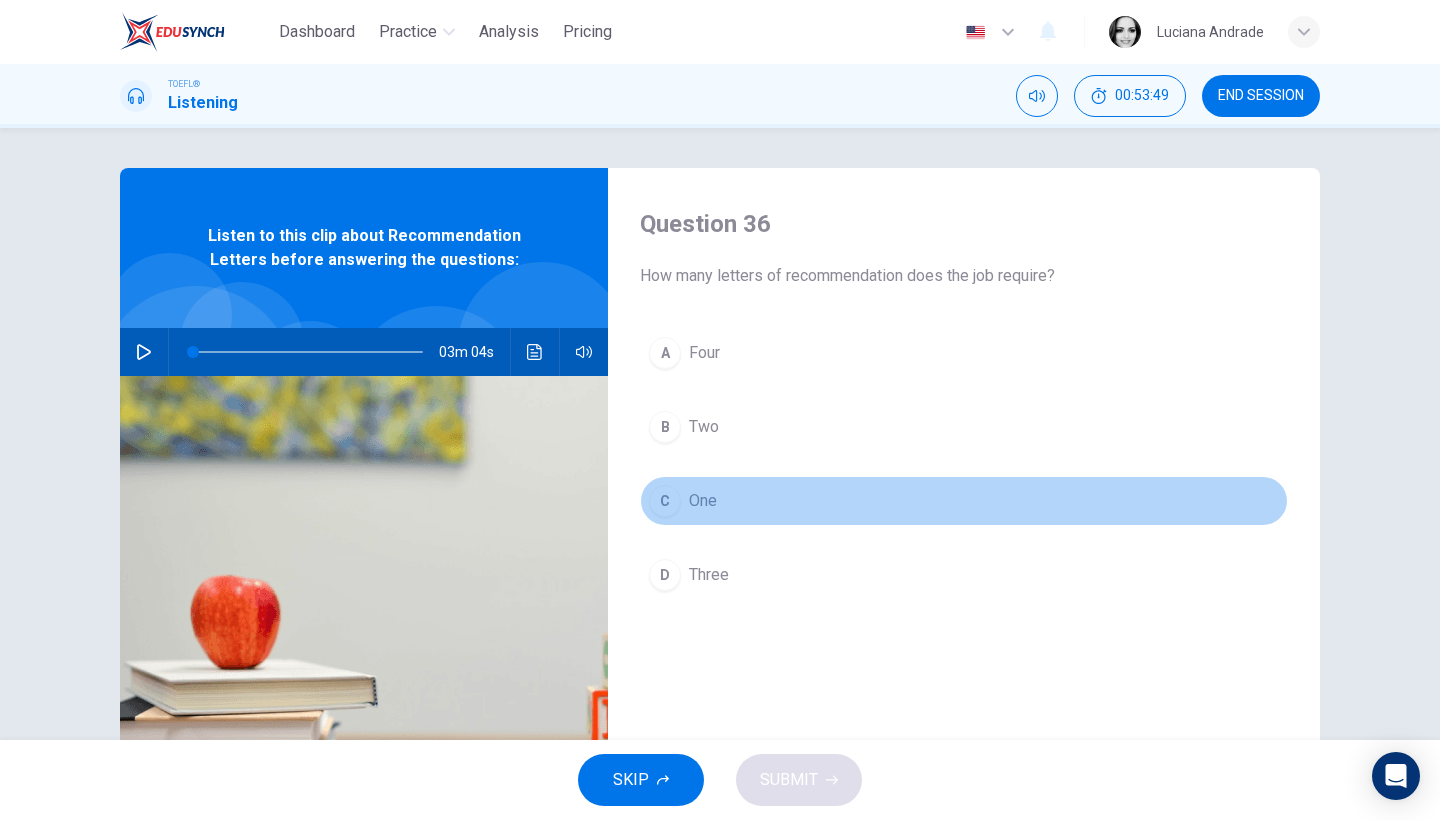 click on "One" at bounding box center [703, 501] 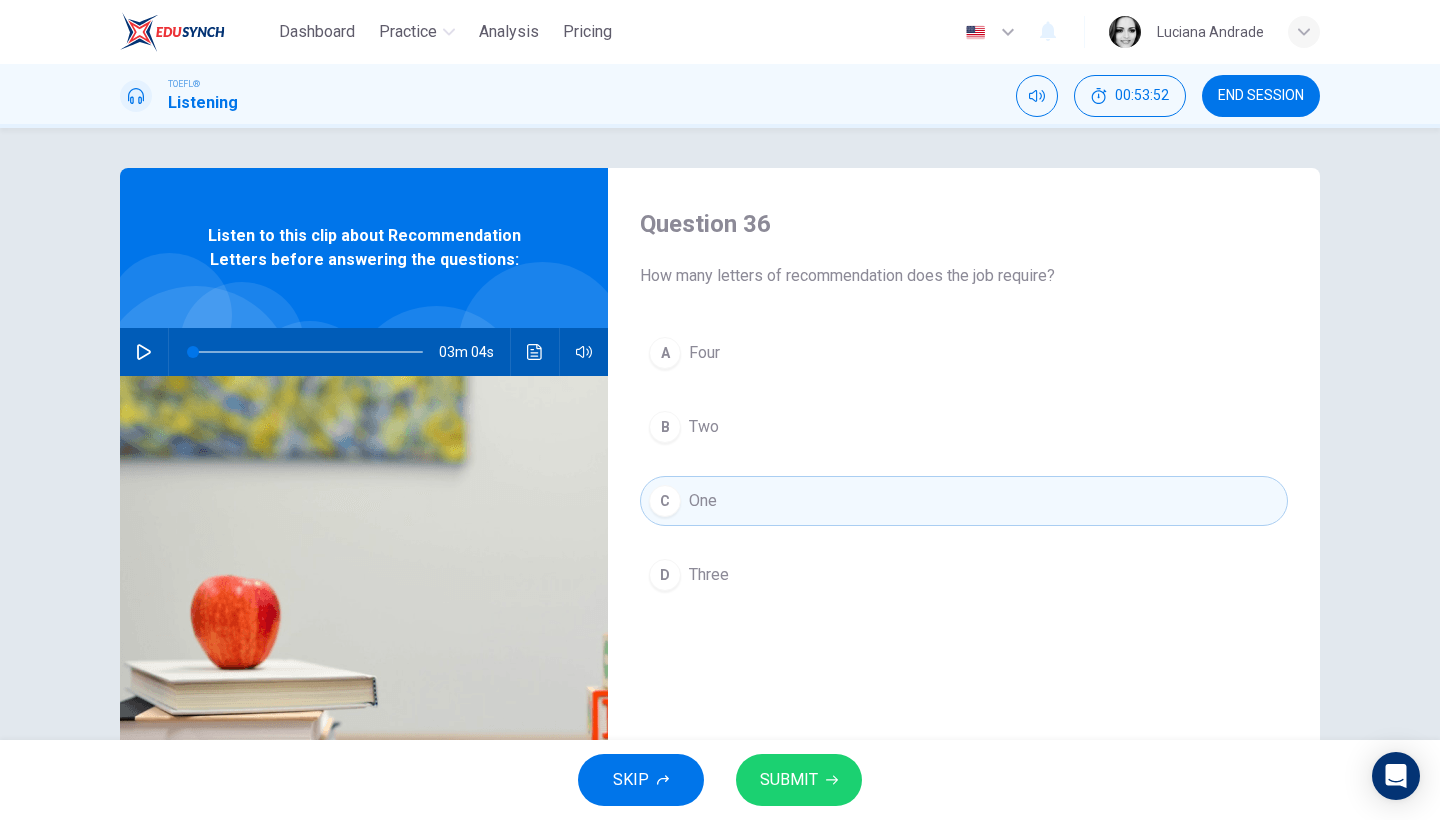 click on "SUBMIT" at bounding box center [789, 780] 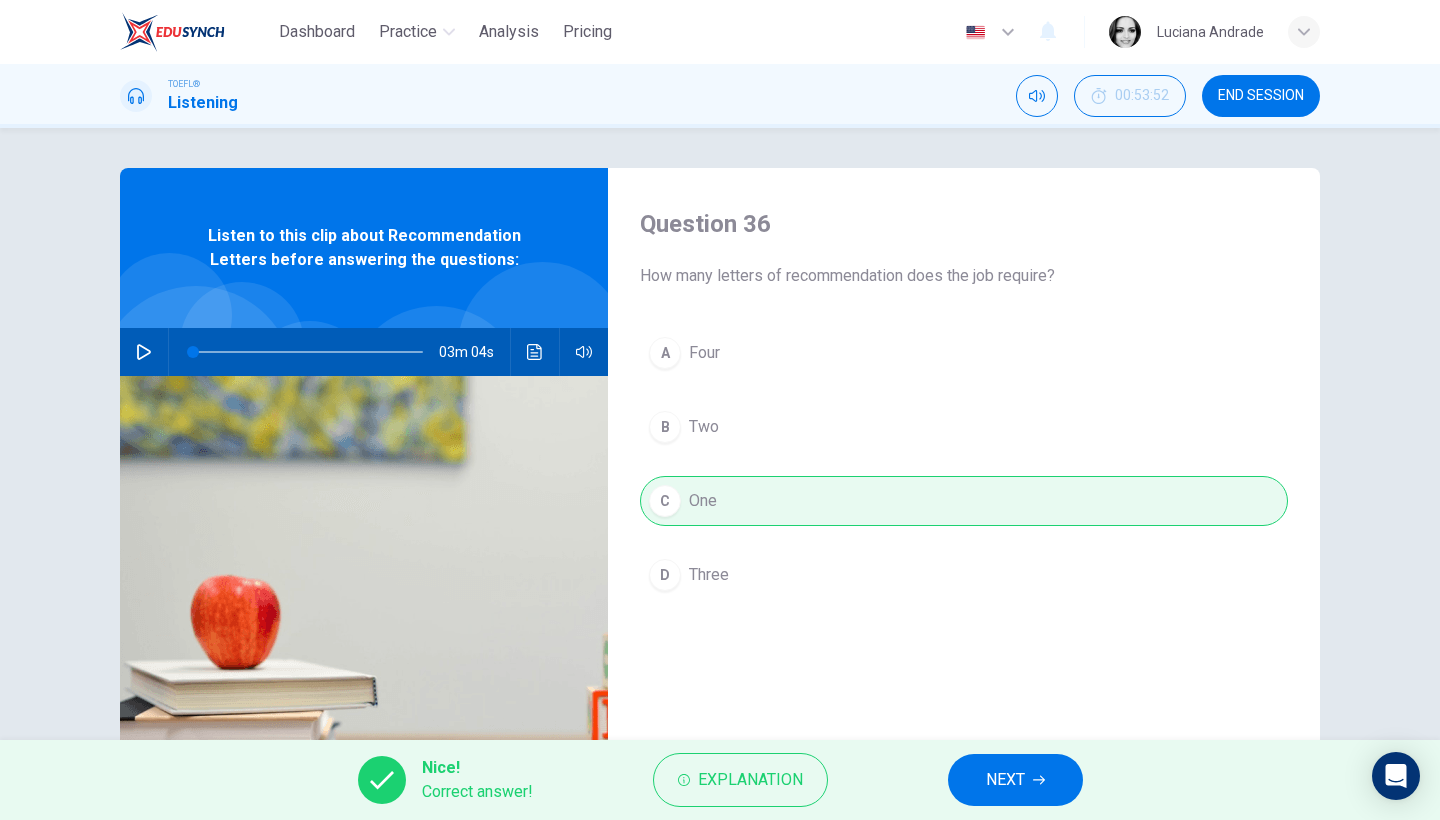 click on "NEXT" at bounding box center [1005, 780] 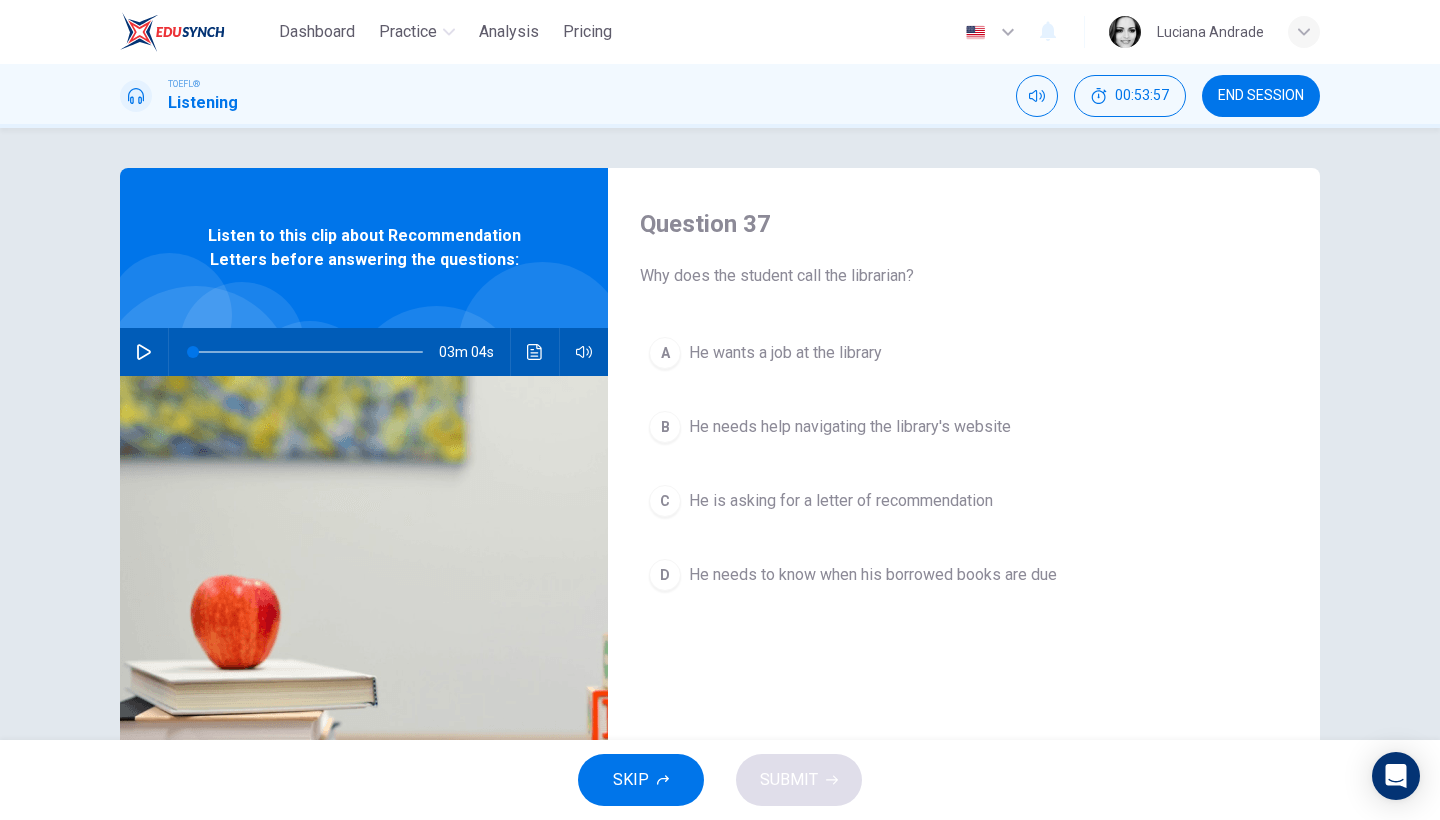 click on "He is asking for a letter of recommendation" at bounding box center [841, 501] 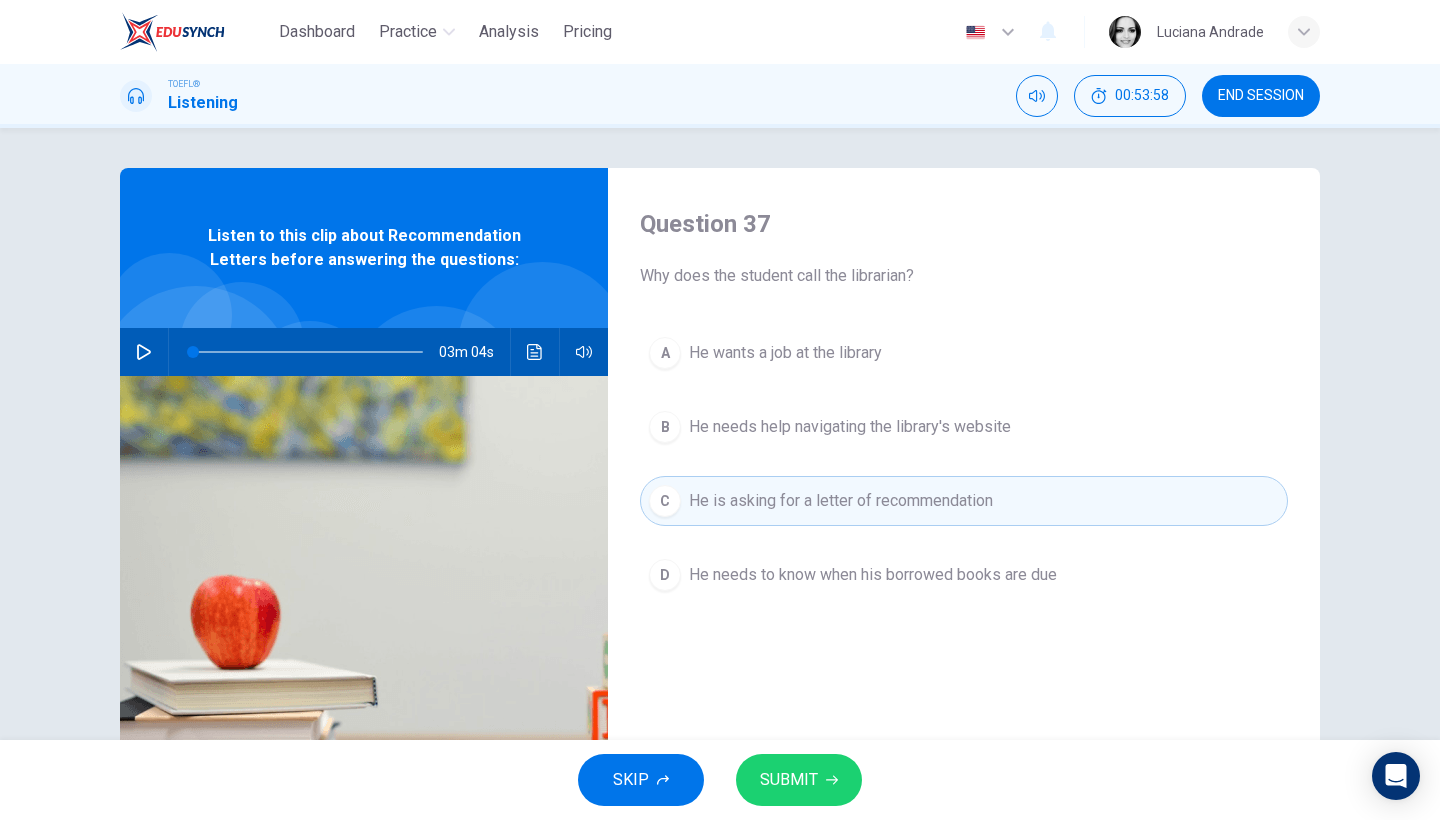 click on "SUBMIT" at bounding box center [789, 780] 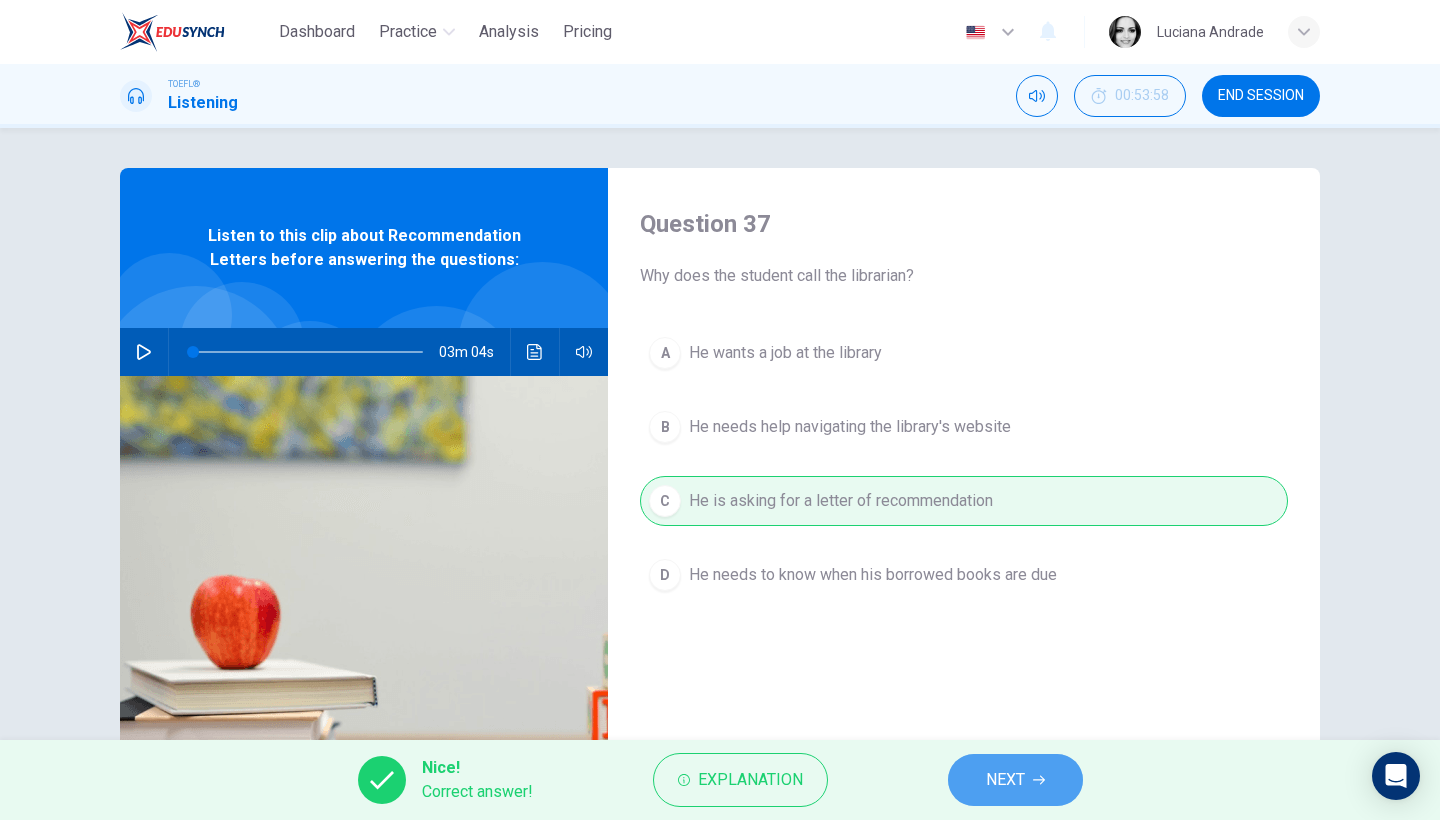 click on "NEXT" at bounding box center (1005, 780) 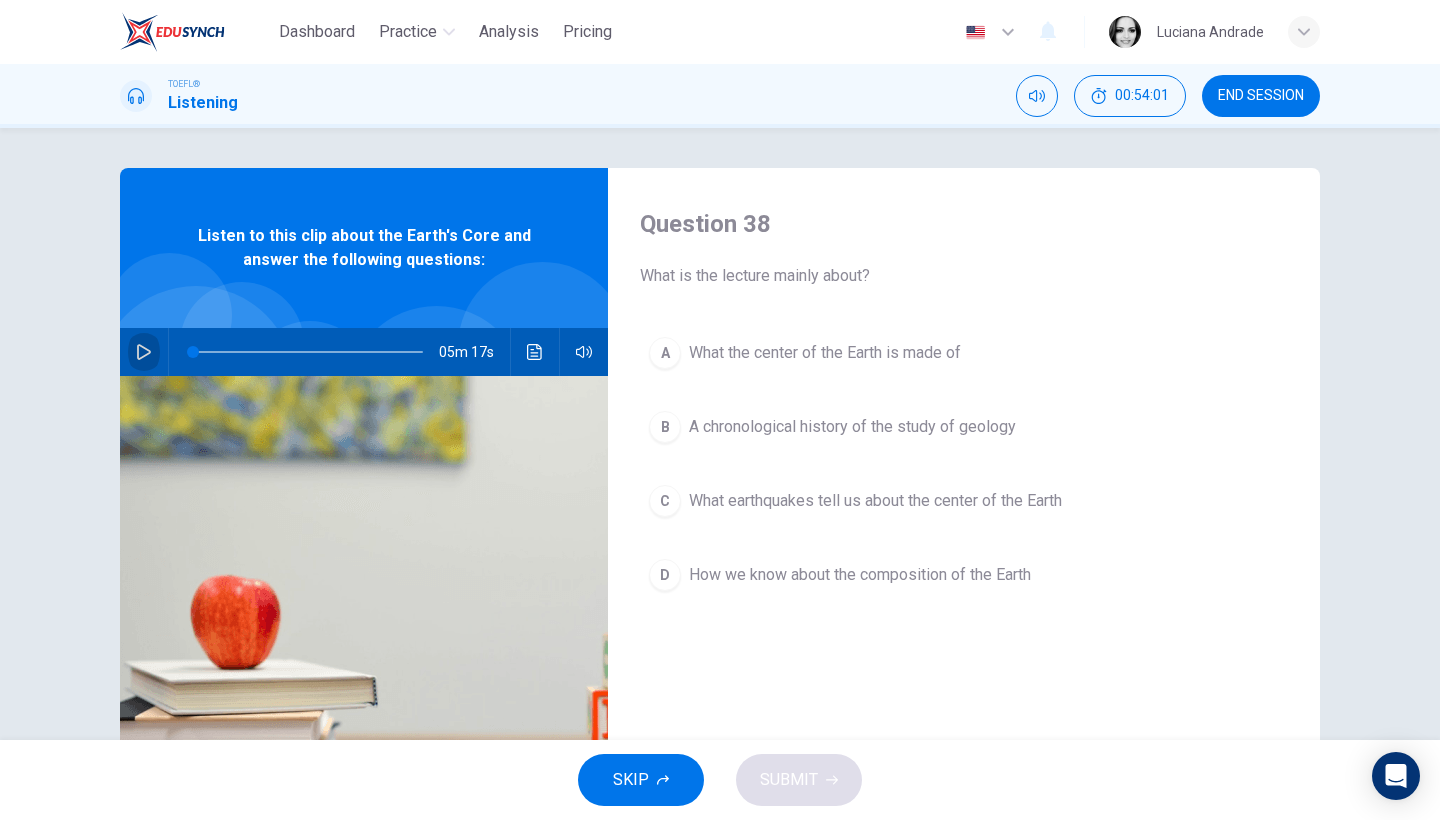 click at bounding box center [144, 352] 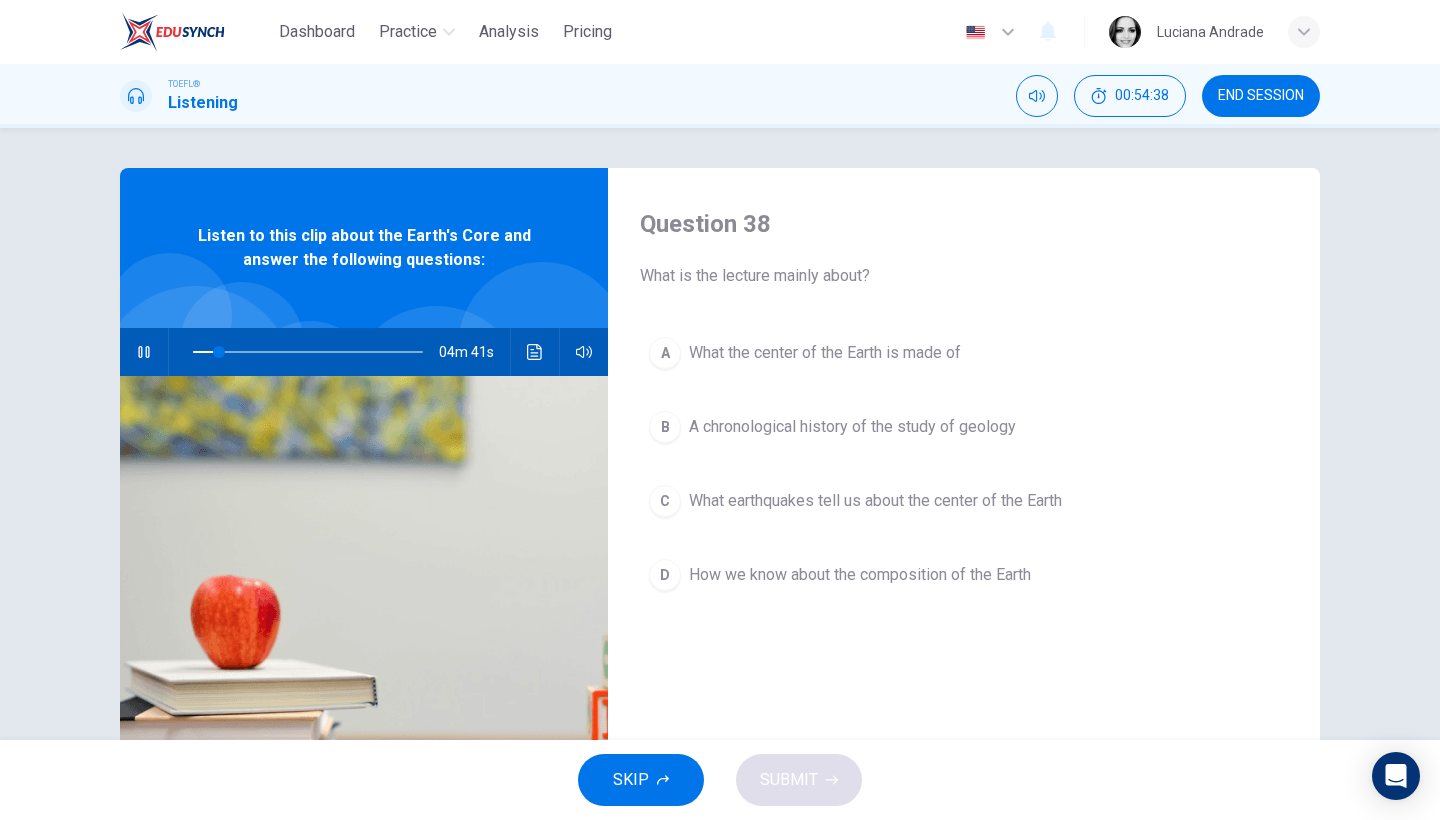 click on "What the center of the Earth is made of" at bounding box center [825, 353] 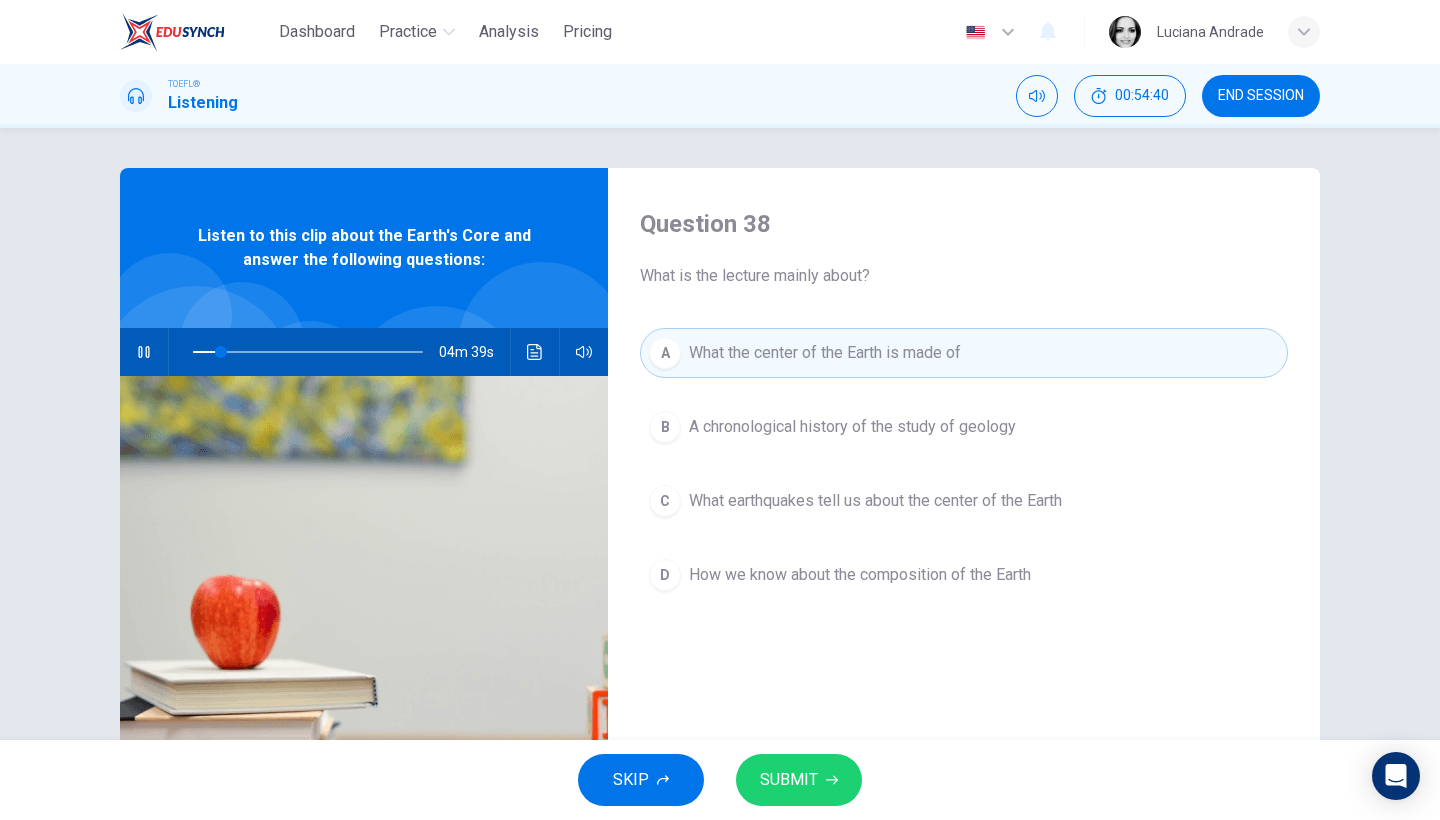 click on "SUBMIT" at bounding box center [789, 780] 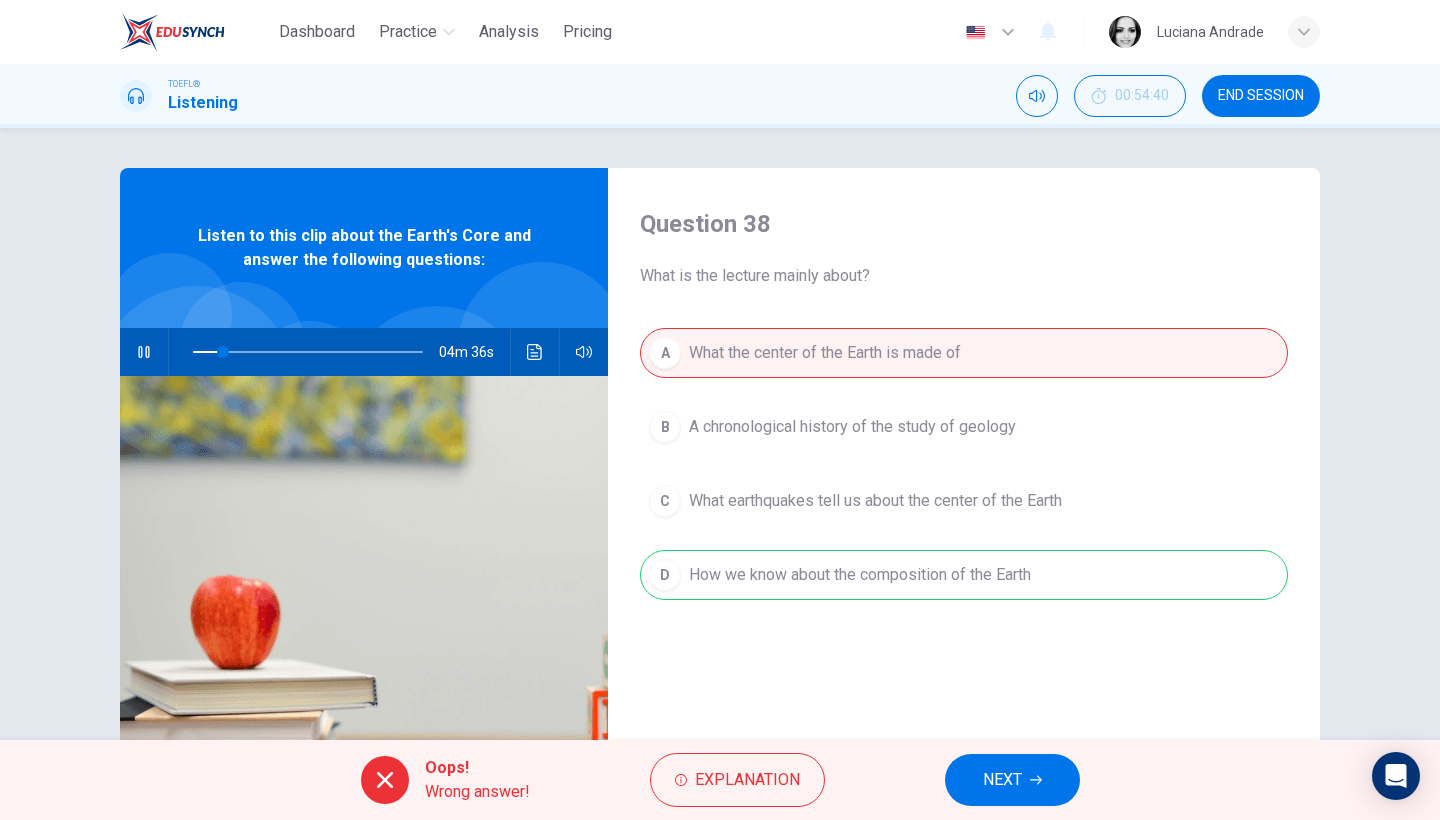 click on "NEXT" at bounding box center (1012, 780) 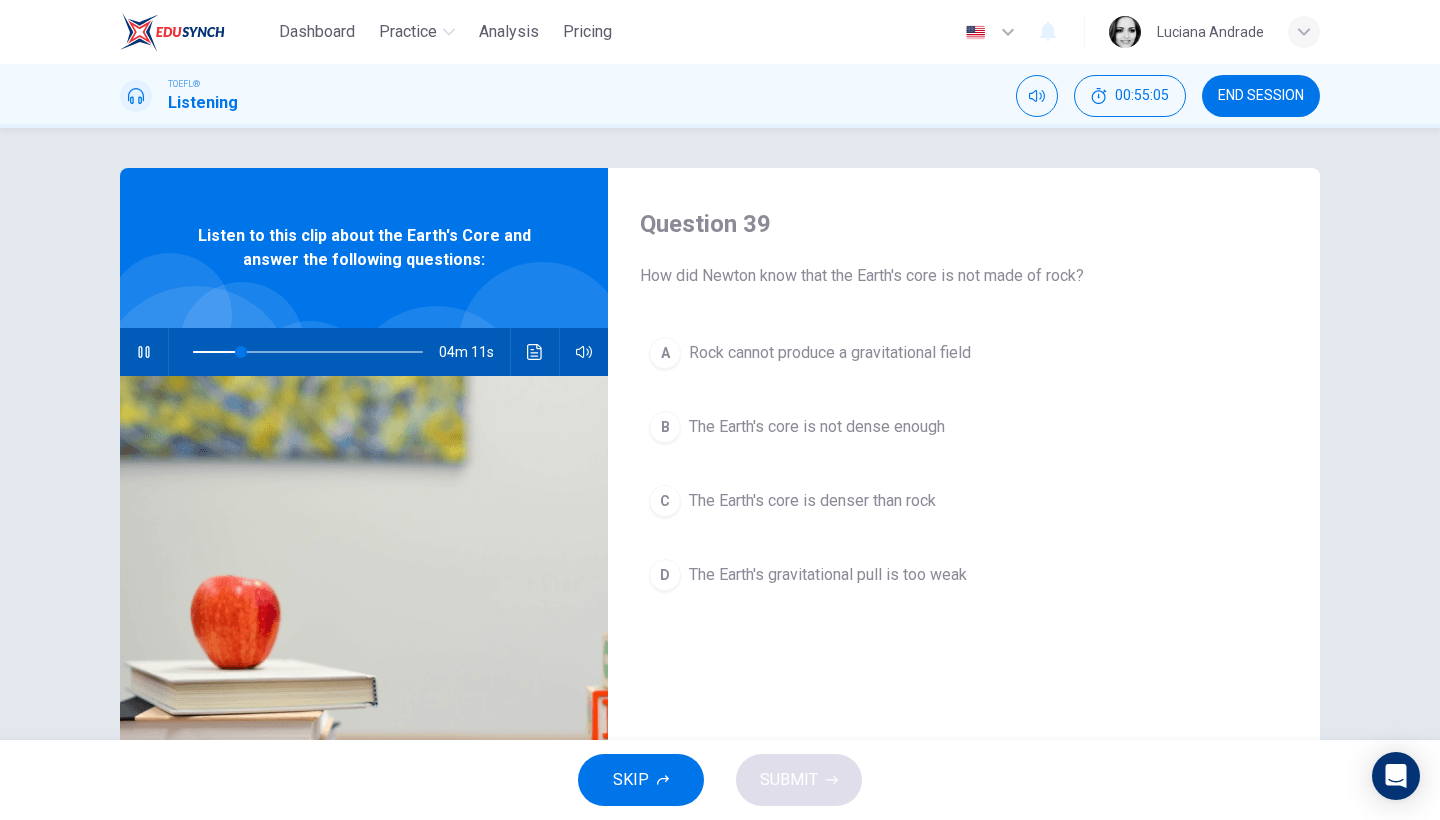 type on "21" 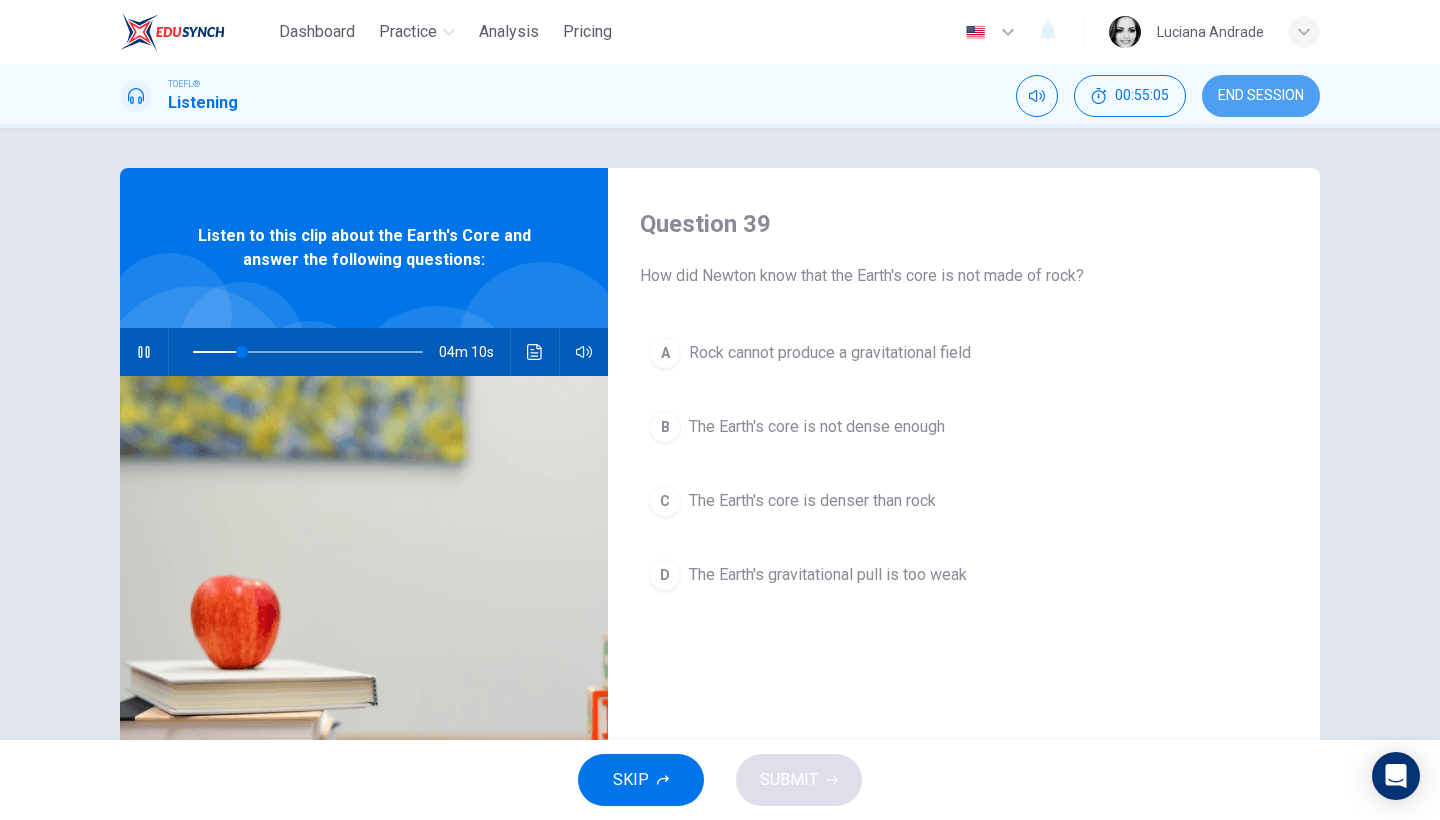 click on "END SESSION" at bounding box center [1261, 96] 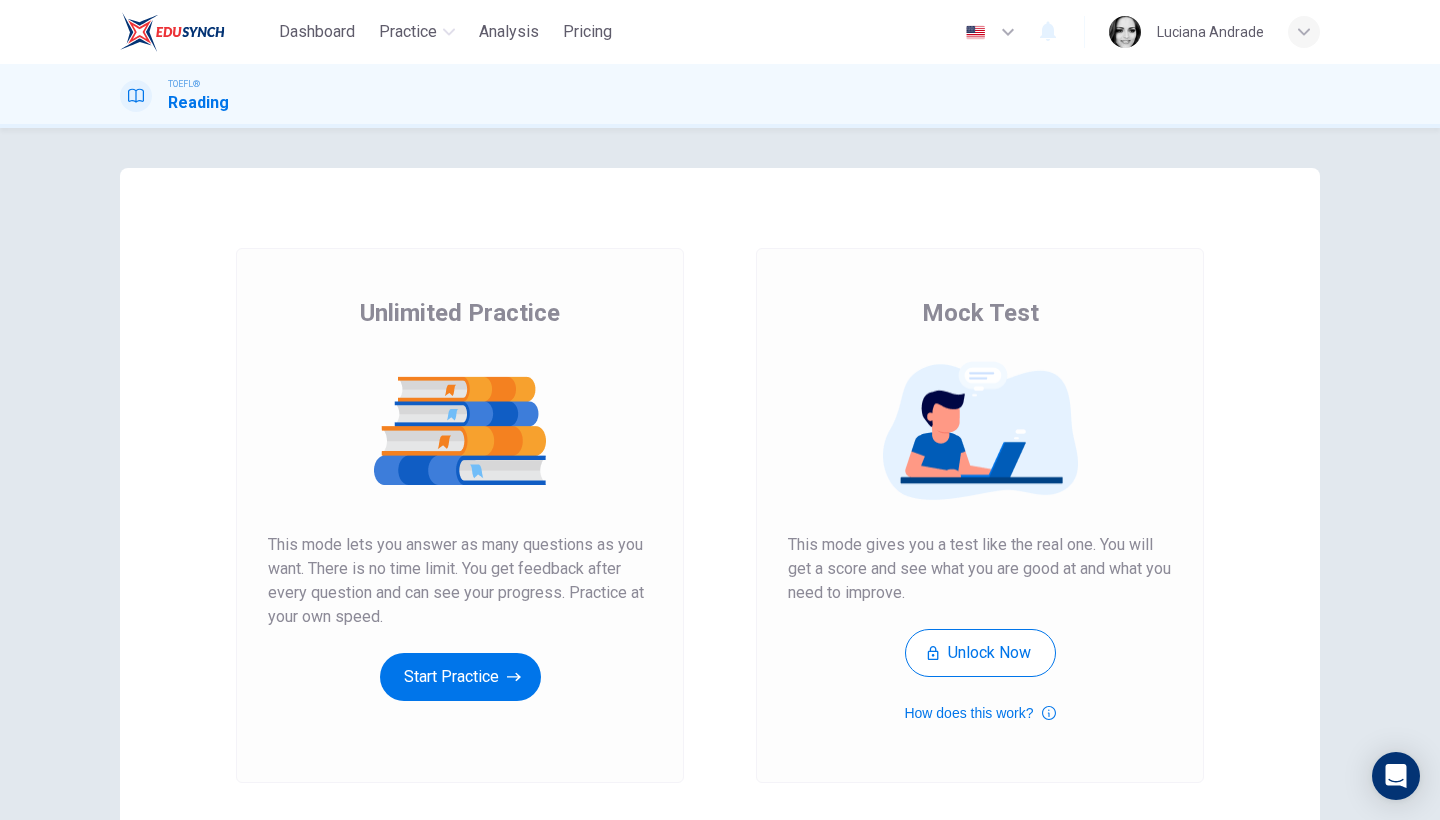scroll, scrollTop: 0, scrollLeft: 0, axis: both 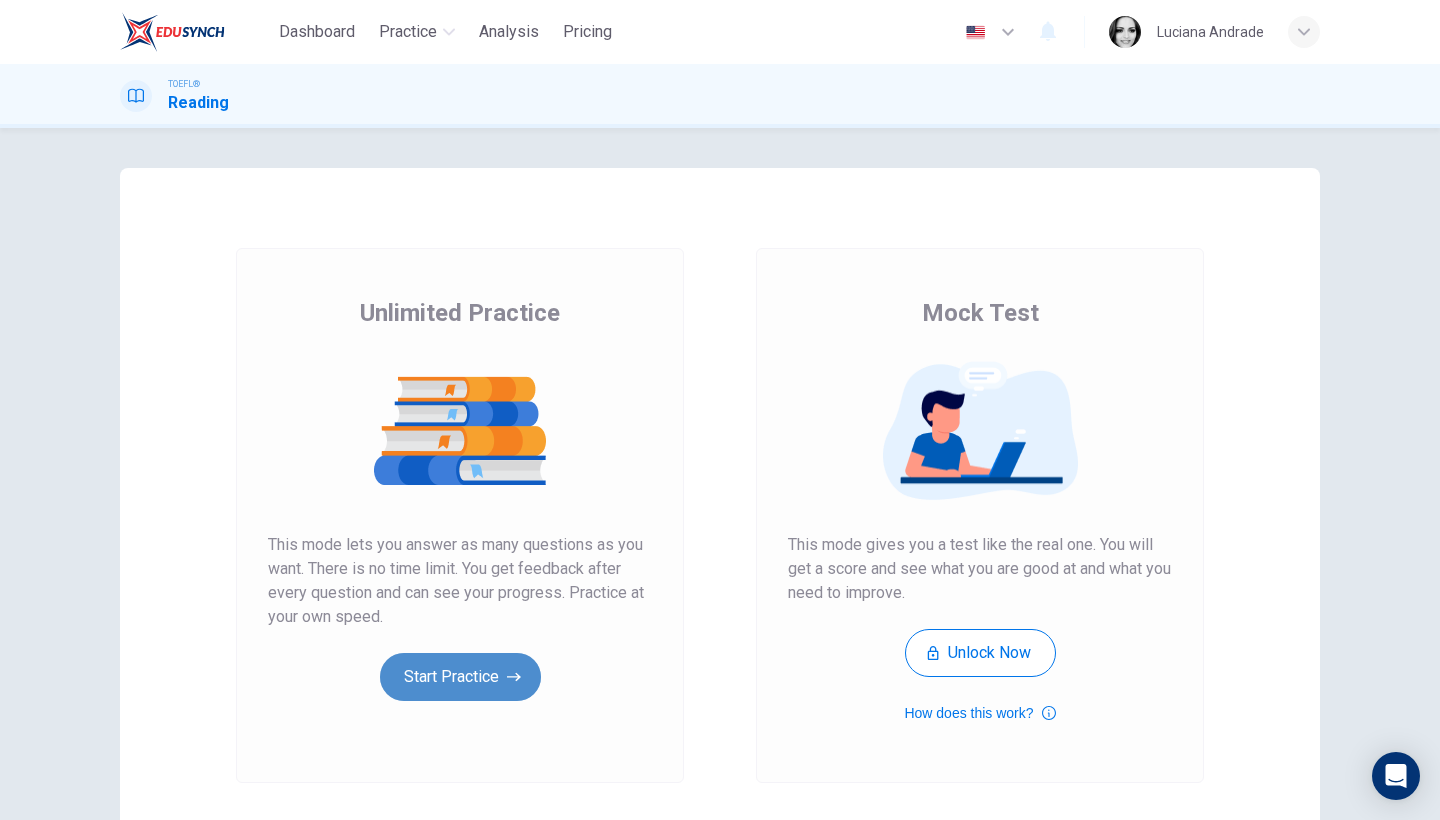 click on "Start Practice" at bounding box center [460, 677] 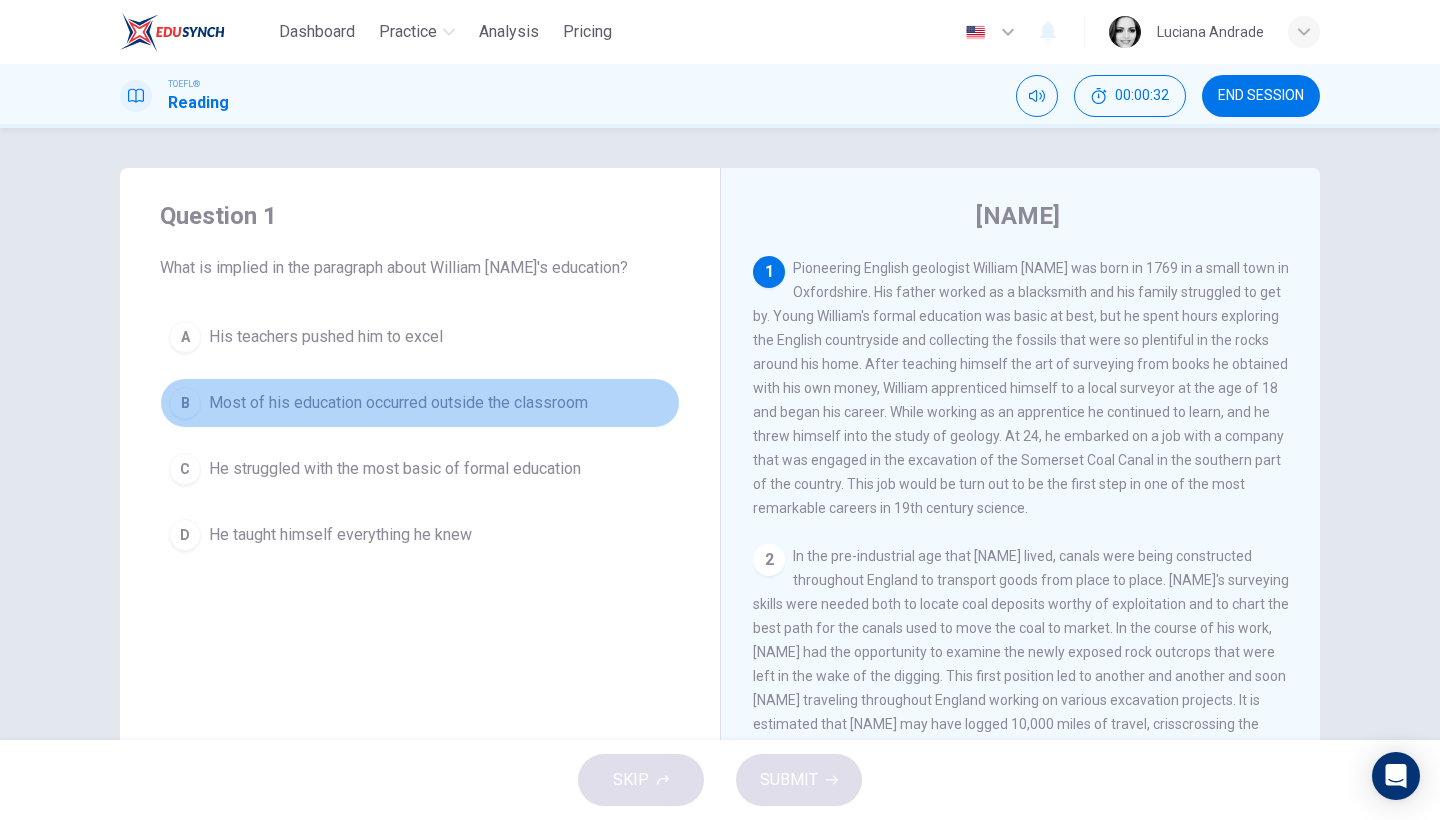 click on "Most of his education occurred outside the classroom" at bounding box center (398, 403) 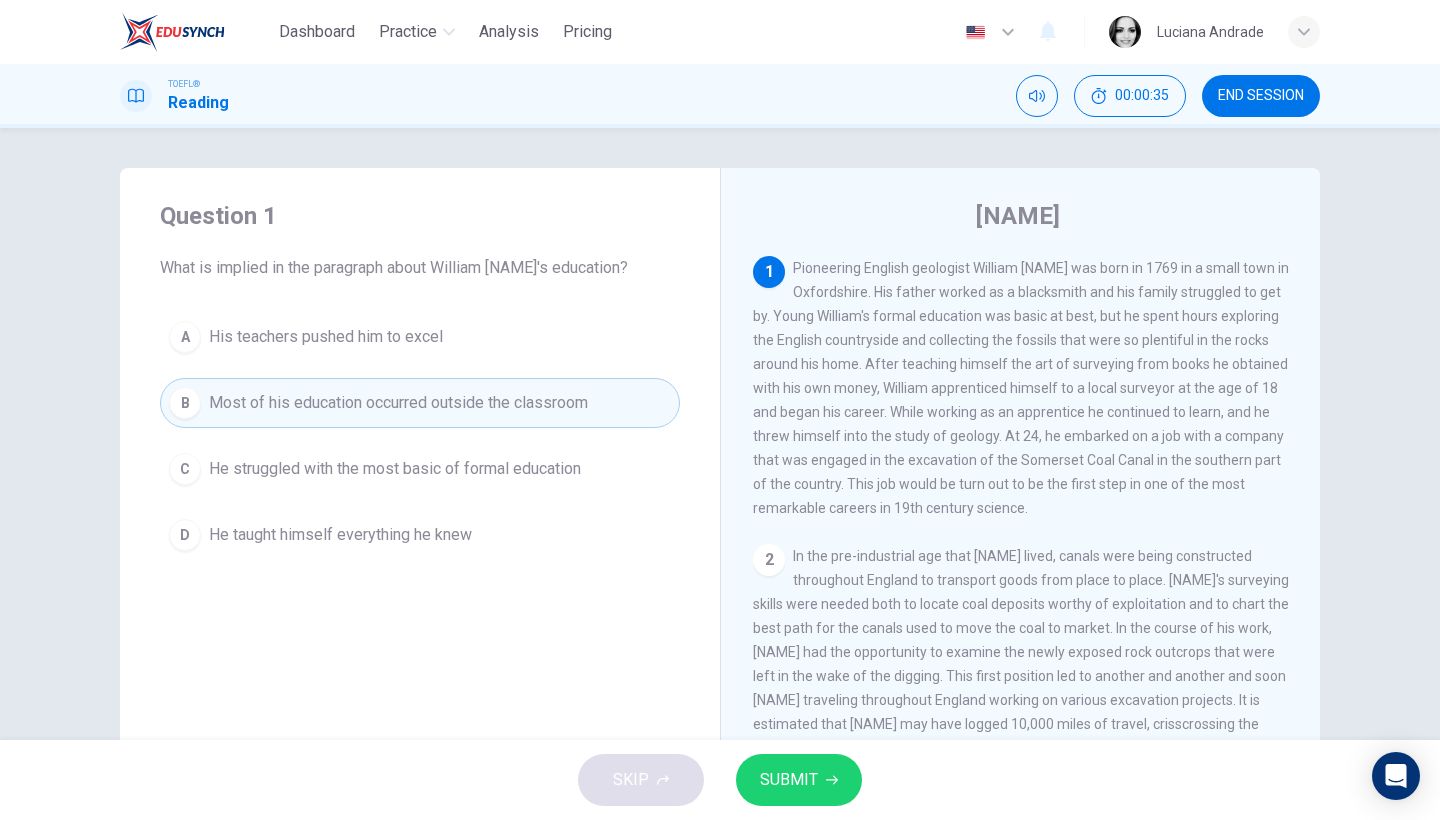 click on "SUBMIT" at bounding box center [799, 780] 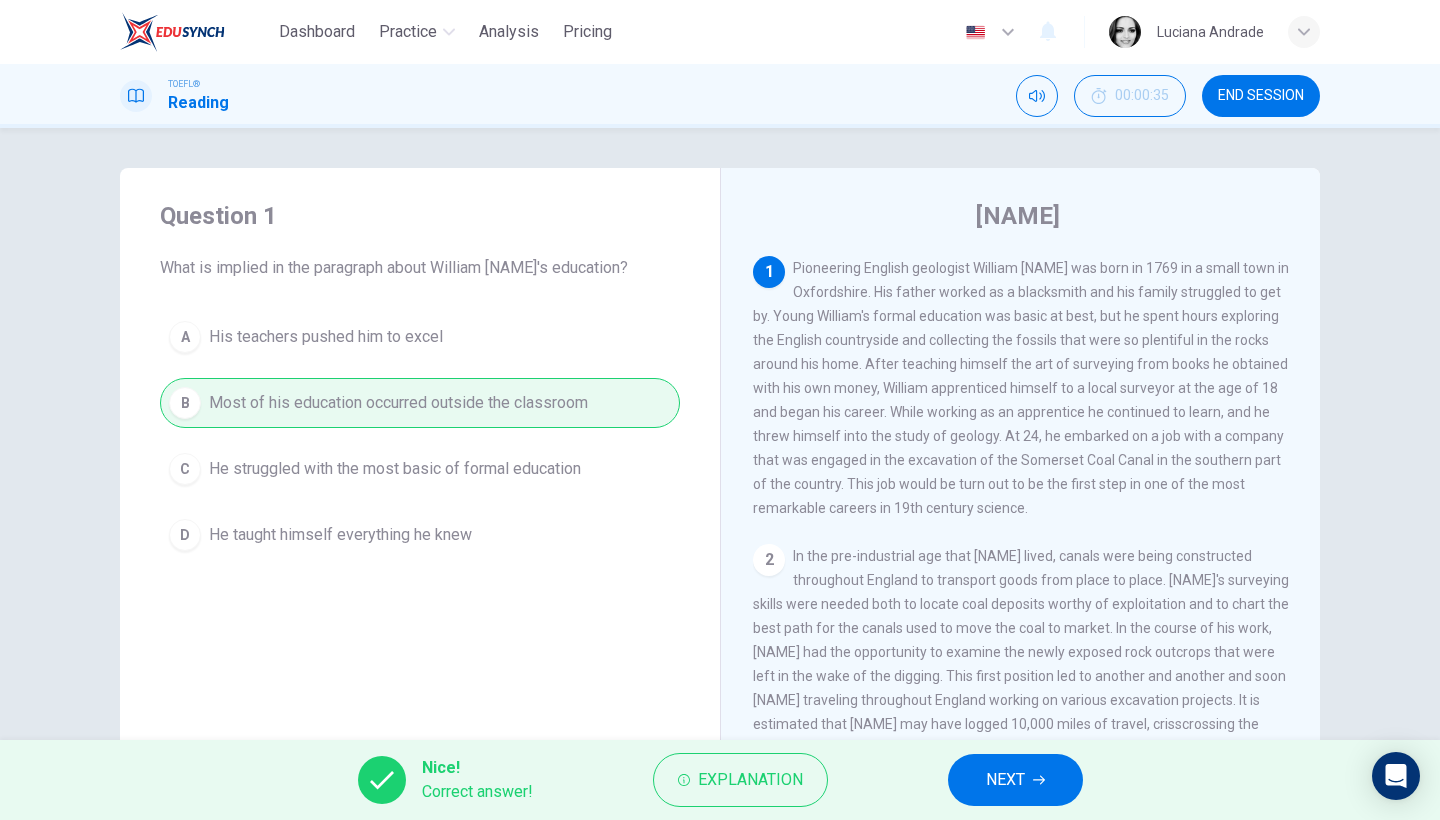 drag, startPoint x: 1021, startPoint y: 782, endPoint x: 997, endPoint y: 771, distance: 26.400757 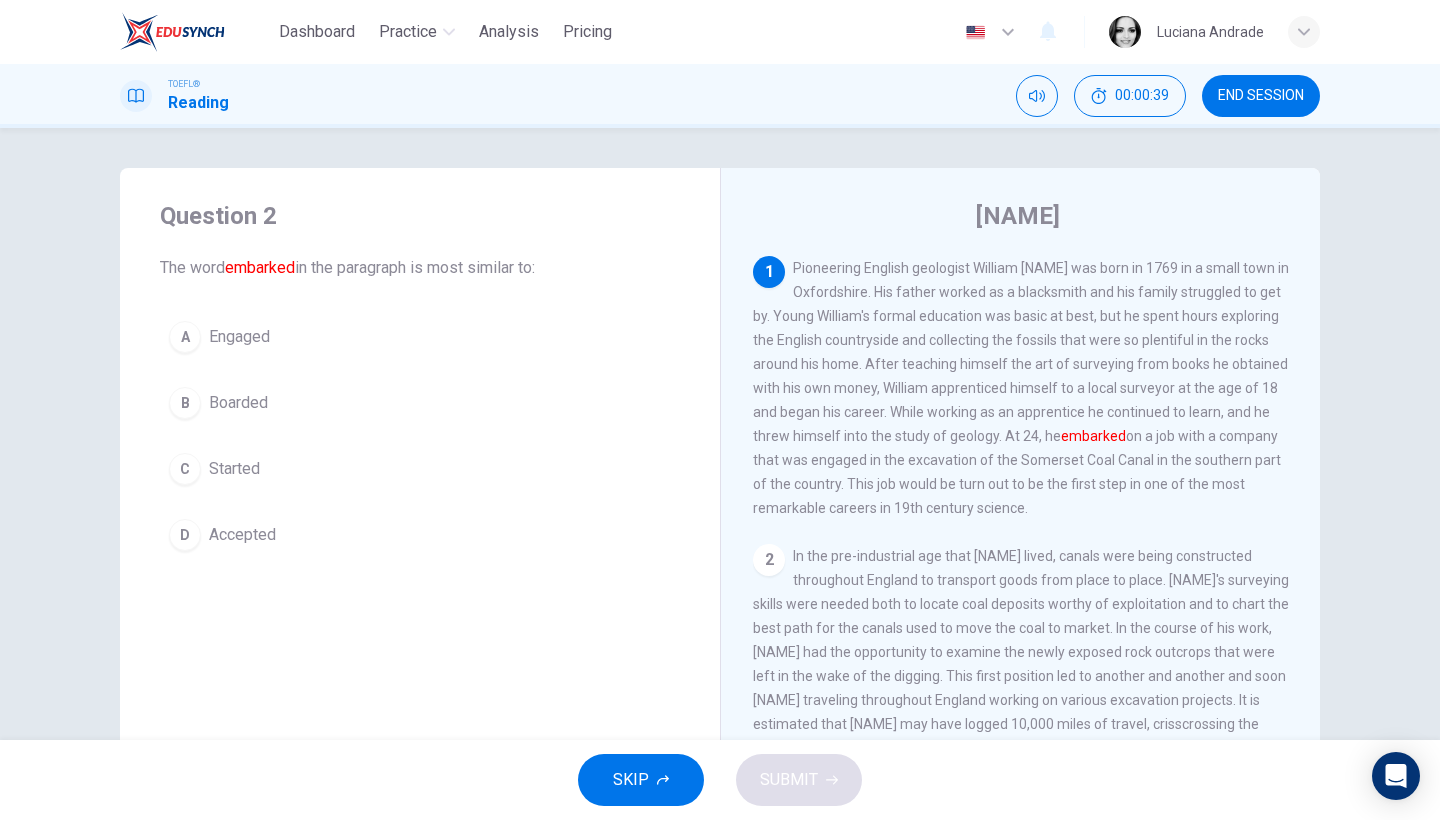 click on "Started" at bounding box center [234, 469] 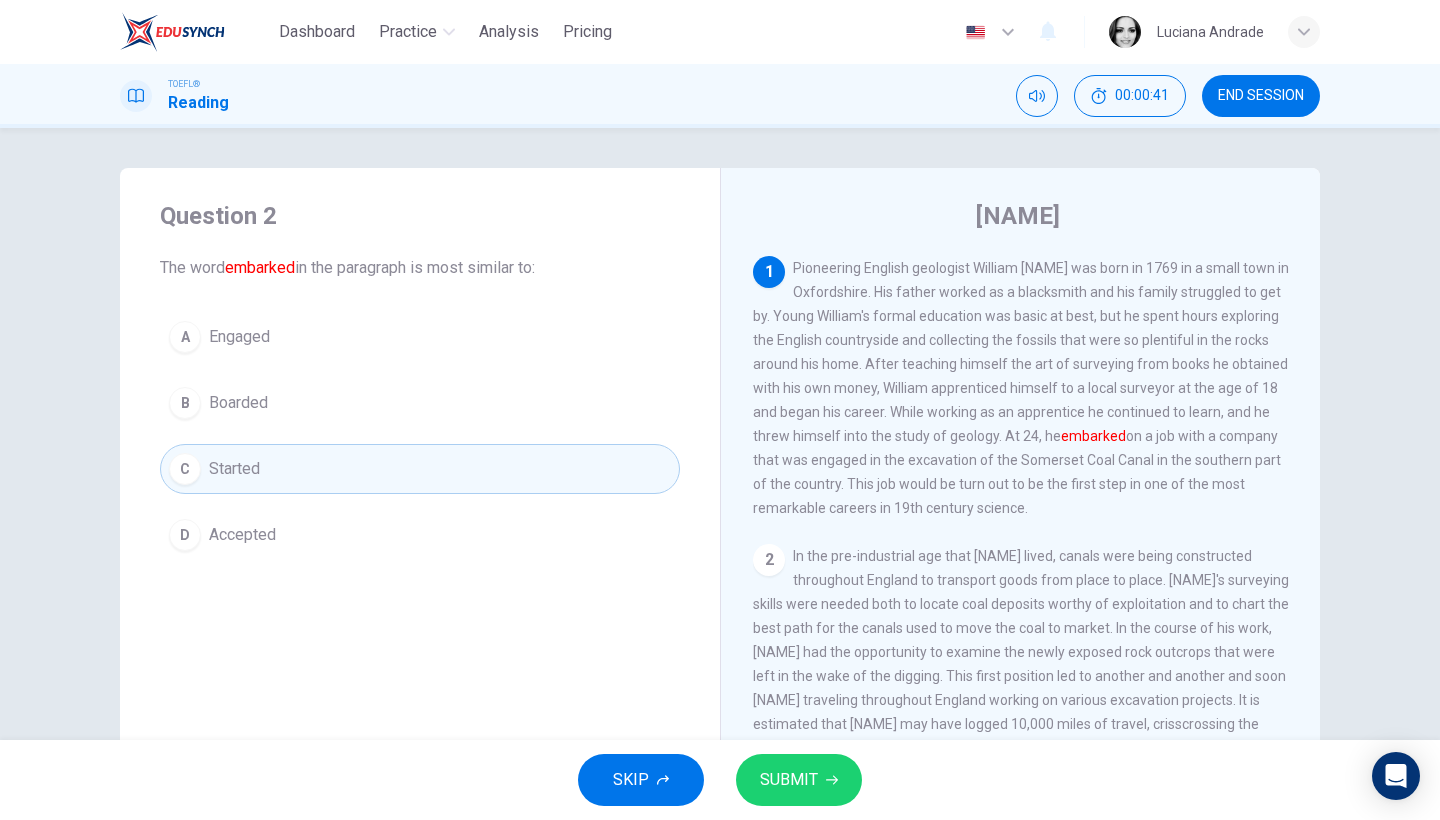 click on "SUBMIT" at bounding box center [789, 780] 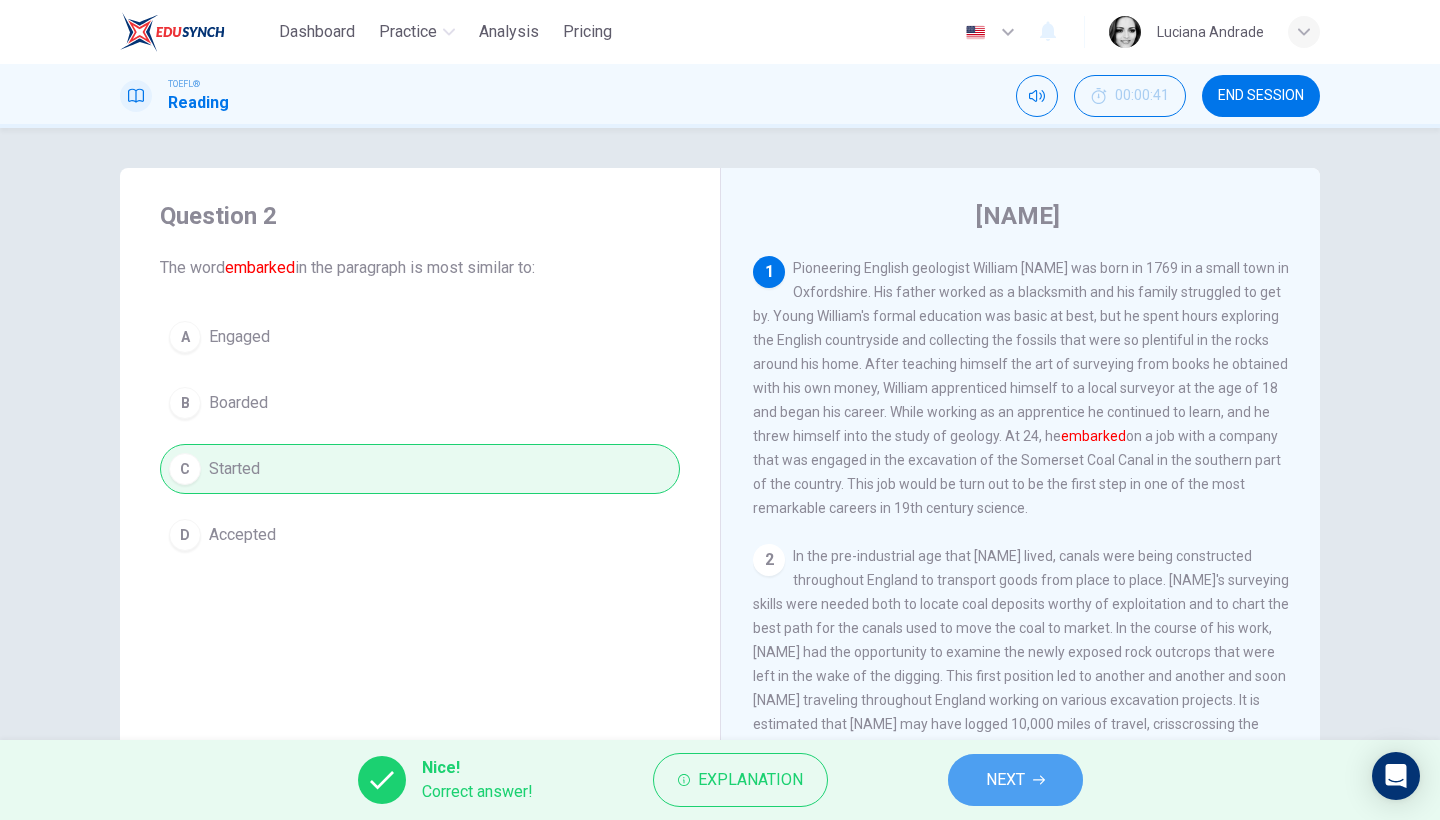 click on "NEXT" at bounding box center (1015, 780) 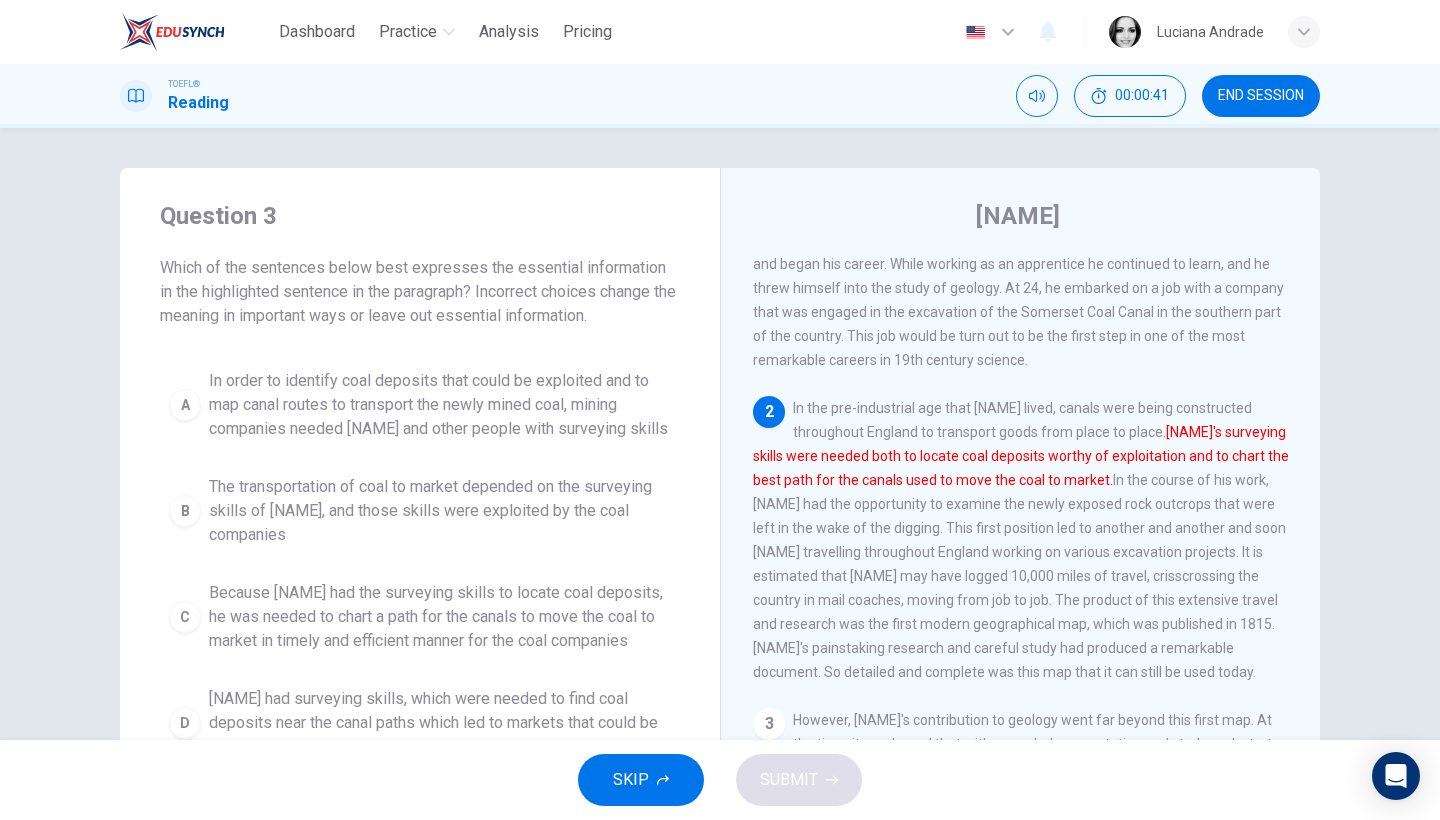 scroll, scrollTop: 201, scrollLeft: 0, axis: vertical 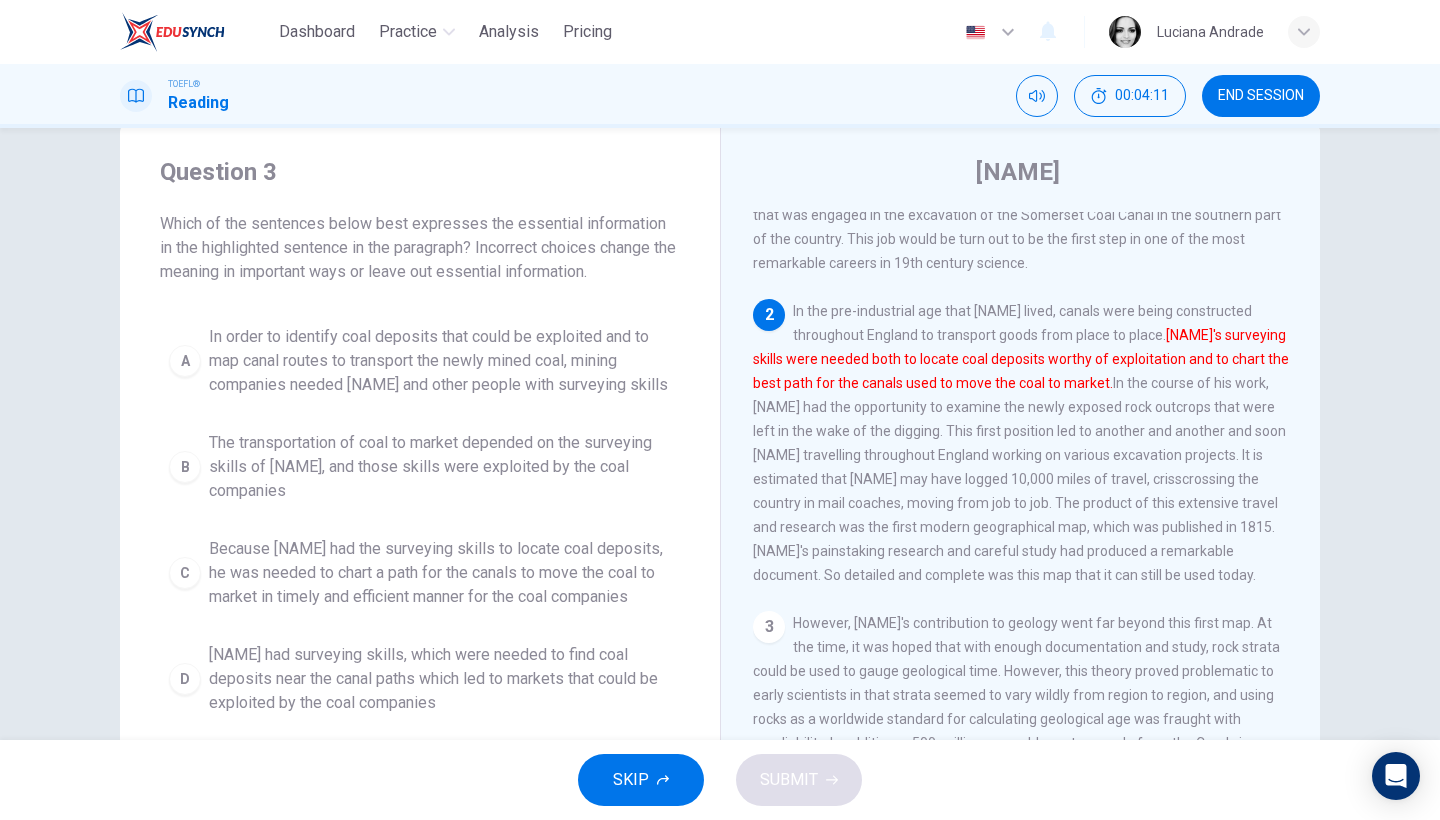 click on "B The transportation of coal to market depended on the surveying skills of [NAME], and those skills were exploited by the coal companies" at bounding box center [420, 467] 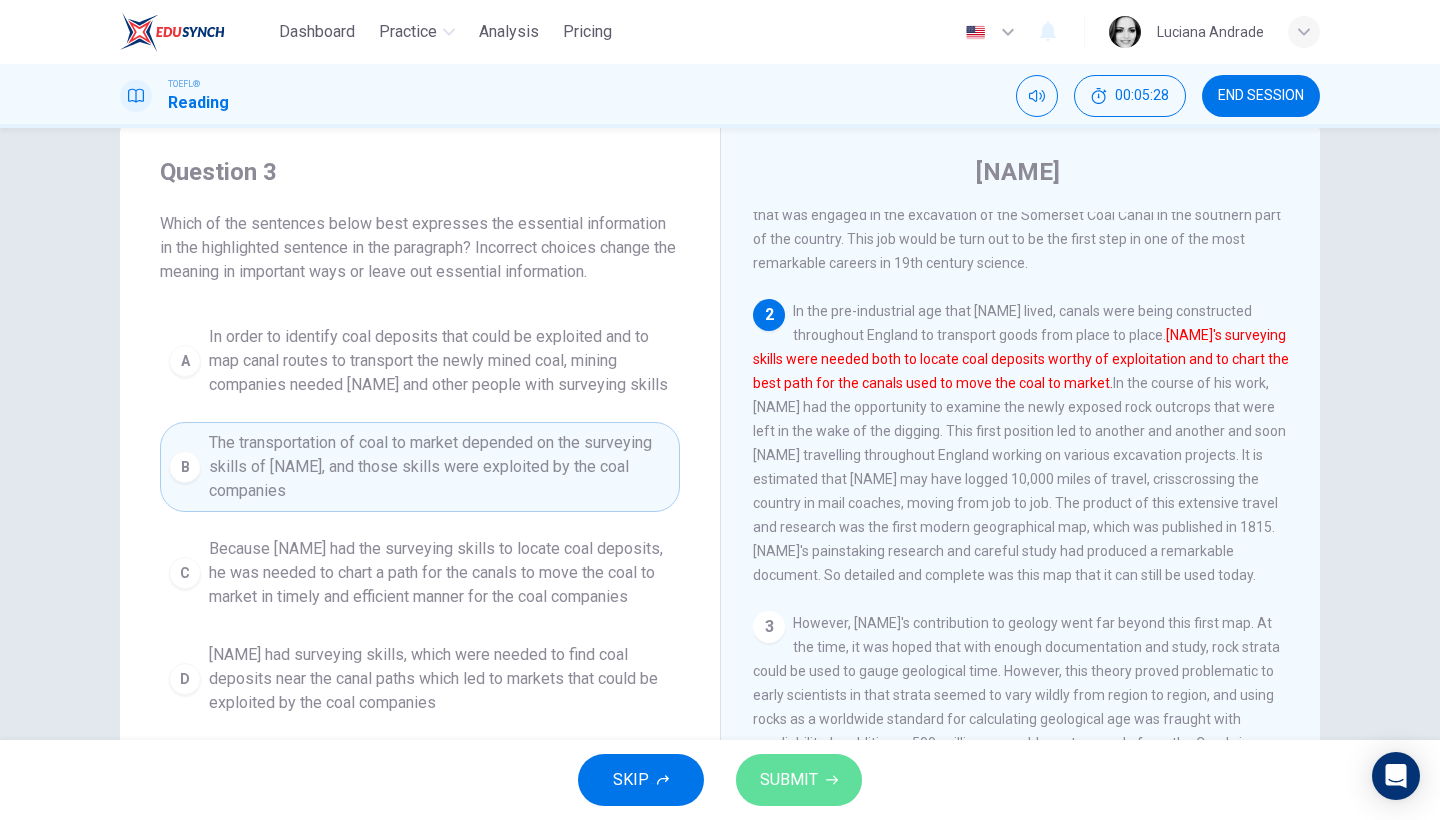 click on "SUBMIT" at bounding box center (789, 780) 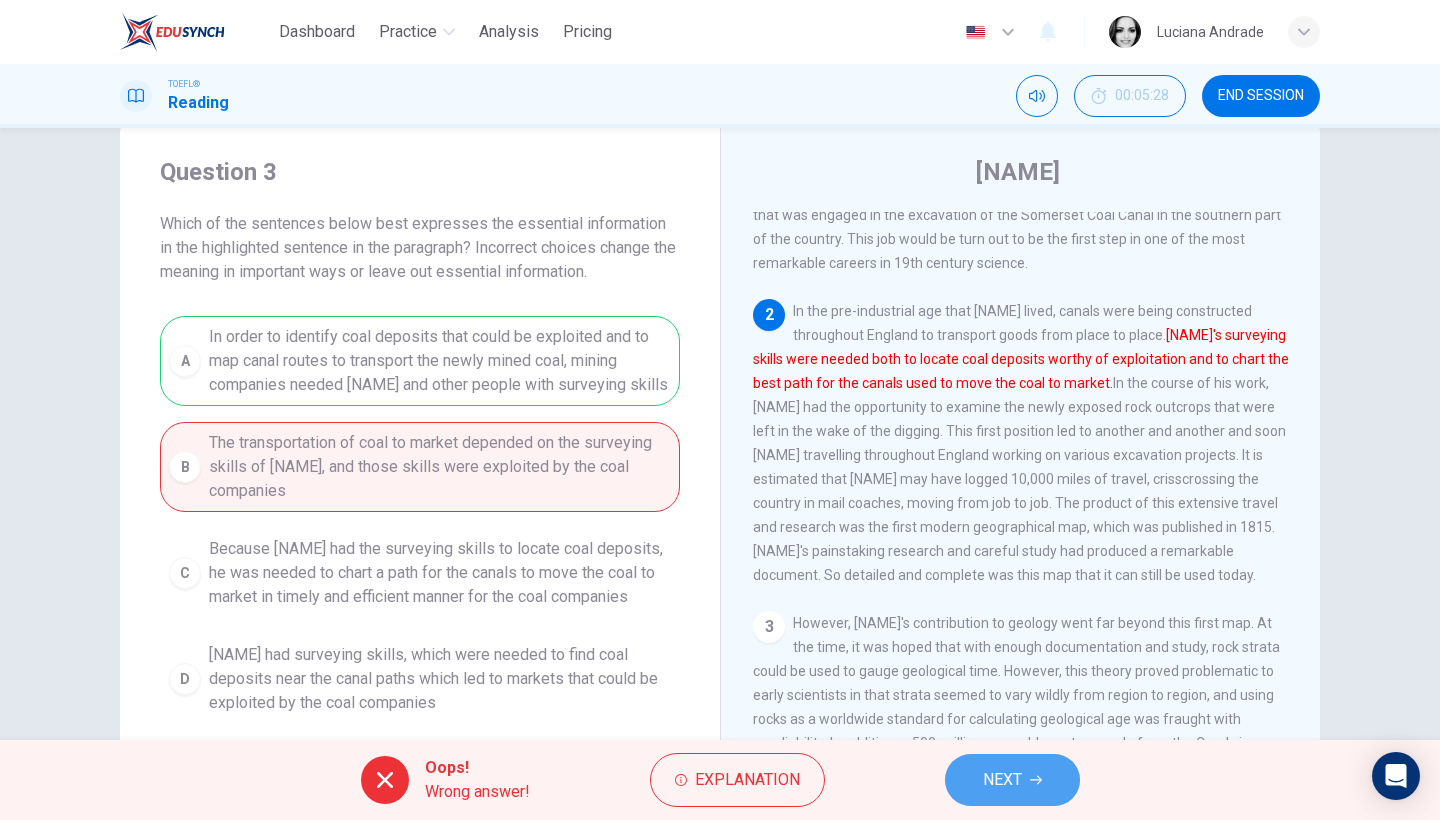 click on "NEXT" at bounding box center [1012, 780] 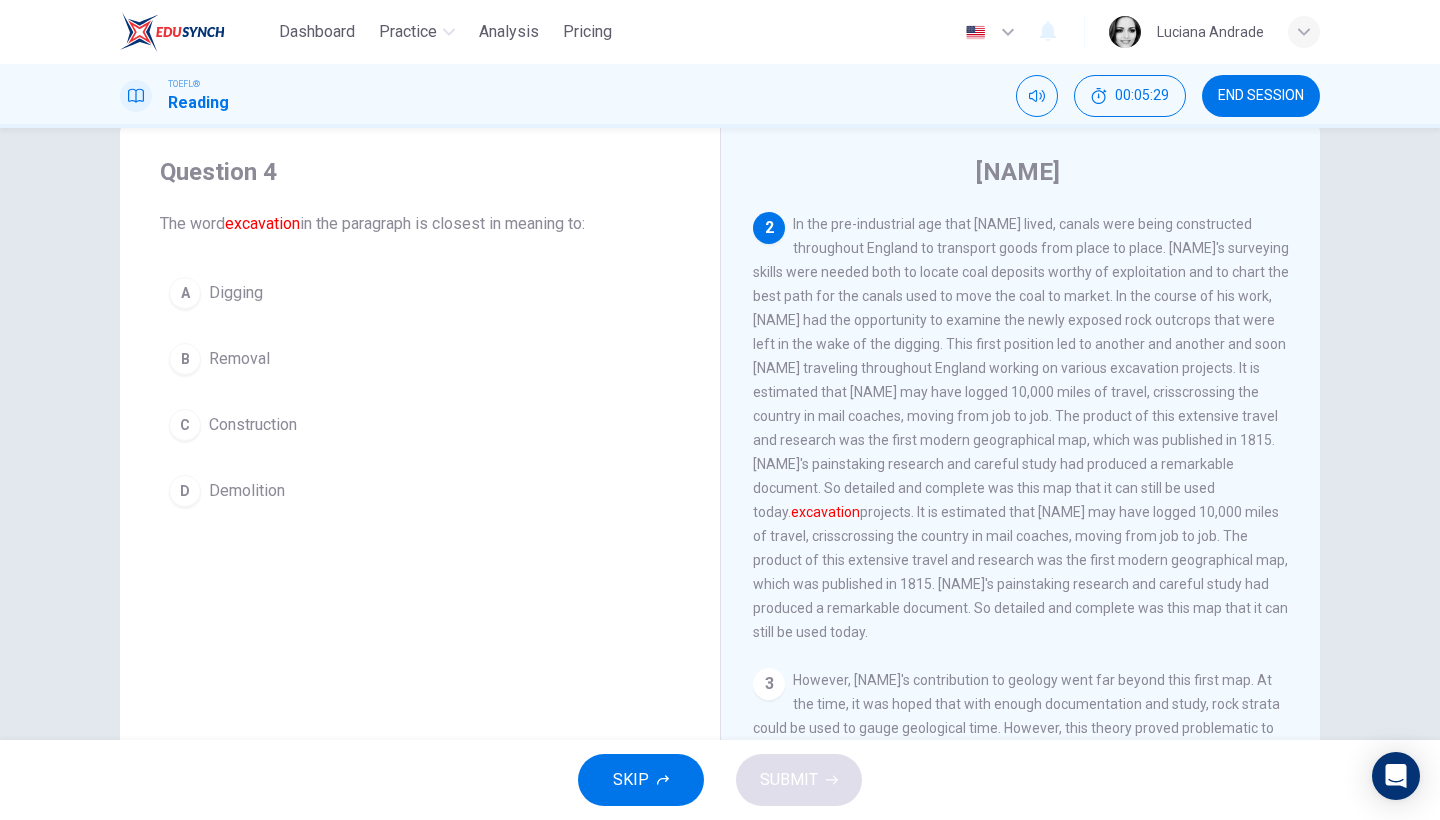 click on "Digging" at bounding box center [236, 293] 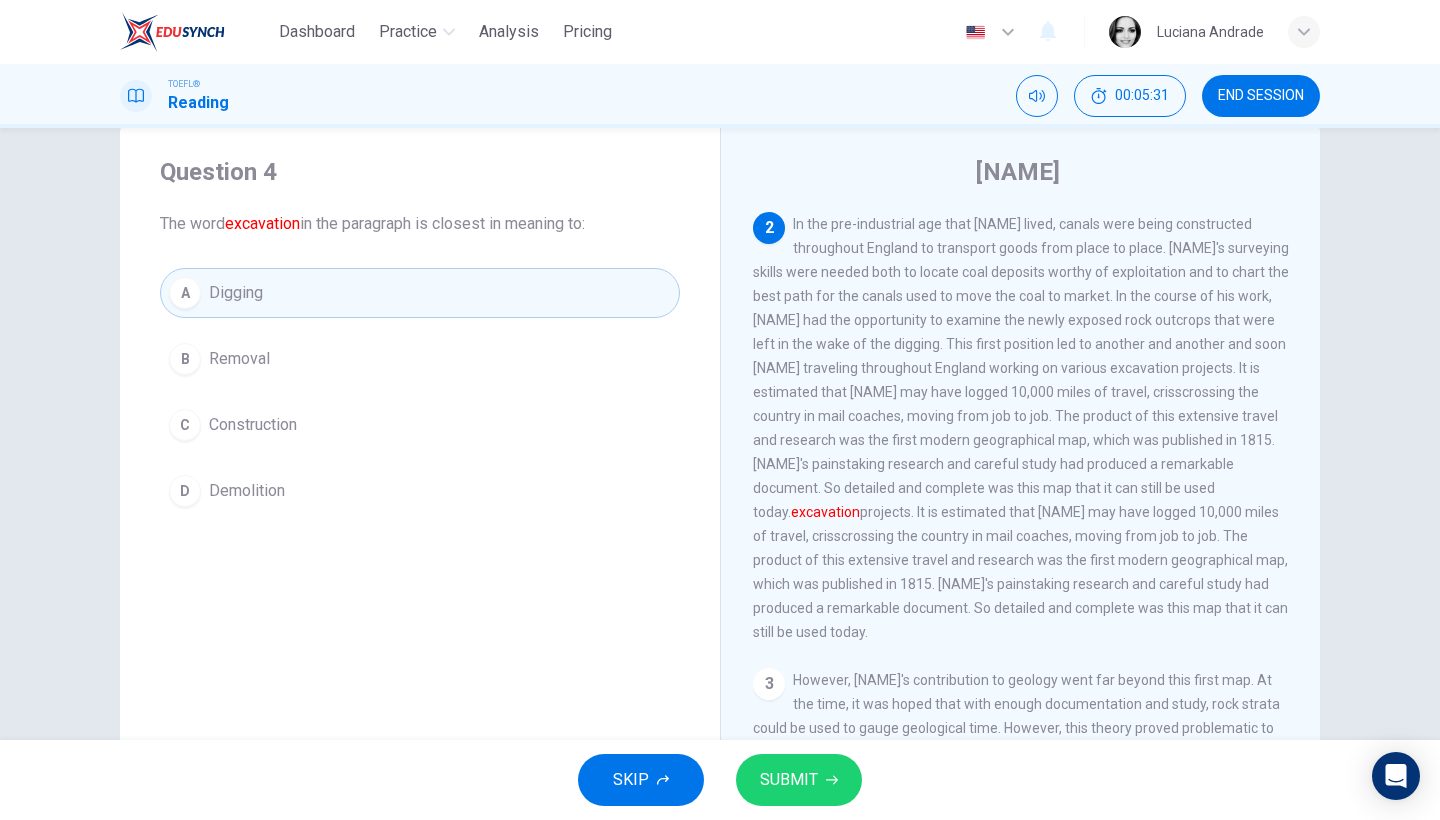 click on "SUBMIT" at bounding box center (789, 780) 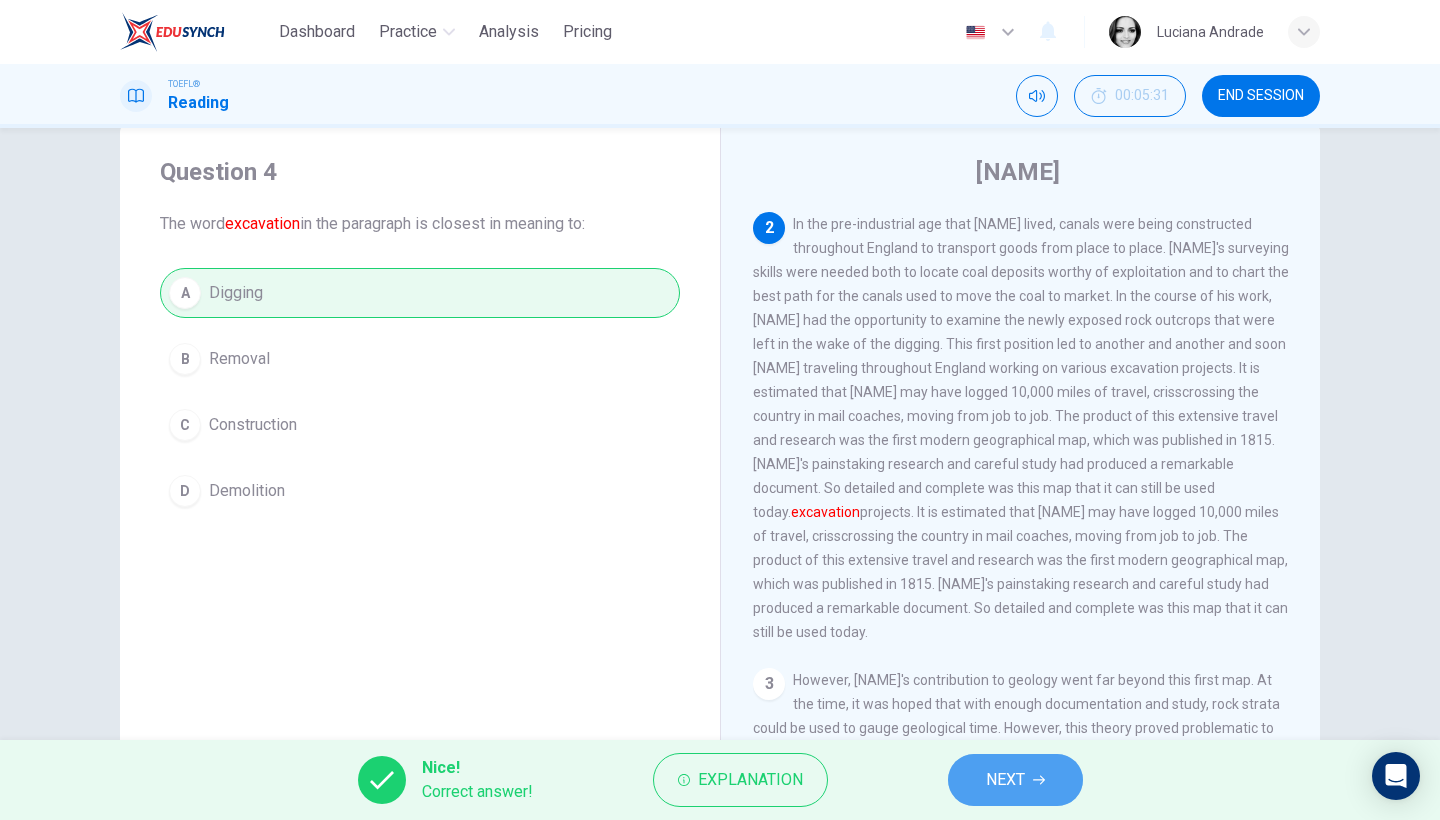 click on "NEXT" at bounding box center (1005, 780) 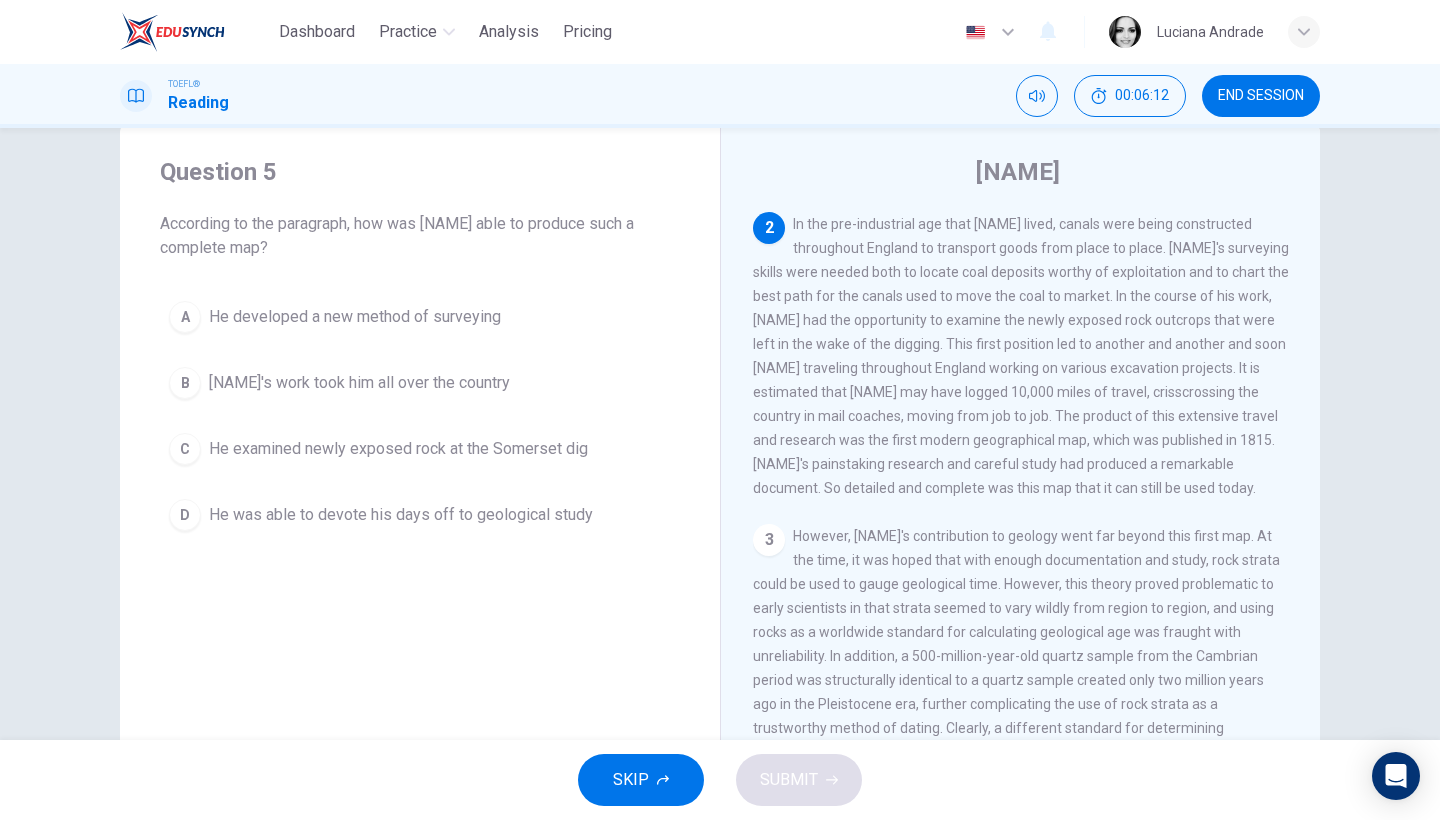 click on "He examined newly exposed rock at the Somerset dig" at bounding box center [398, 449] 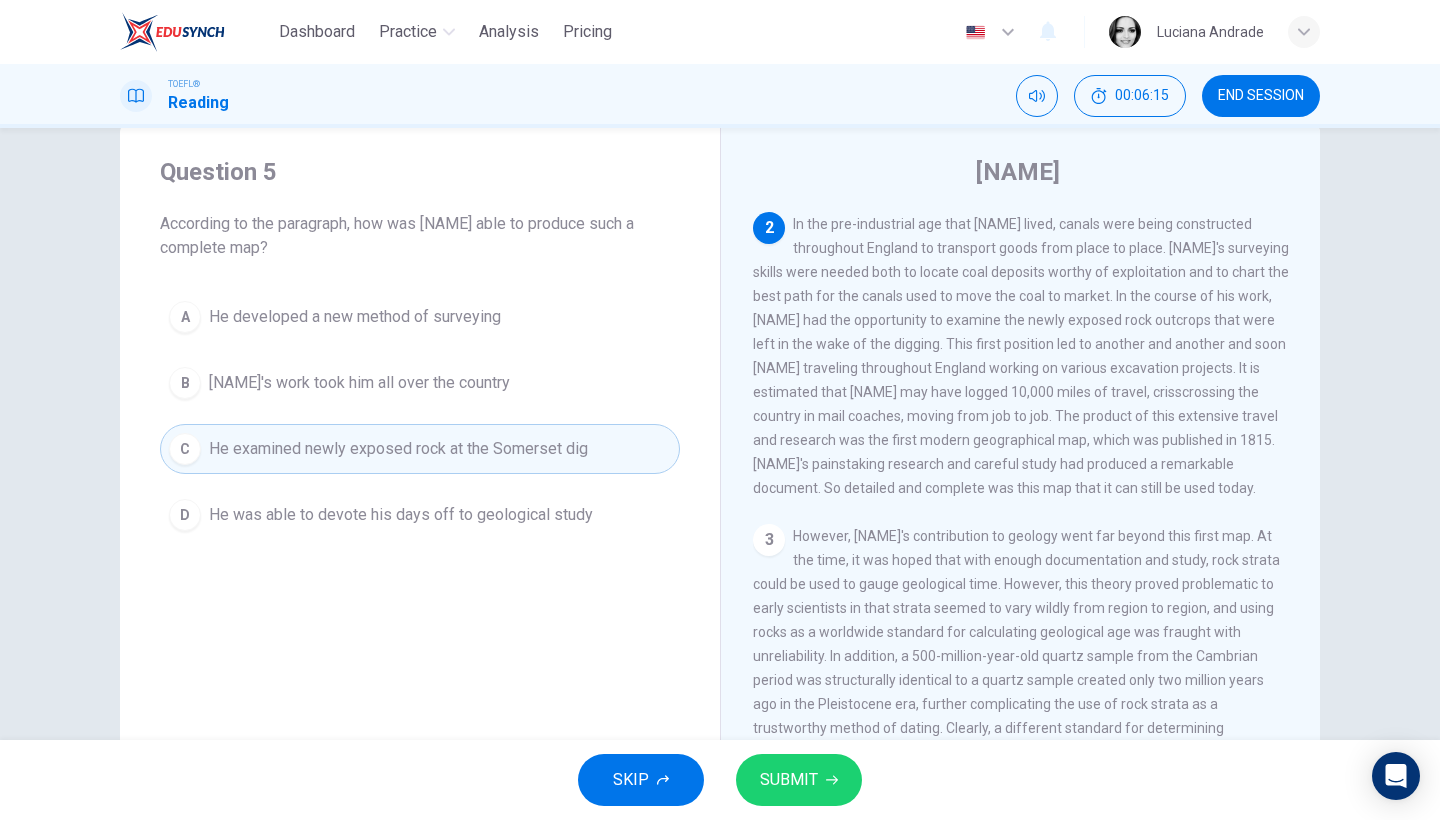click on "SUBMIT" at bounding box center (799, 780) 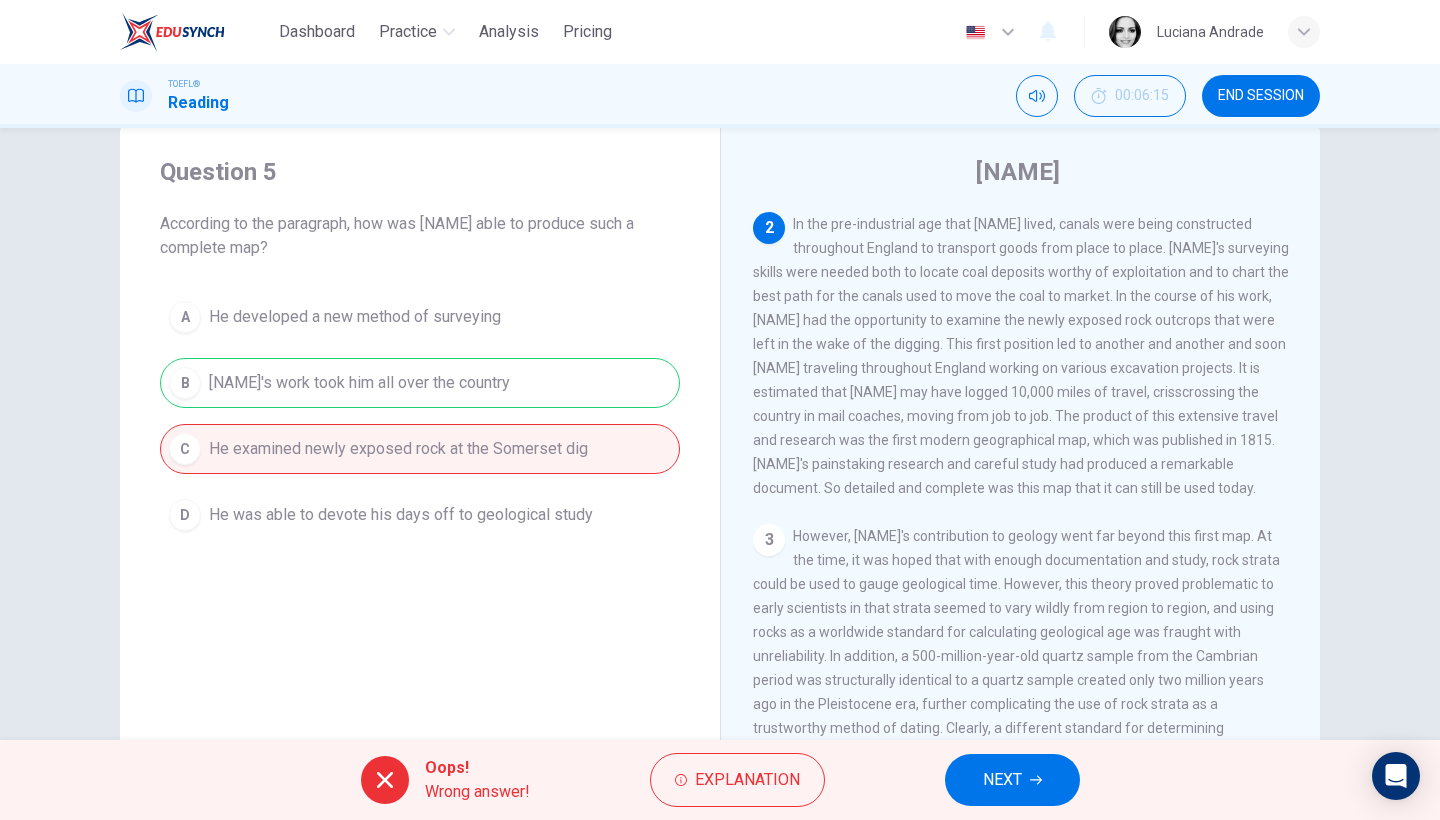click 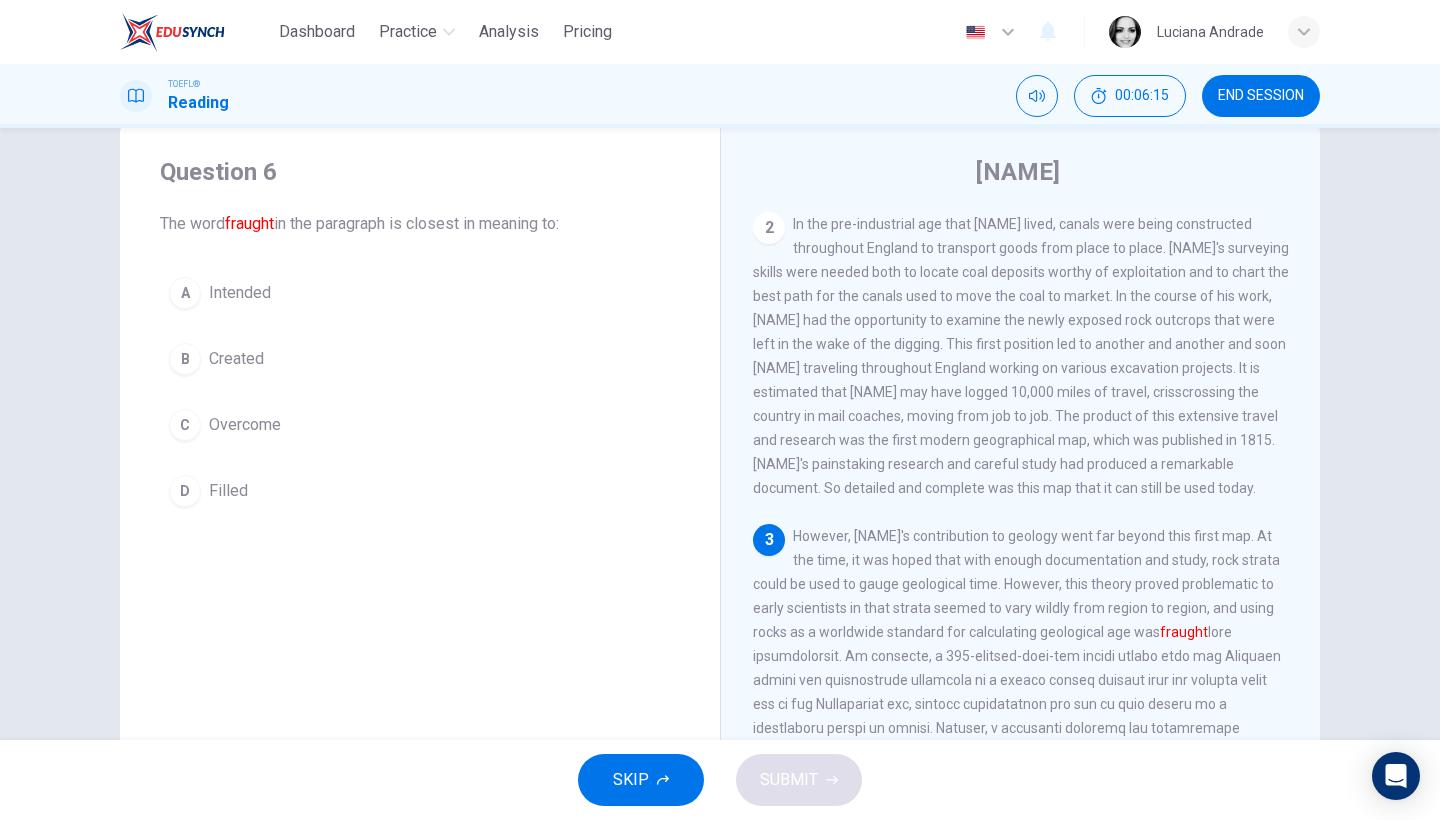scroll, scrollTop: 681, scrollLeft: 0, axis: vertical 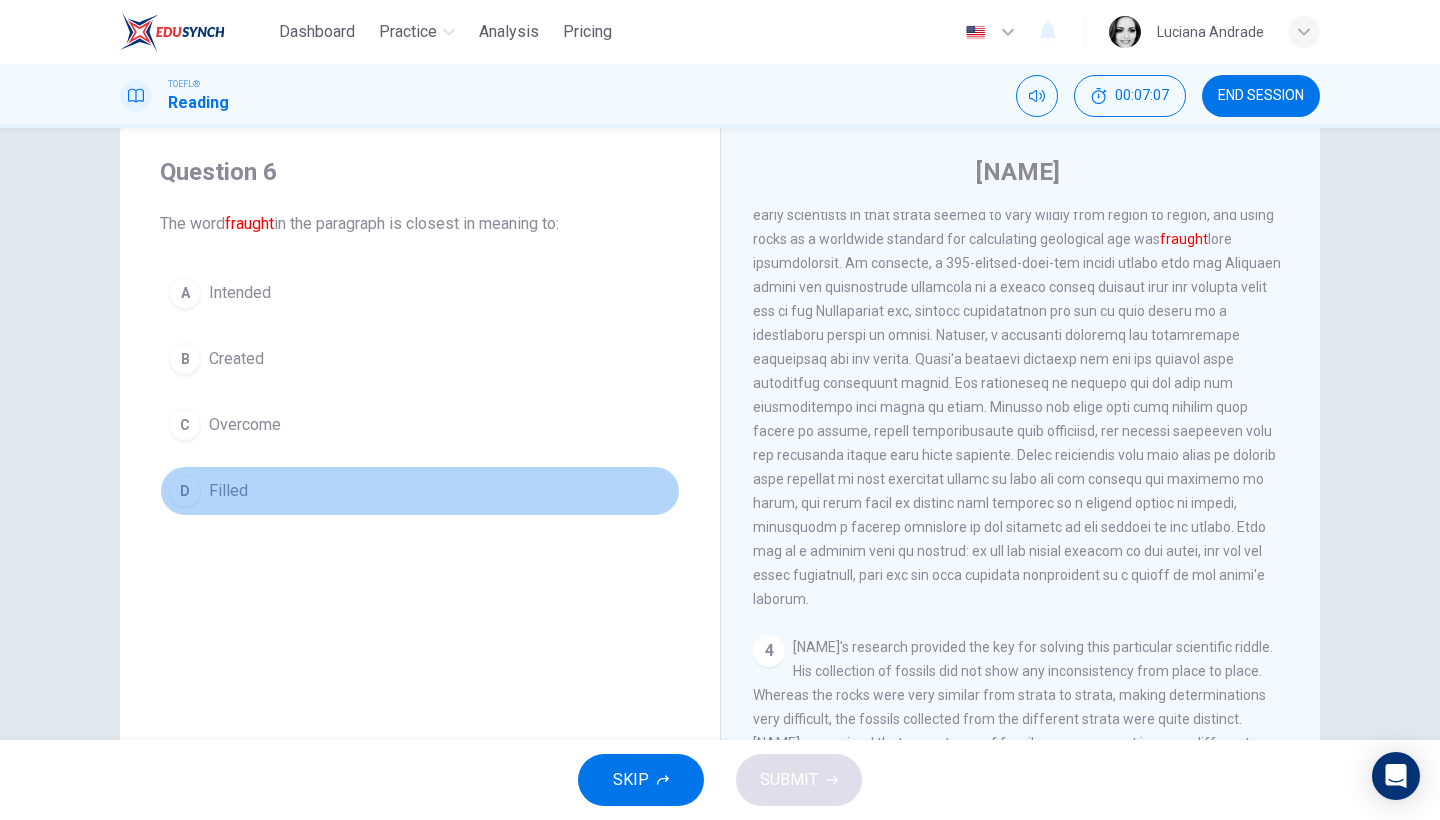 click on "Filled" at bounding box center [228, 491] 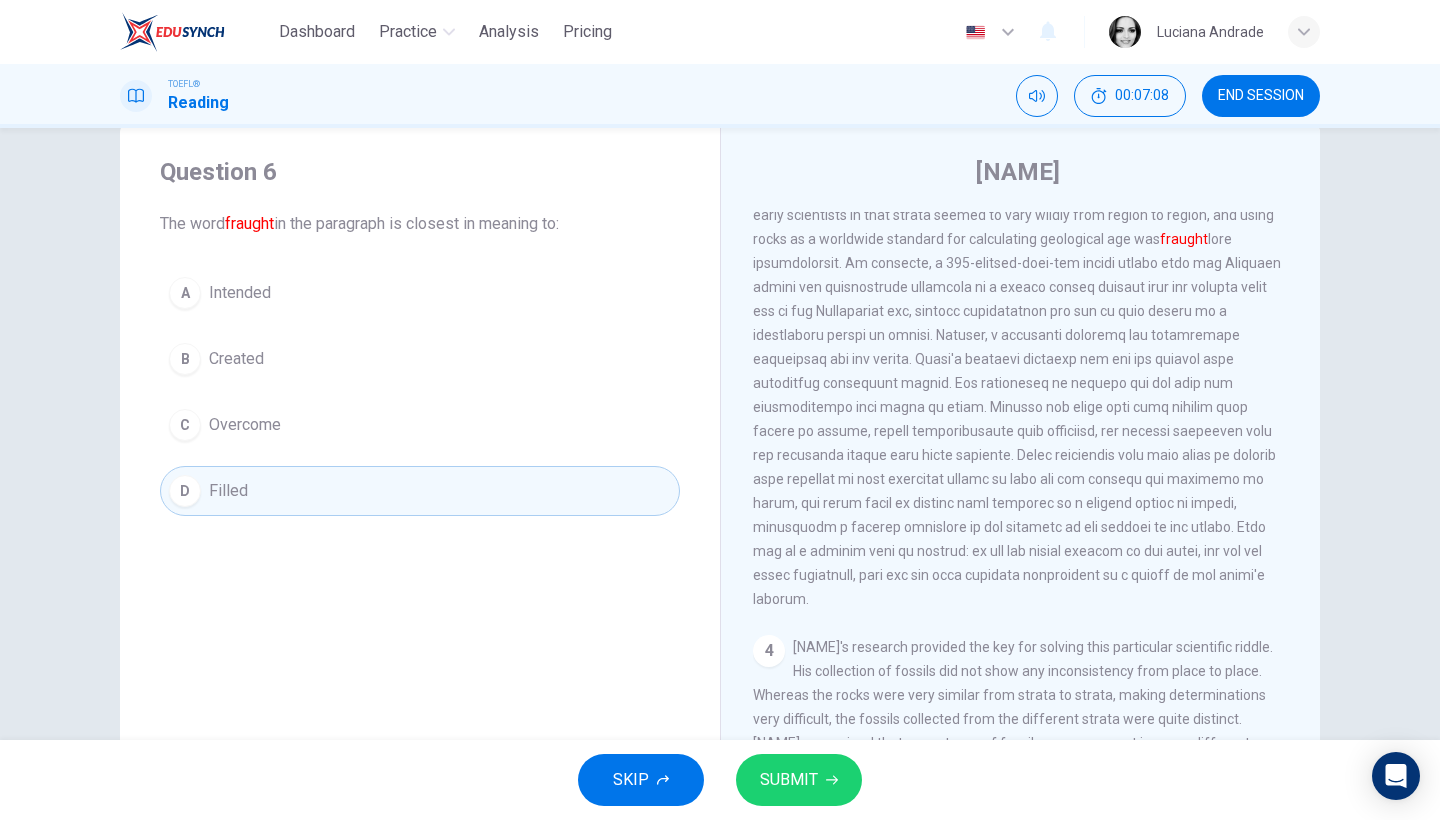 click on "SUBMIT" at bounding box center [789, 780] 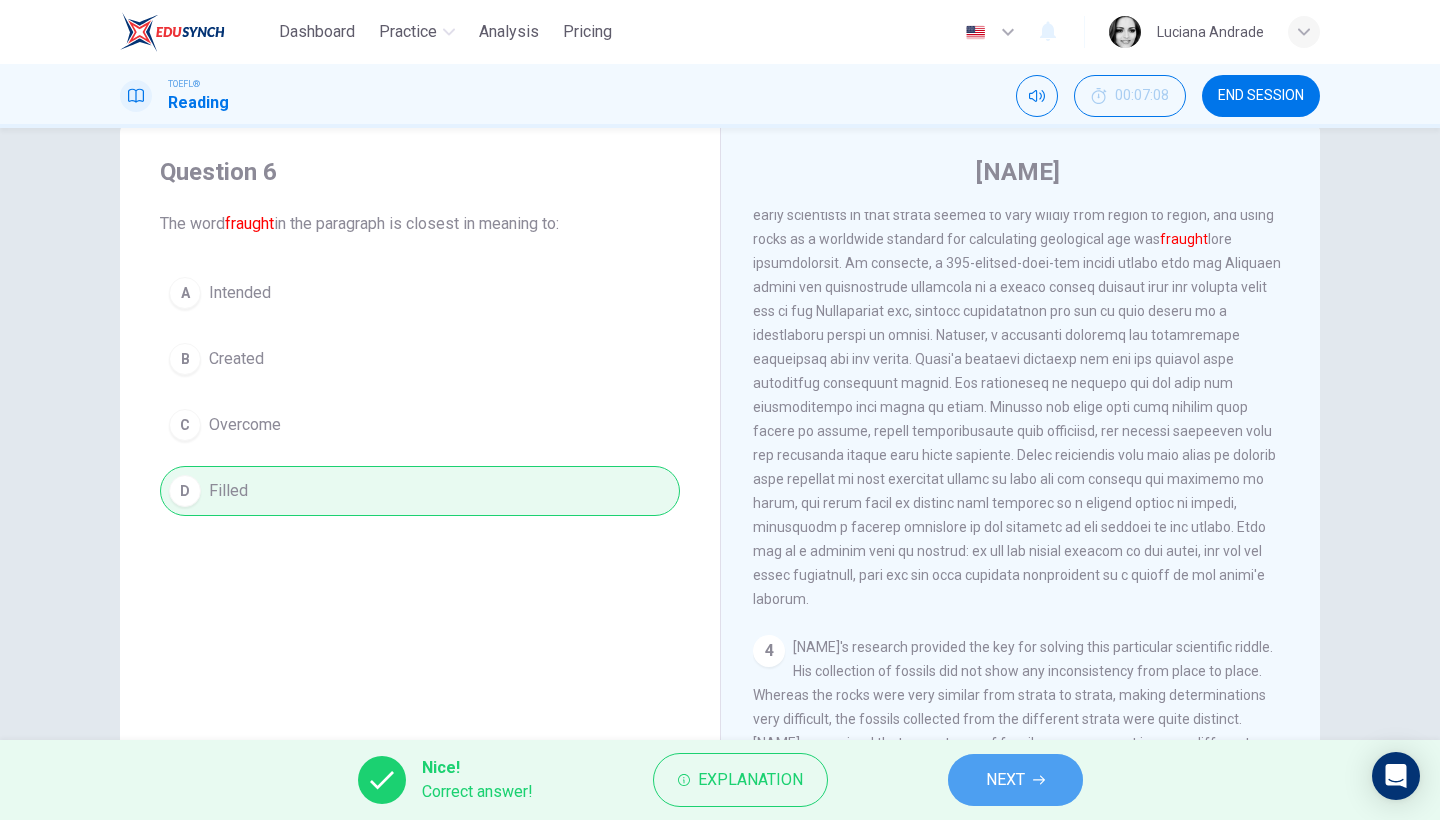 click on "NEXT" at bounding box center (1015, 780) 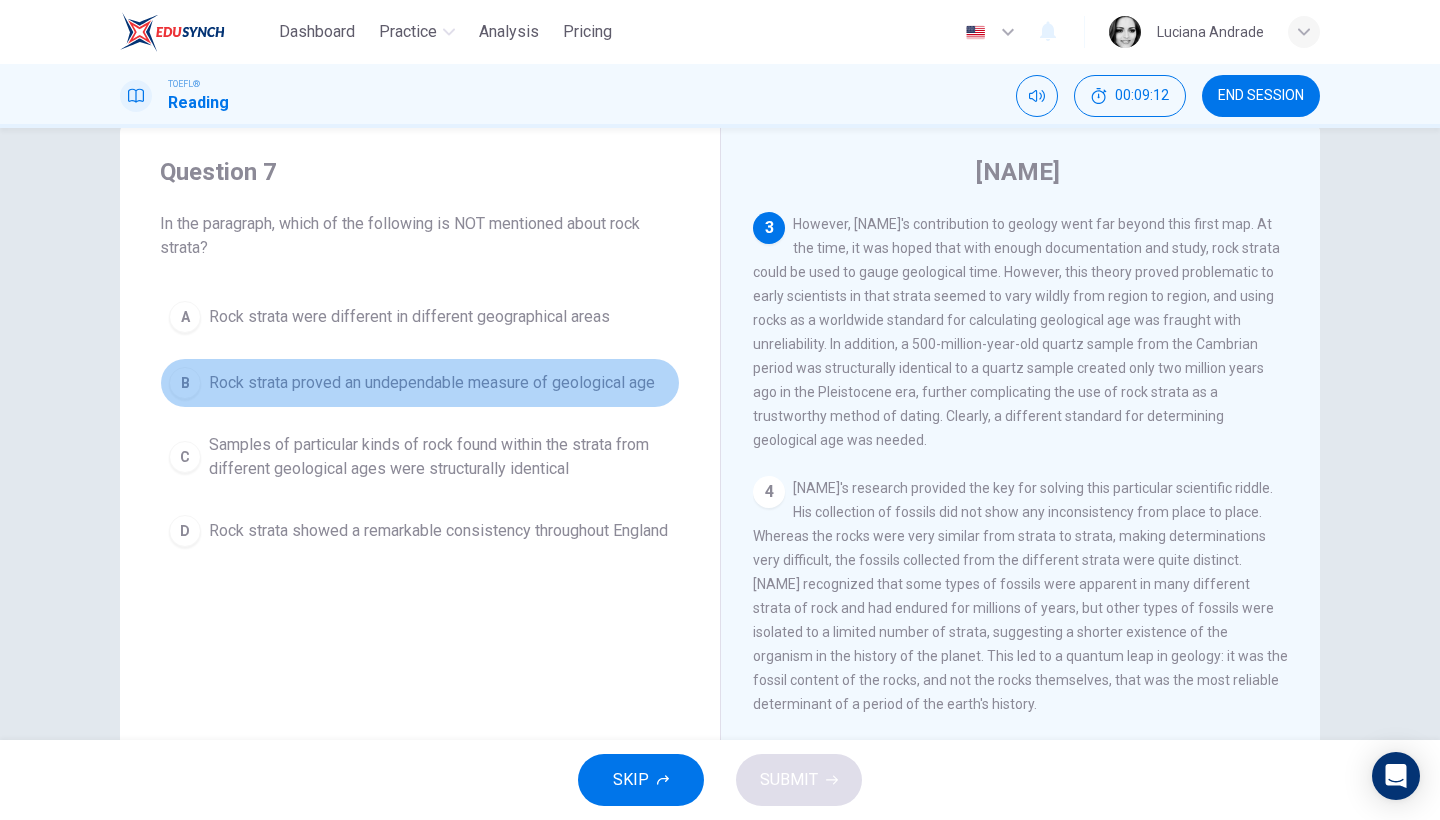 click on "Rock strata proved an undependable measure of geological age" at bounding box center (432, 383) 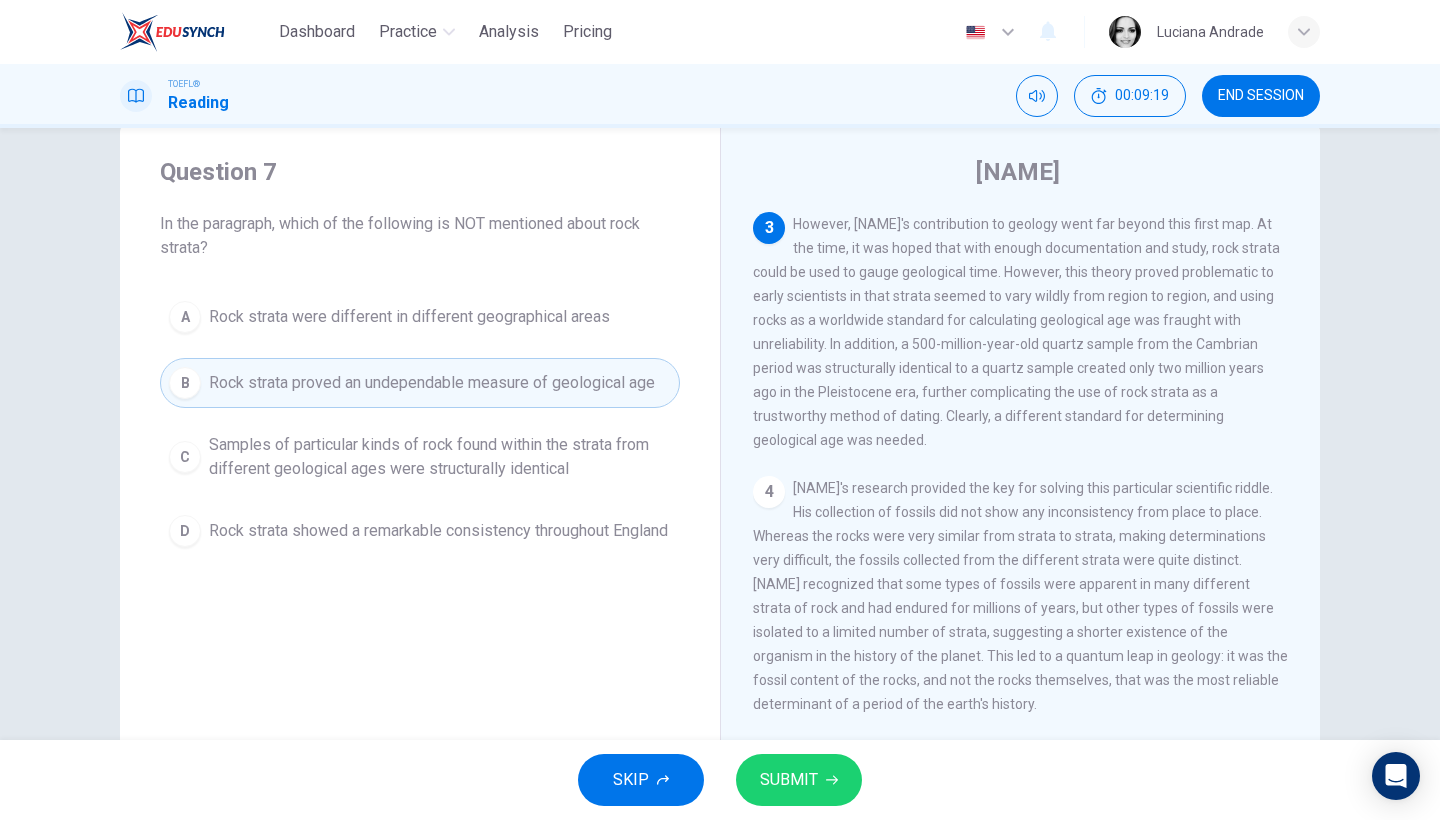 click on "Samples of particular kinds of rock found within the strata from different geological ages were structurally identical" at bounding box center (440, 457) 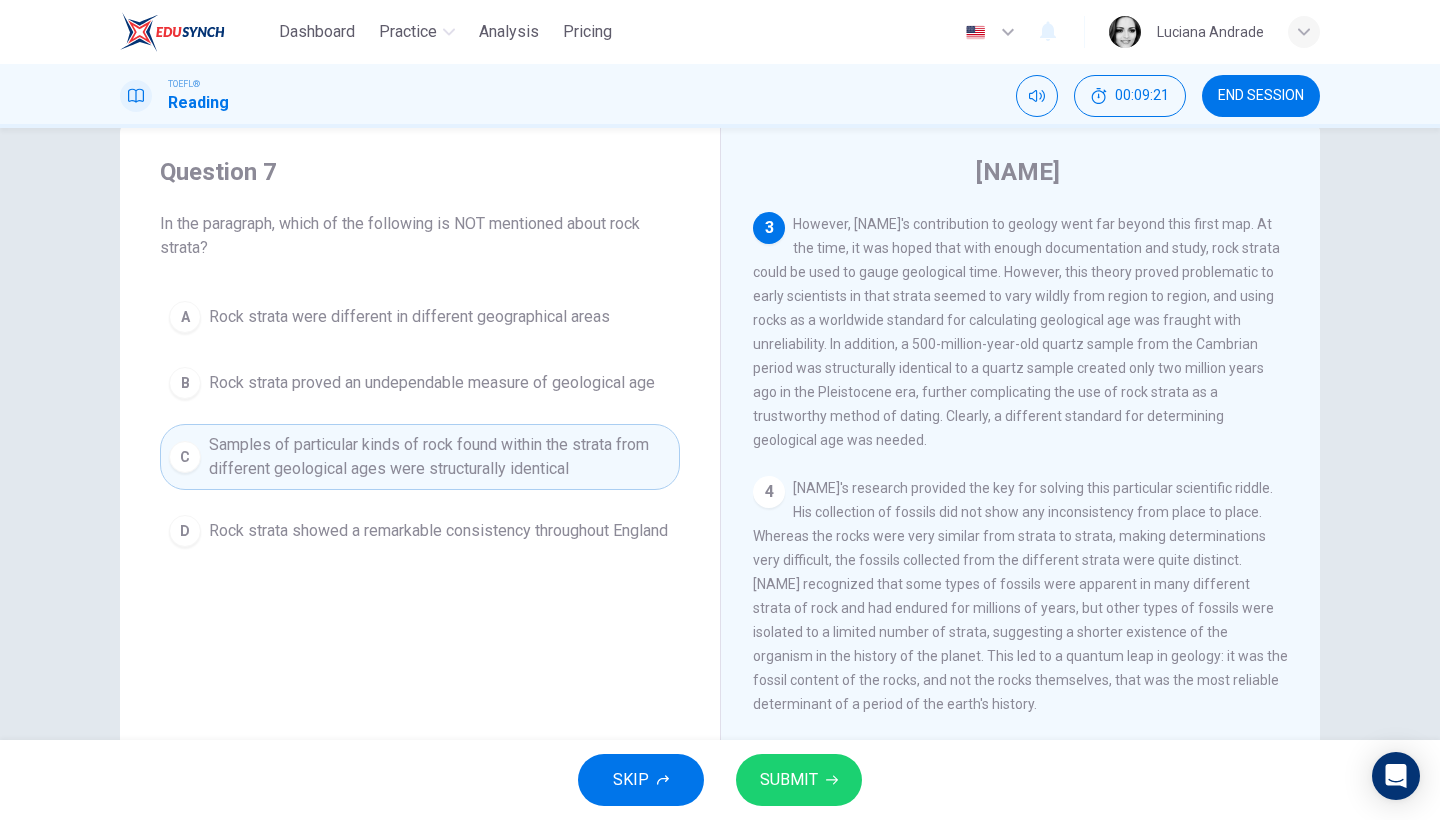 click on "SUBMIT" at bounding box center (799, 780) 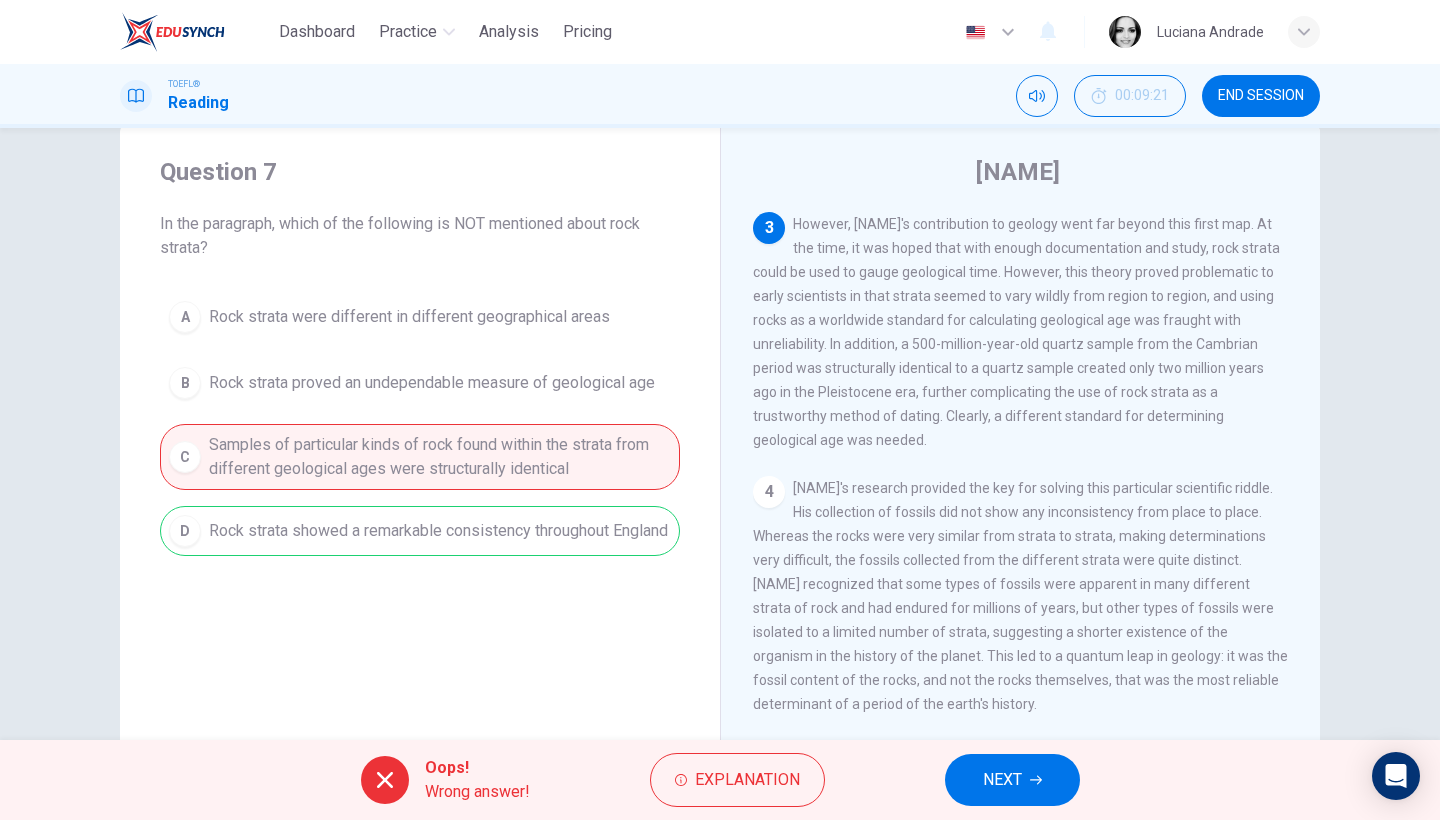 click on "NEXT" at bounding box center (1012, 780) 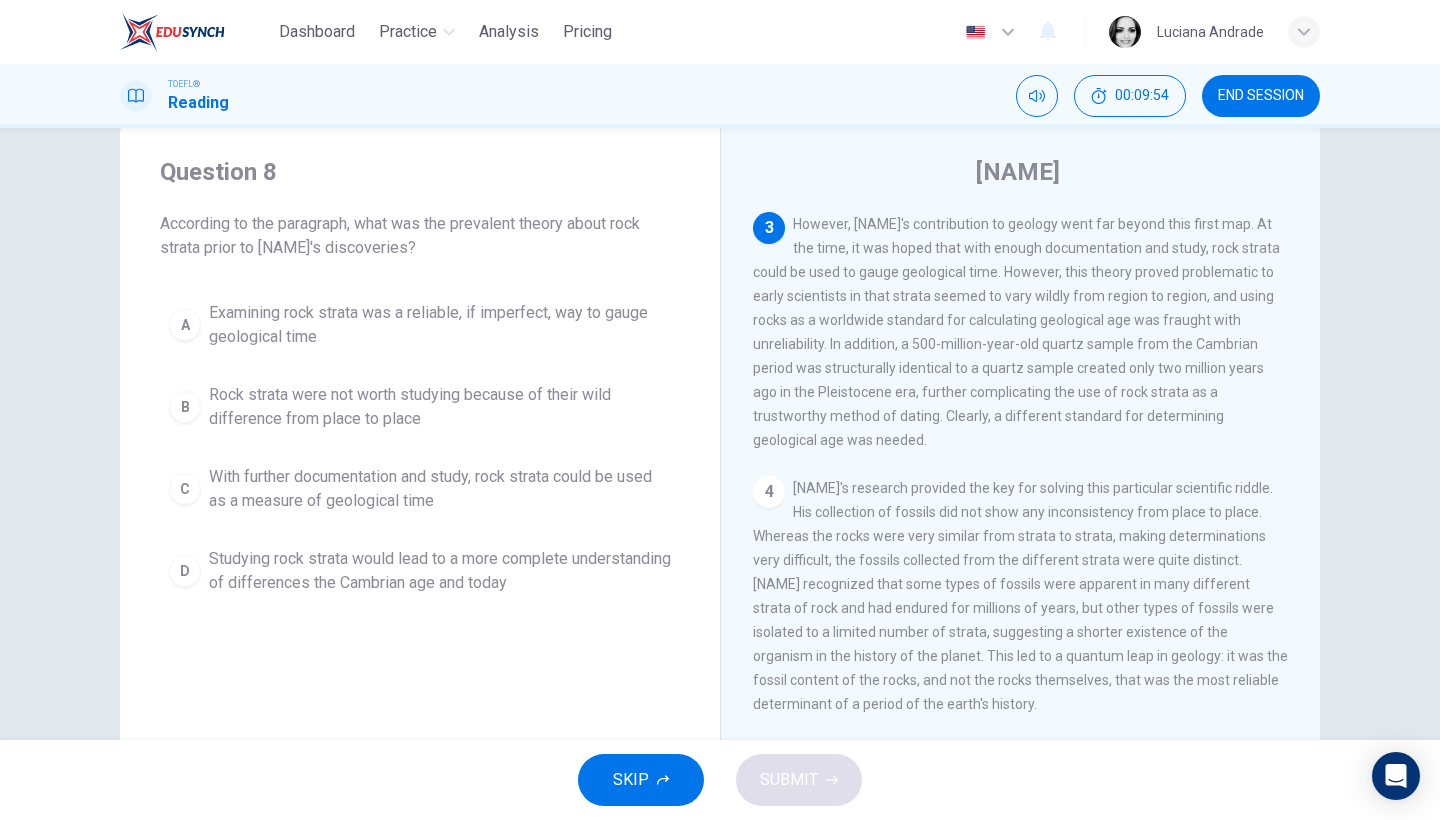 click on "Studying rock strata would lead to a more complete understanding of differences the Cambrian age and today" at bounding box center (440, 571) 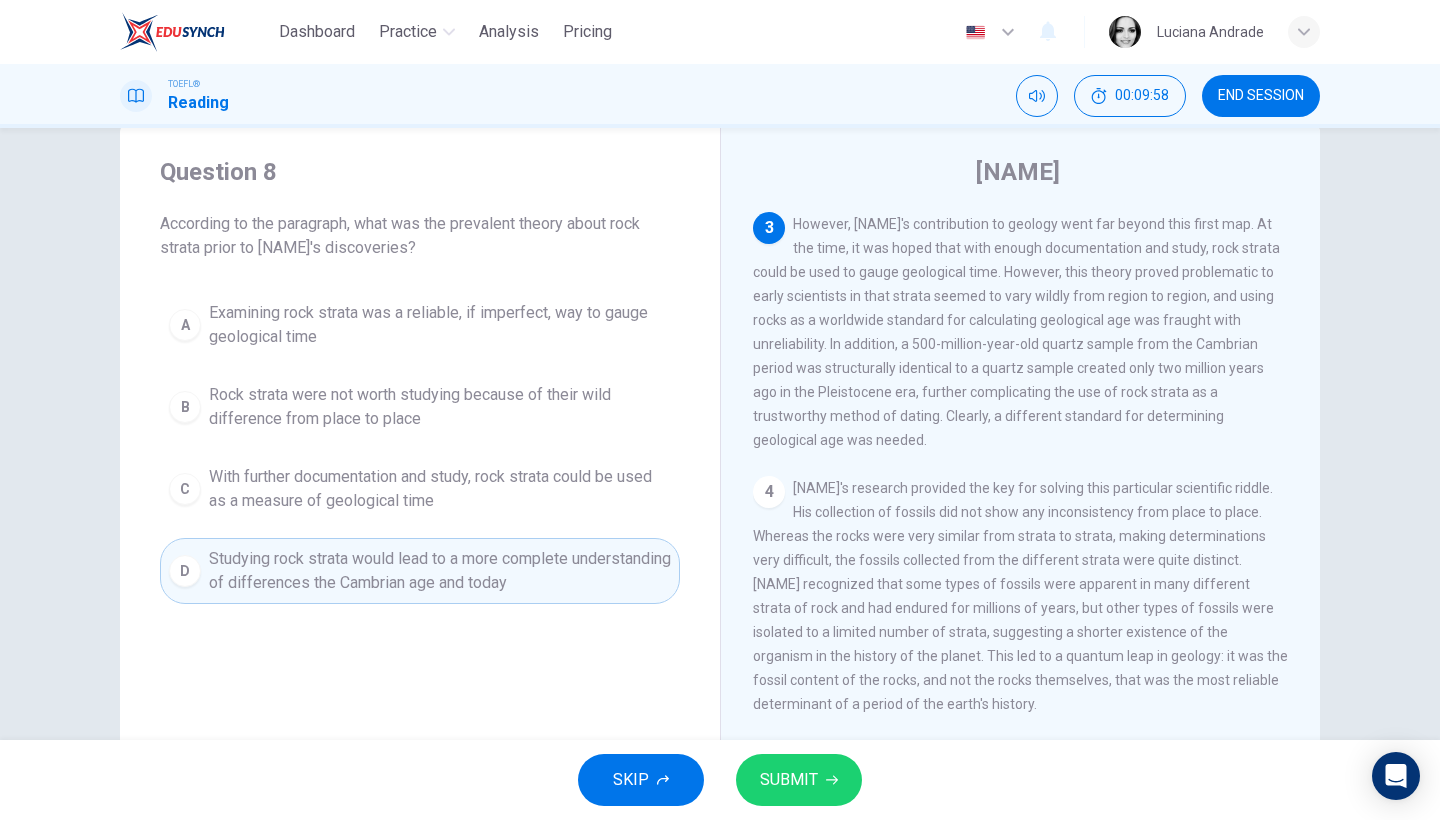 click on "SUBMIT" at bounding box center (789, 780) 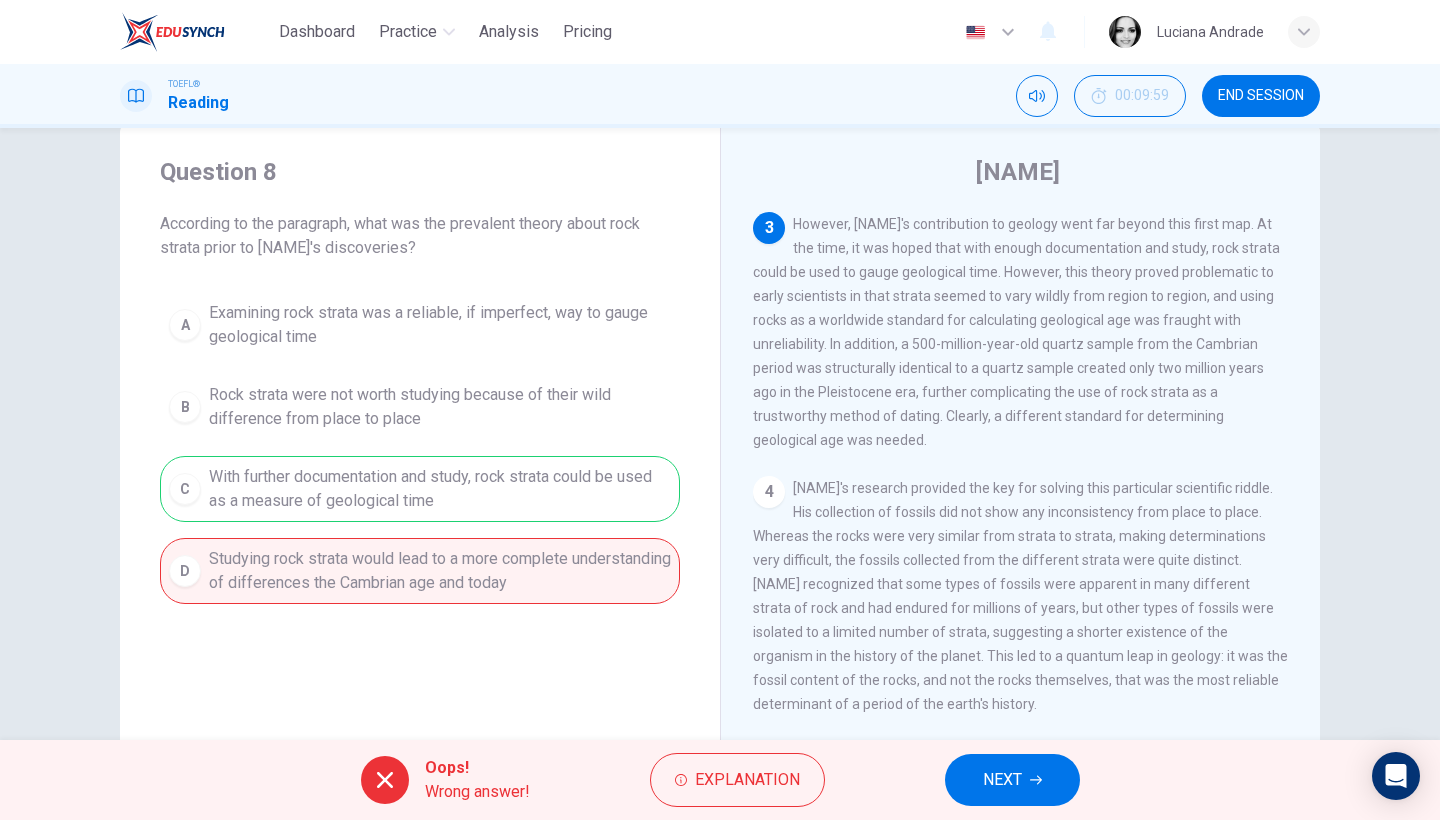 click on "NEXT" at bounding box center (1012, 780) 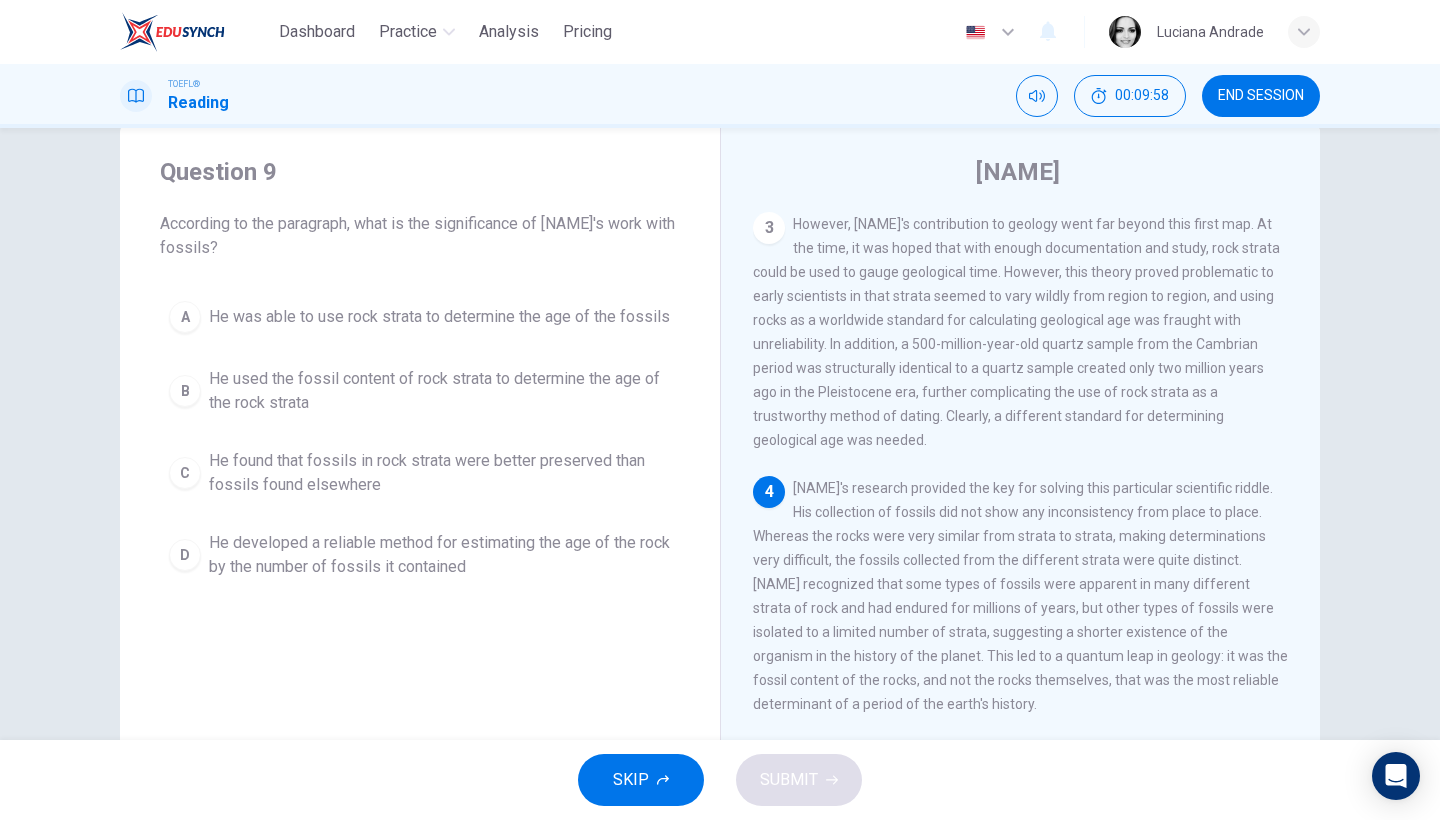 scroll, scrollTop: 729, scrollLeft: 0, axis: vertical 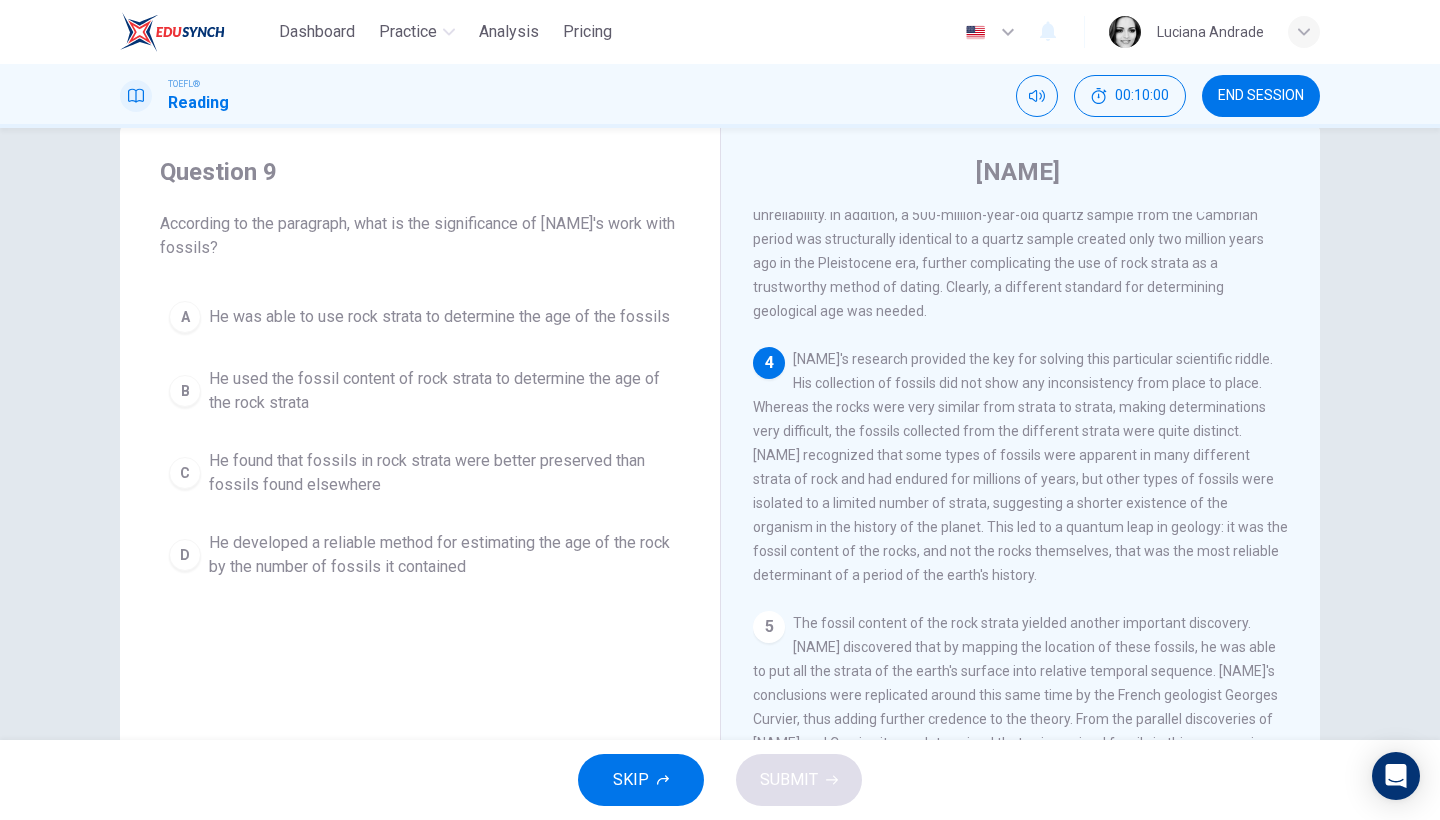 click on "END SESSION" at bounding box center (1261, 96) 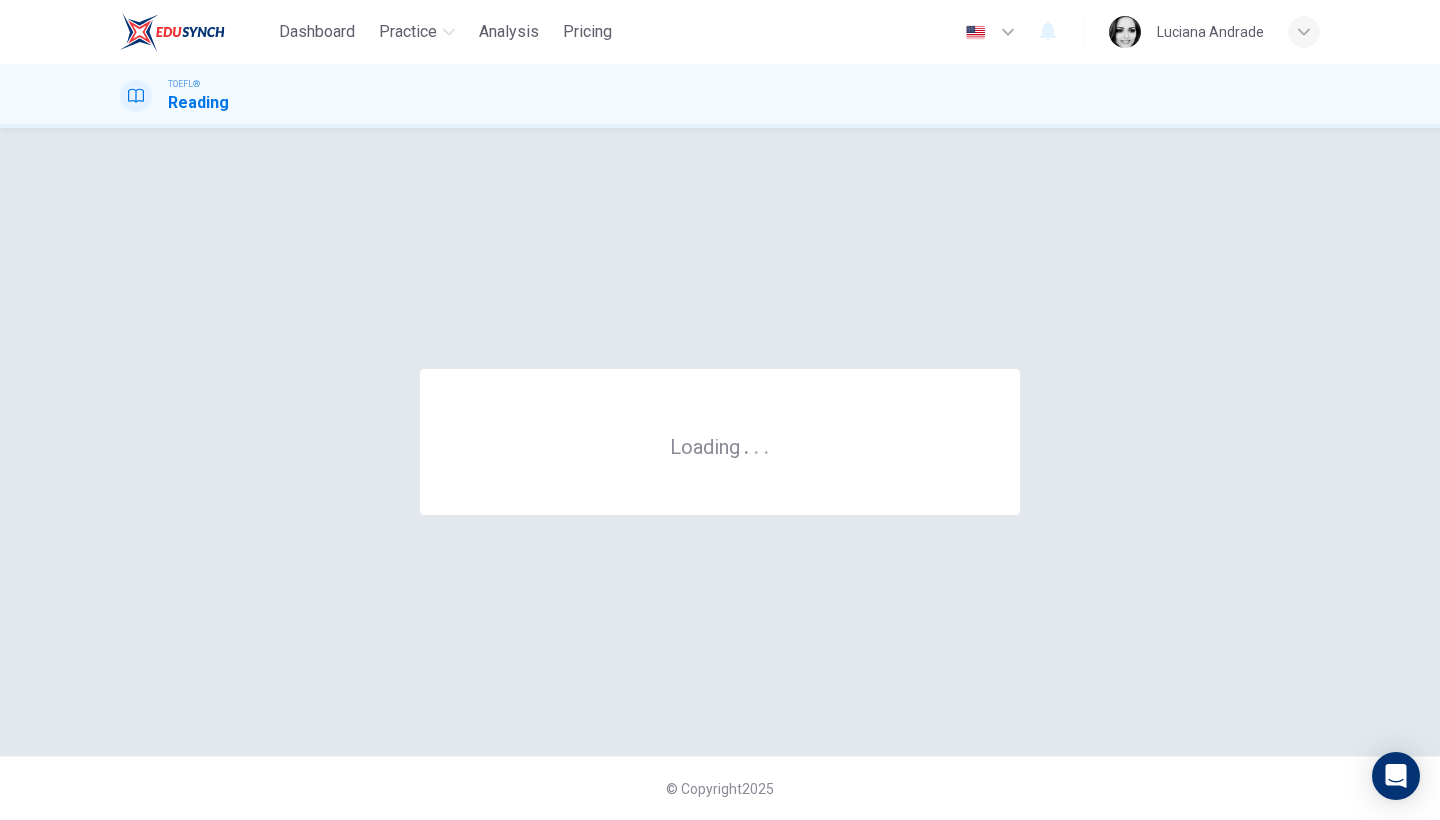 scroll, scrollTop: 0, scrollLeft: 0, axis: both 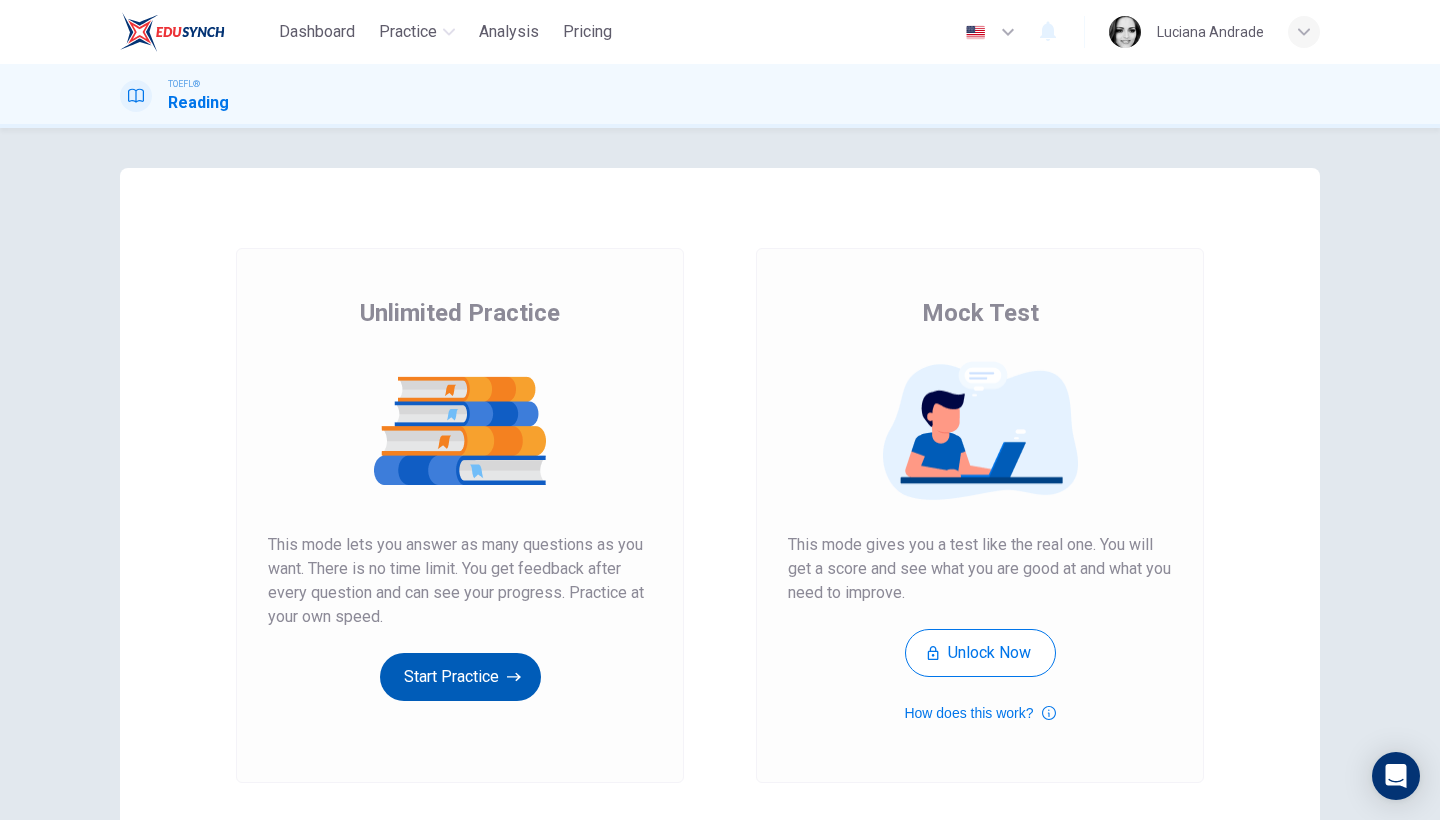 click on "Start Practice" at bounding box center (460, 677) 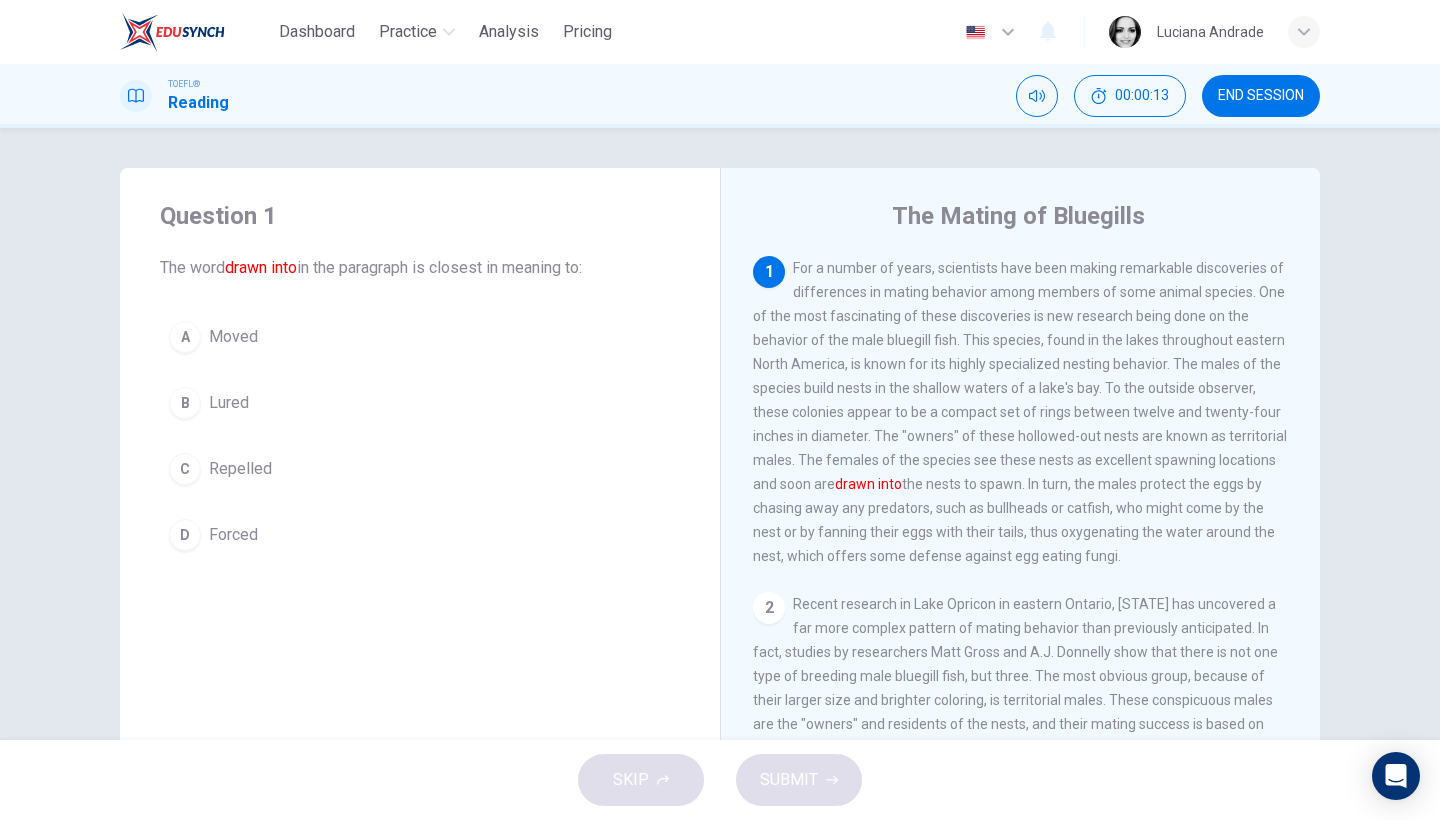 click on "Lured" at bounding box center (229, 403) 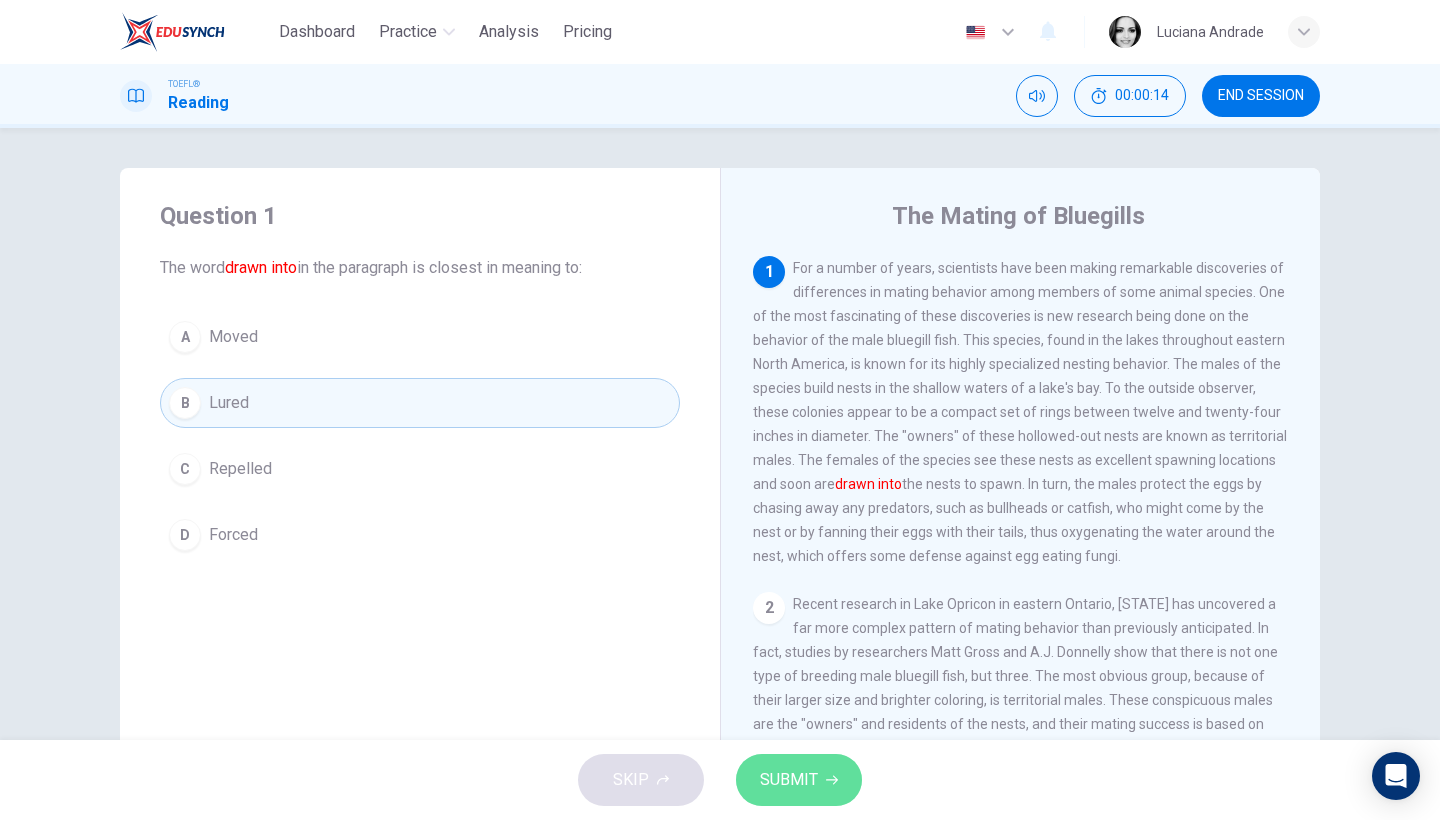 click on "SUBMIT" at bounding box center (799, 780) 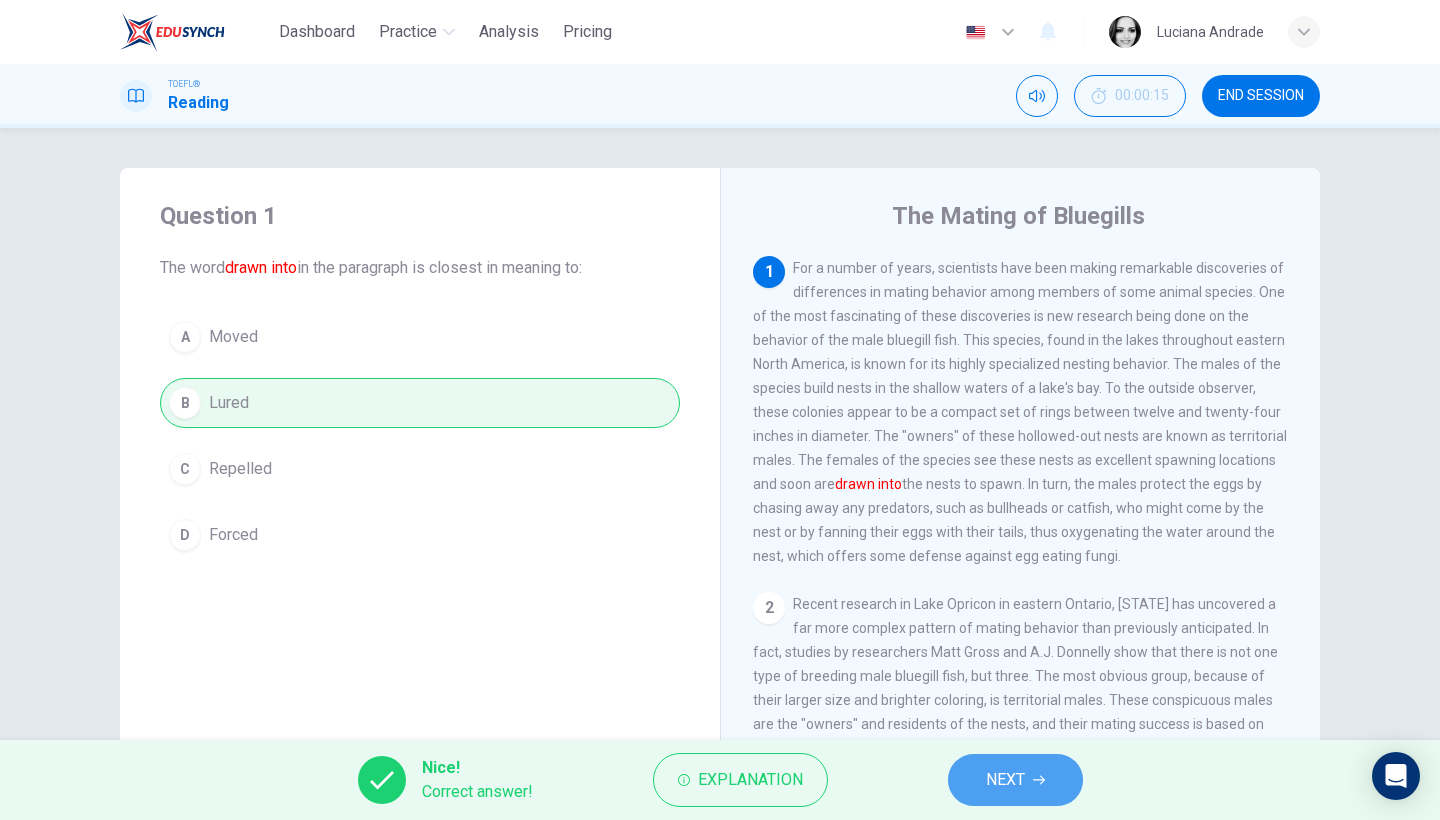 click on "NEXT" at bounding box center [1005, 780] 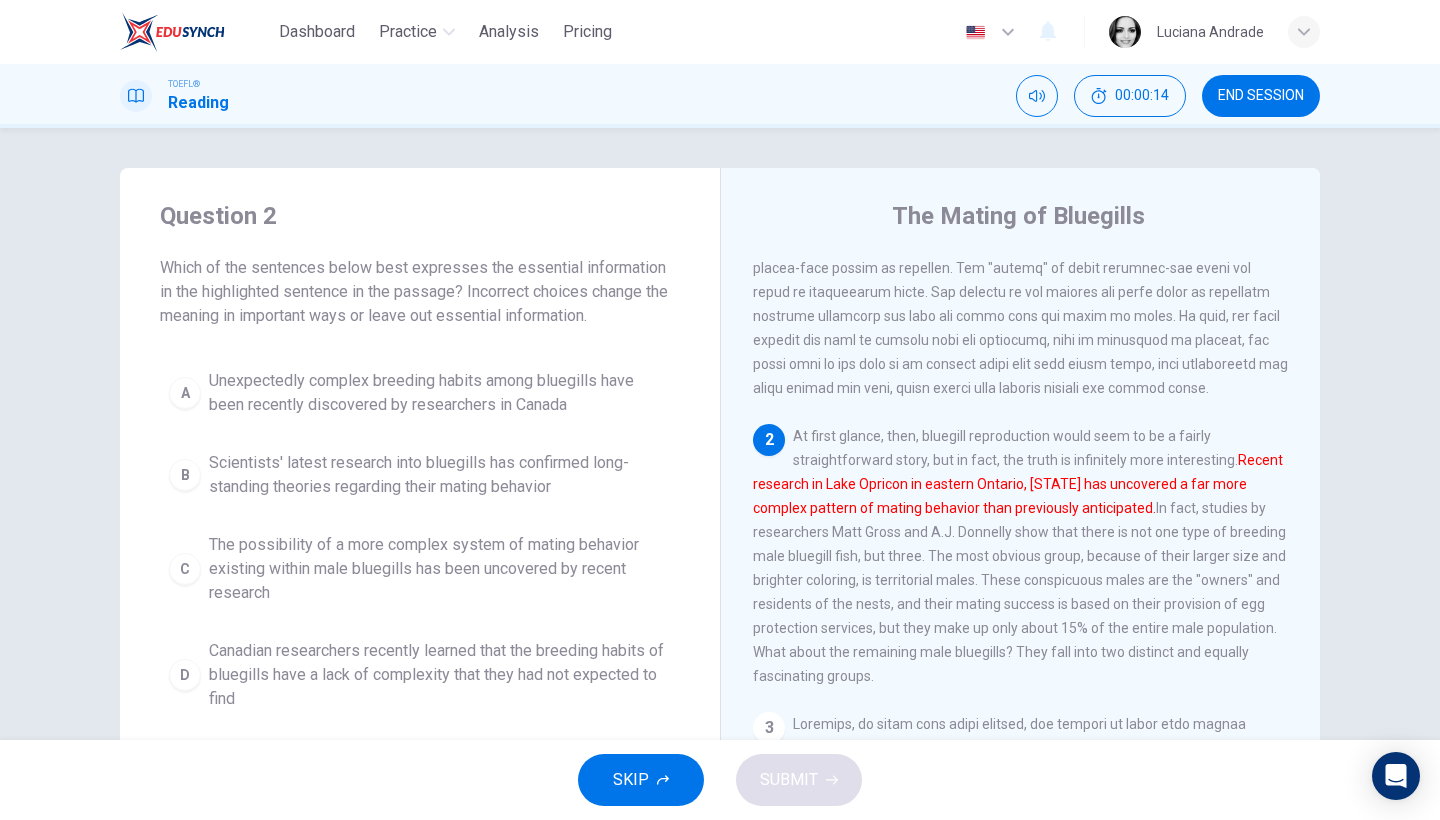 scroll, scrollTop: 225, scrollLeft: 0, axis: vertical 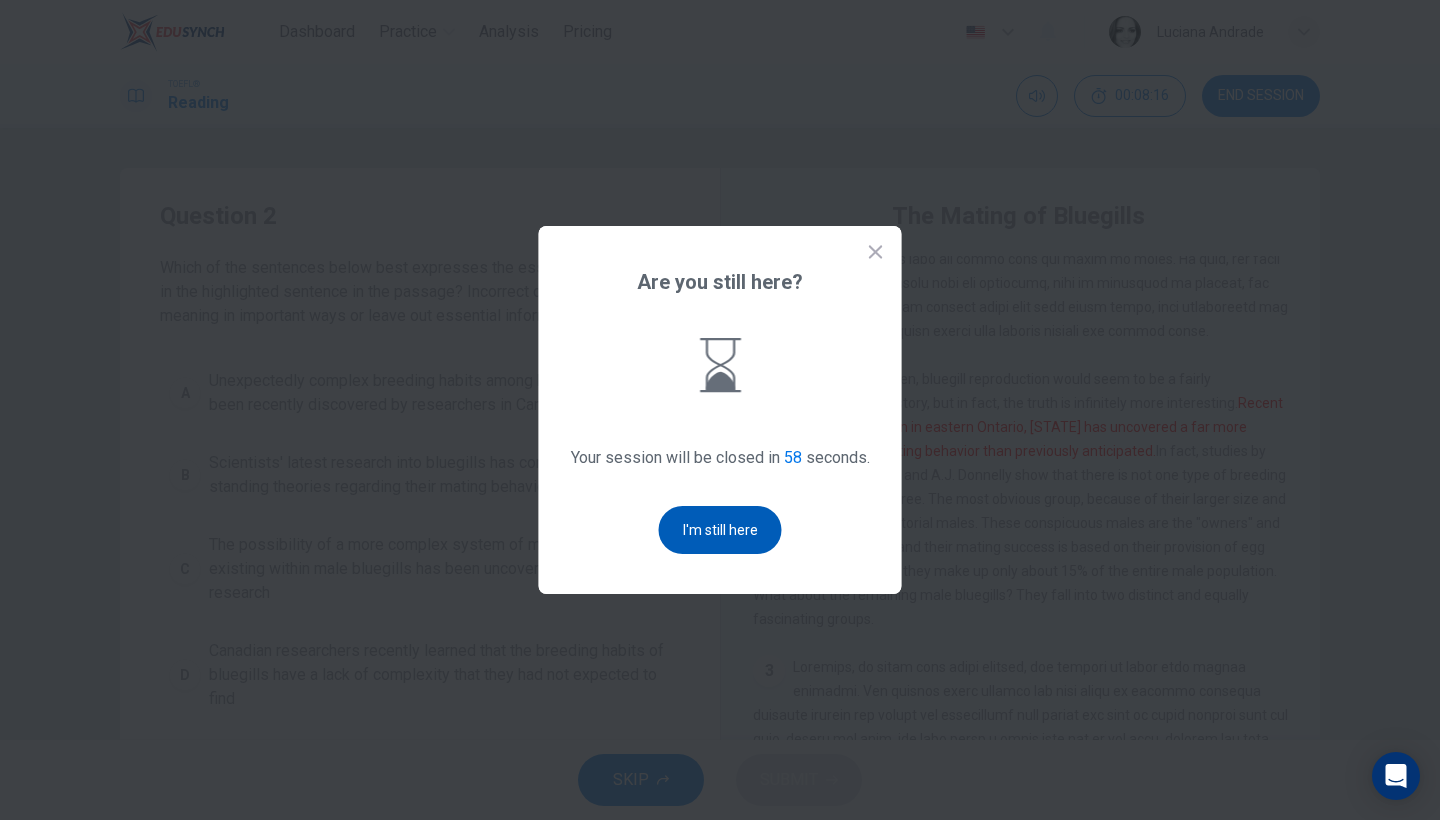 click on "I'm still here" at bounding box center [720, 530] 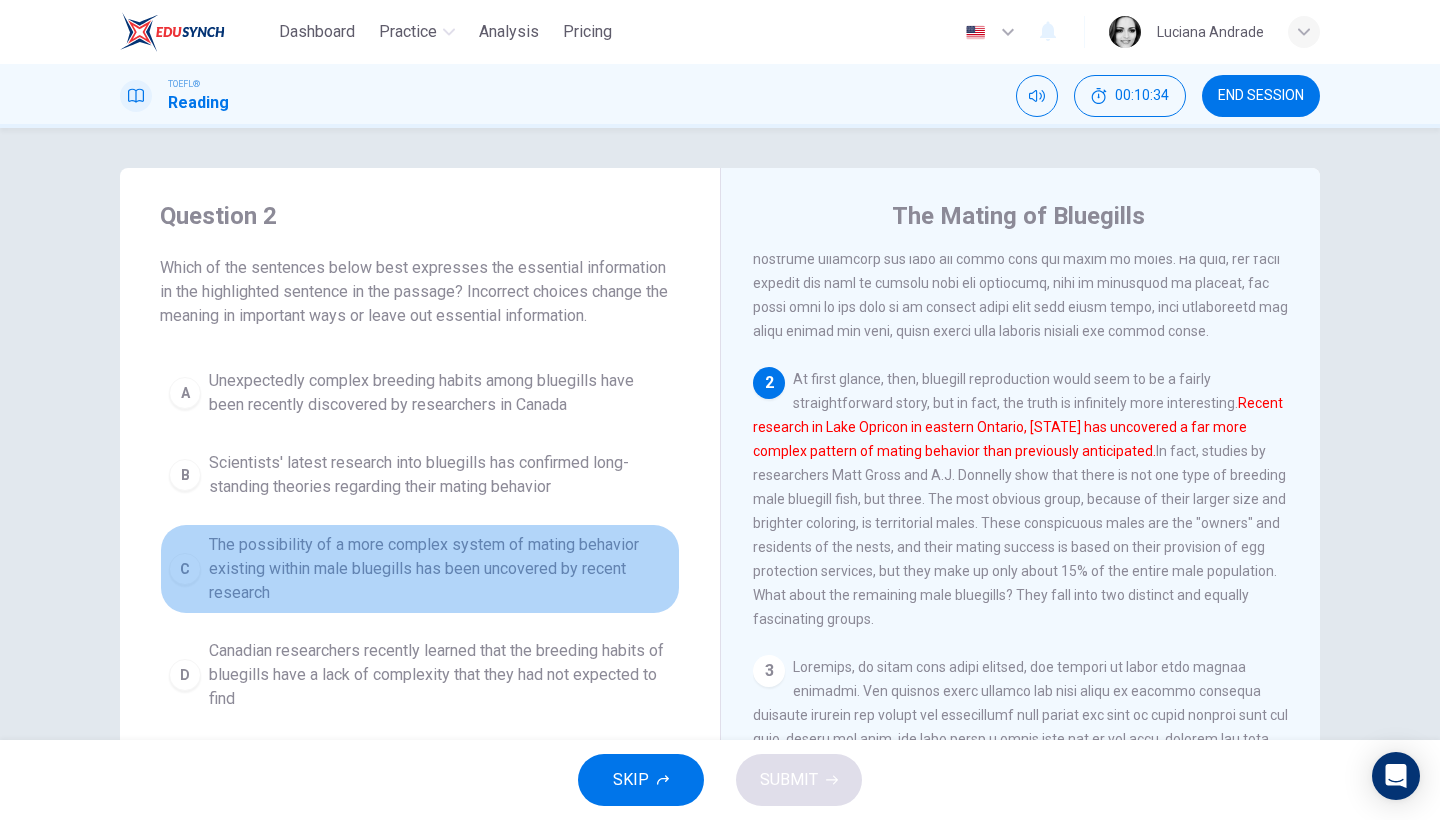 click on "The possibility of a more complex system of mating behavior existing within male bluegills has been uncovered by recent research" at bounding box center [440, 569] 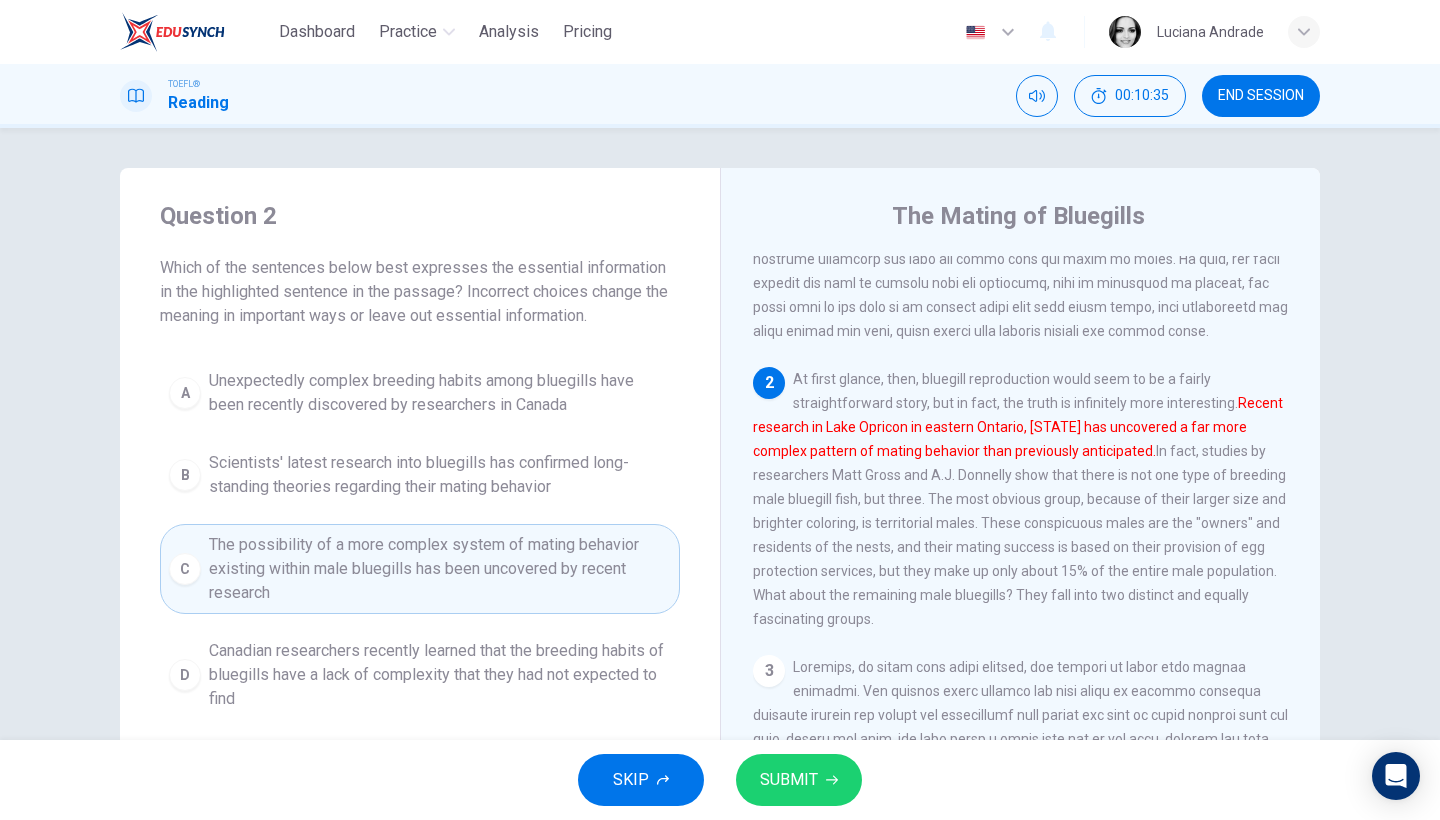 click on "SUBMIT" at bounding box center [799, 780] 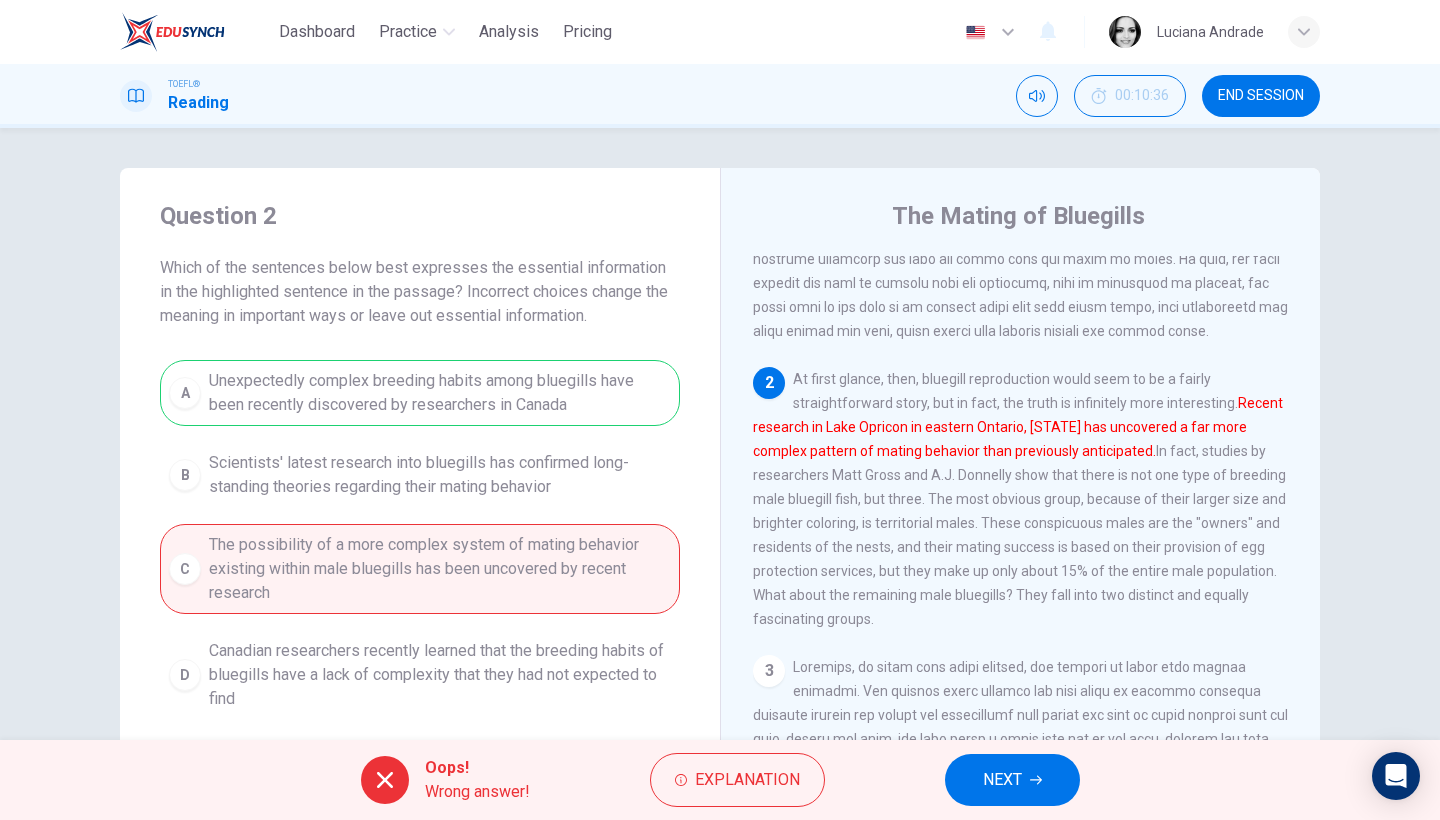 click on "NEXT" at bounding box center [1012, 780] 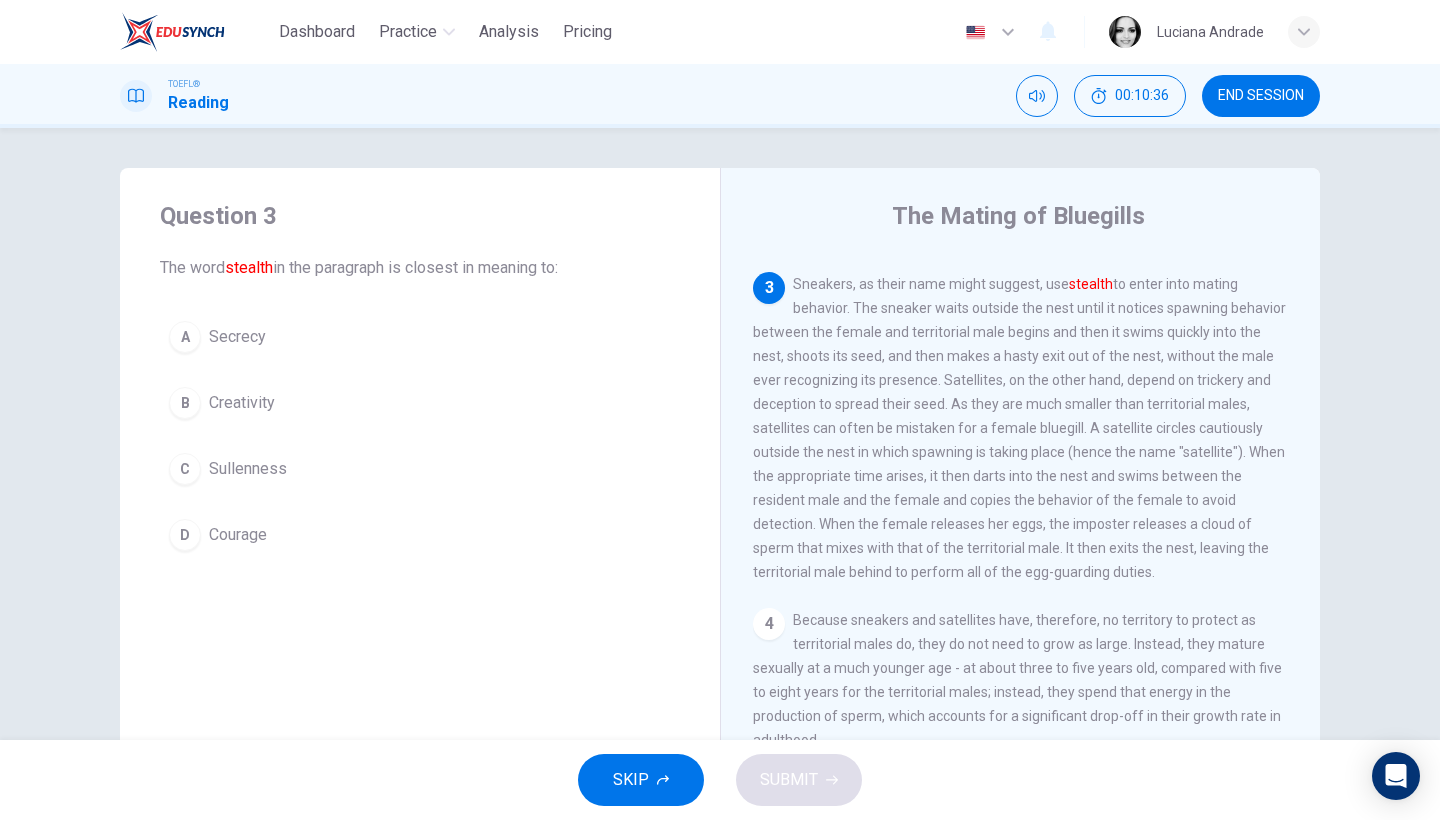 scroll, scrollTop: 561, scrollLeft: 0, axis: vertical 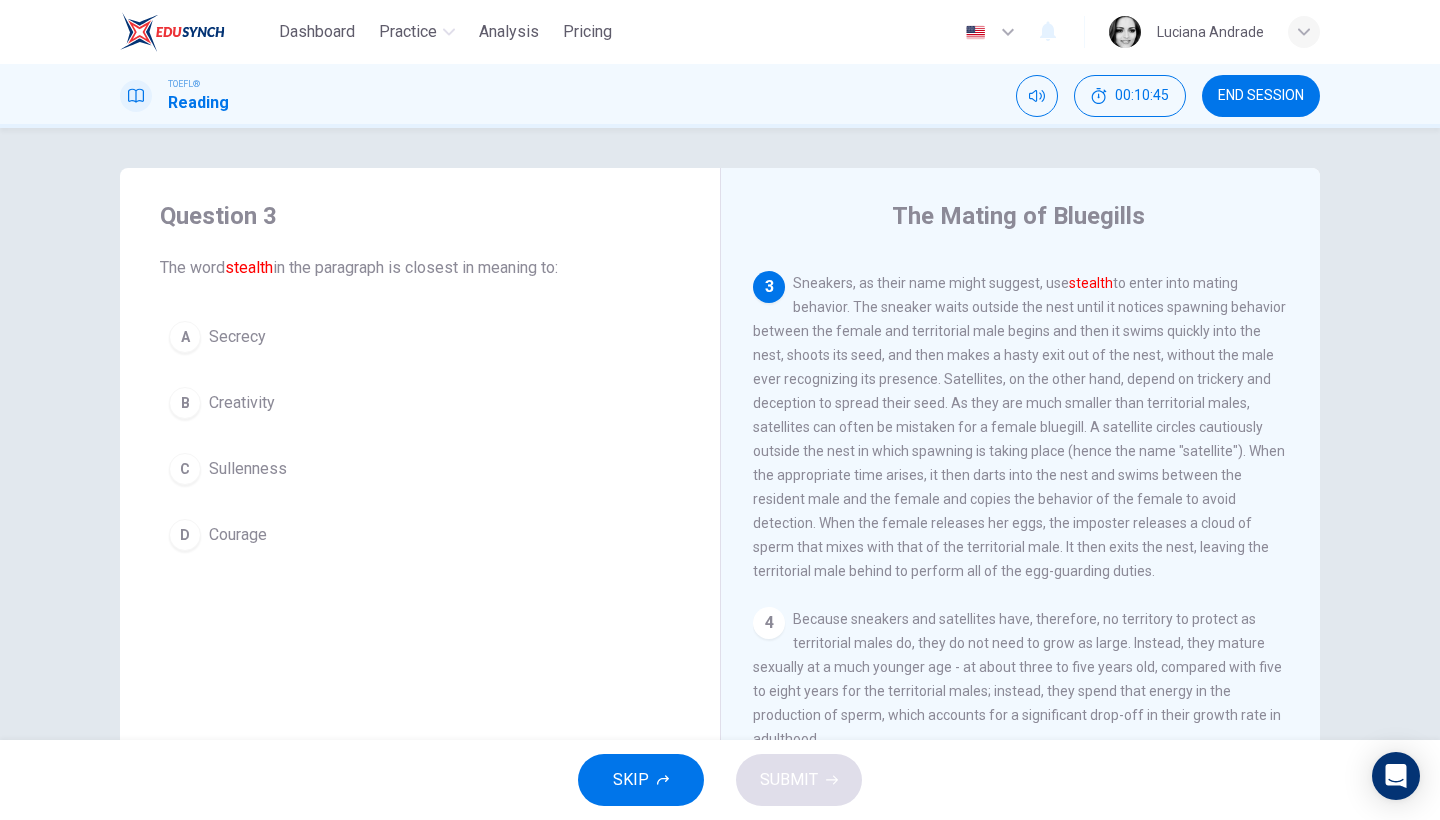 click on "Sullenness" at bounding box center [248, 469] 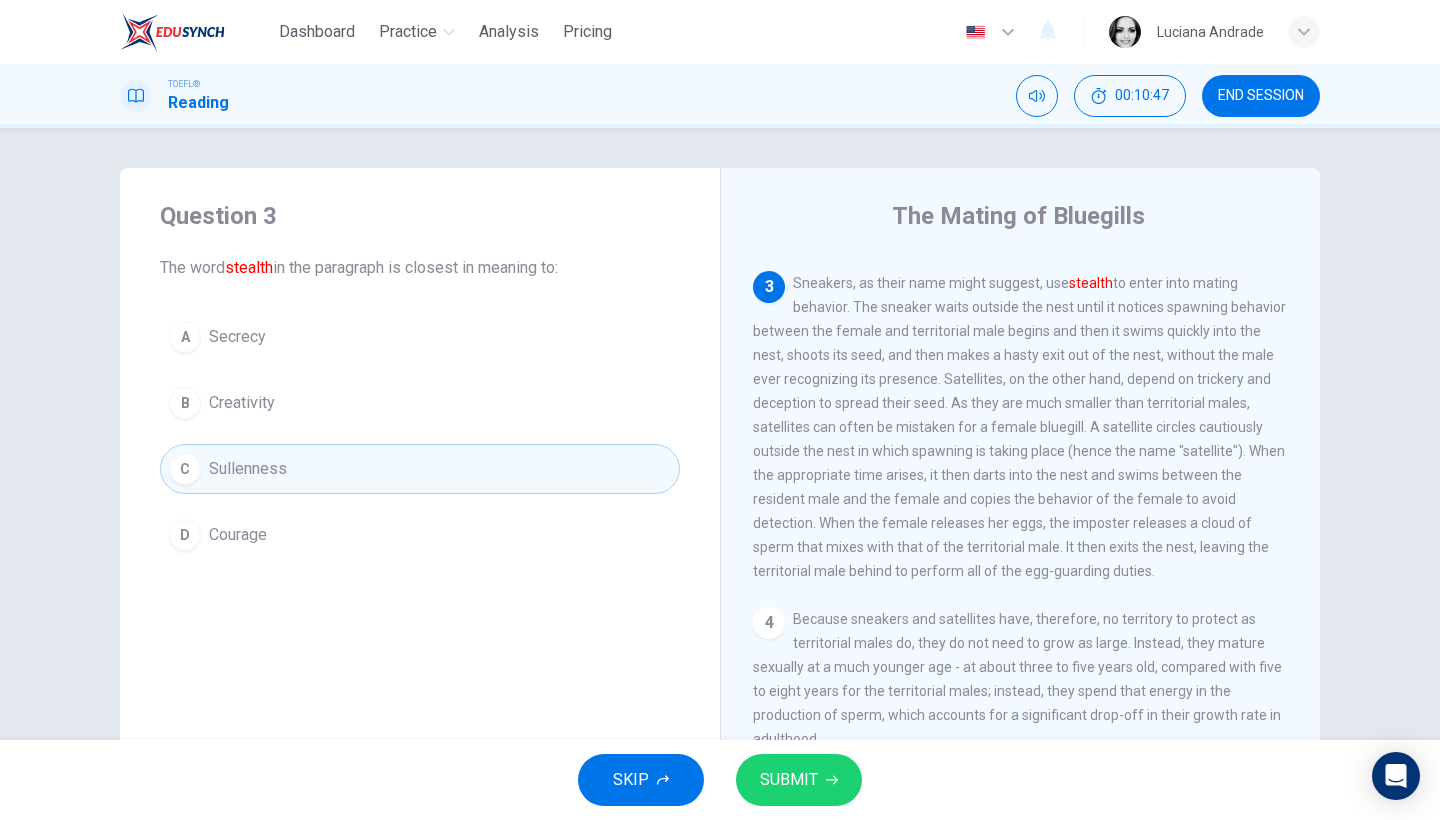 click on "SUBMIT" at bounding box center [789, 780] 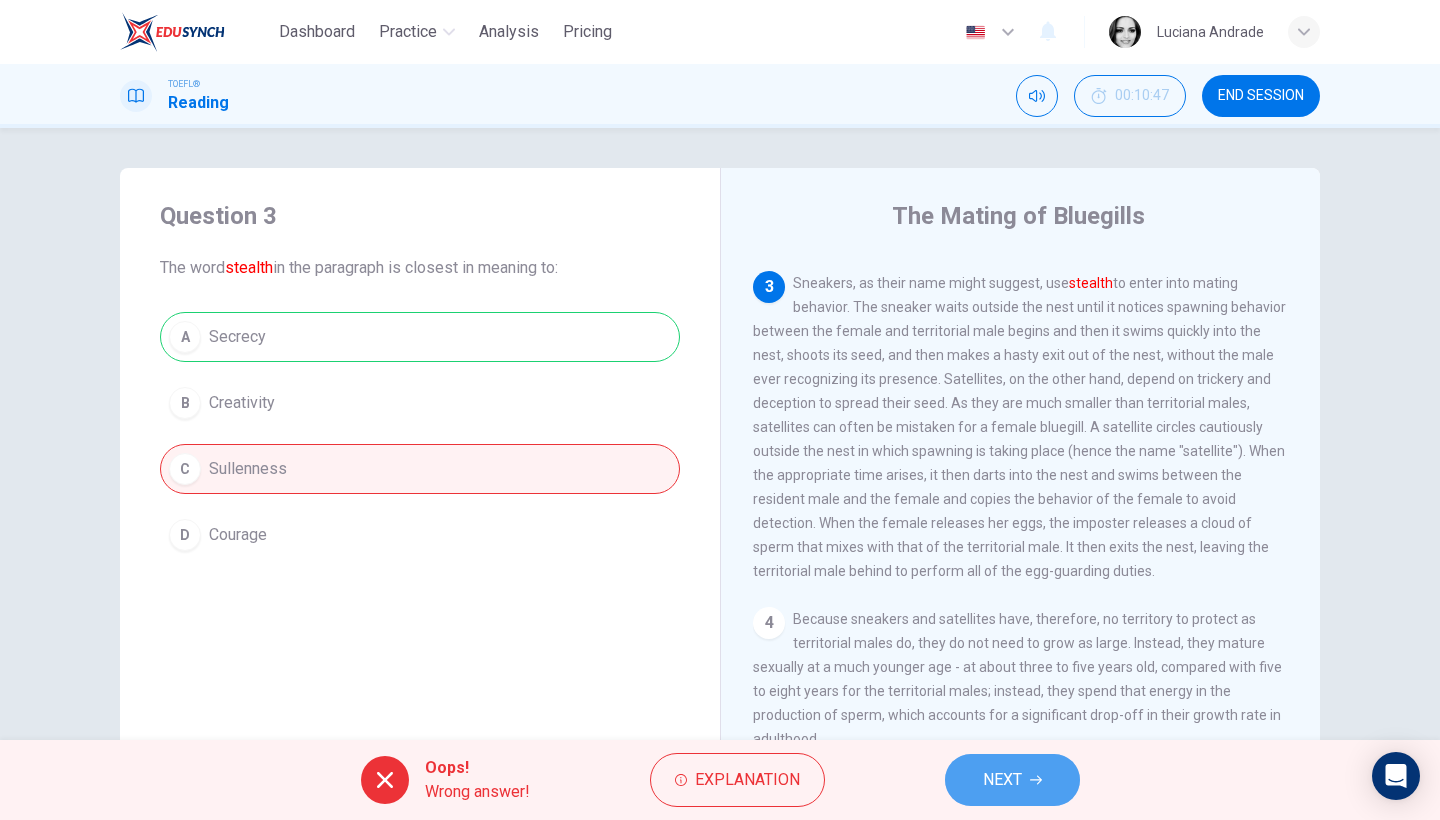 click on "NEXT" at bounding box center (1012, 780) 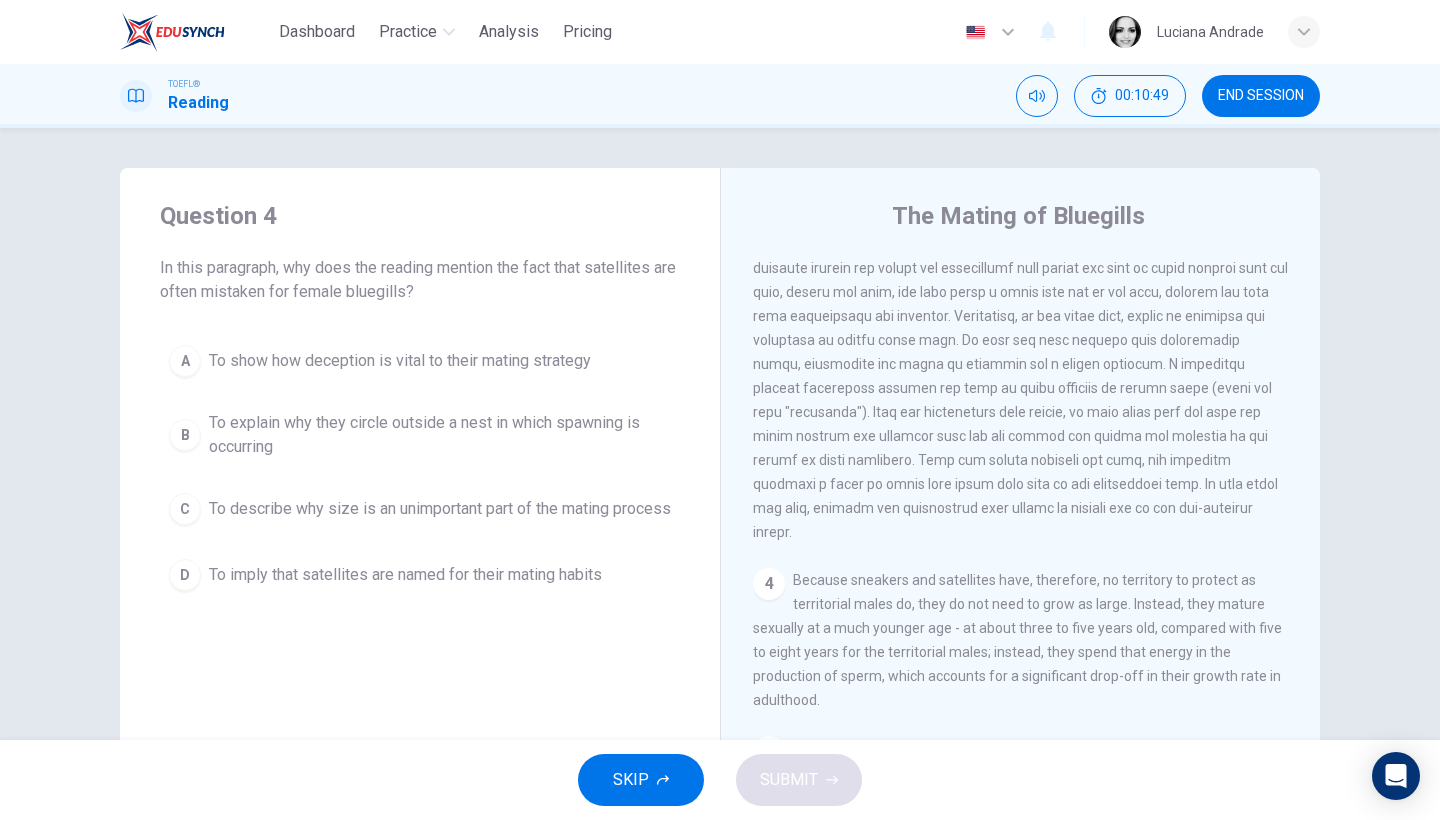 click on "END SESSION" at bounding box center (1261, 96) 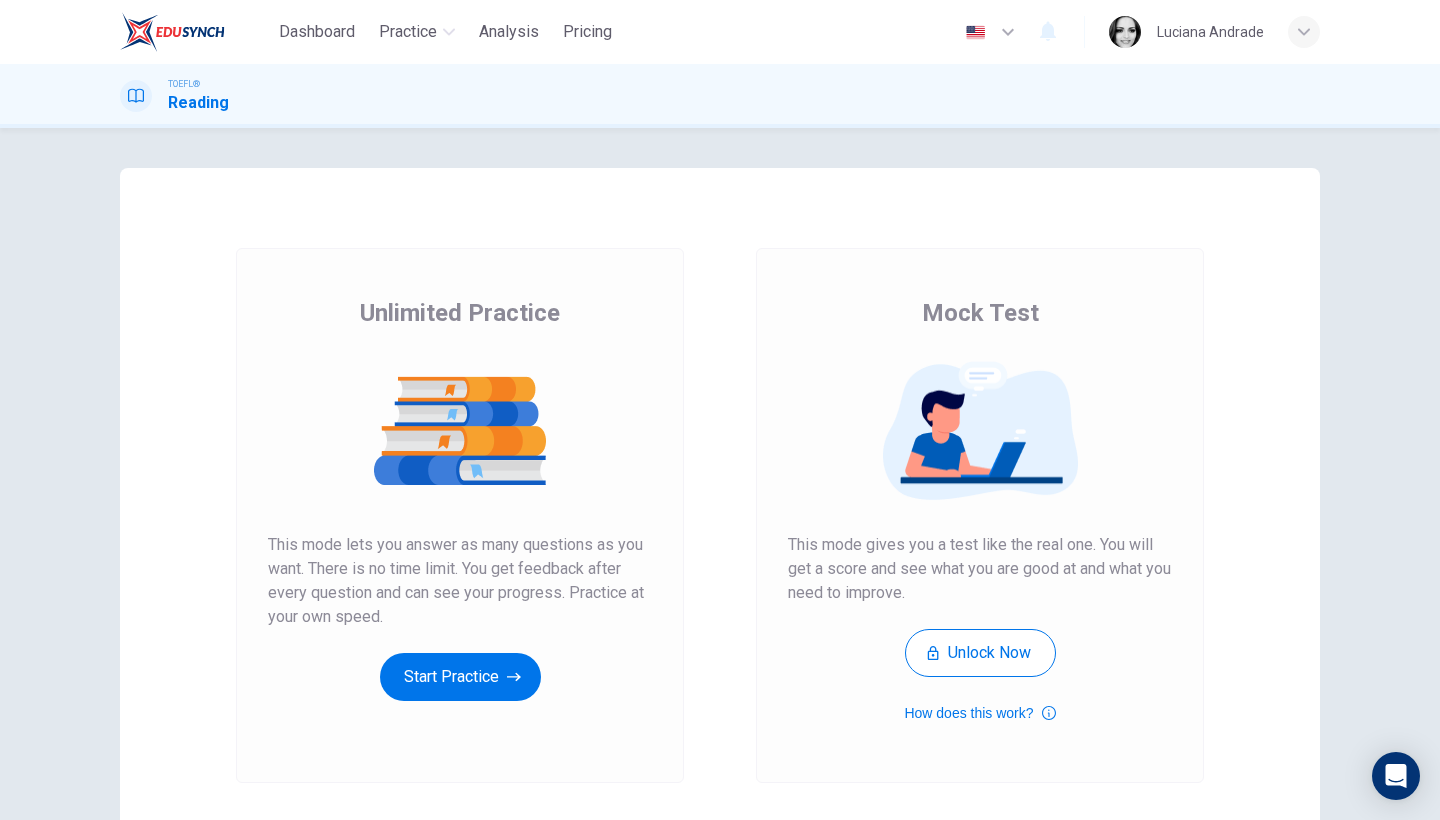 scroll, scrollTop: 0, scrollLeft: 0, axis: both 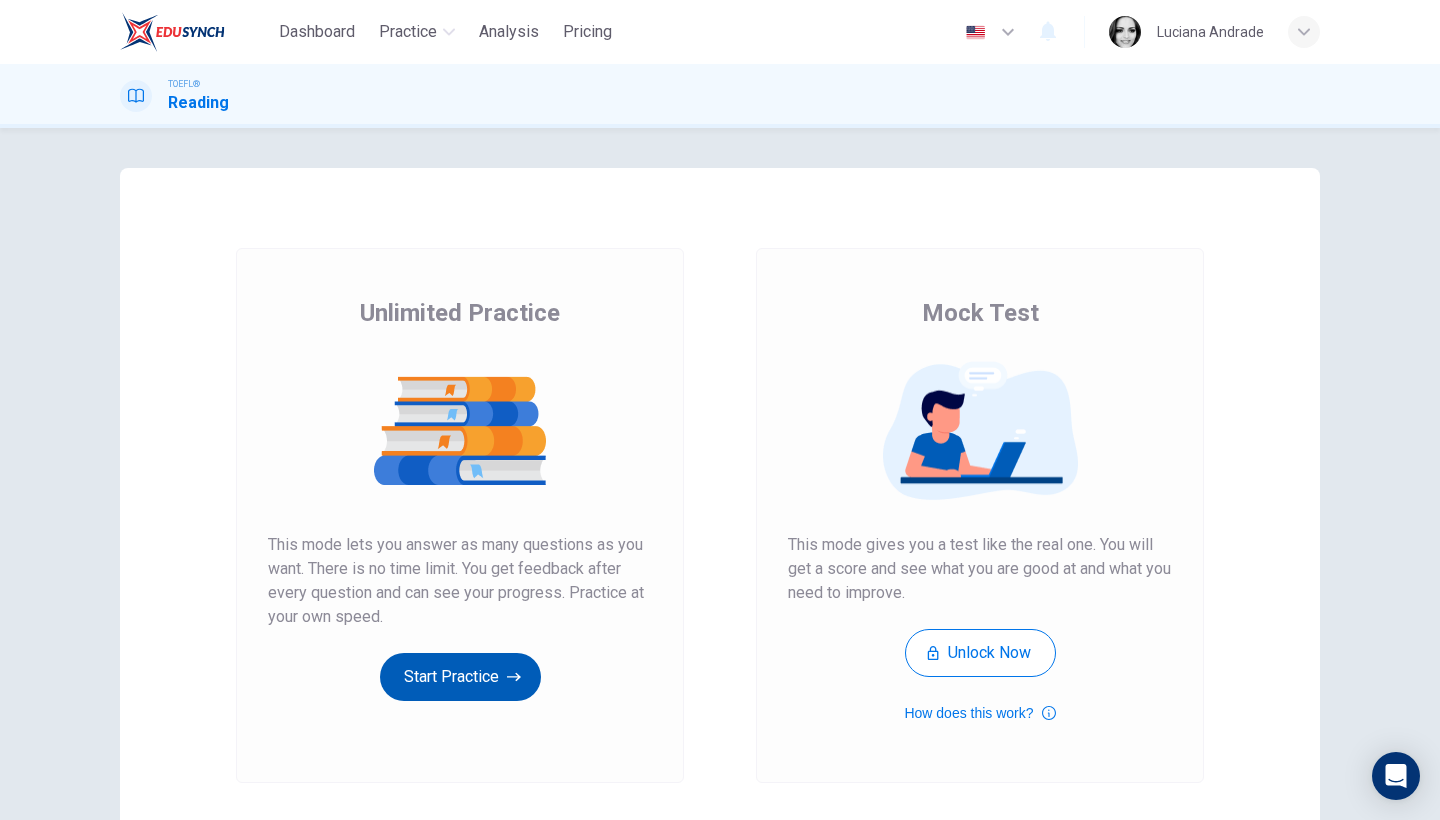 click on "Start Practice" at bounding box center [460, 677] 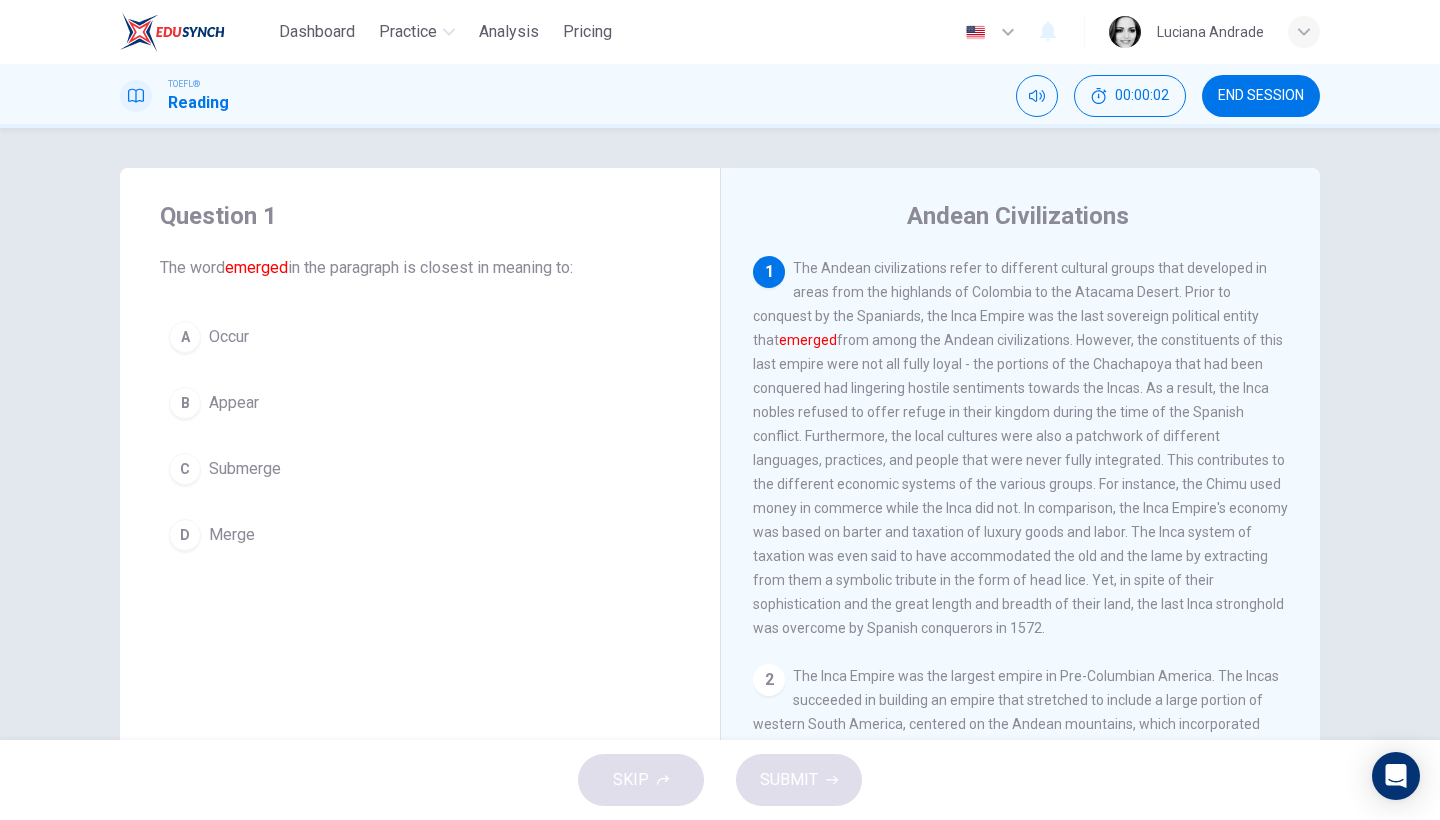 click on "A Occur" at bounding box center [420, 337] 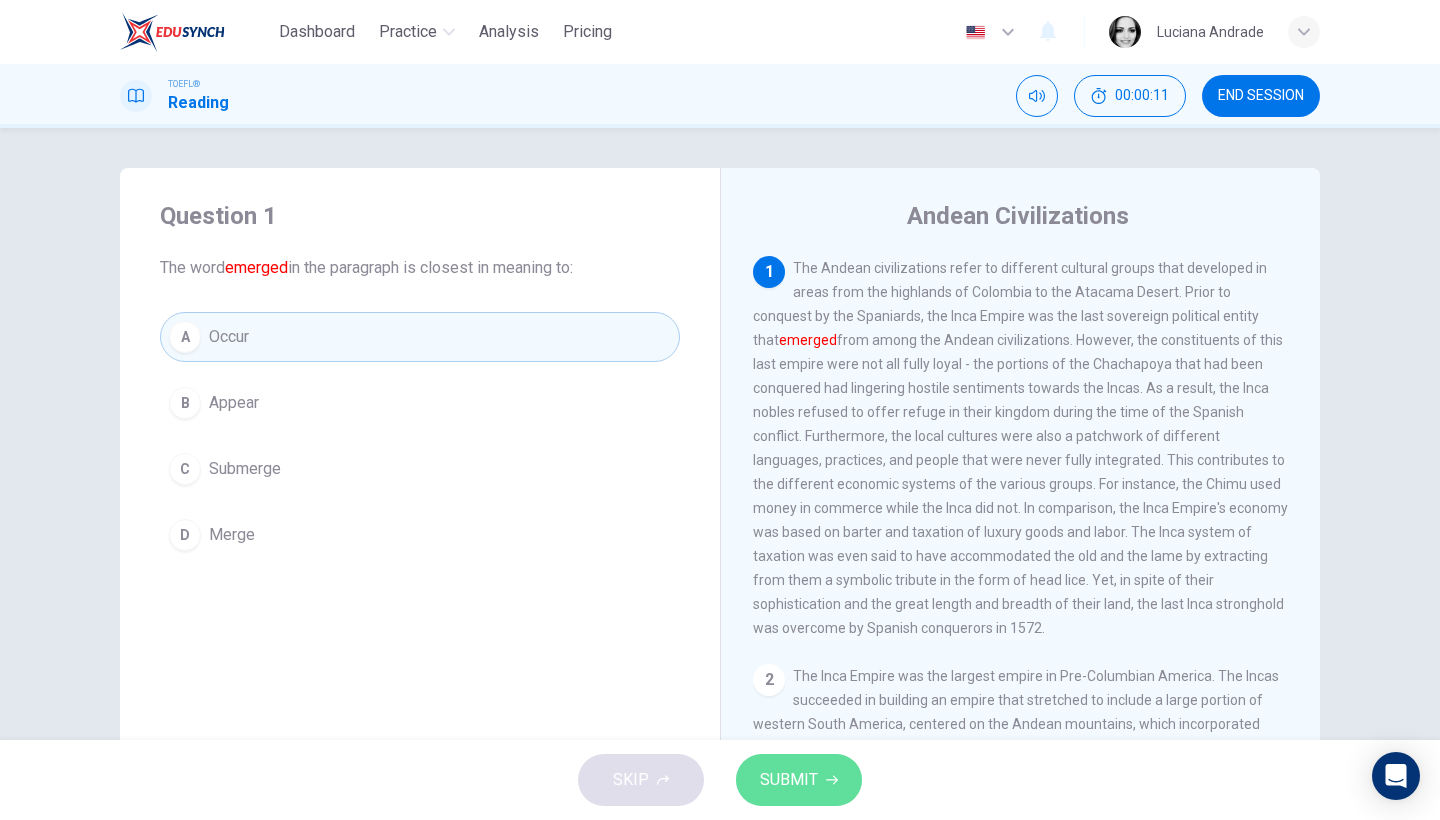 click on "SUBMIT" at bounding box center (789, 780) 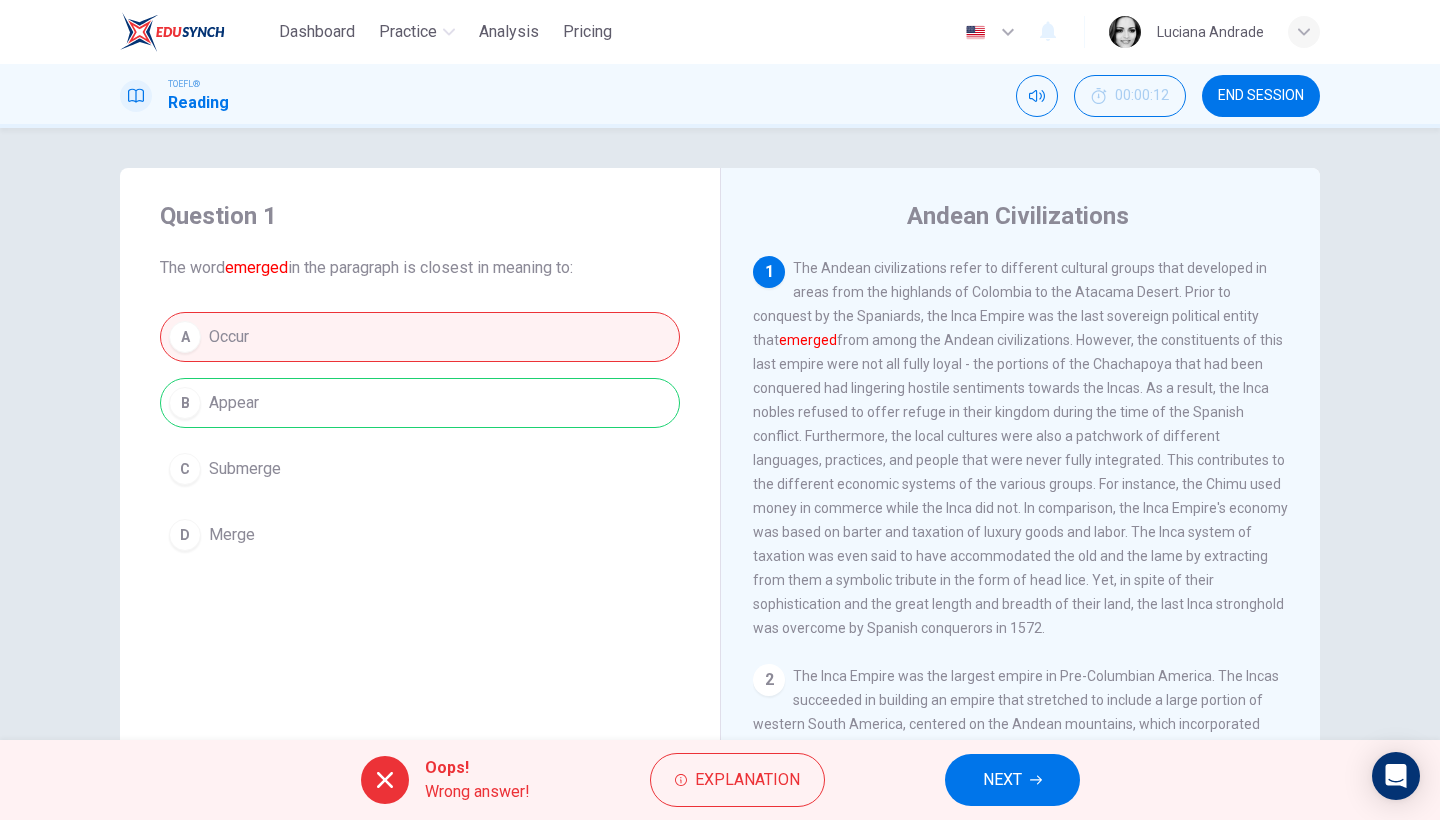 click 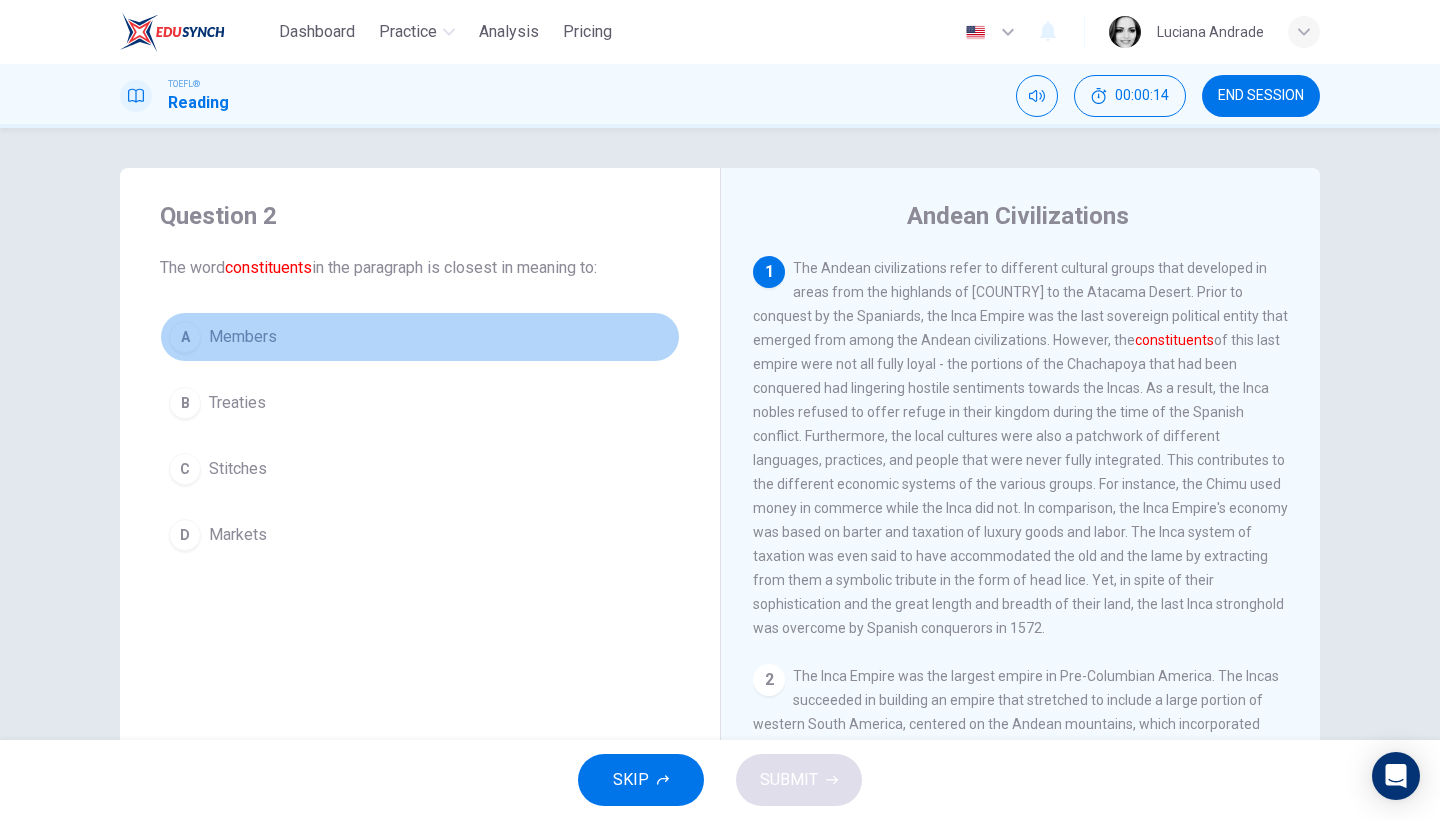 click on "Members" at bounding box center [243, 337] 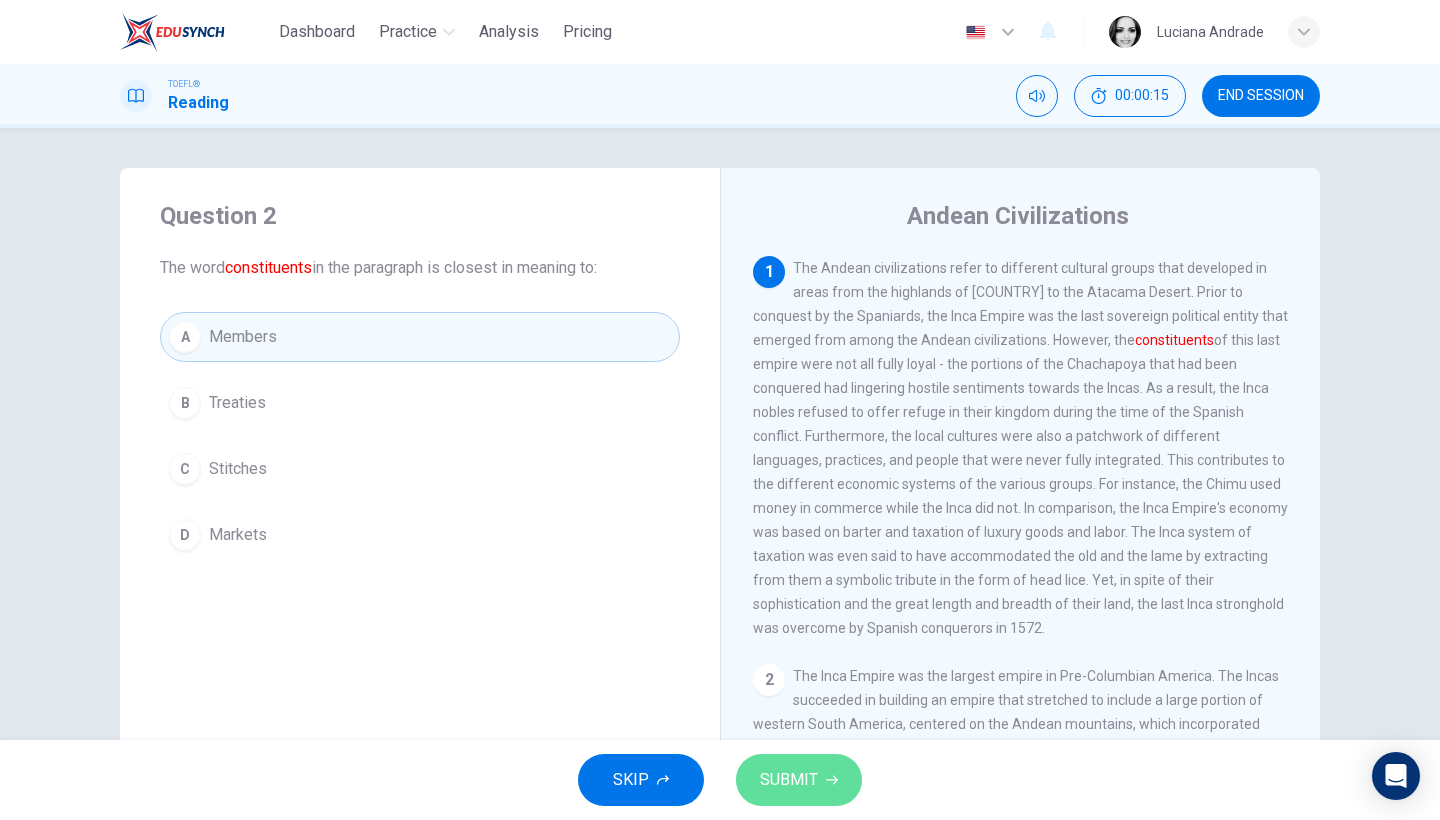 click on "SUBMIT" at bounding box center [789, 780] 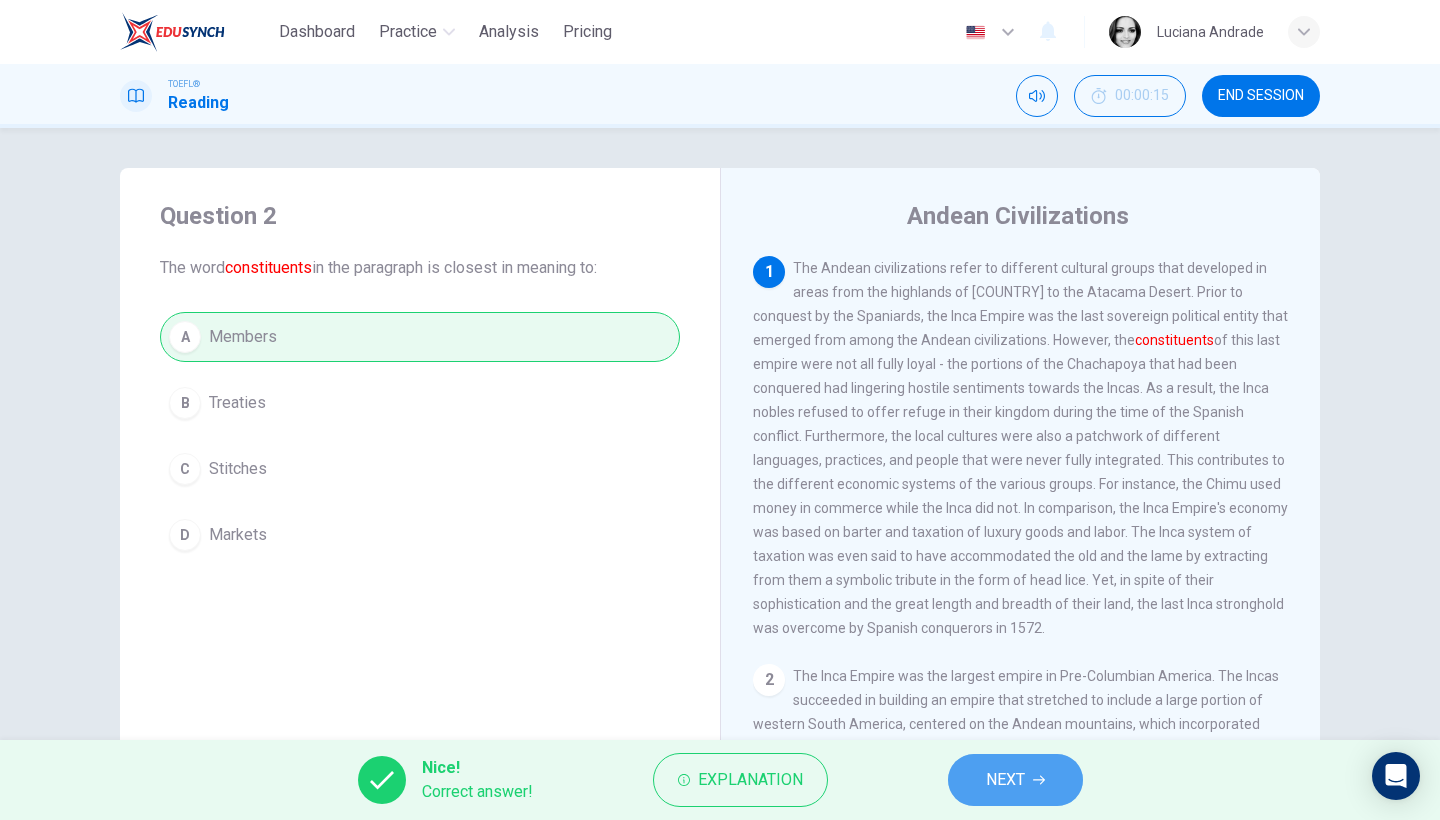 click 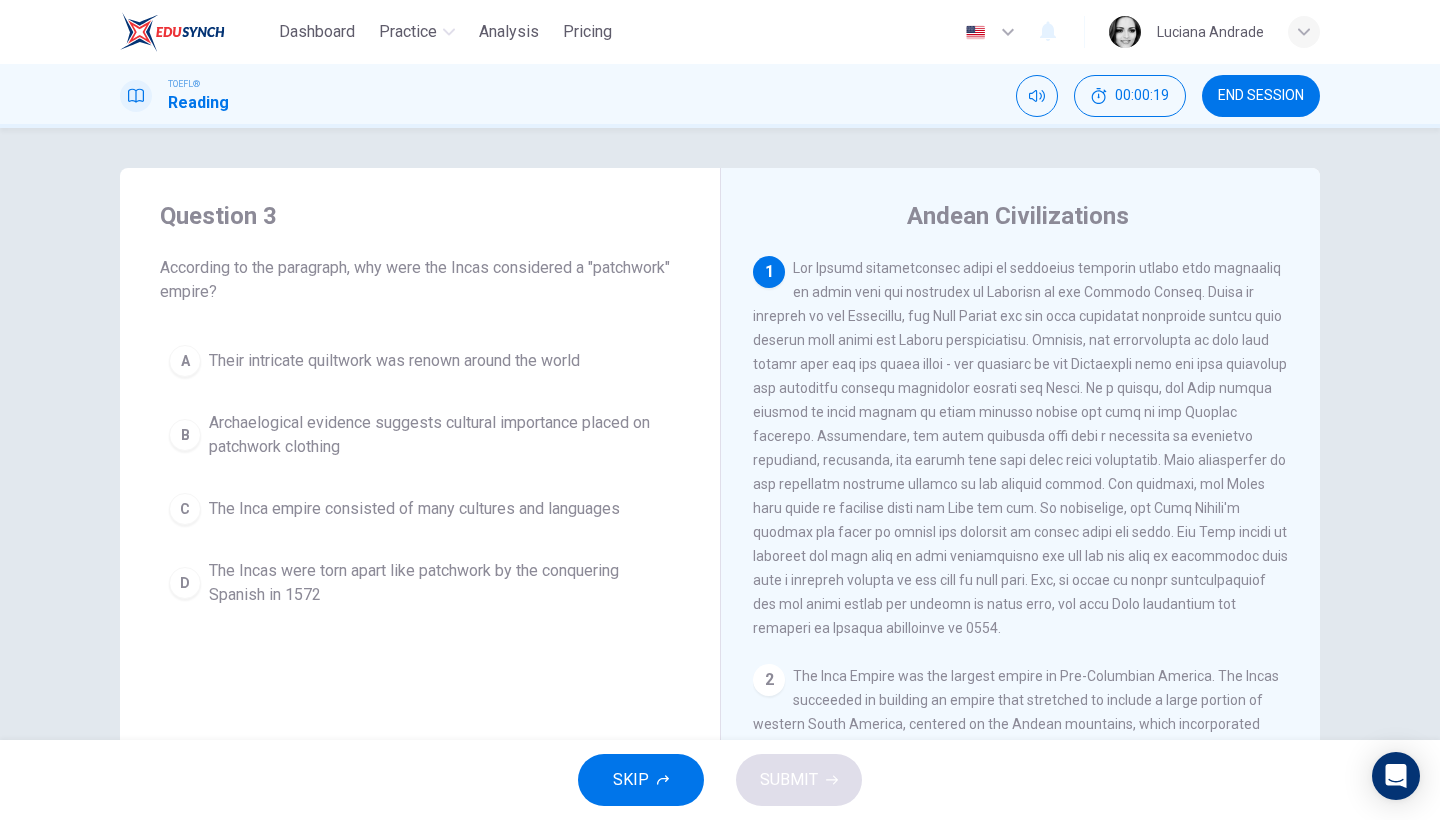 click on "END SESSION" at bounding box center (1261, 96) 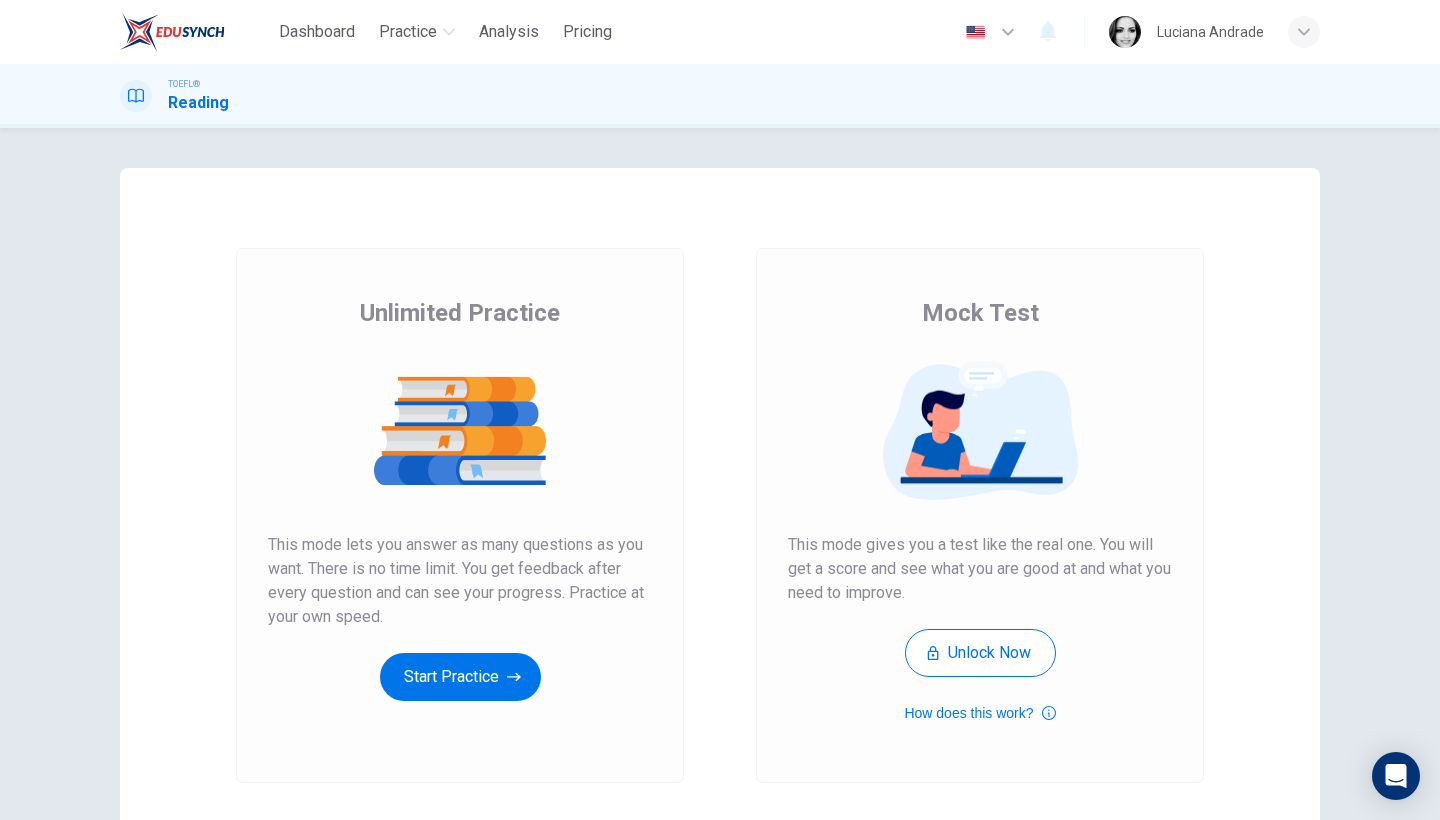 scroll, scrollTop: 0, scrollLeft: 0, axis: both 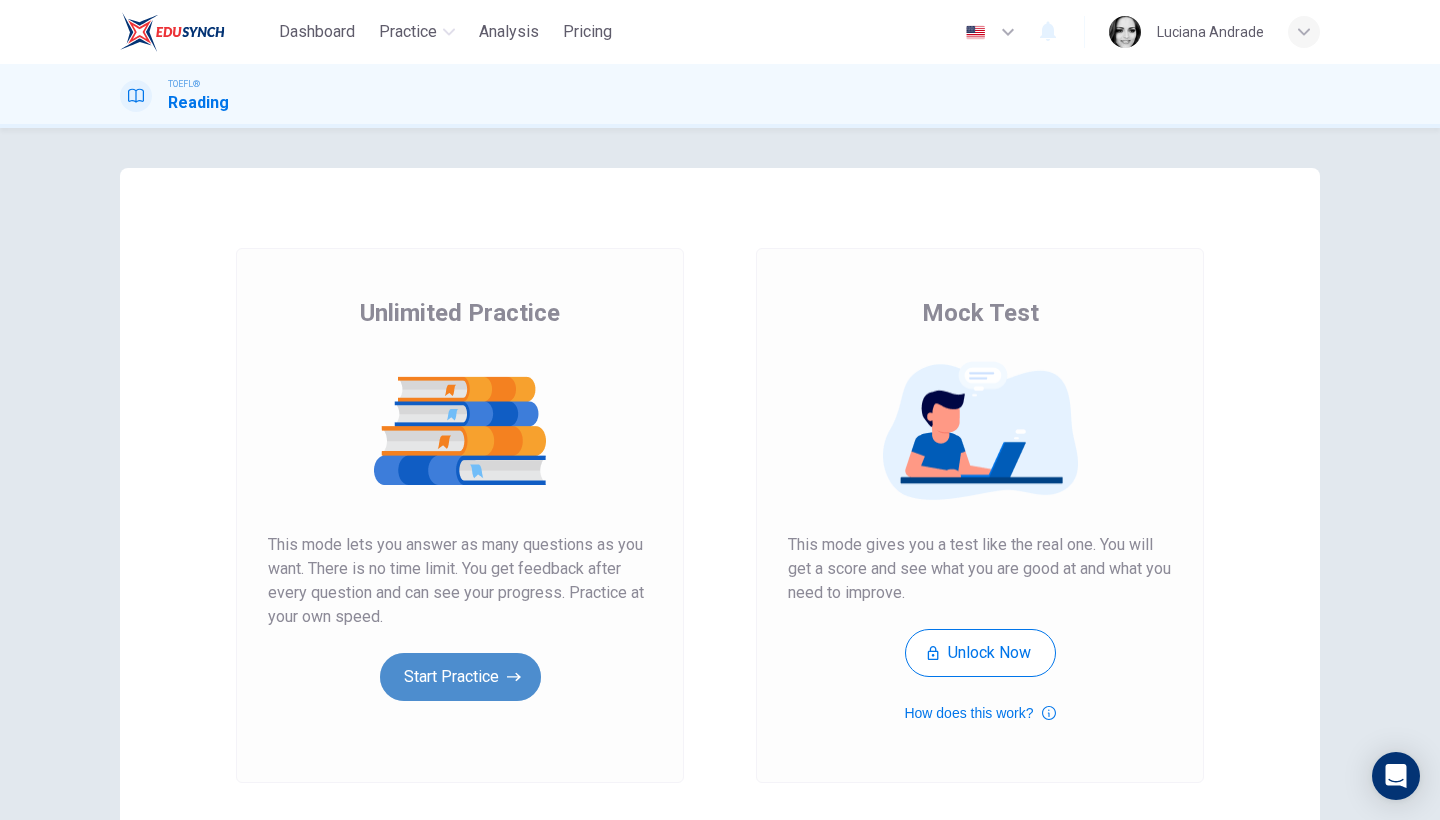 click 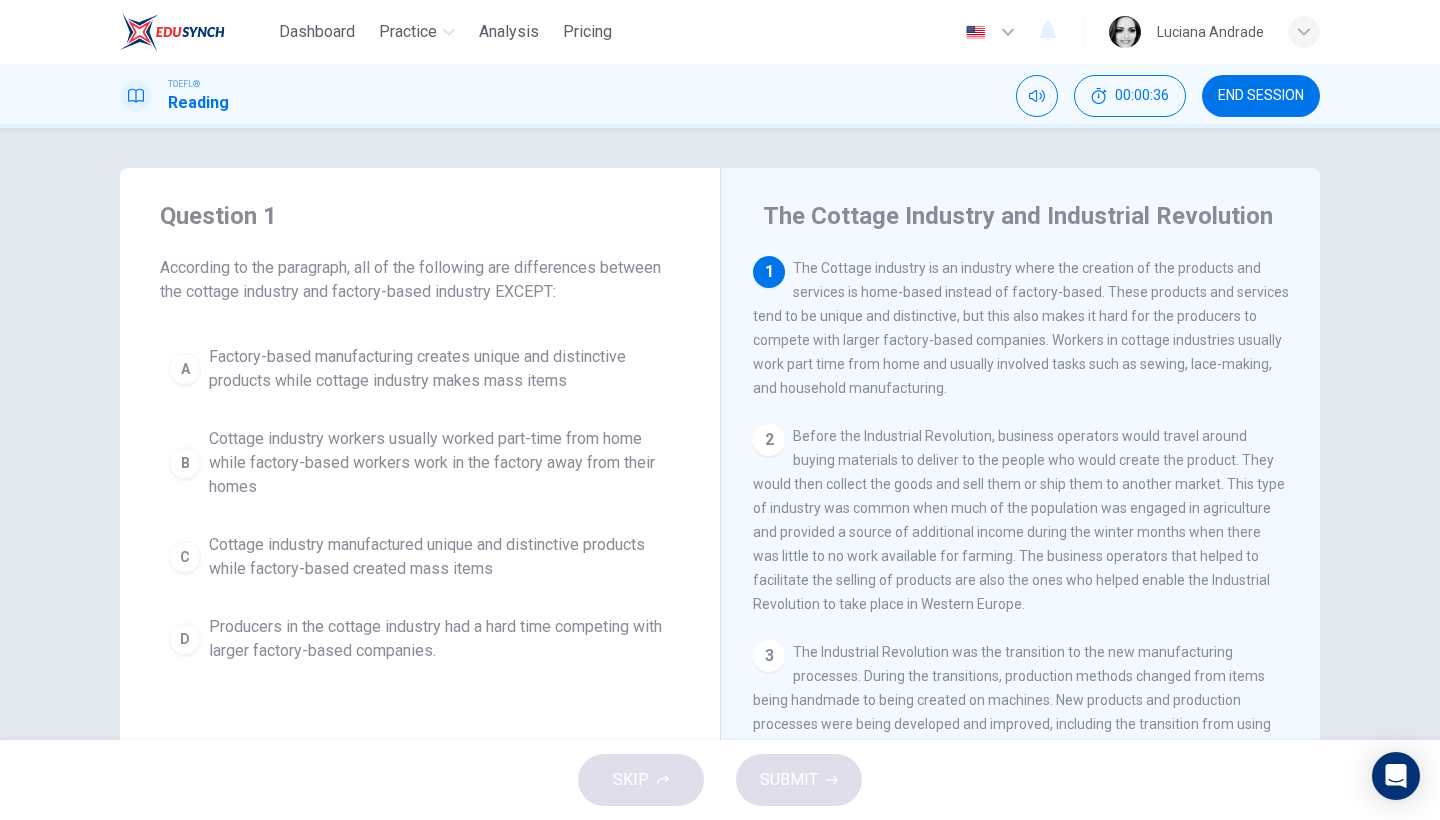 click on "Factory-based manufacturing creates unique and distinctive products while cottage industry makes mass items" at bounding box center (440, 369) 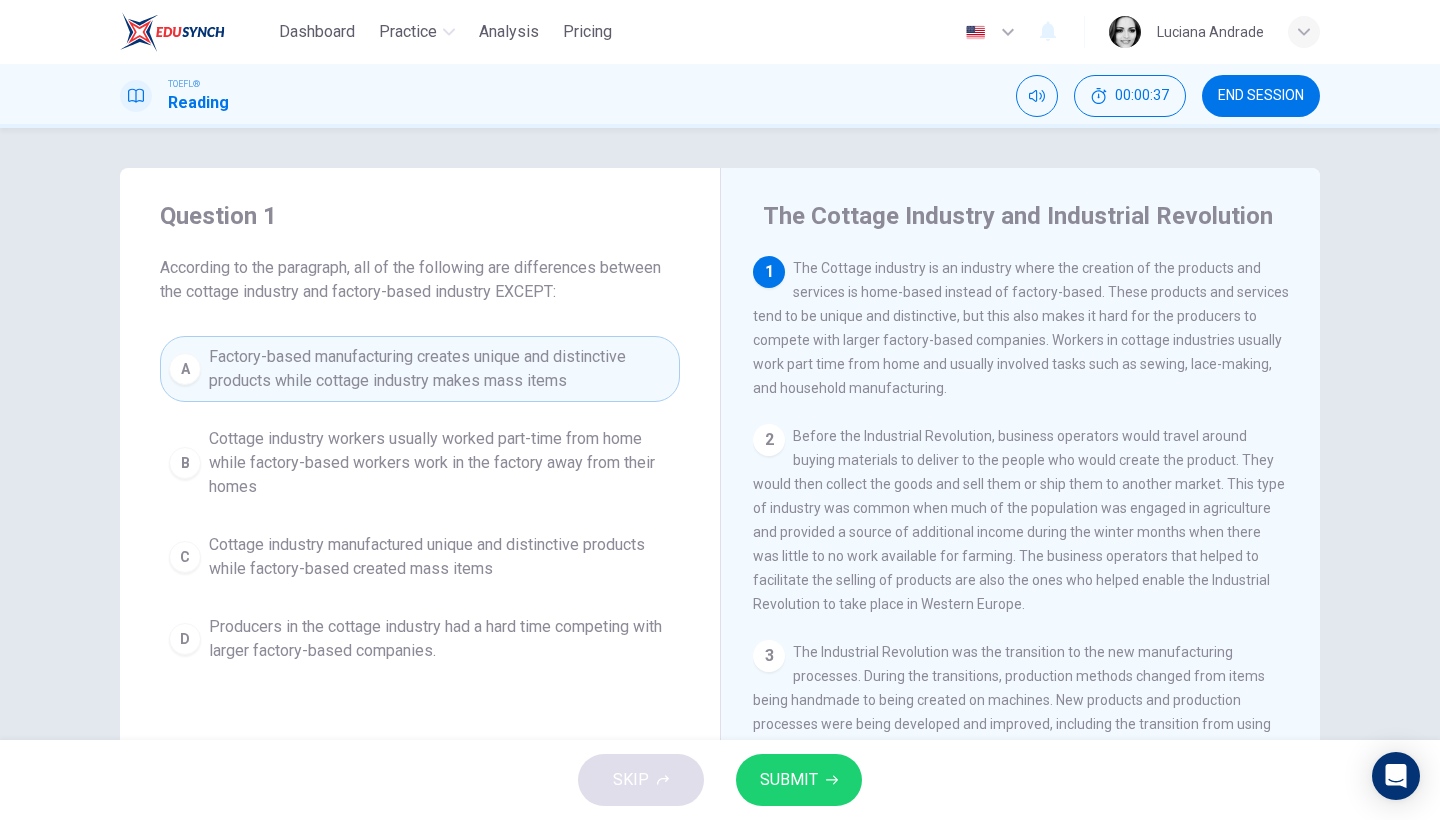 click on "SUBMIT" at bounding box center (799, 780) 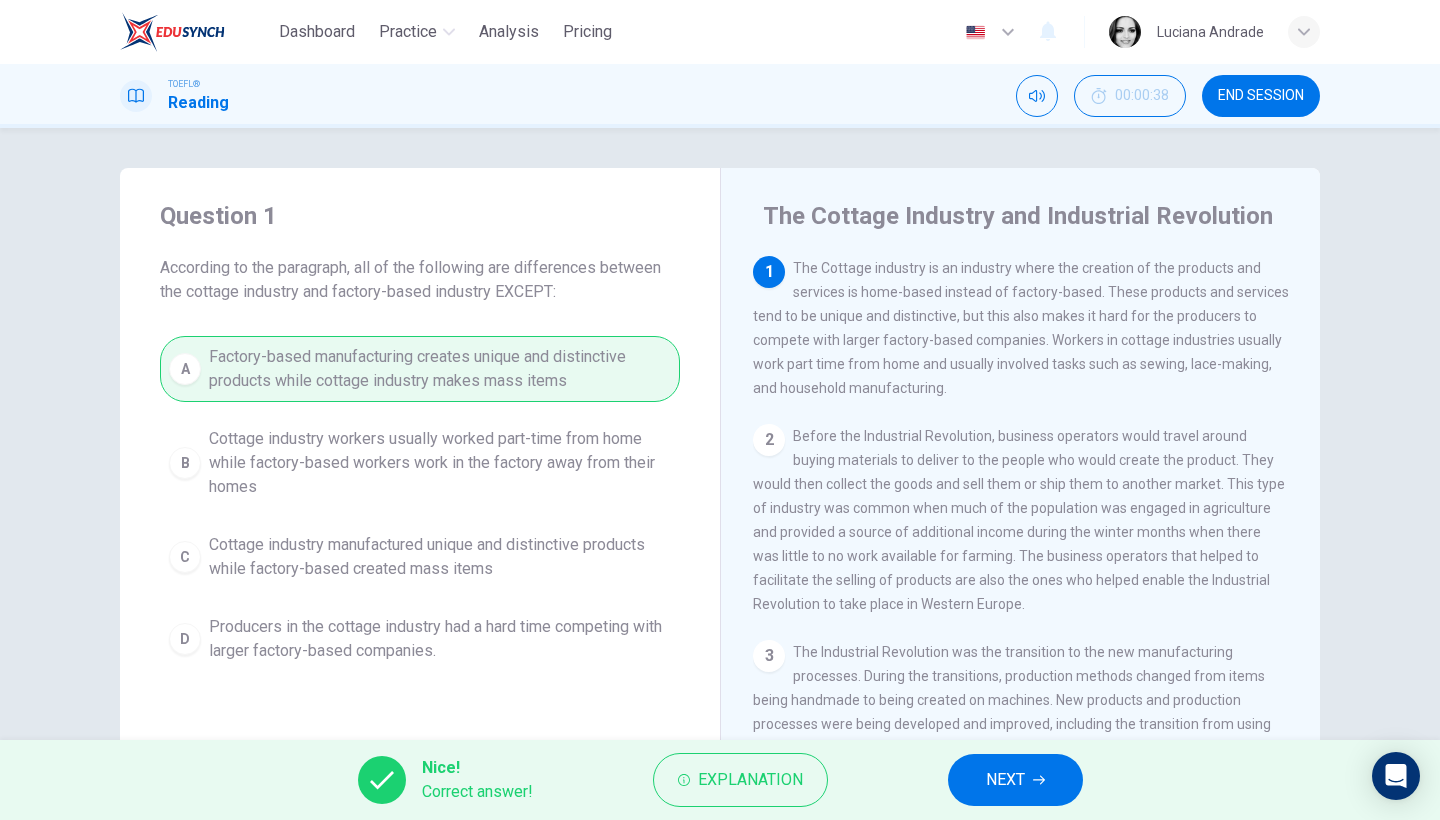 click 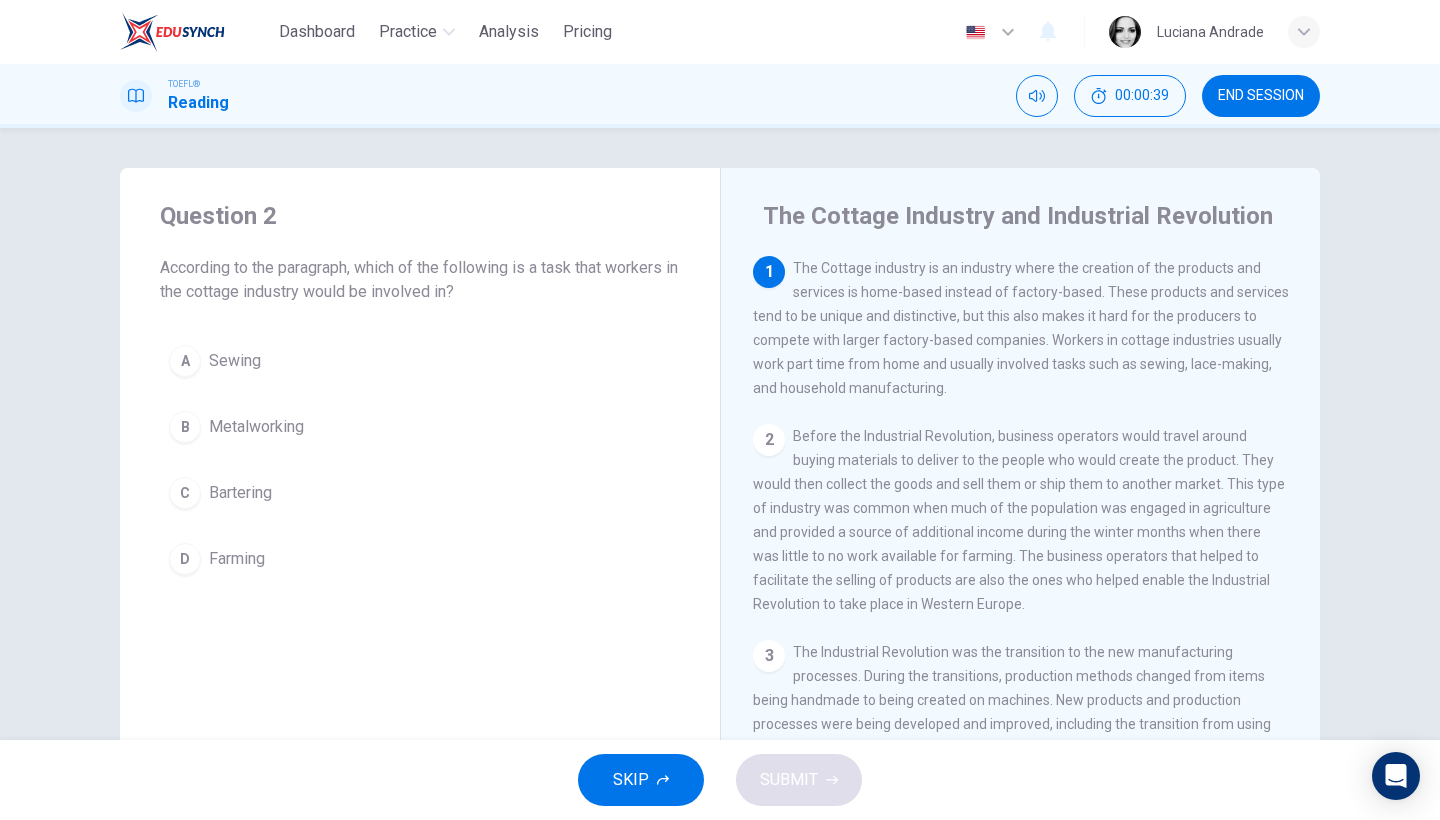 click on "Sewing" at bounding box center [235, 361] 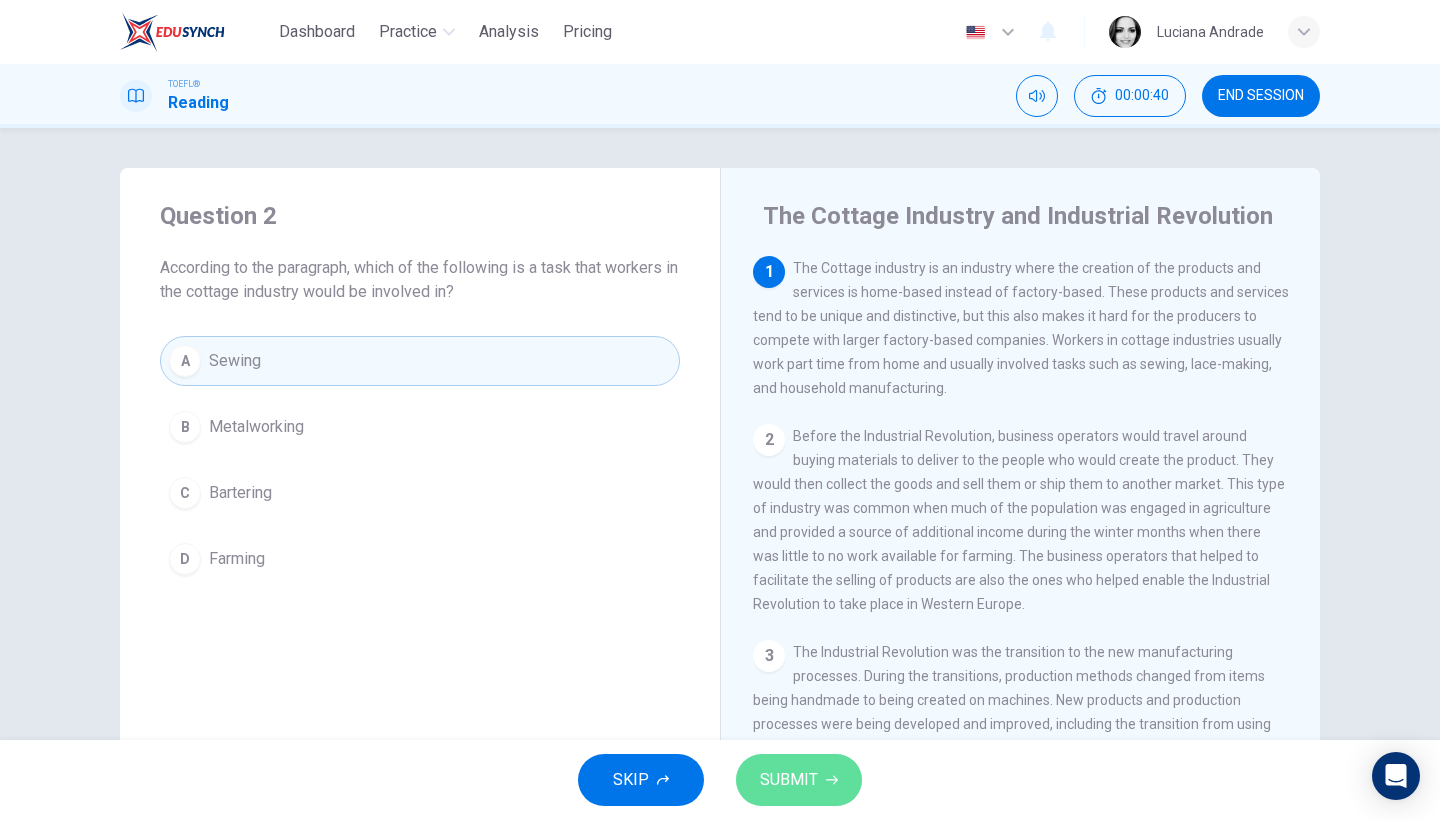 click on "SUBMIT" at bounding box center (789, 780) 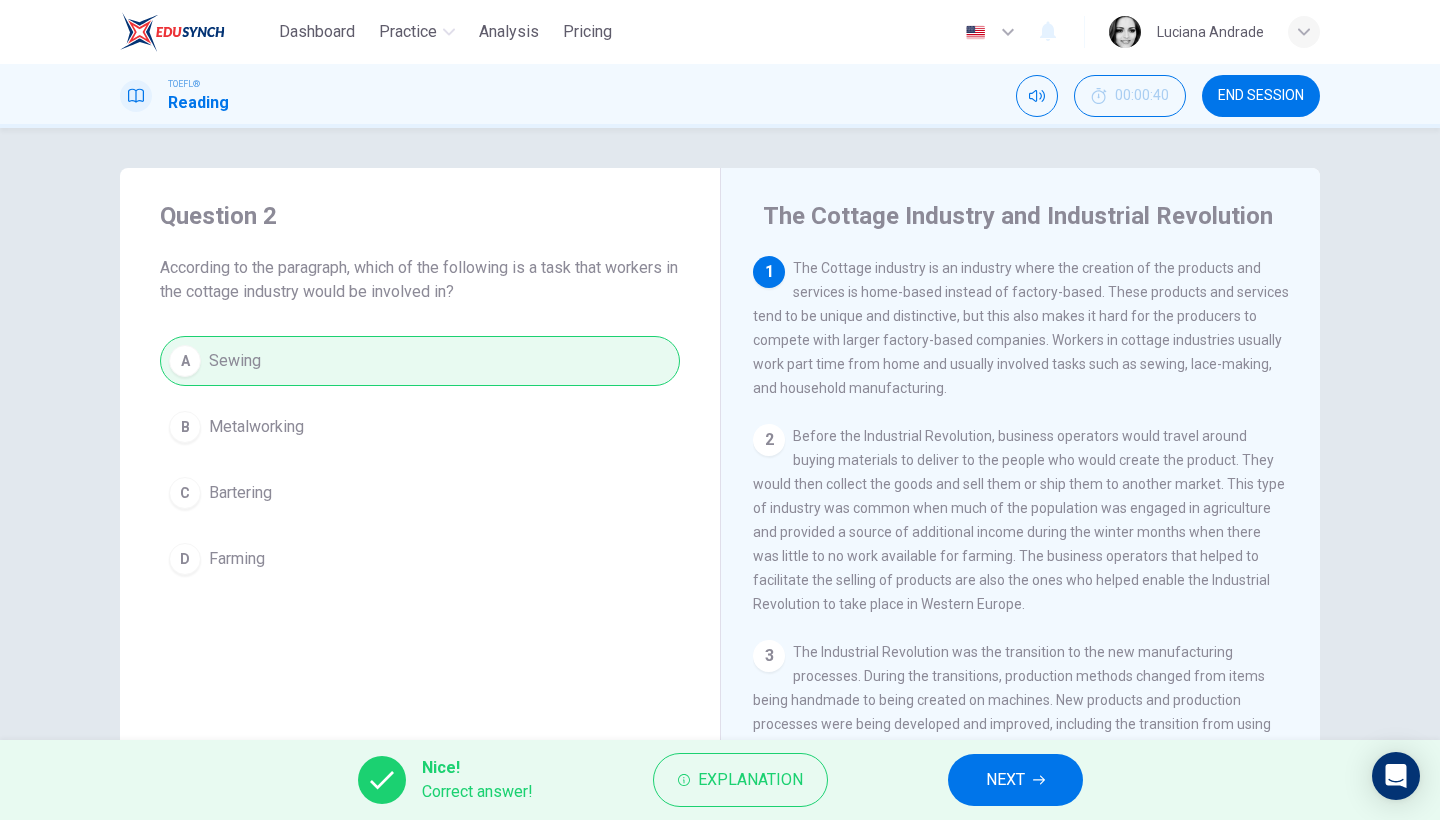 click on "END SESSION" at bounding box center [1261, 96] 